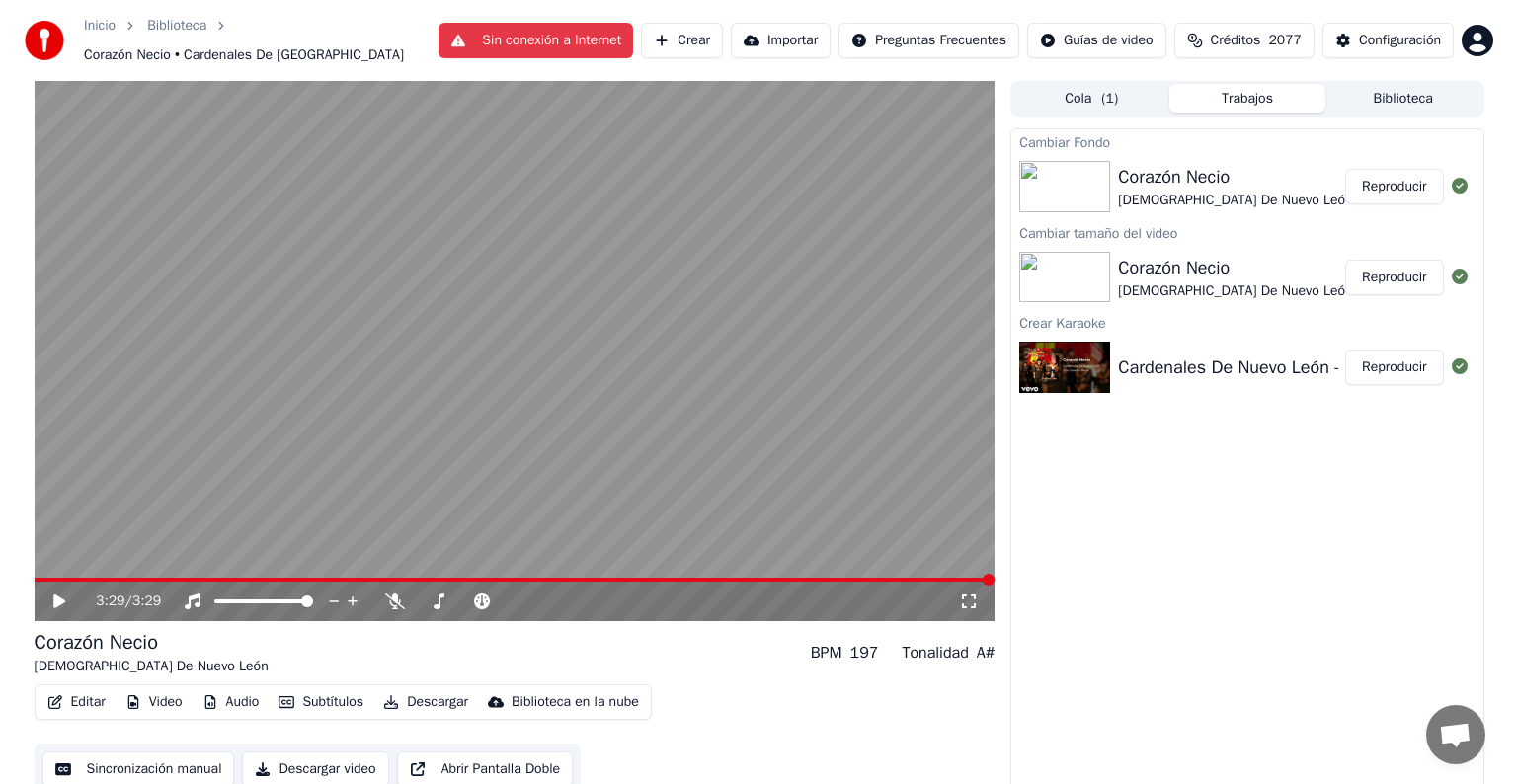 scroll, scrollTop: 0, scrollLeft: 0, axis: both 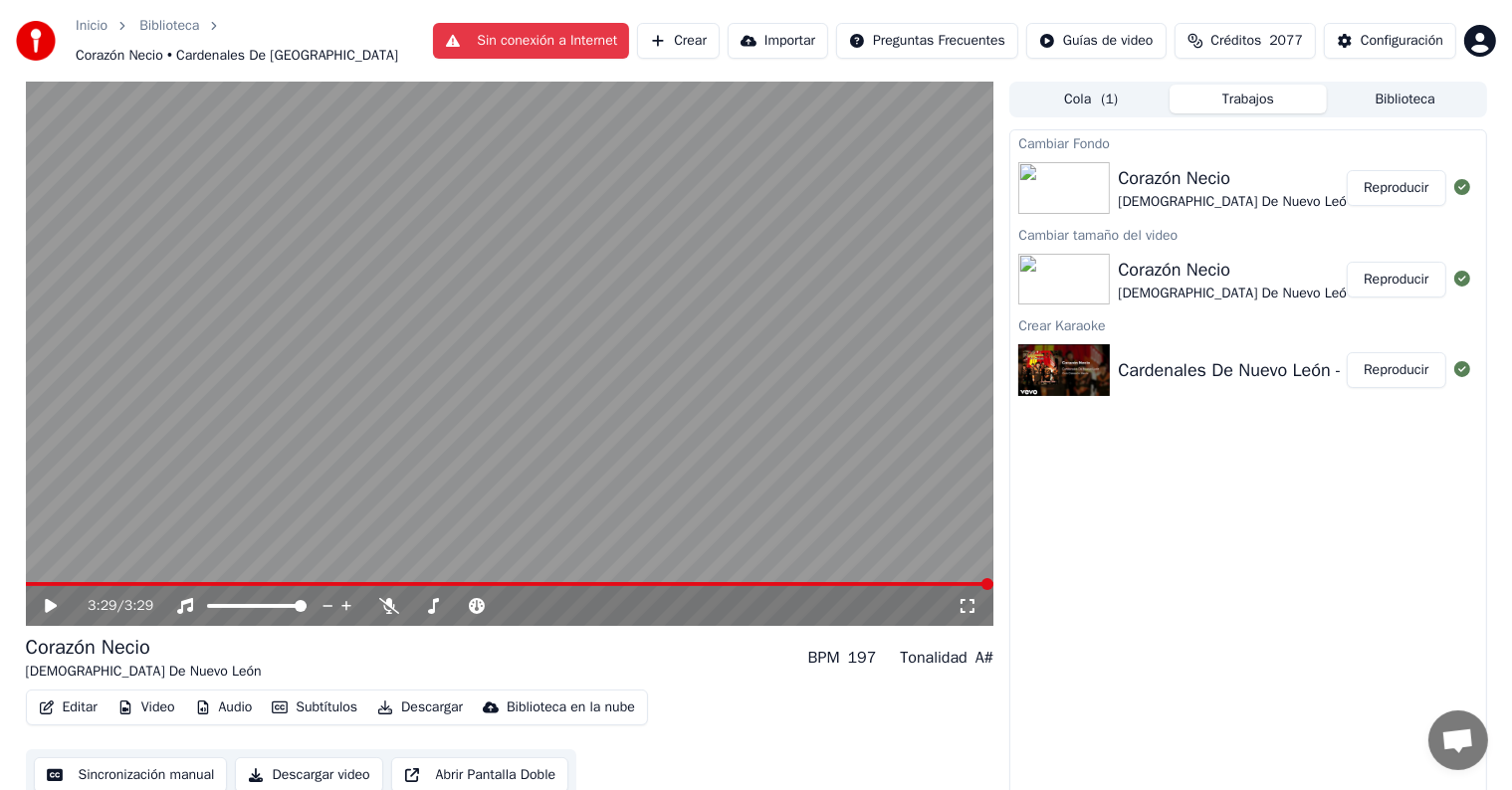 click 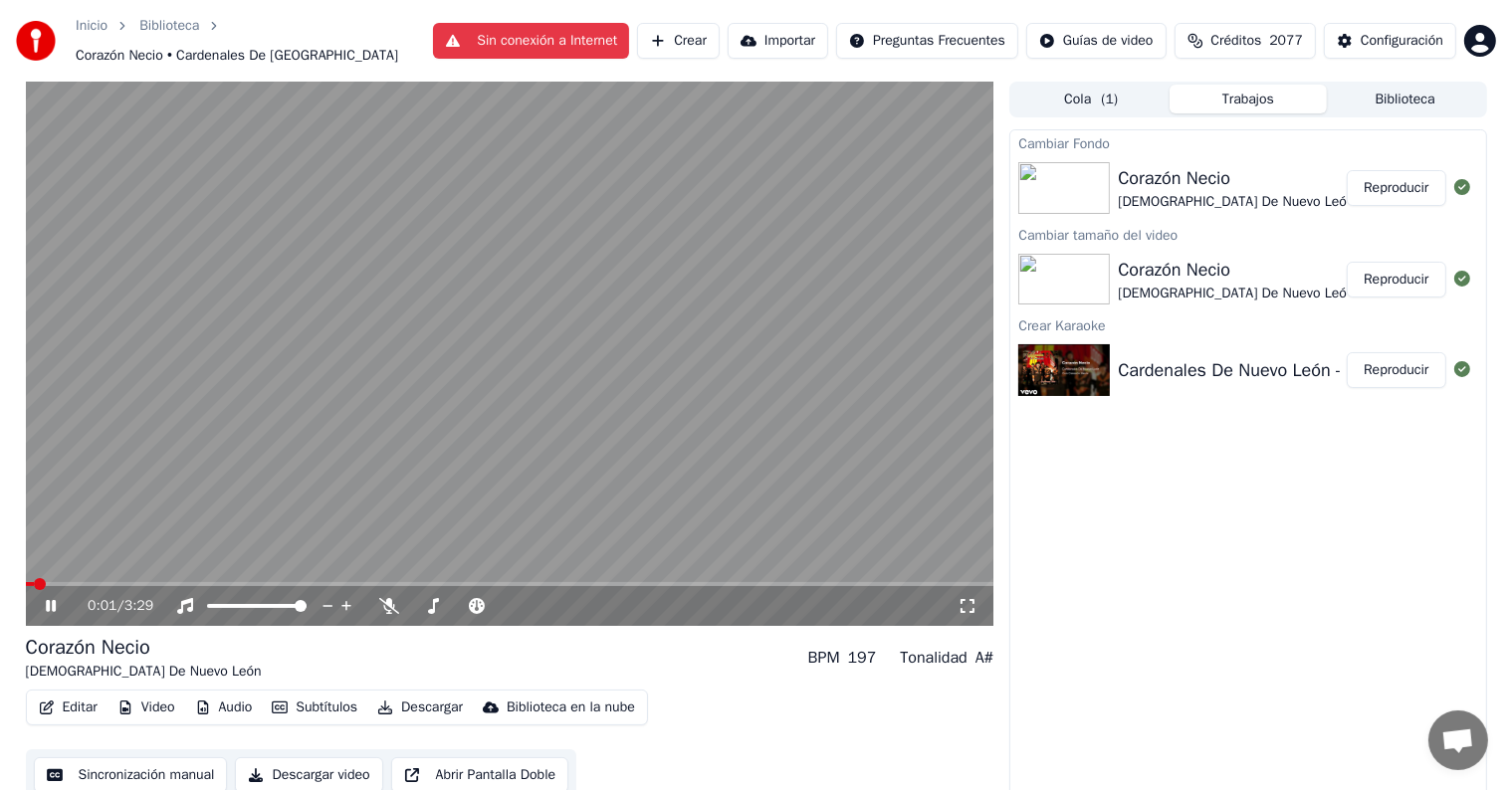 click on "Reproducir" at bounding box center [1396, 188] 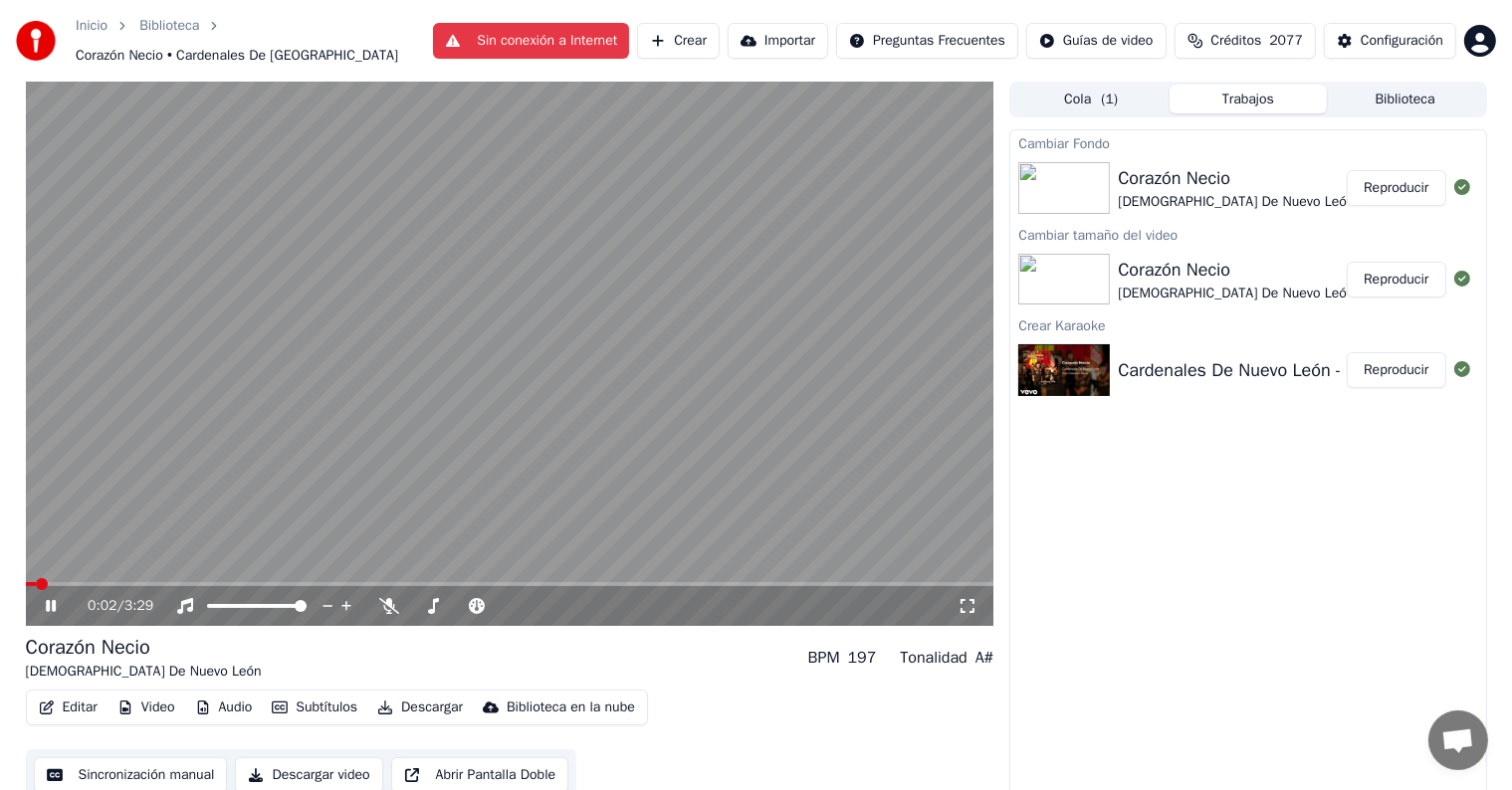 type 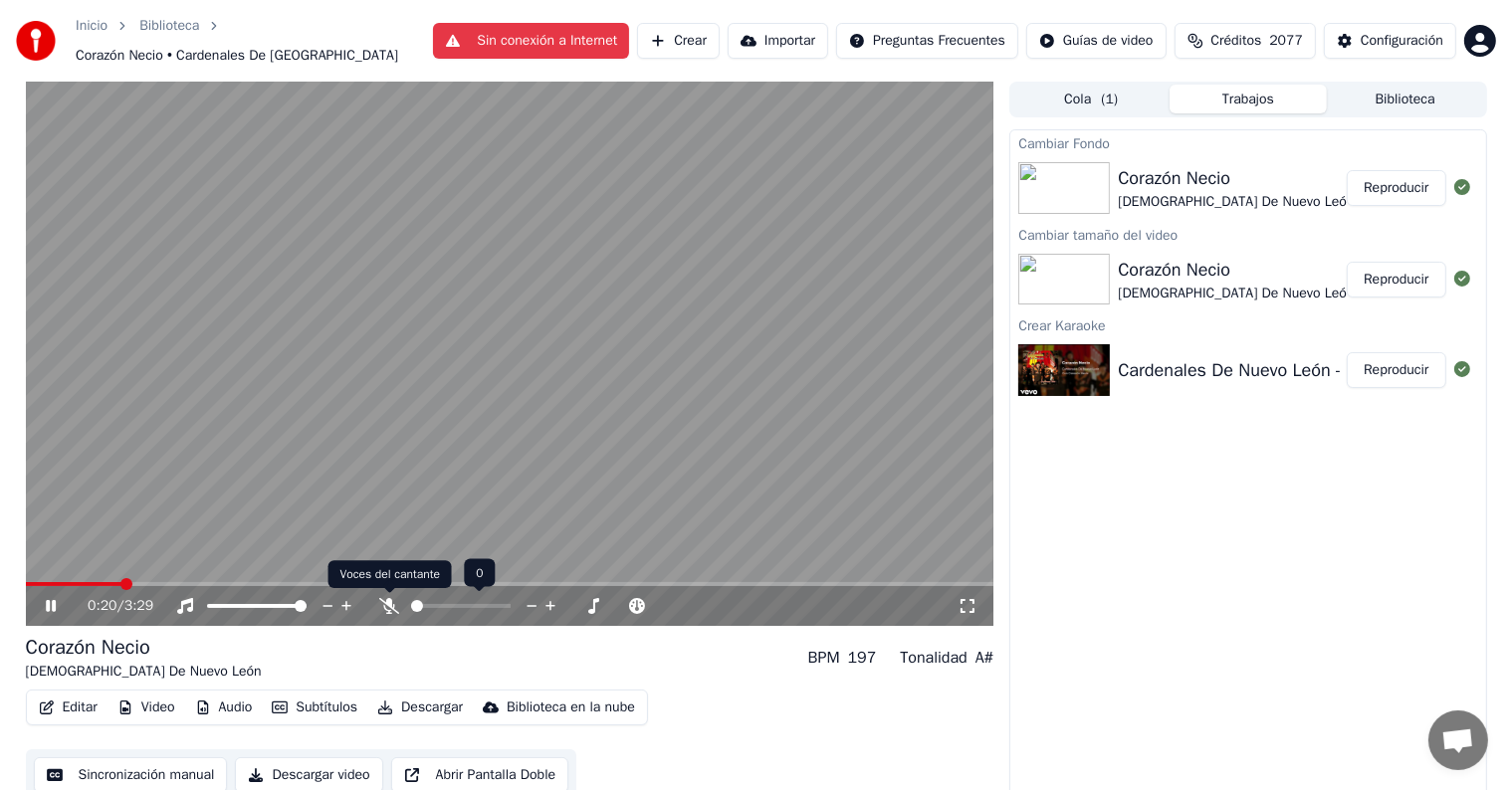 click 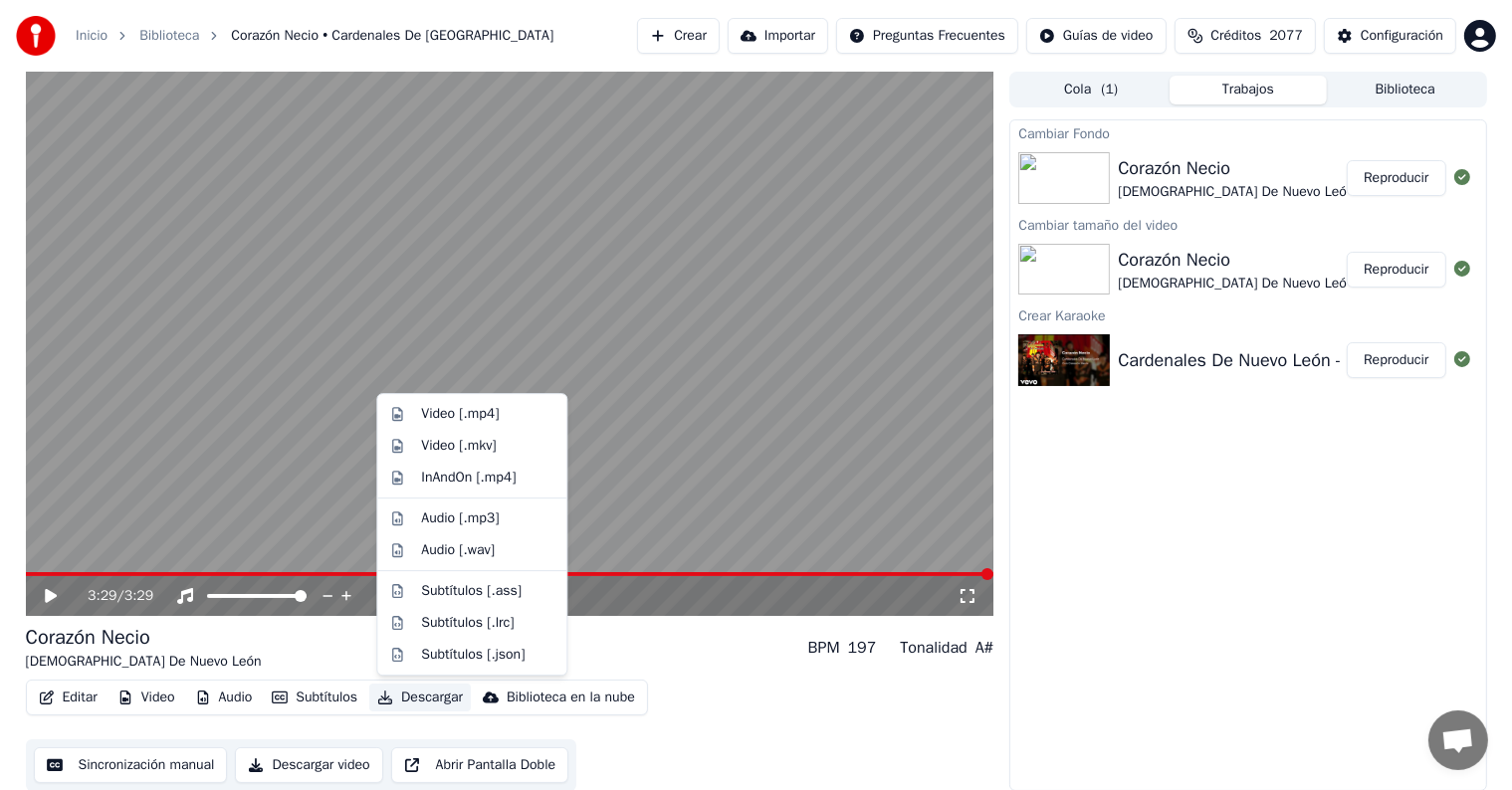 click on "Descargar" at bounding box center (420, 697) 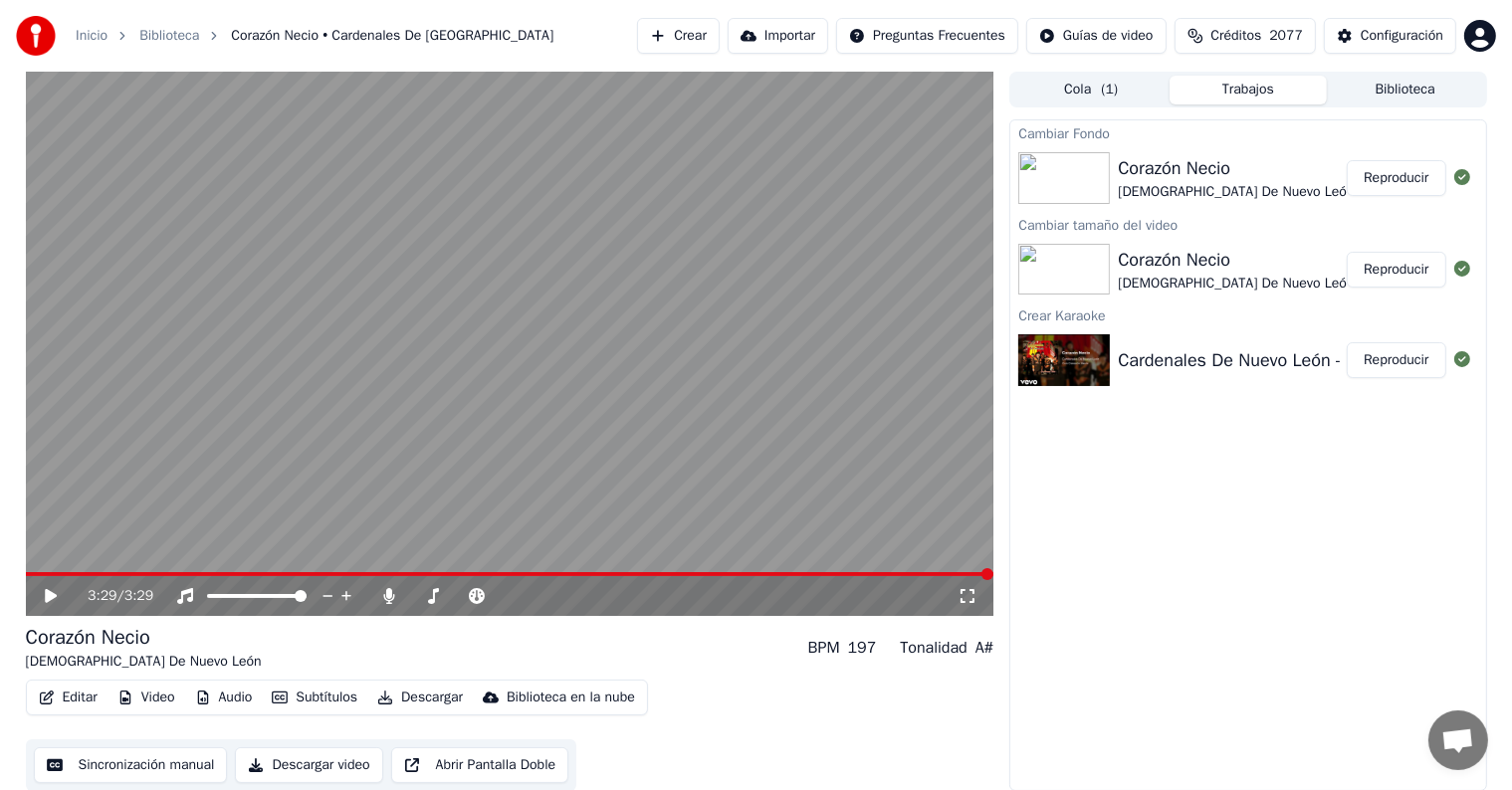 click on "Descargar" at bounding box center (420, 697) 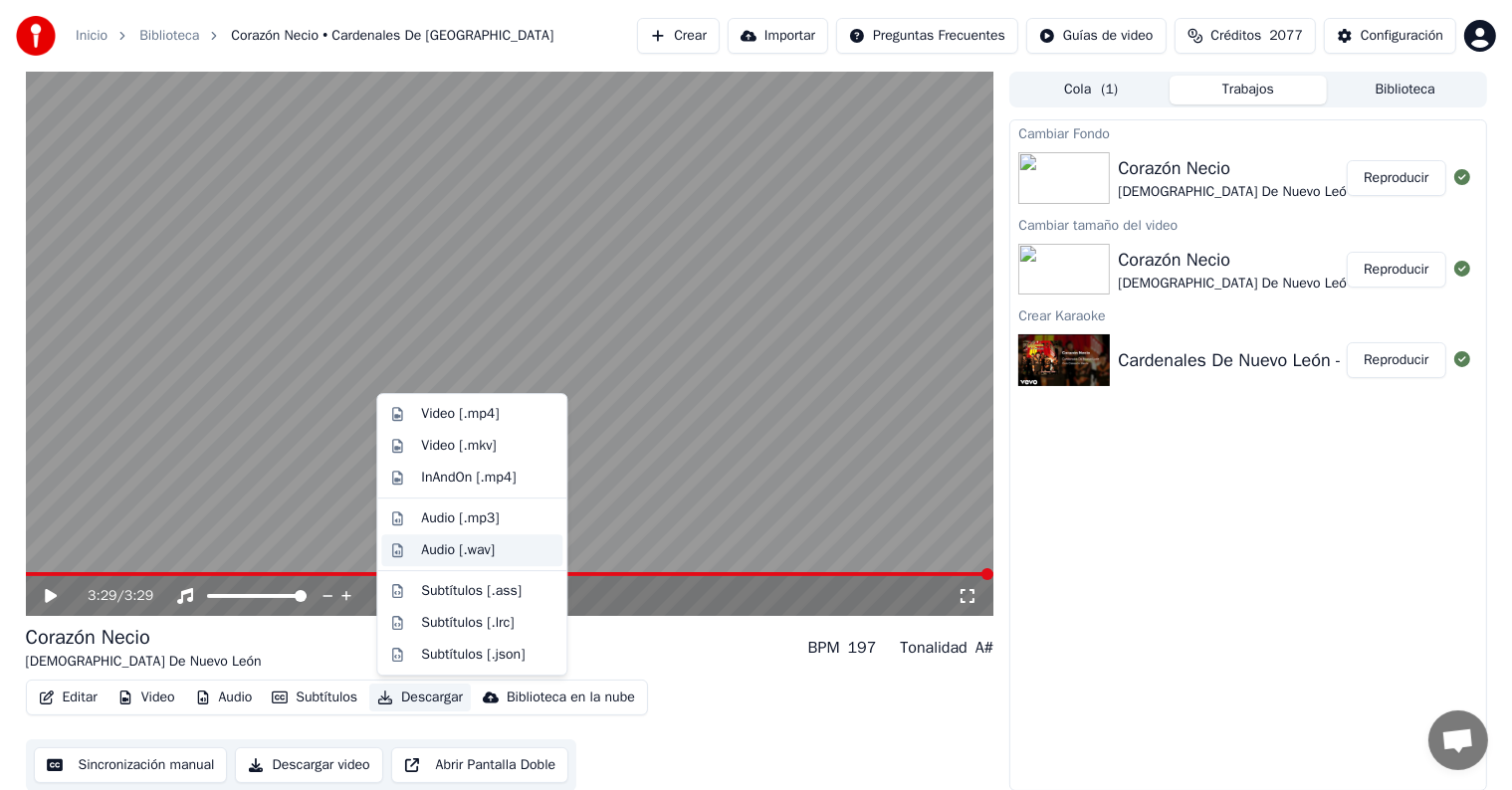 click on "Audio [.wav]" at bounding box center (458, 550) 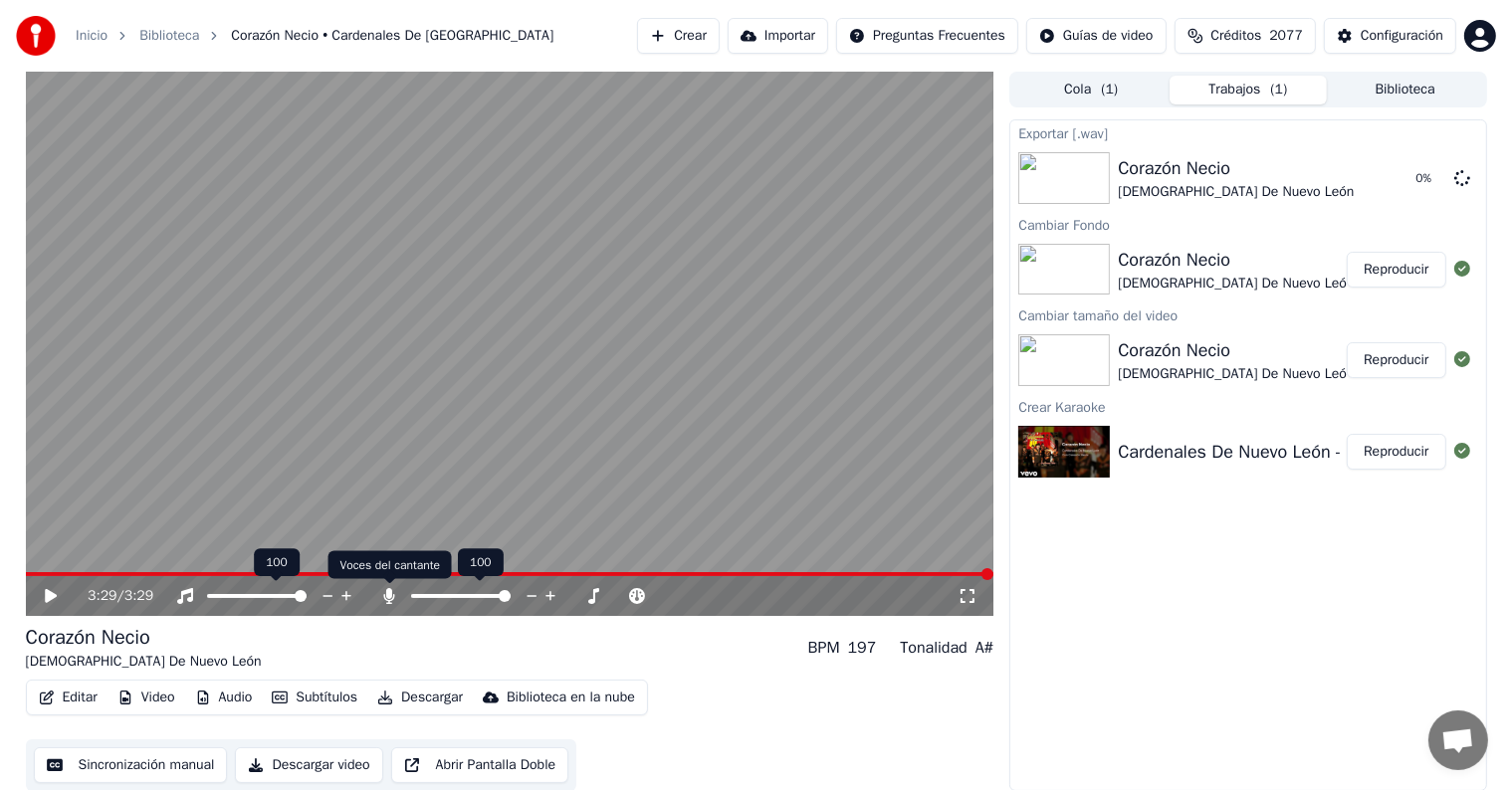 click 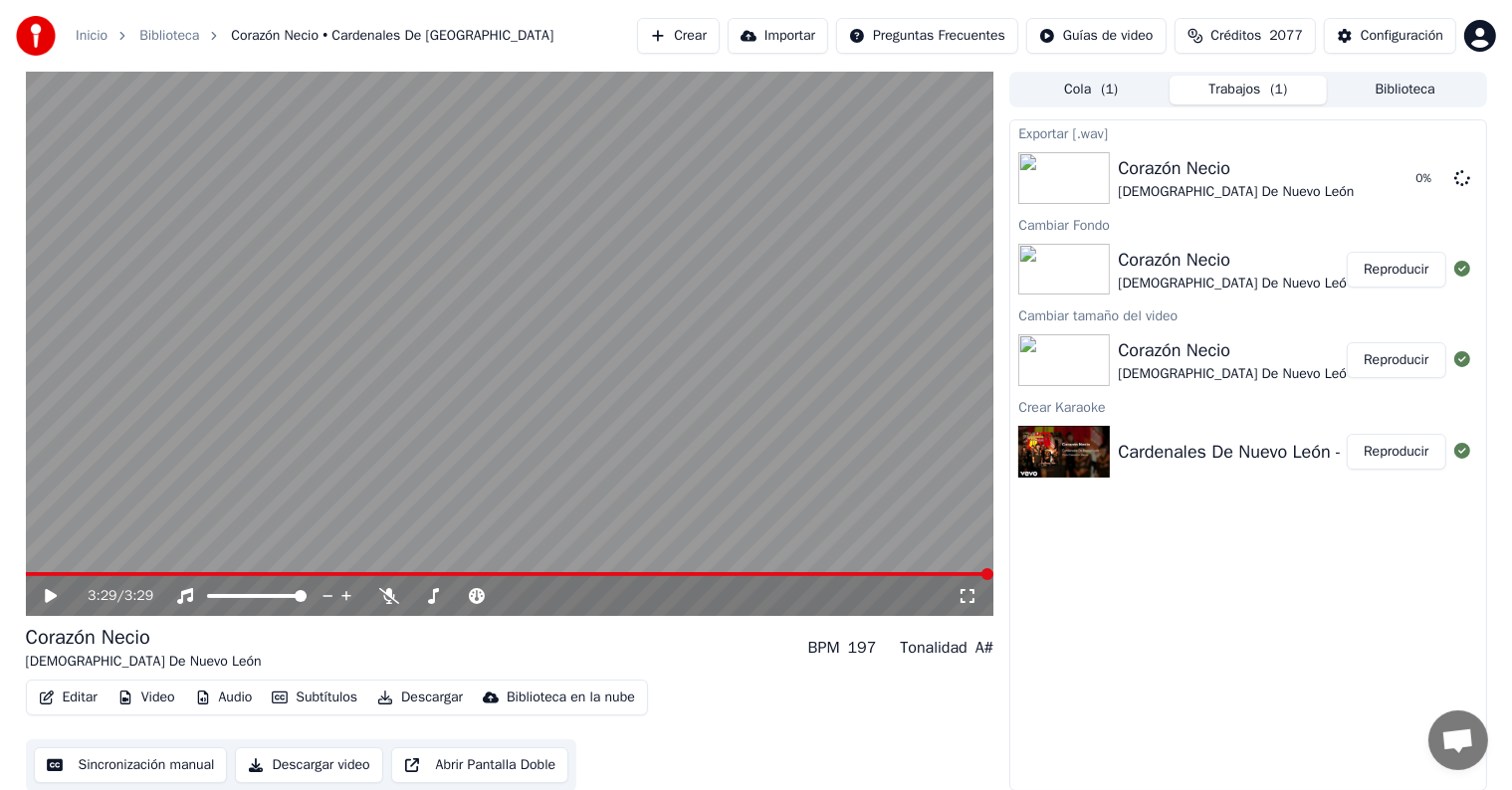 click on "Descargar" at bounding box center [420, 697] 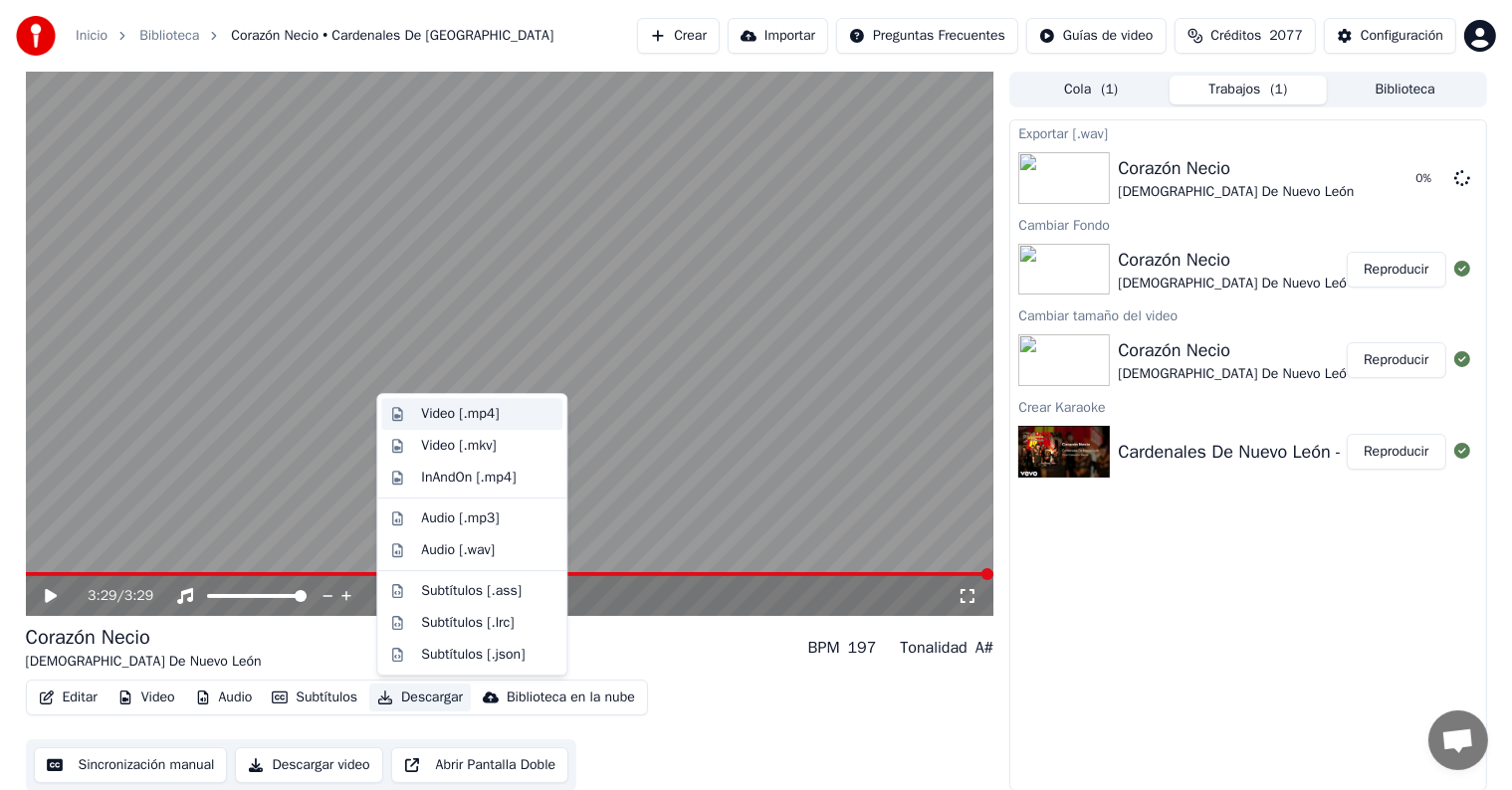 click on "Video [.mp4]" at bounding box center [460, 414] 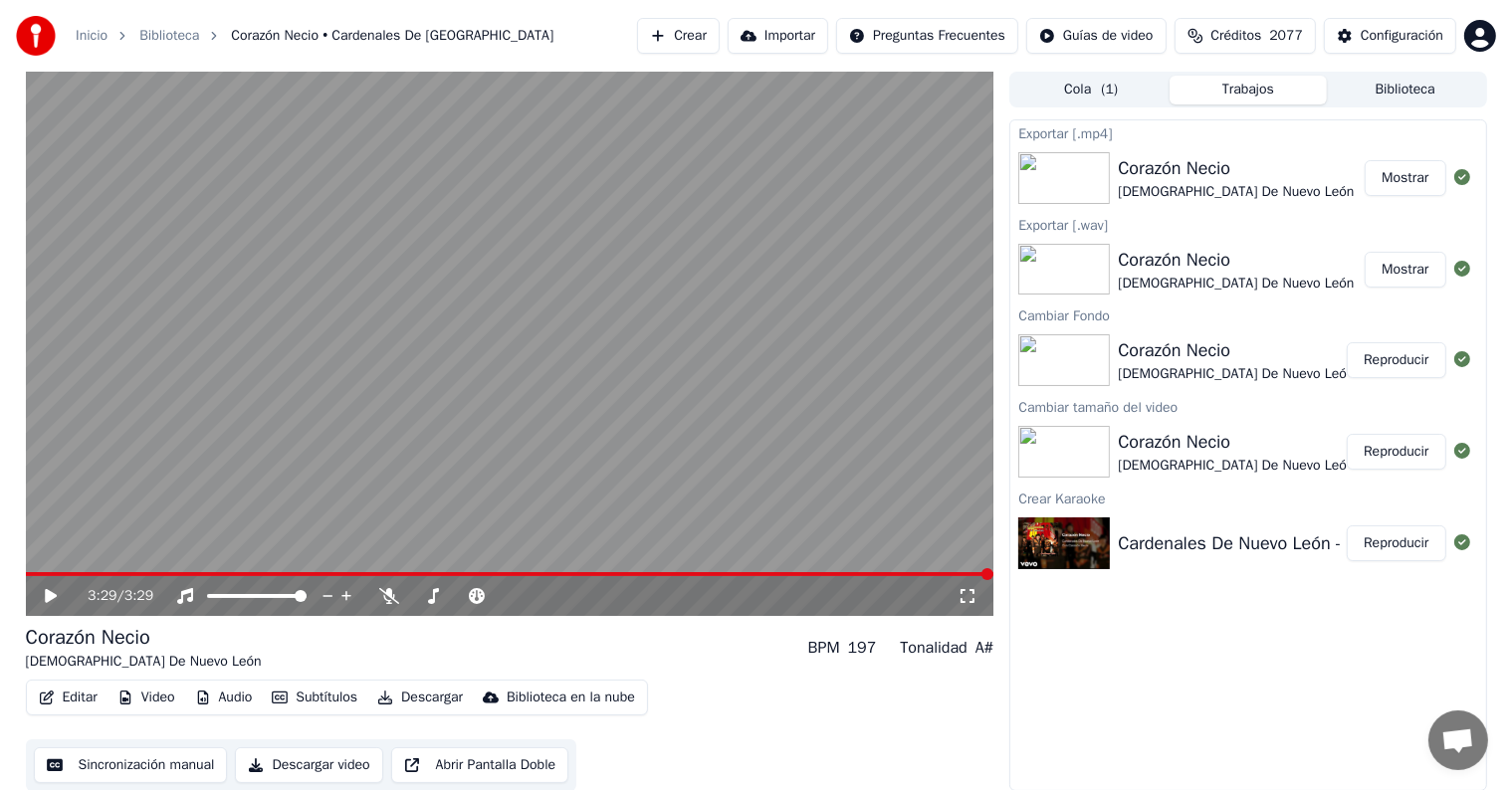 click on "Crear" at bounding box center (678, 36) 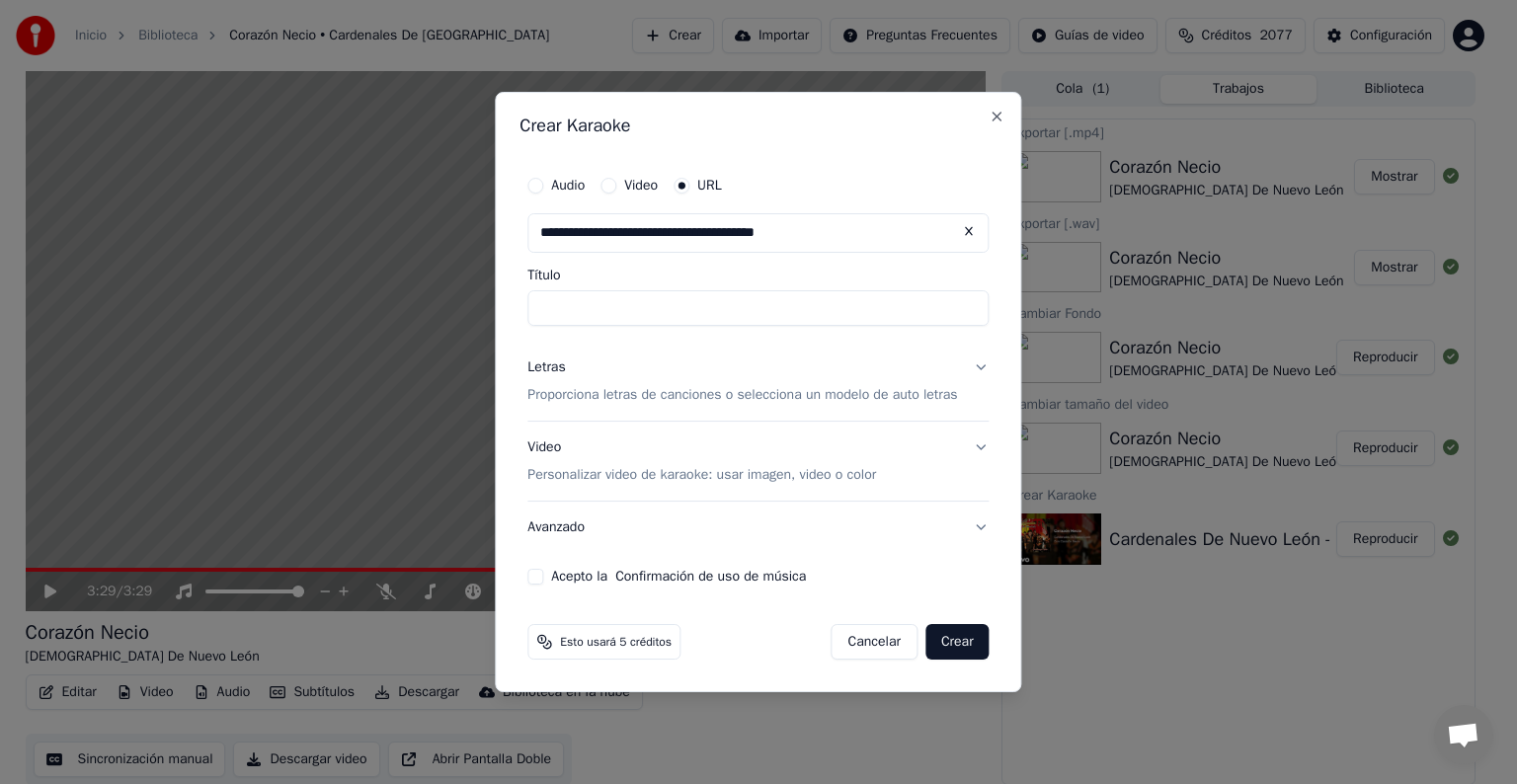 type on "**********" 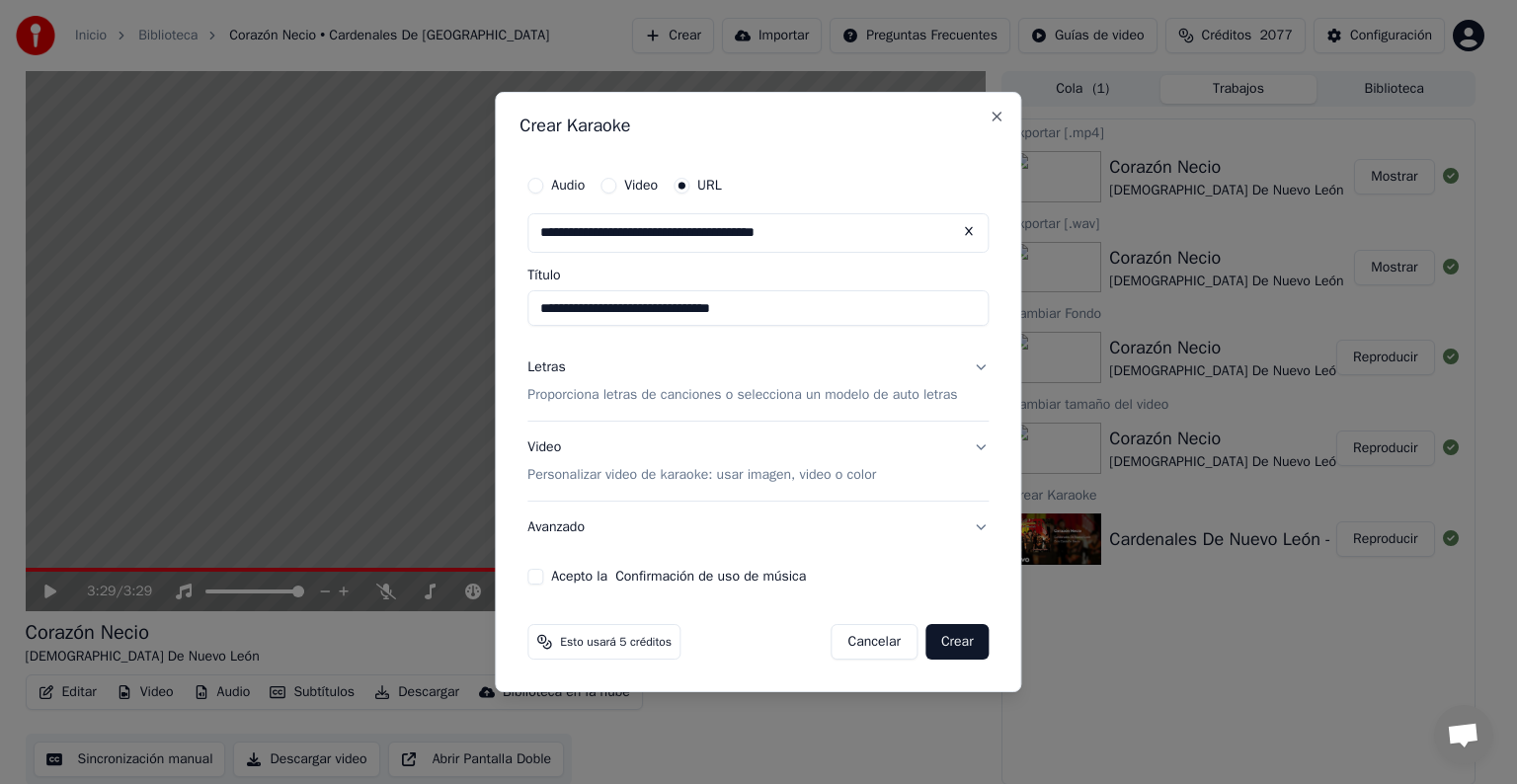 click on "Acepto la   Confirmación de uso de música" at bounding box center (535, 577) 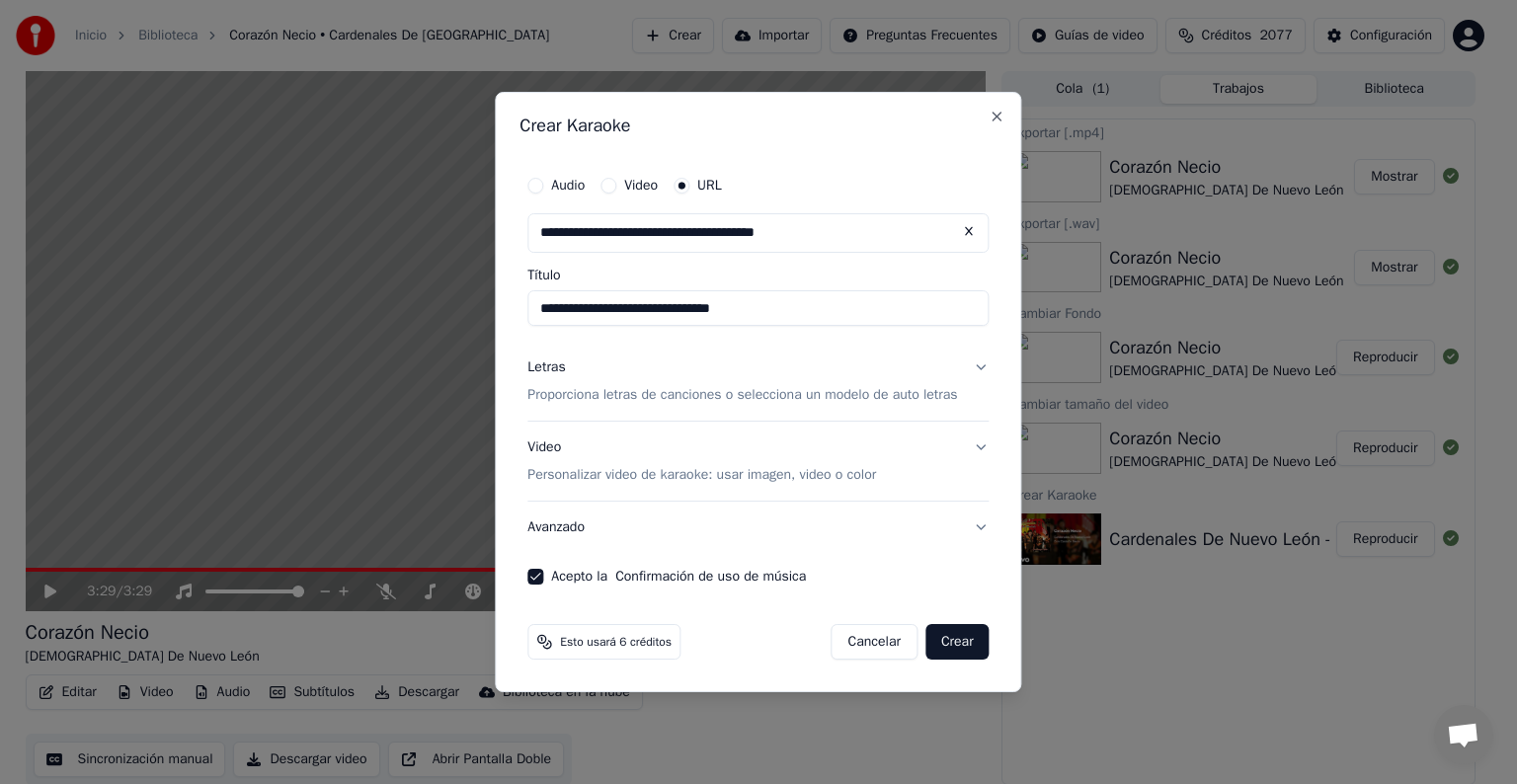 click on "Crear" at bounding box center [957, 642] 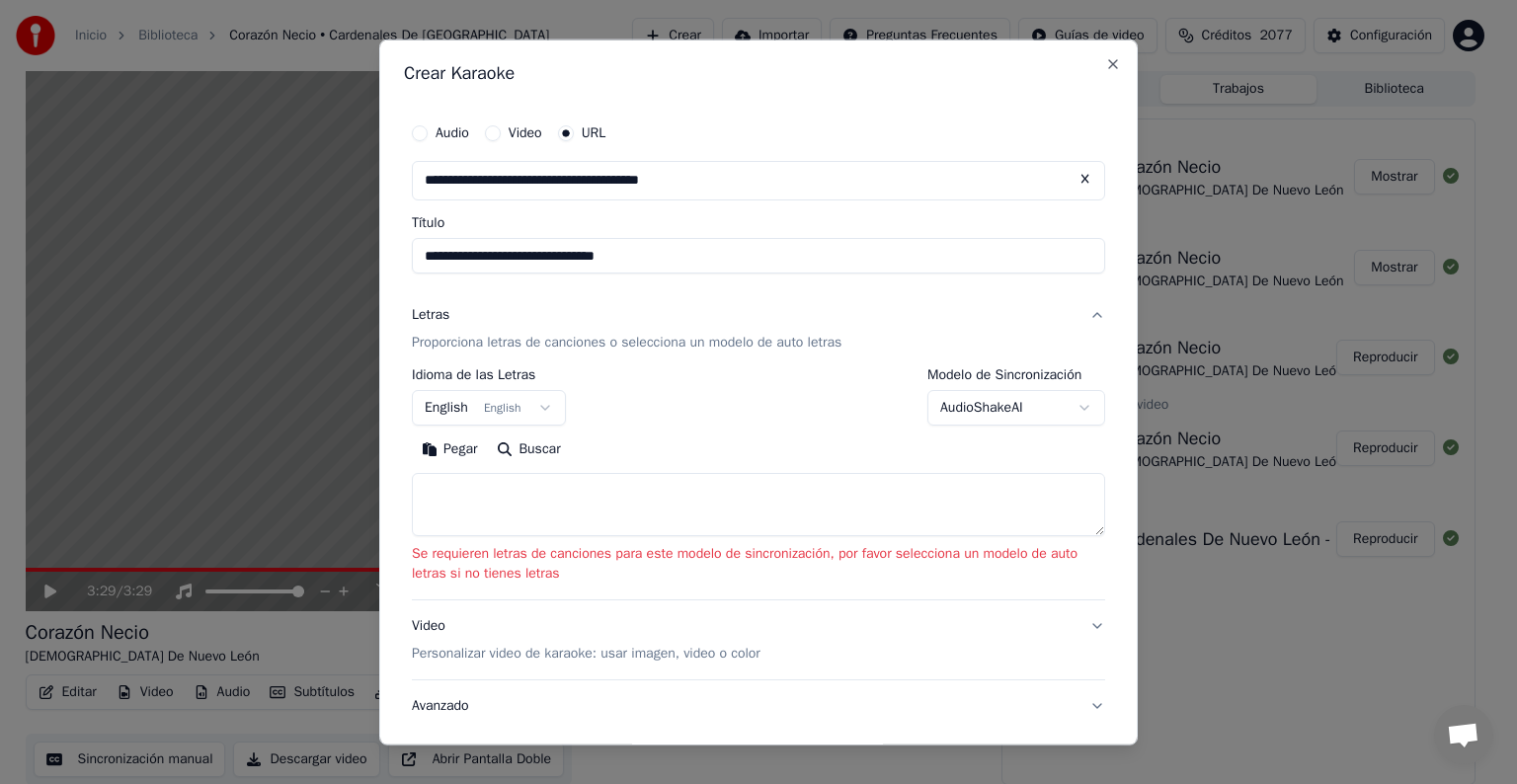 click on "**********" at bounding box center (750, 392) 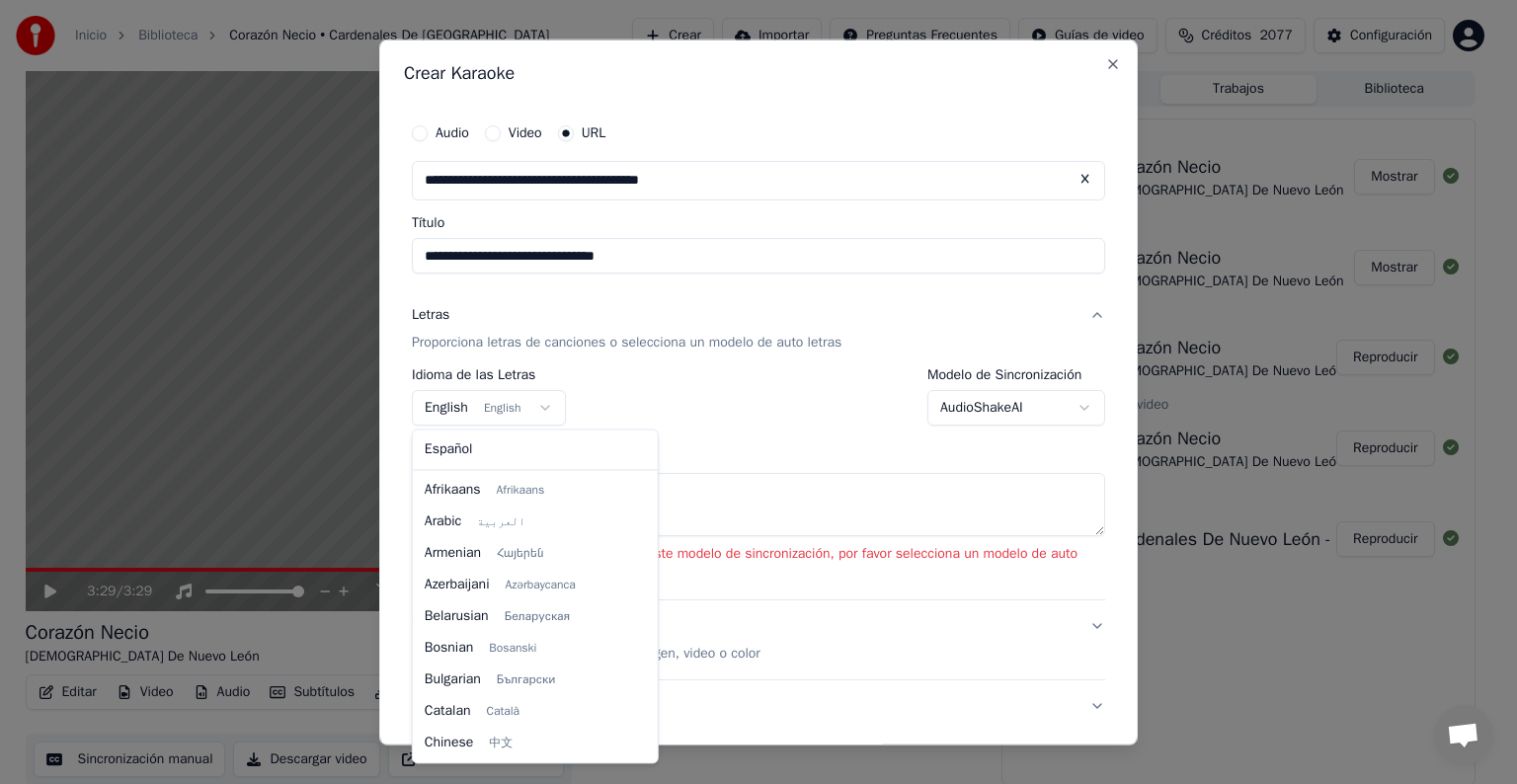 scroll, scrollTop: 158, scrollLeft: 0, axis: vertical 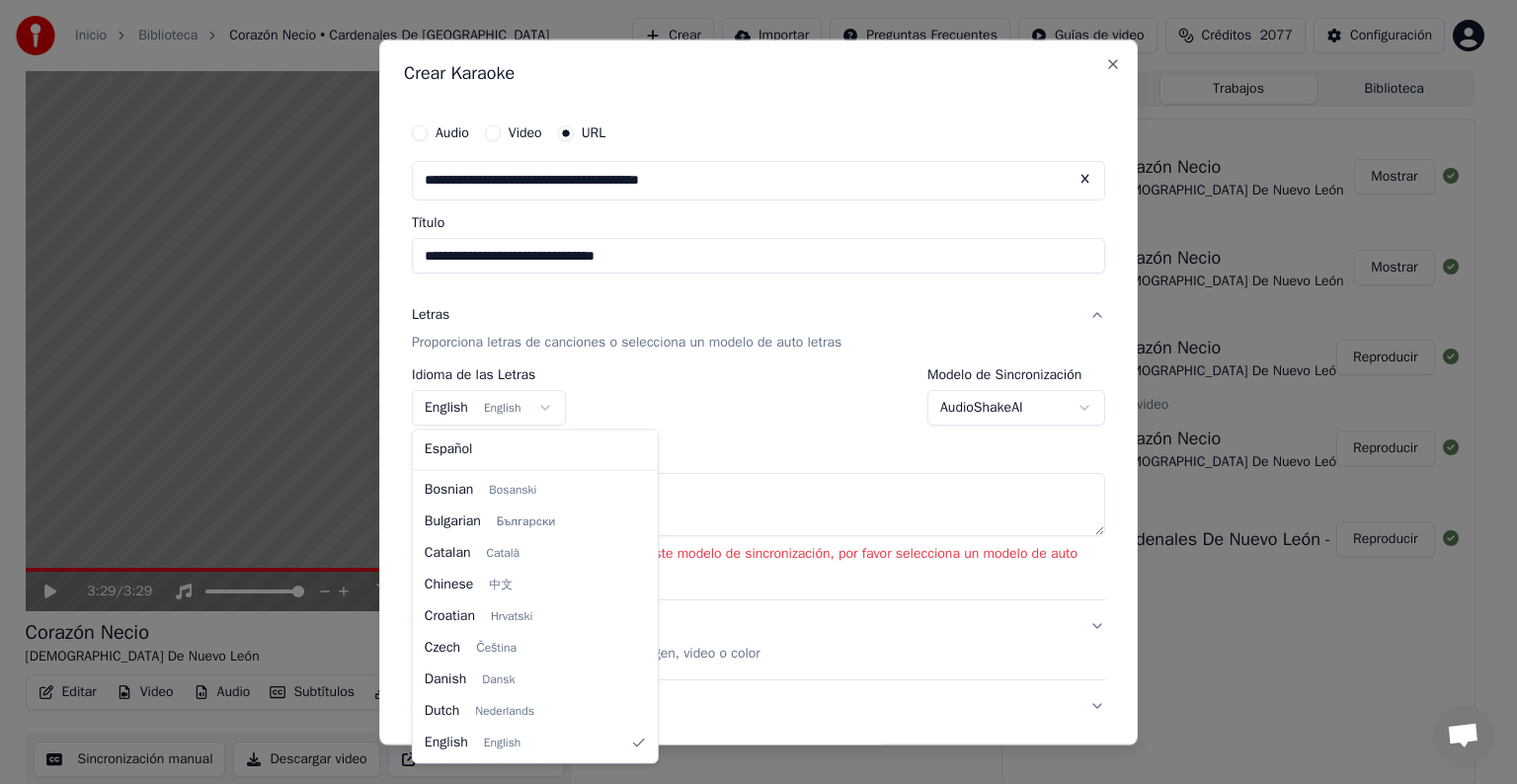 select on "**" 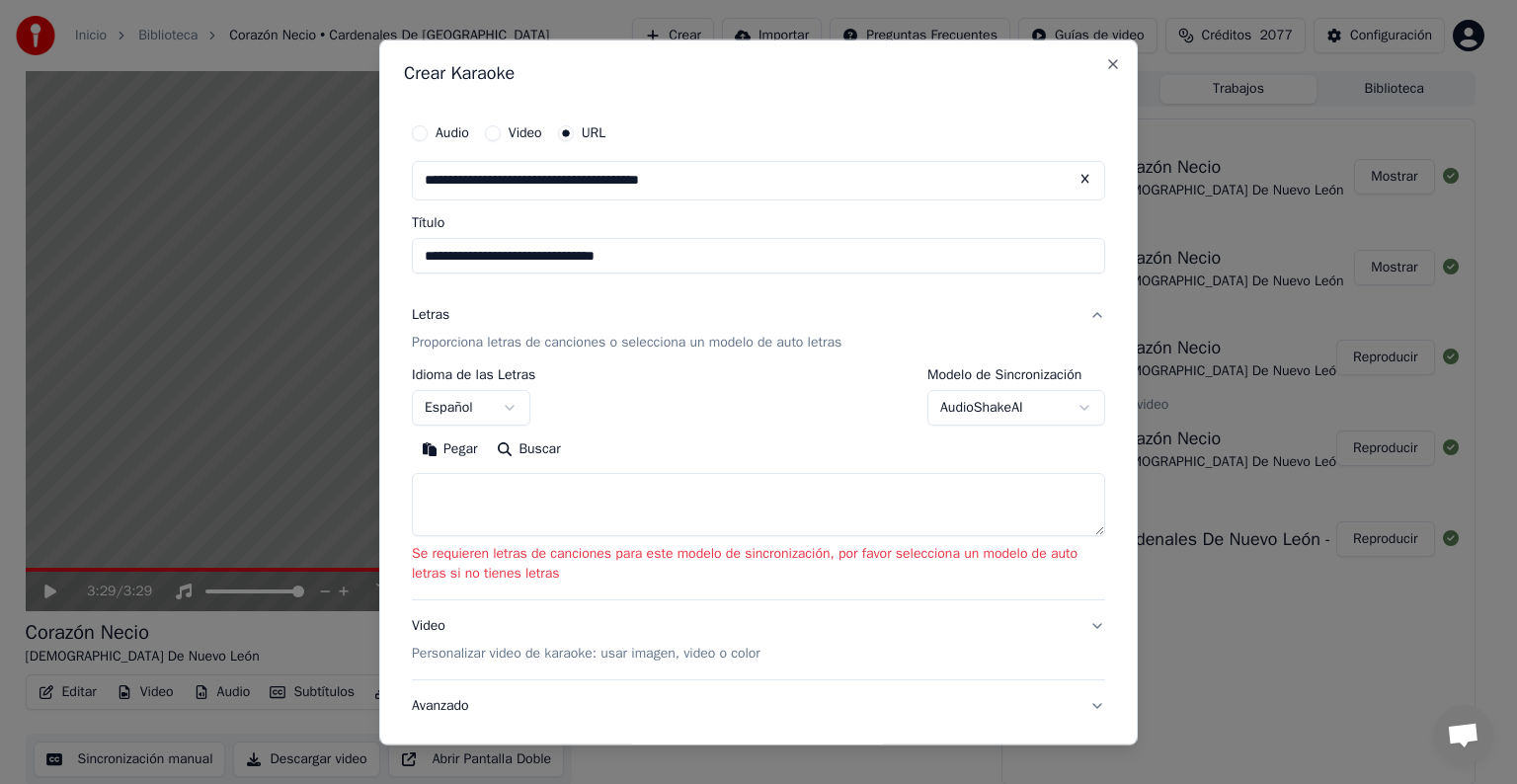 click on "**********" at bounding box center (750, 392) 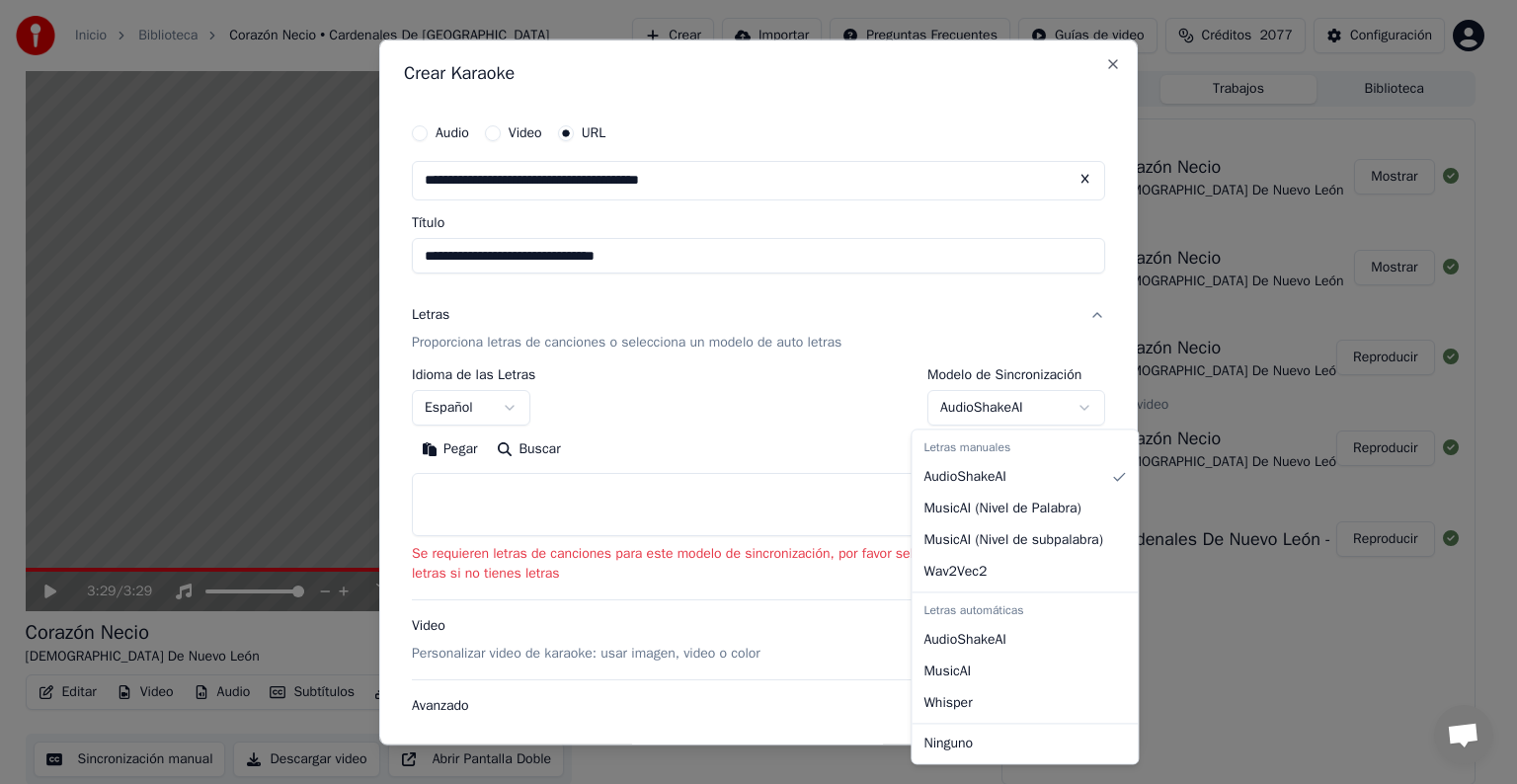 select on "**********" 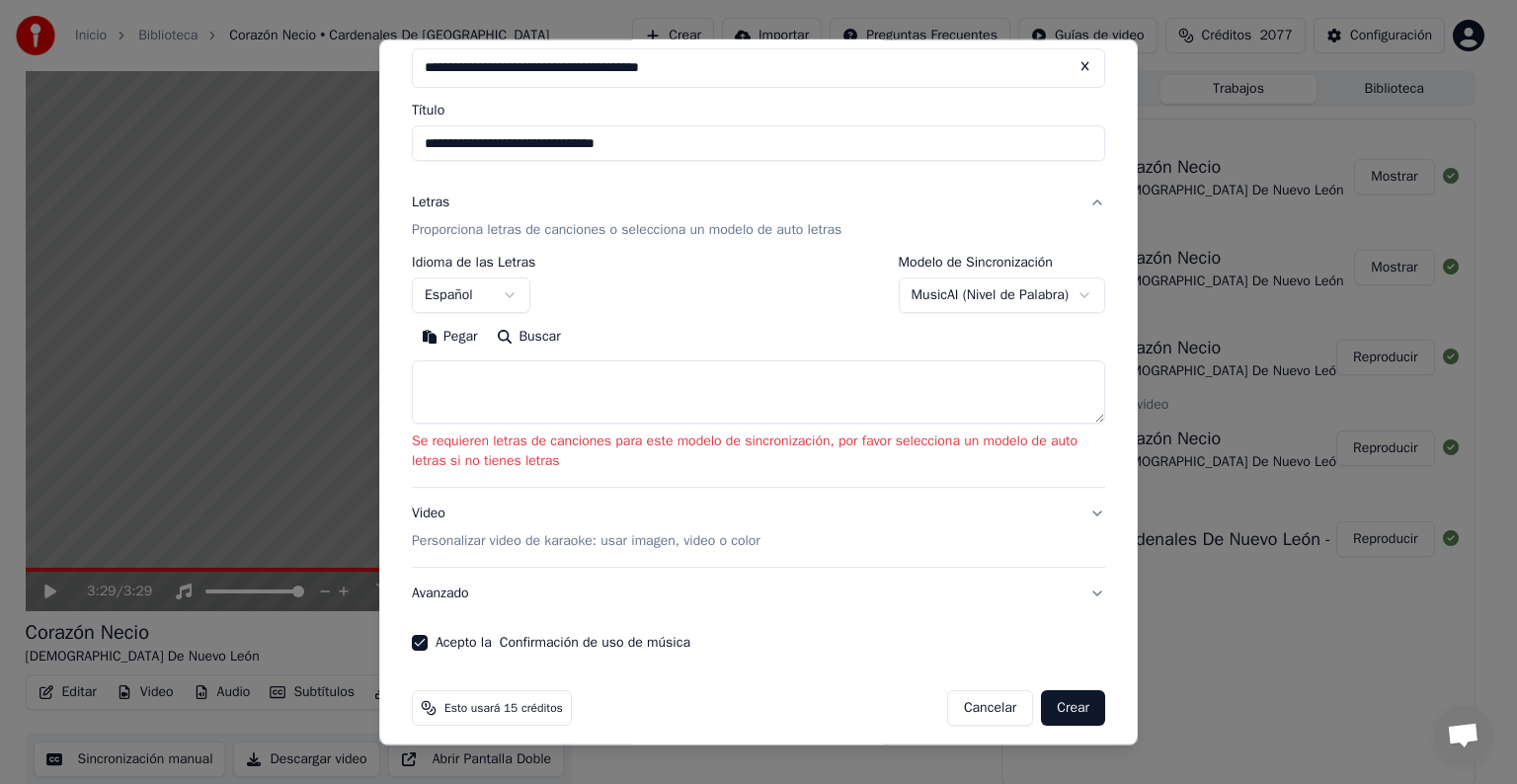 scroll, scrollTop: 125, scrollLeft: 0, axis: vertical 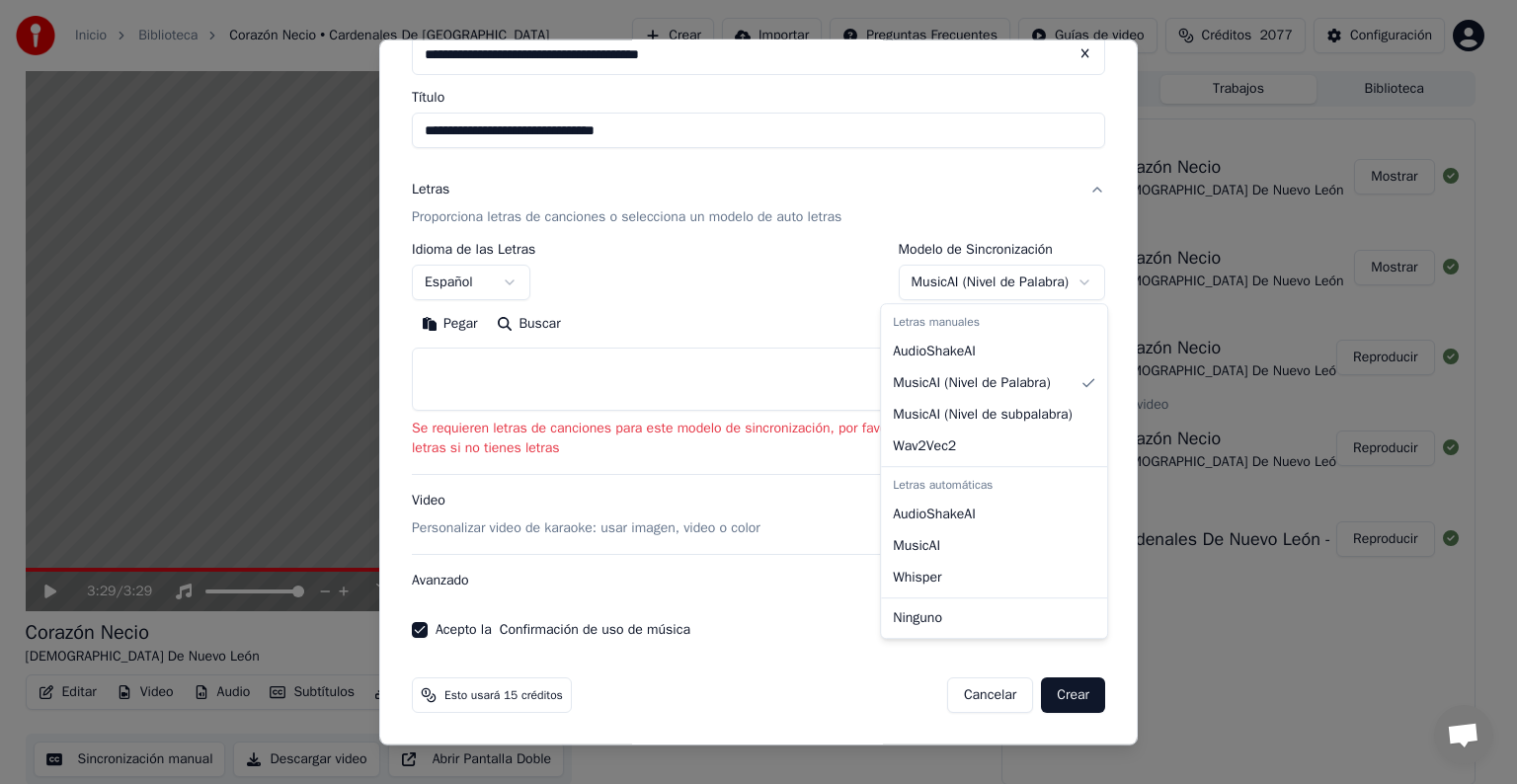 click on "**********" at bounding box center [750, 392] 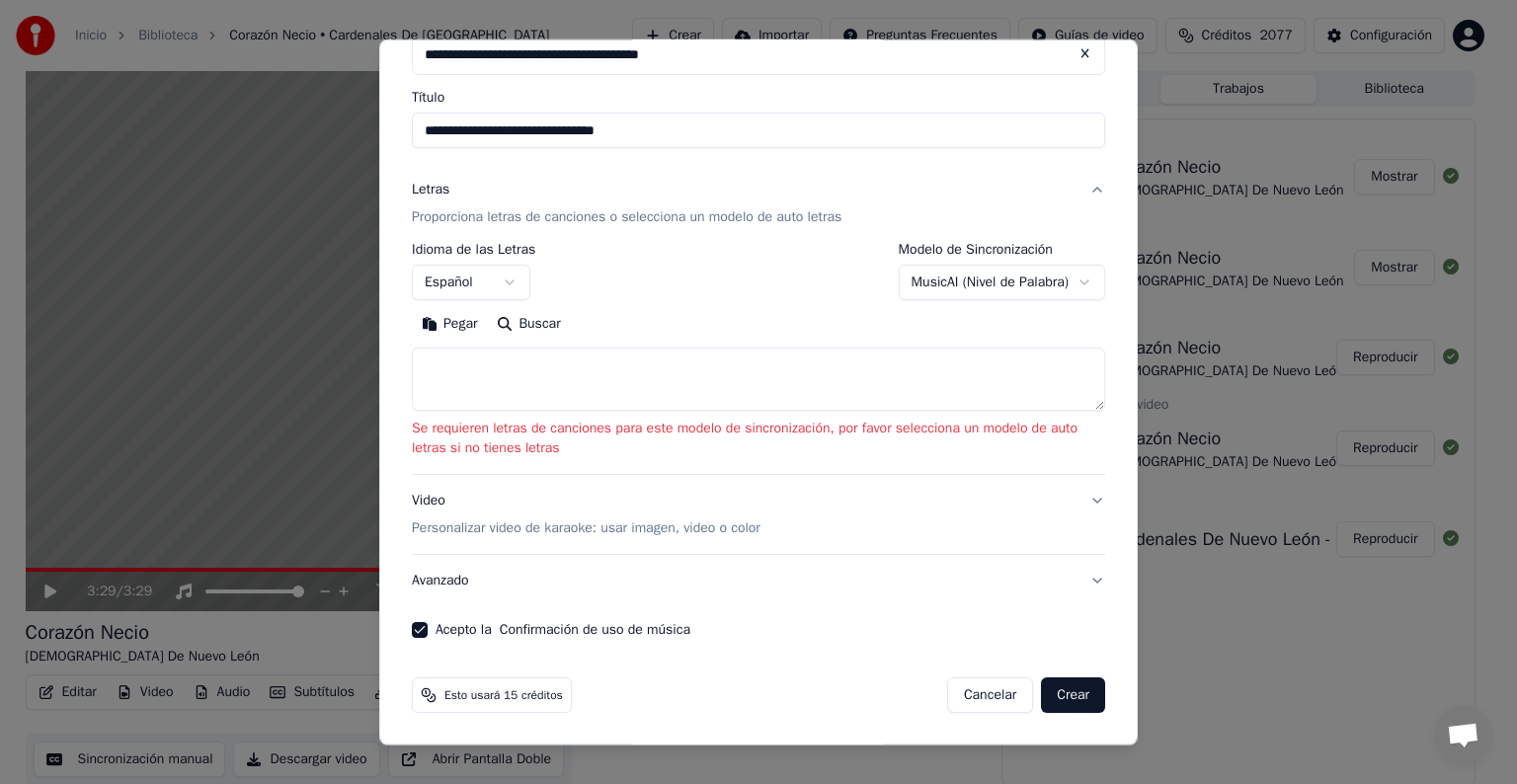 click on "**********" at bounding box center [750, 392] 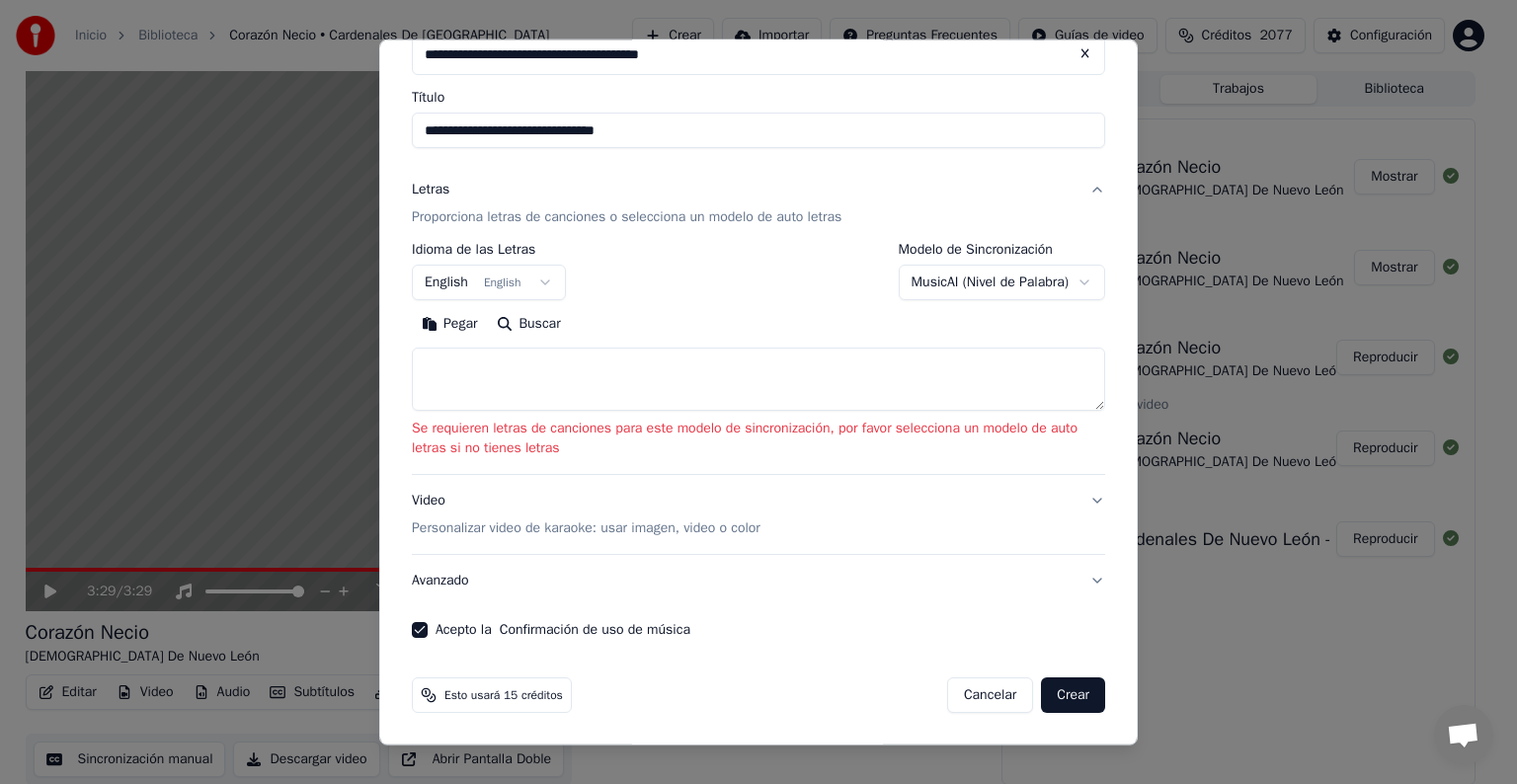 click on "**********" at bounding box center (750, 392) 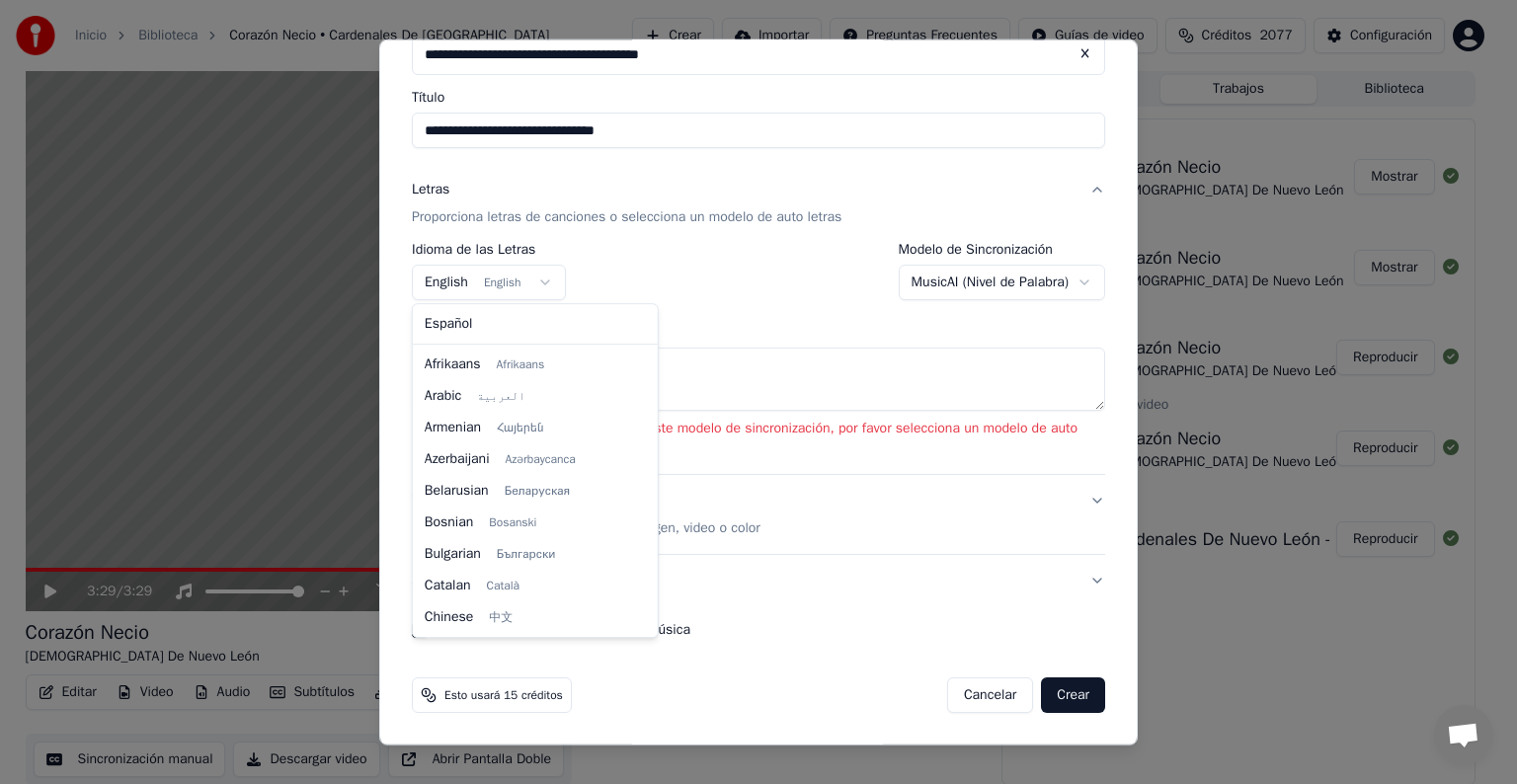 scroll, scrollTop: 158, scrollLeft: 0, axis: vertical 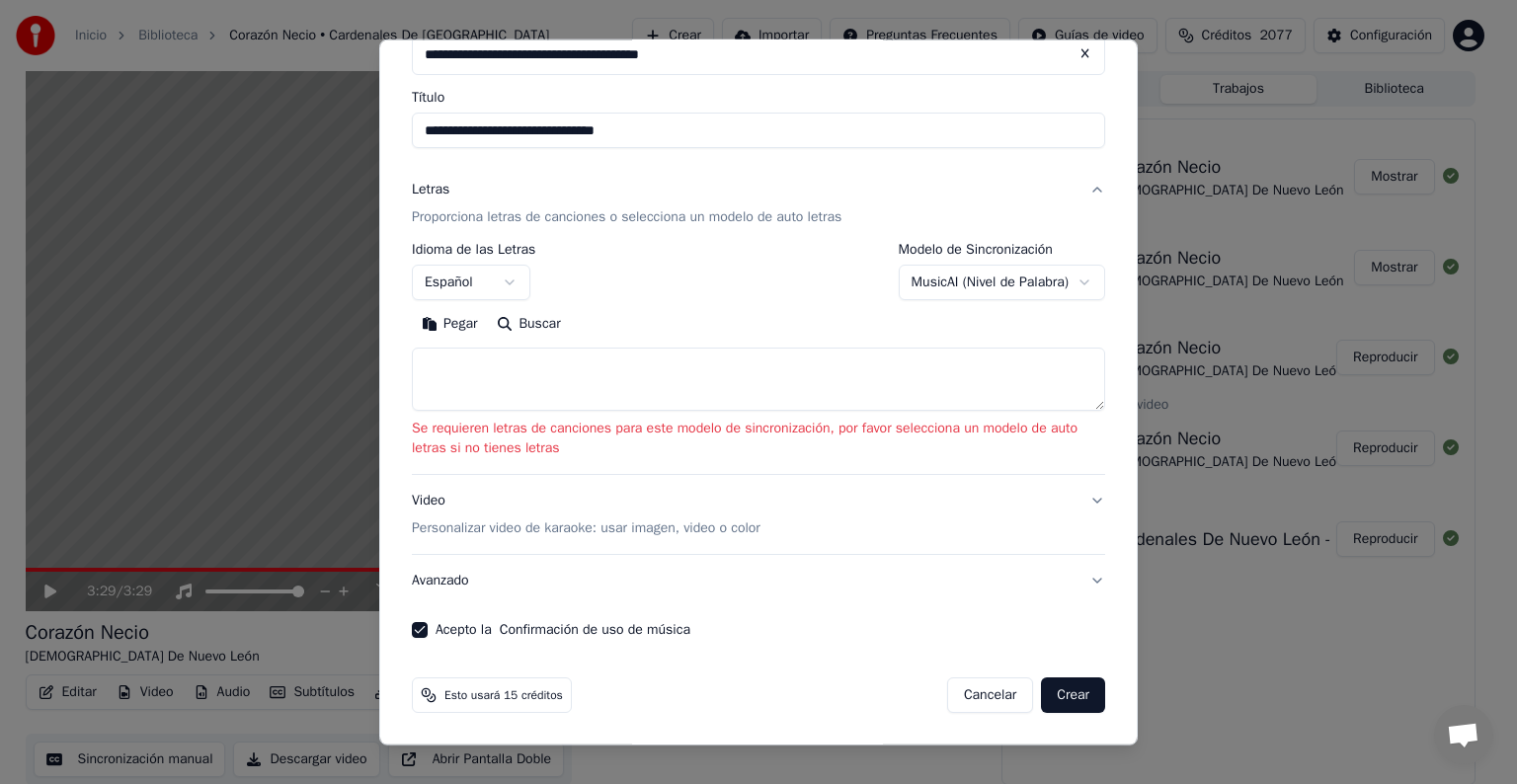 click on "Crear" at bounding box center [1073, 695] 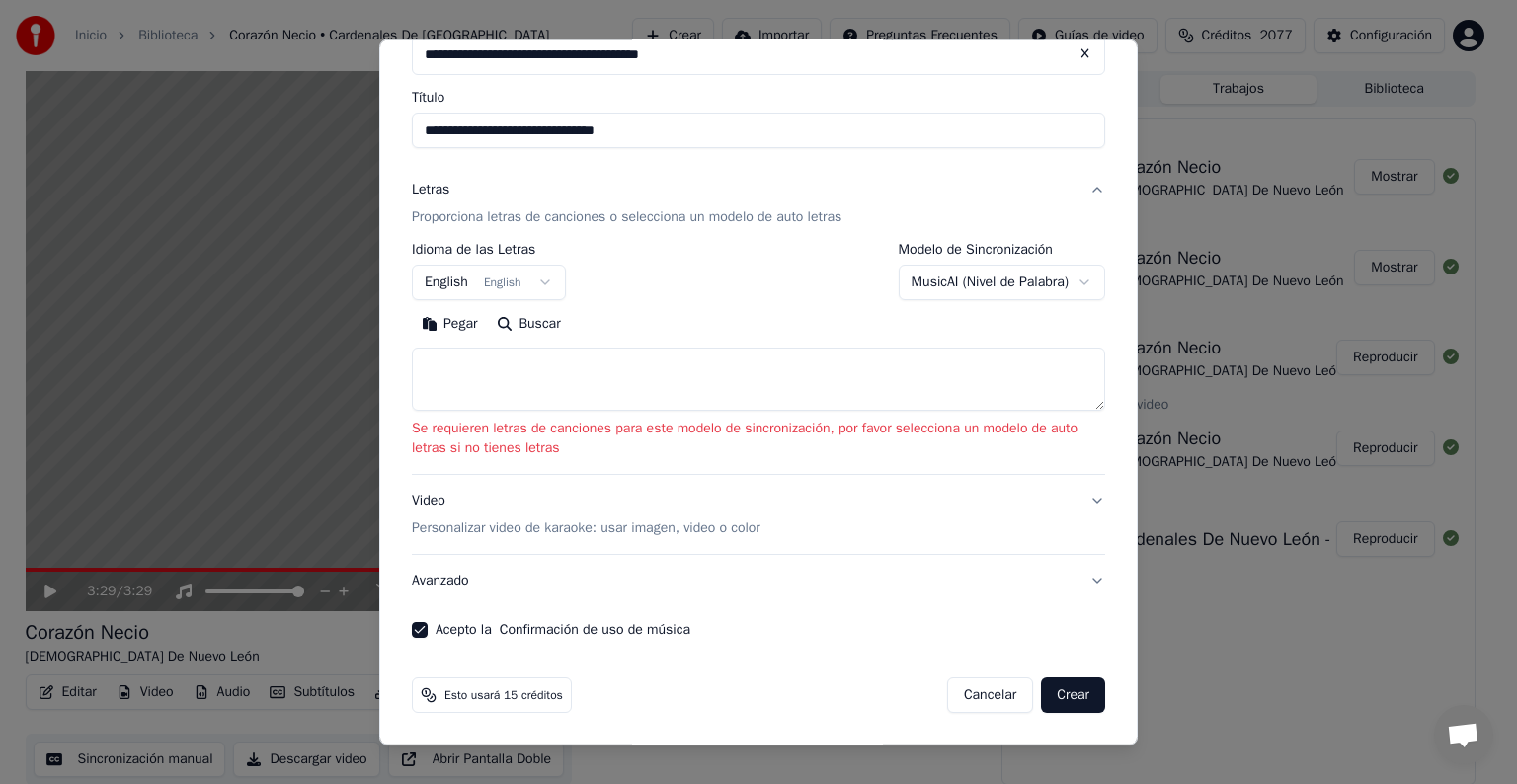click on "**********" at bounding box center [750, 392] 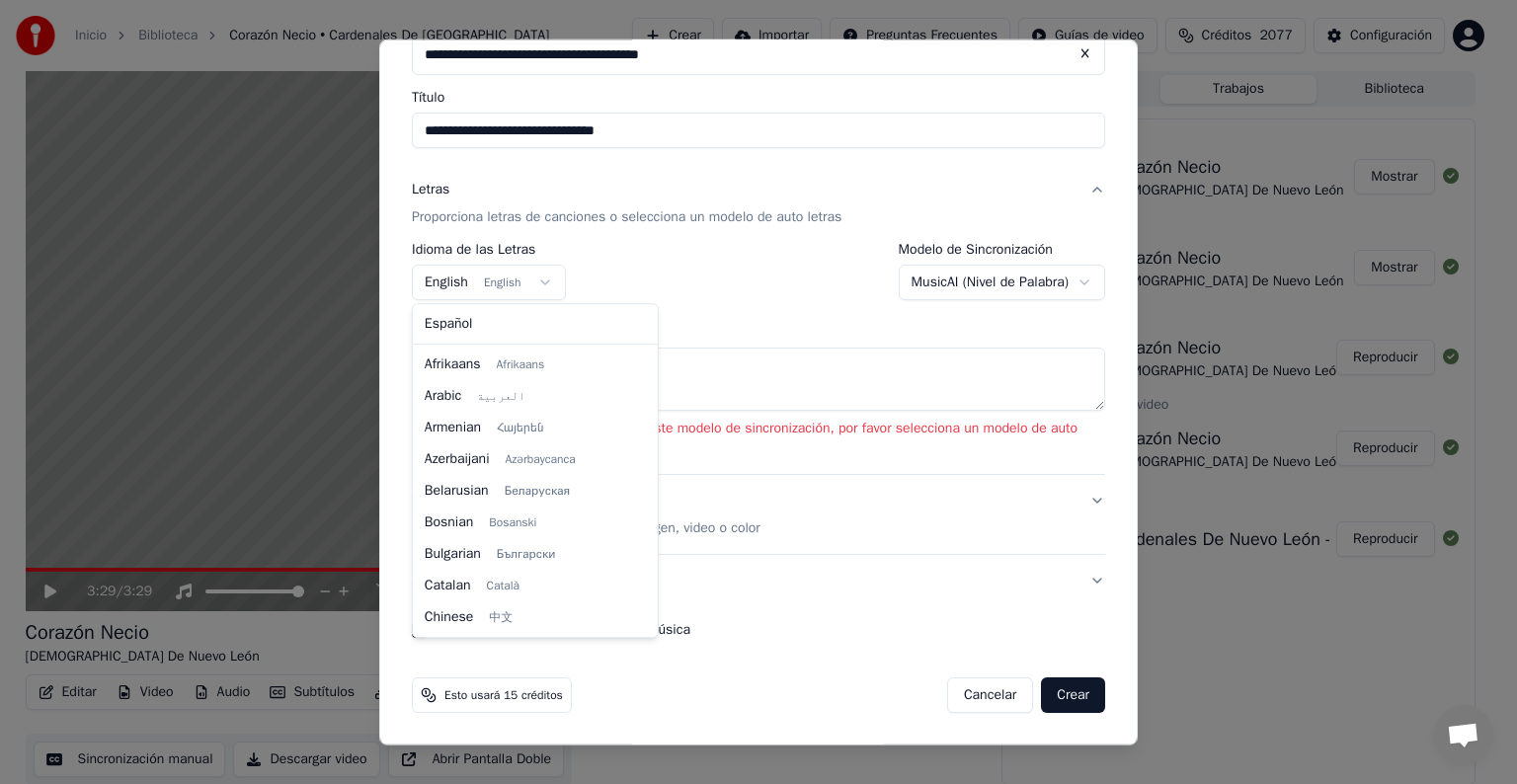 scroll, scrollTop: 158, scrollLeft: 0, axis: vertical 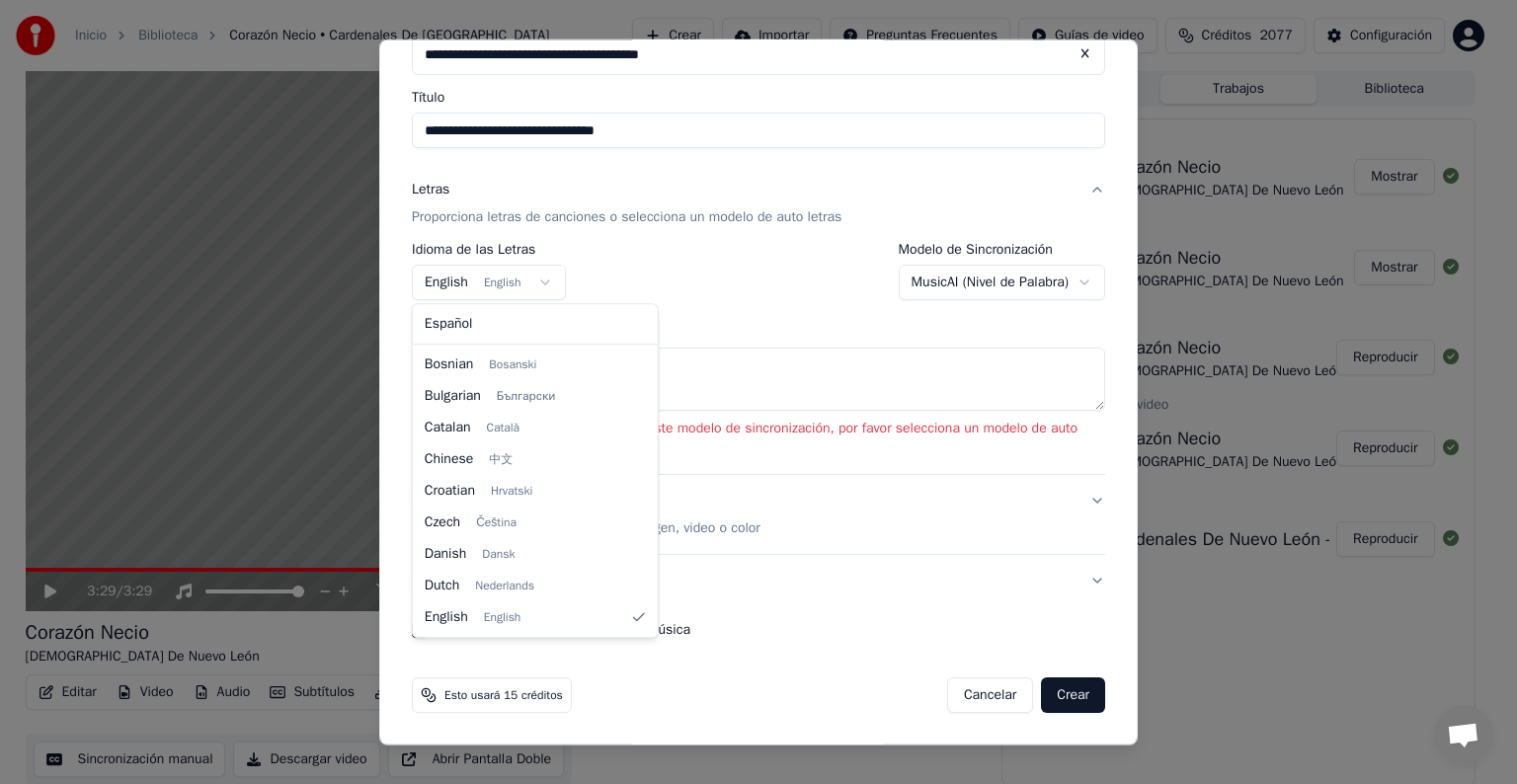 select on "**" 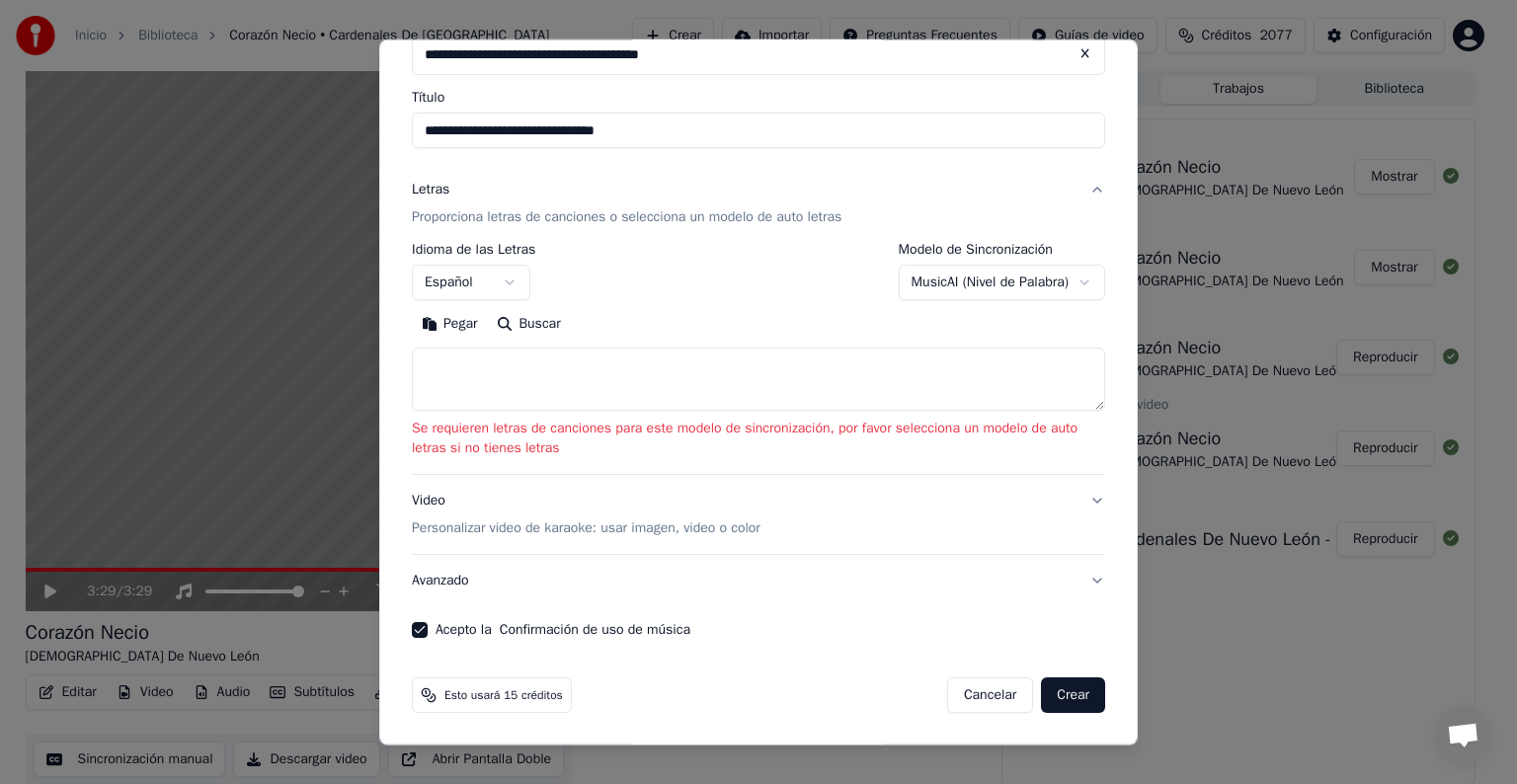 click on "**********" at bounding box center [750, 392] 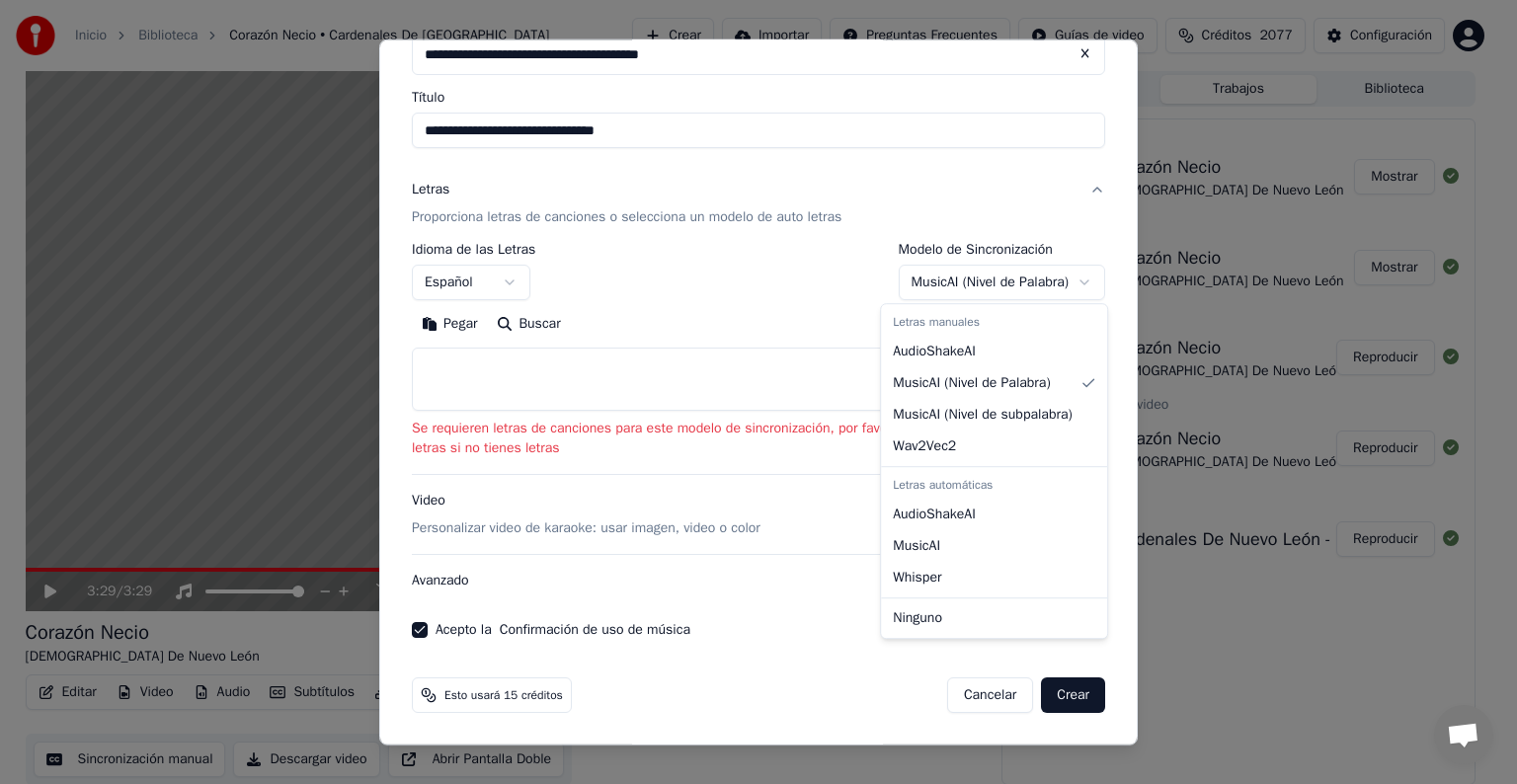select on "**********" 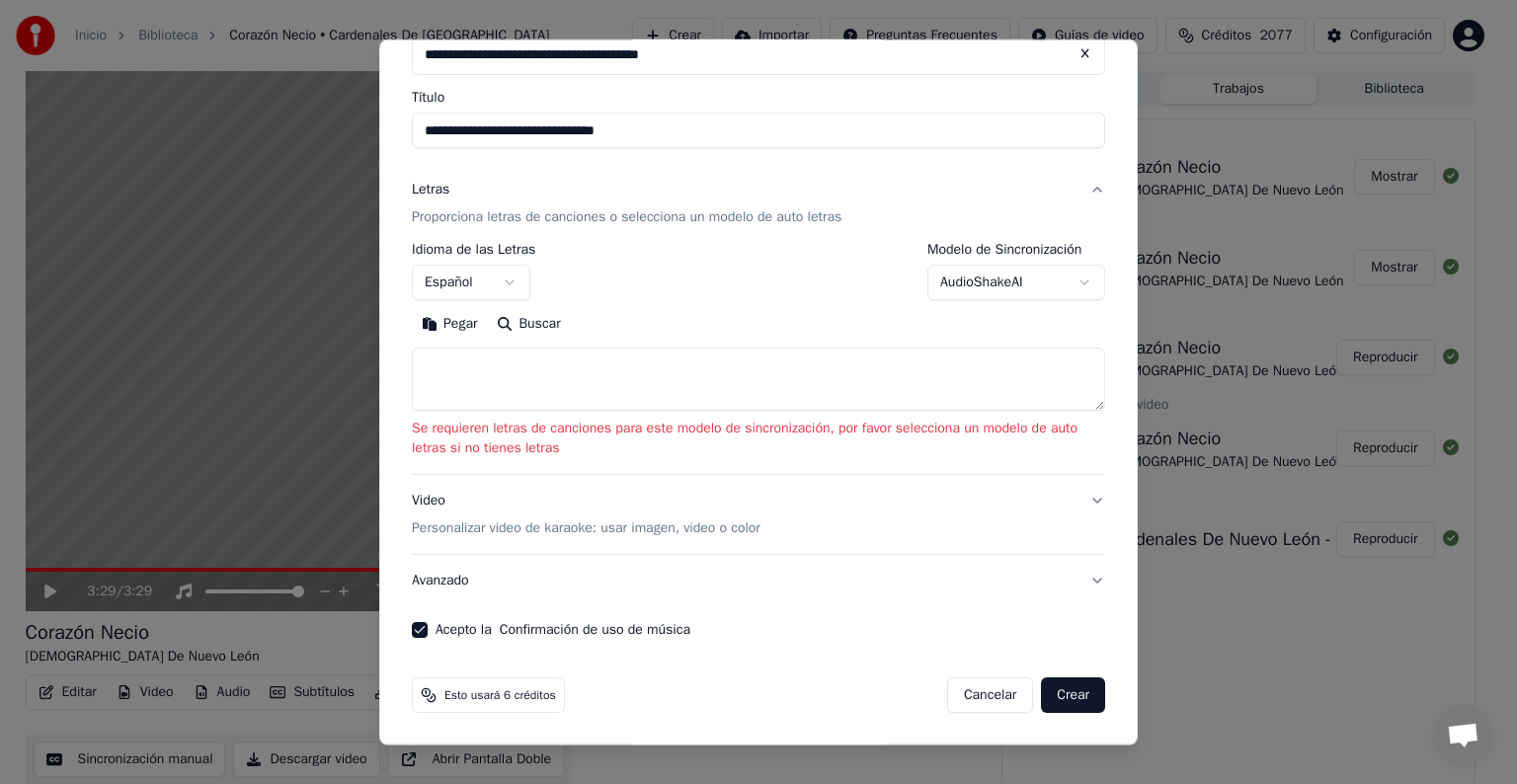 click on "Crear" at bounding box center [1073, 695] 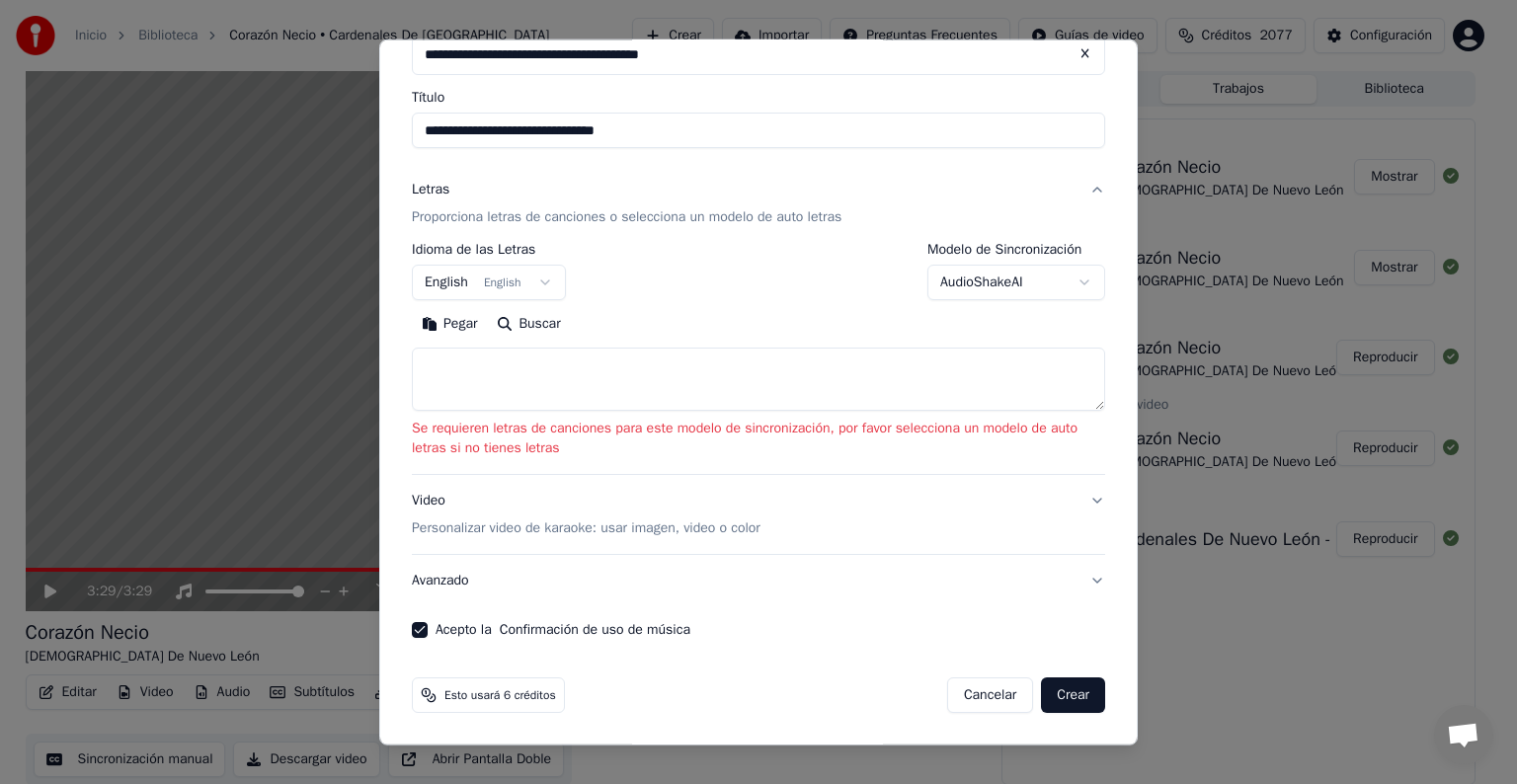 click on "**********" at bounding box center (750, 392) 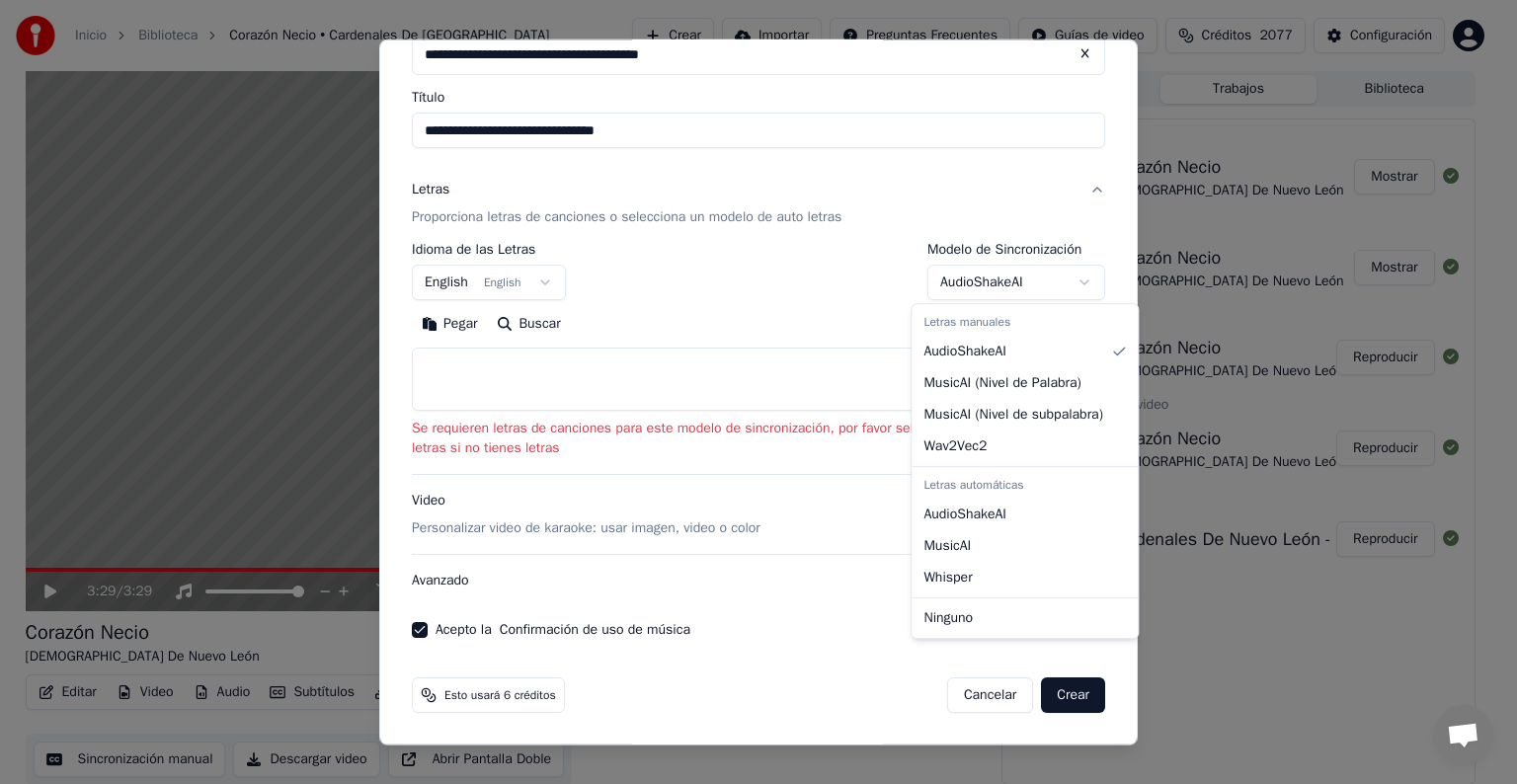 select on "**********" 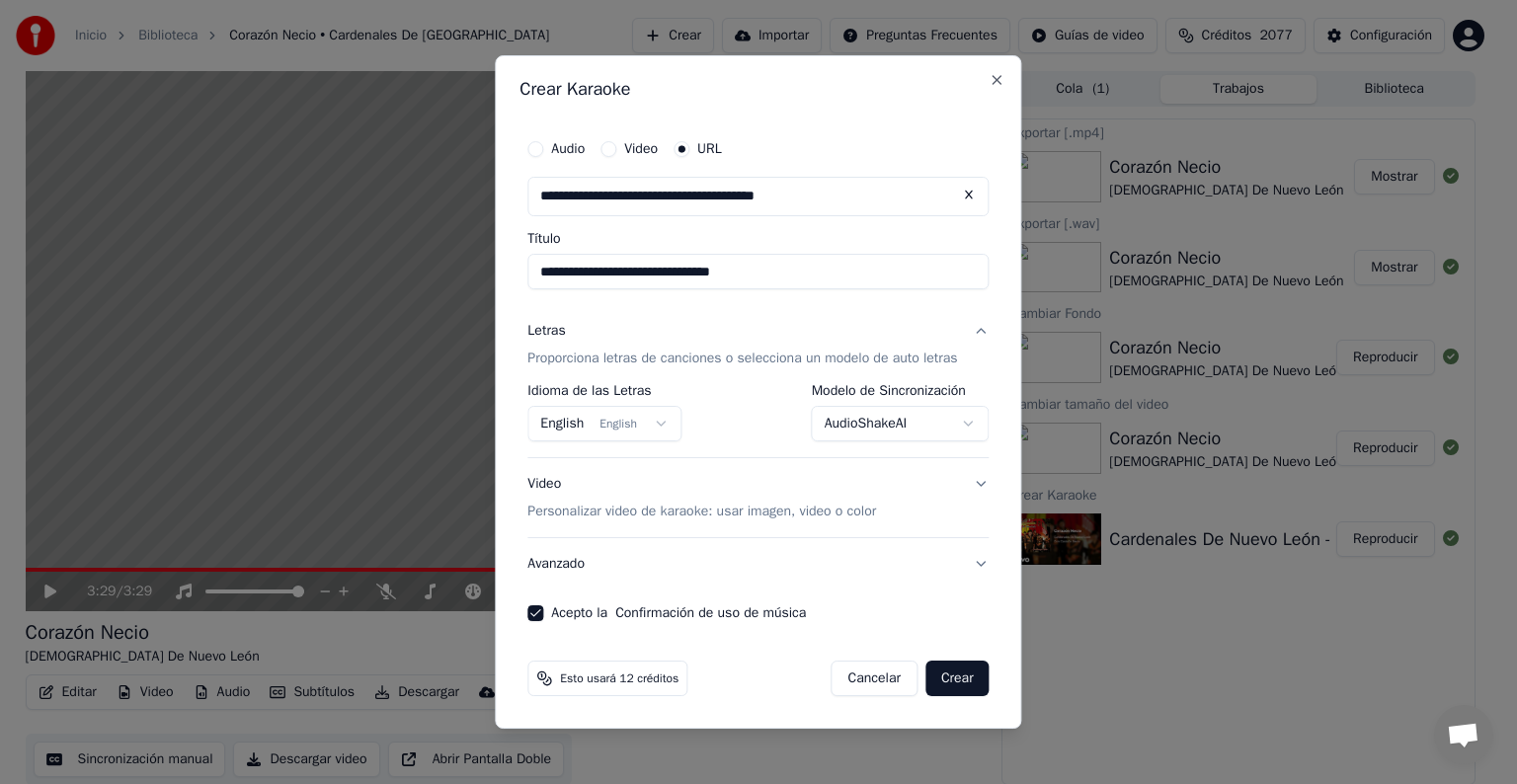 click on "**********" at bounding box center [750, 392] 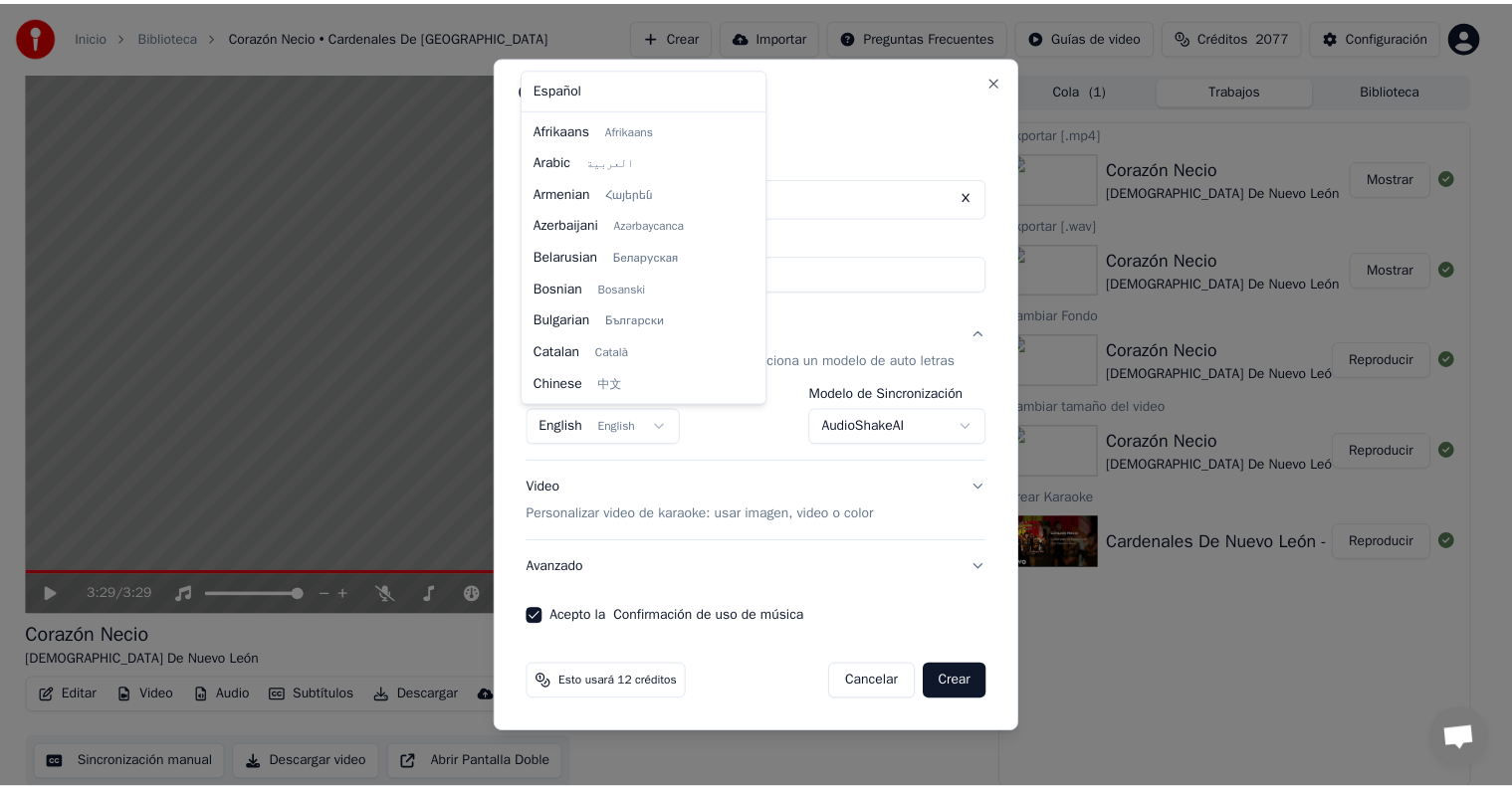 scroll, scrollTop: 159, scrollLeft: 0, axis: vertical 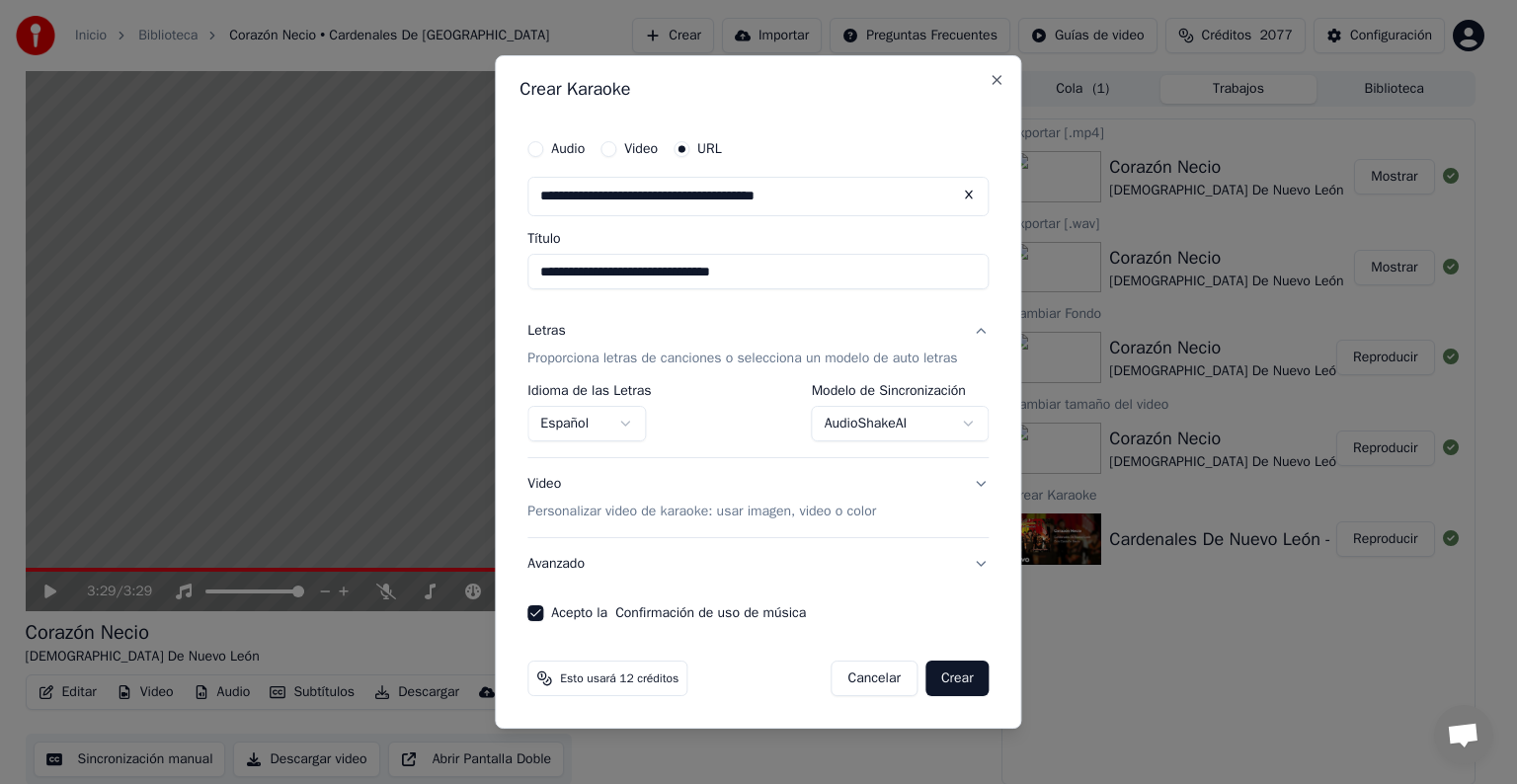 click on "Crear" at bounding box center (957, 678) 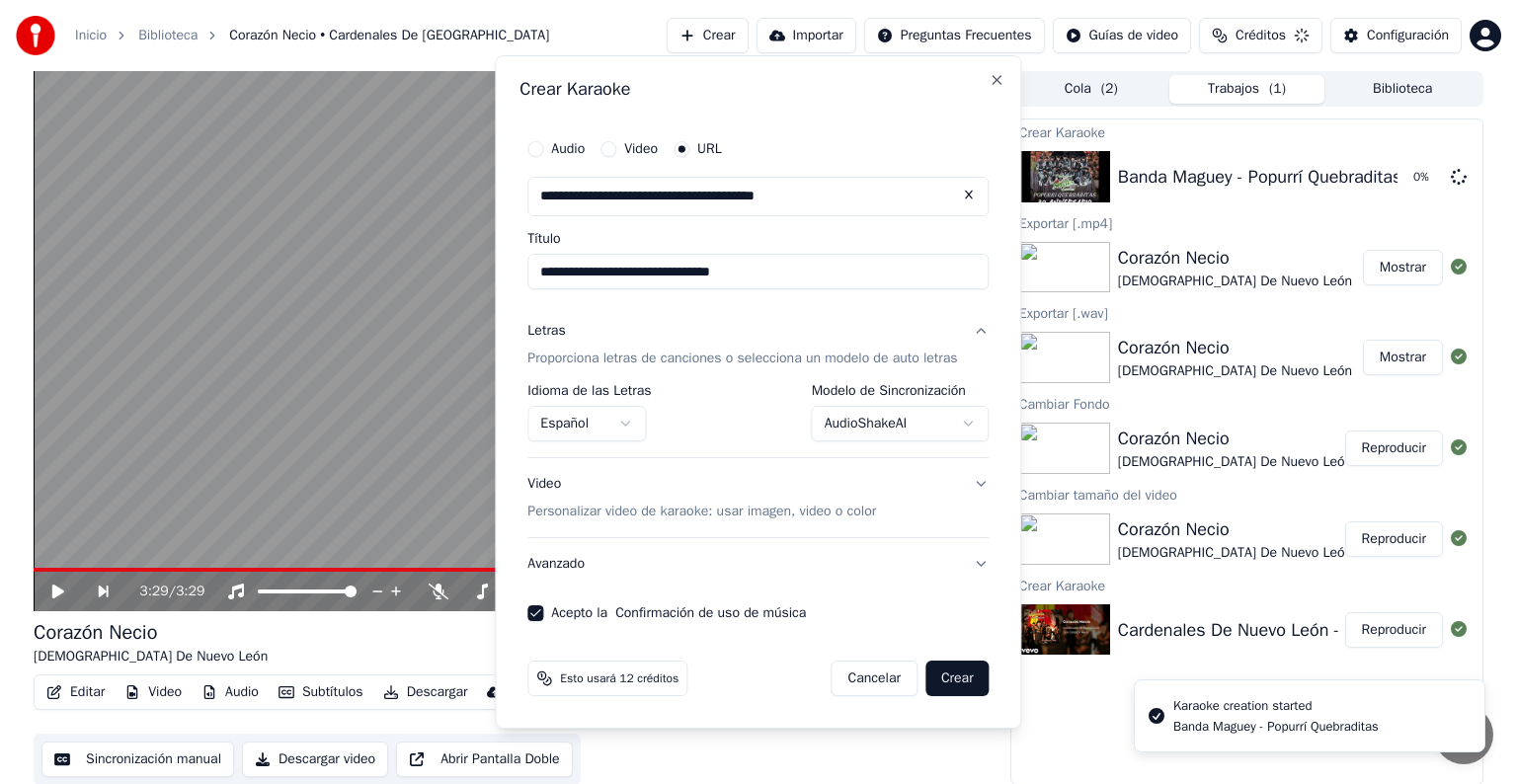 select on "**********" 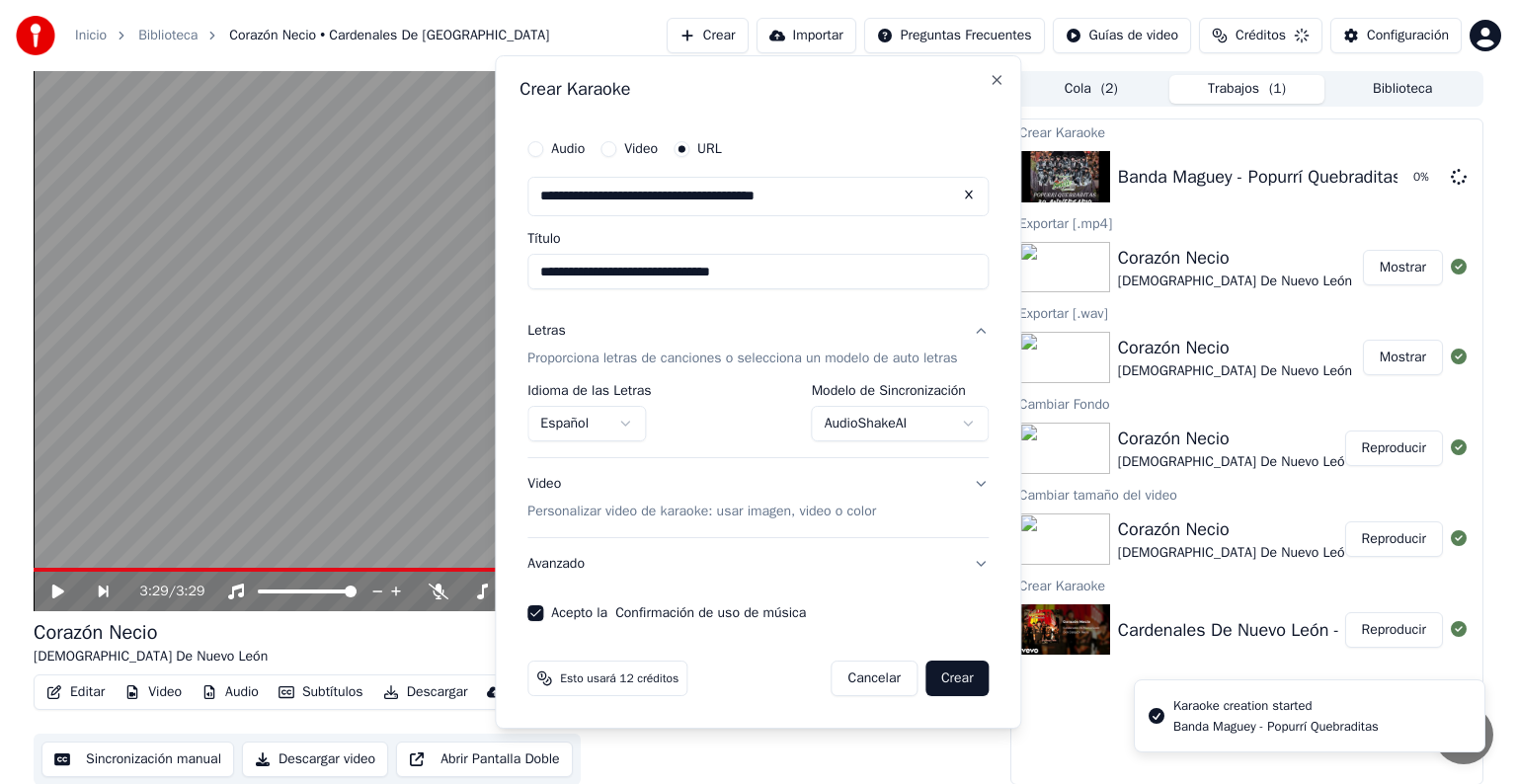 type 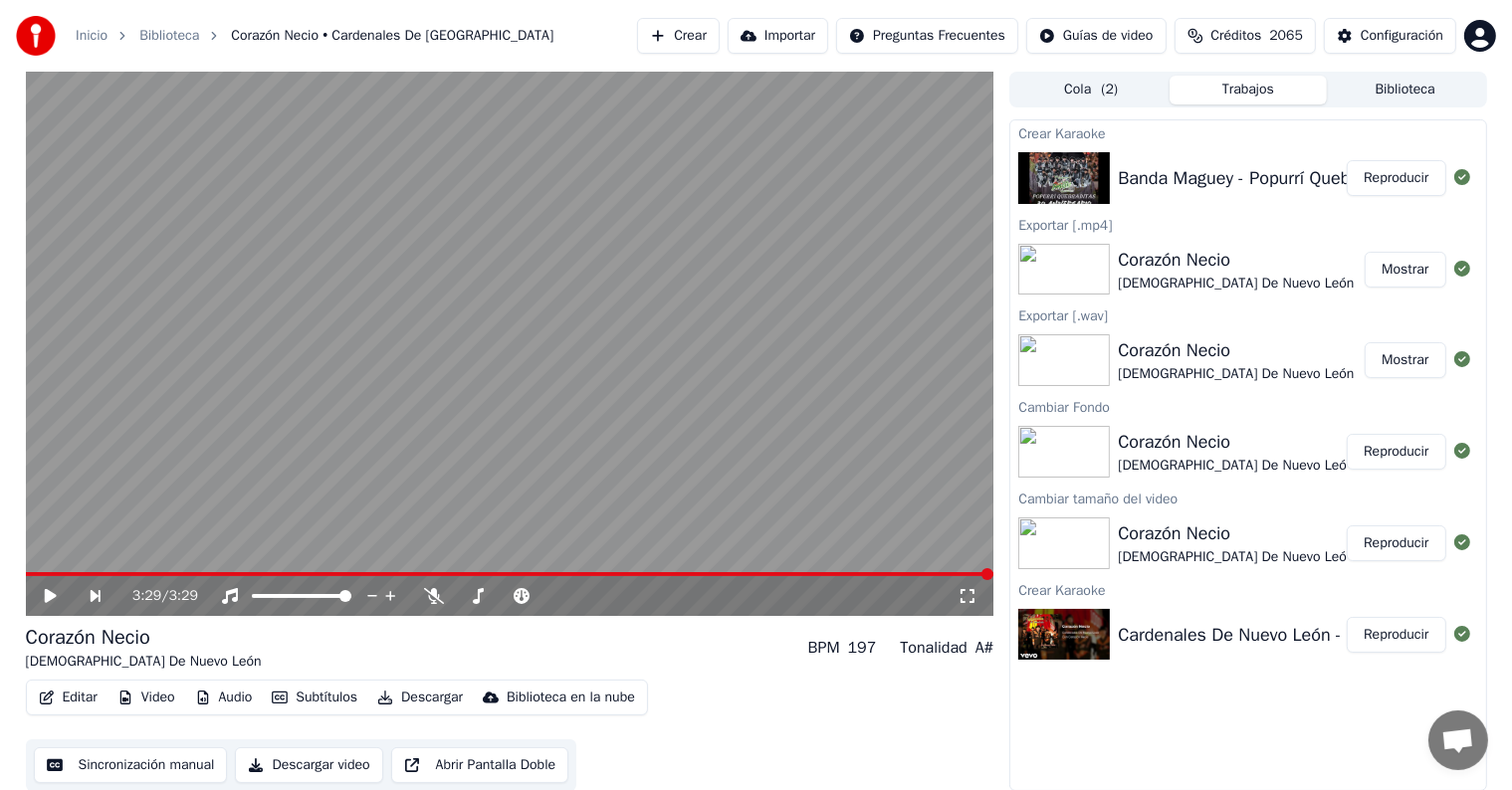 click on "Reproducir" at bounding box center [1396, 178] 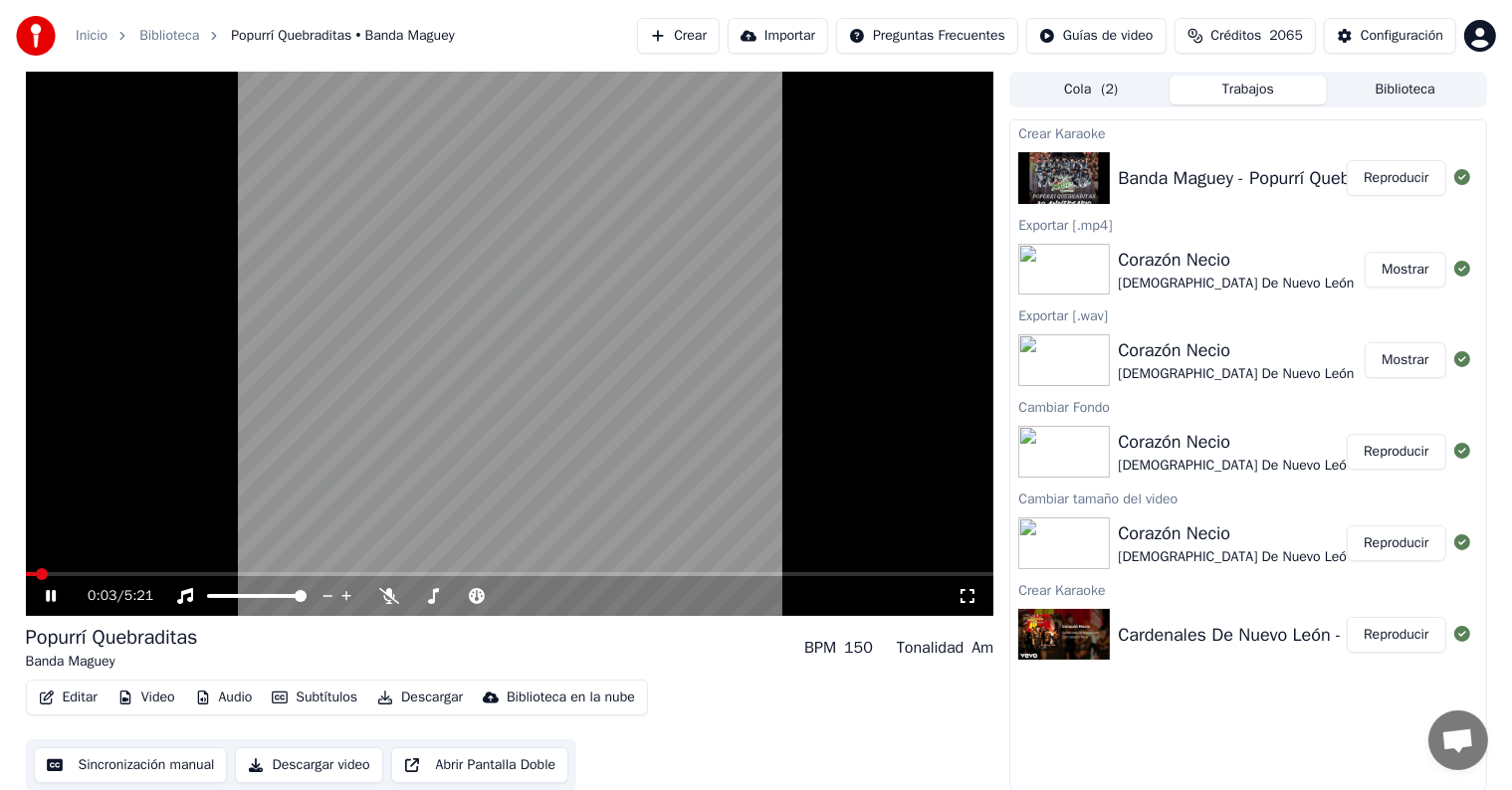 click on "Audio" at bounding box center (224, 697) 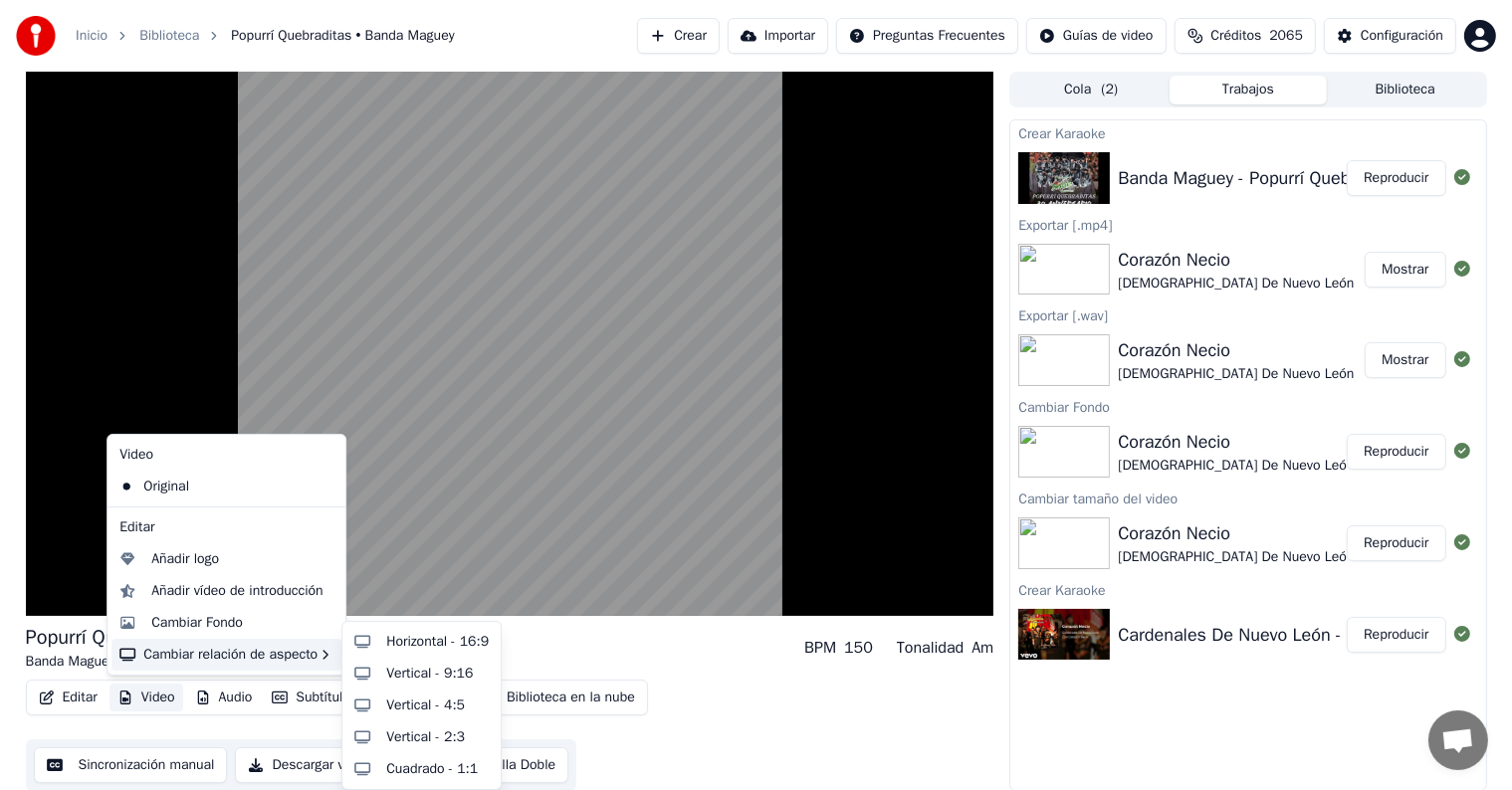 click on "Cambiar relación de aspecto" at bounding box center (226, 655) 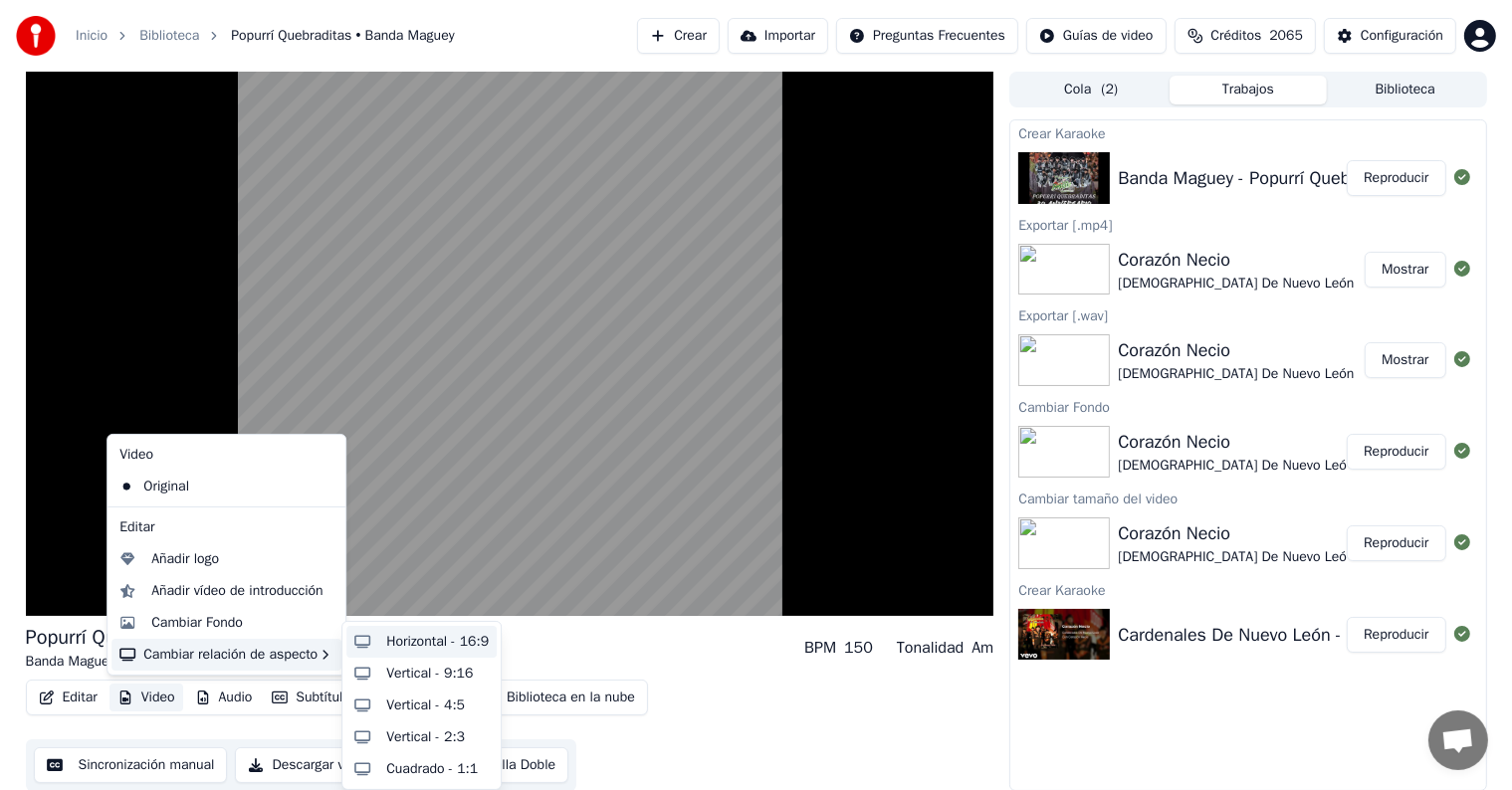 click on "Horizontal - 16:9" at bounding box center [421, 642] 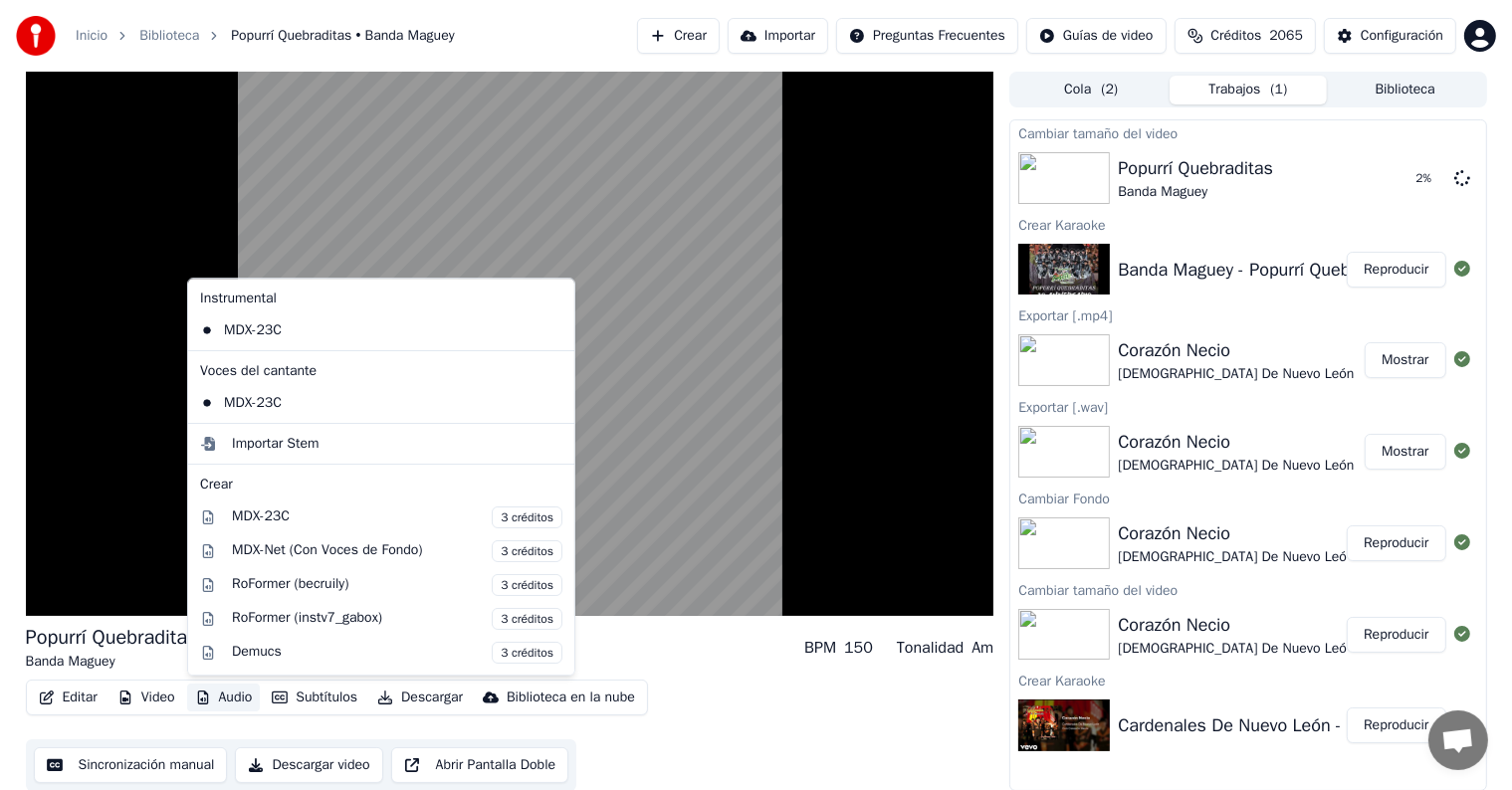 click on "Audio" at bounding box center [224, 697] 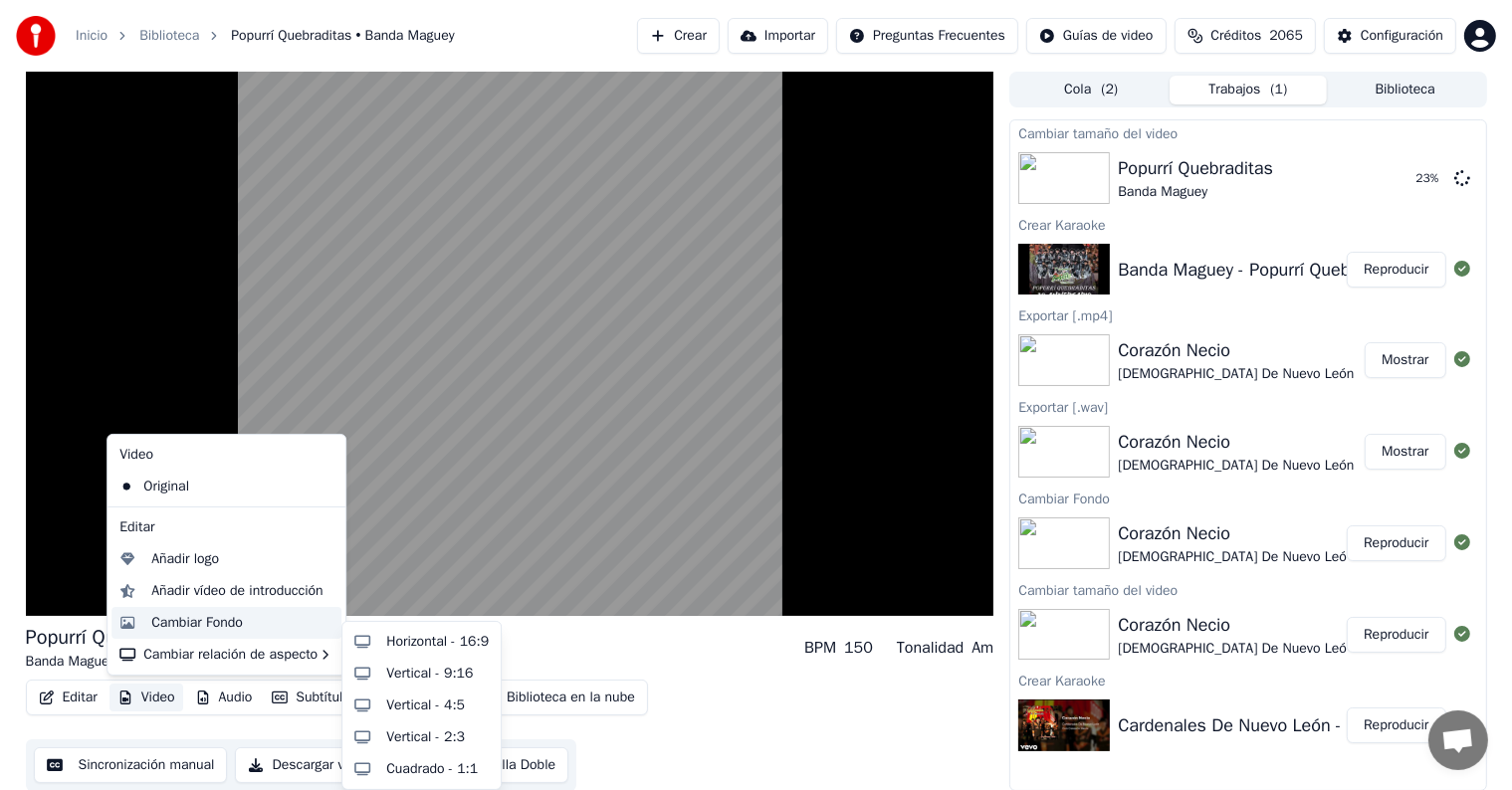 click on "Cambiar Fondo" at bounding box center (242, 623) 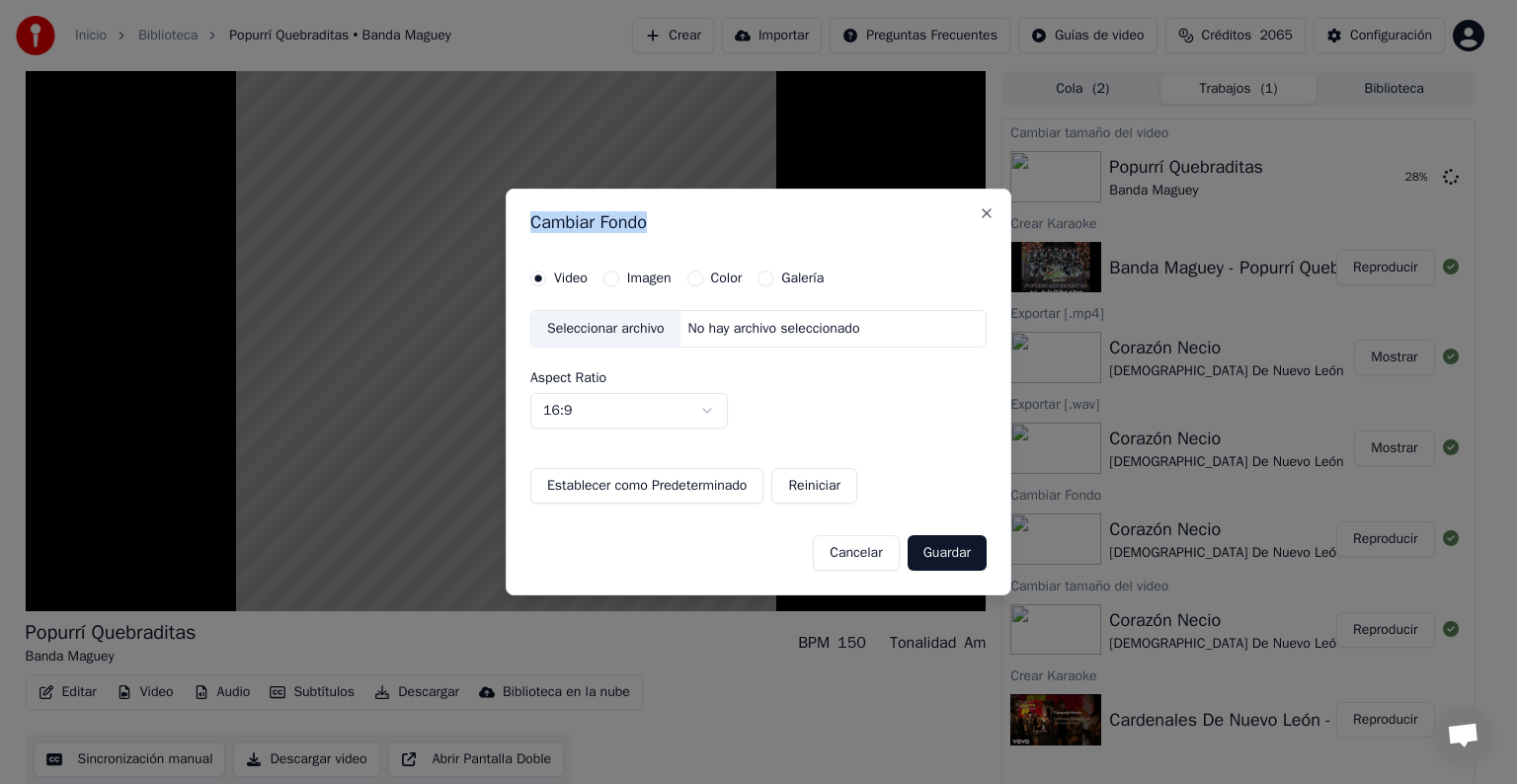 drag, startPoint x: 556, startPoint y: 147, endPoint x: 356, endPoint y: 86, distance: 209.09567 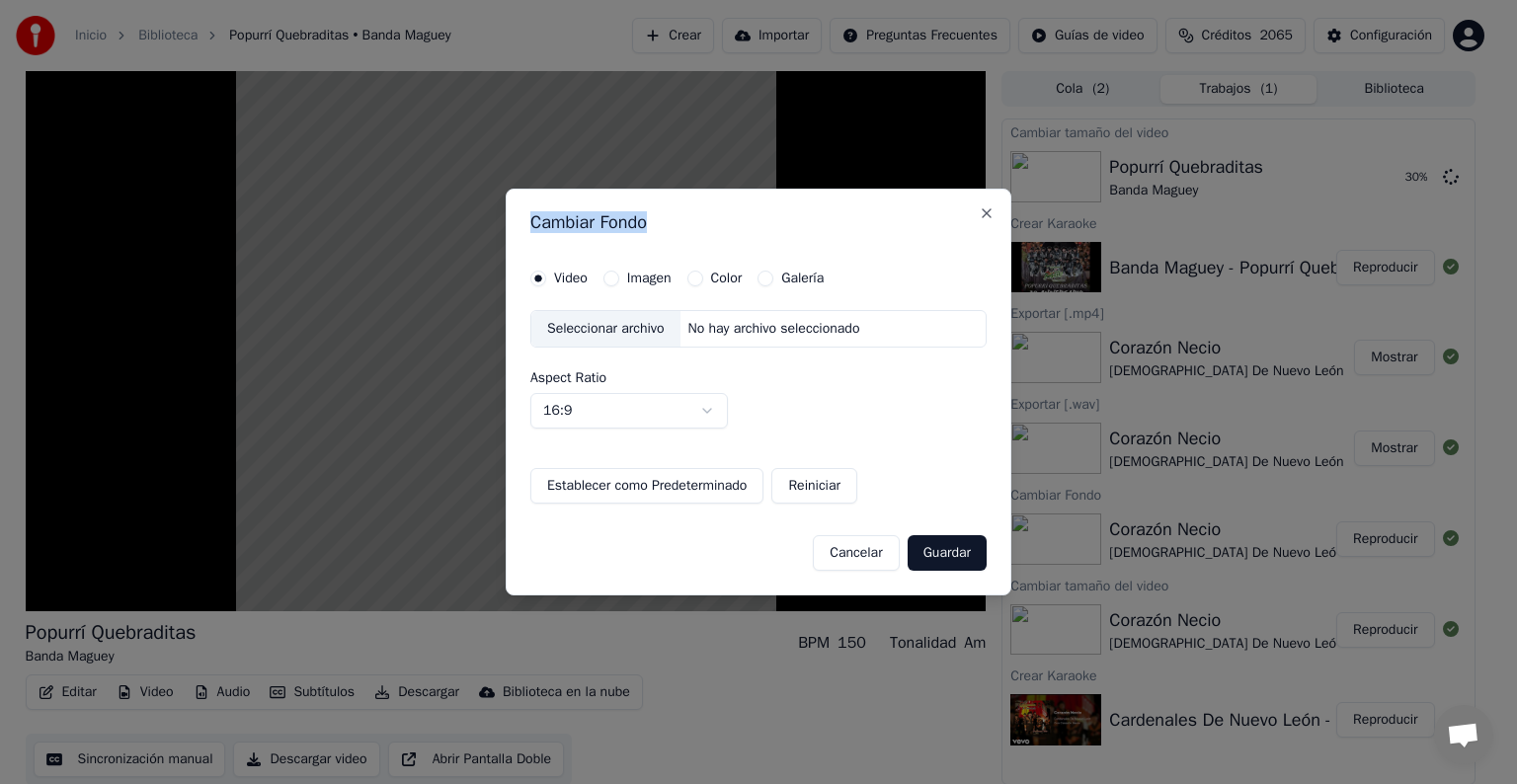 click on "Imagen" at bounding box center [649, 278] 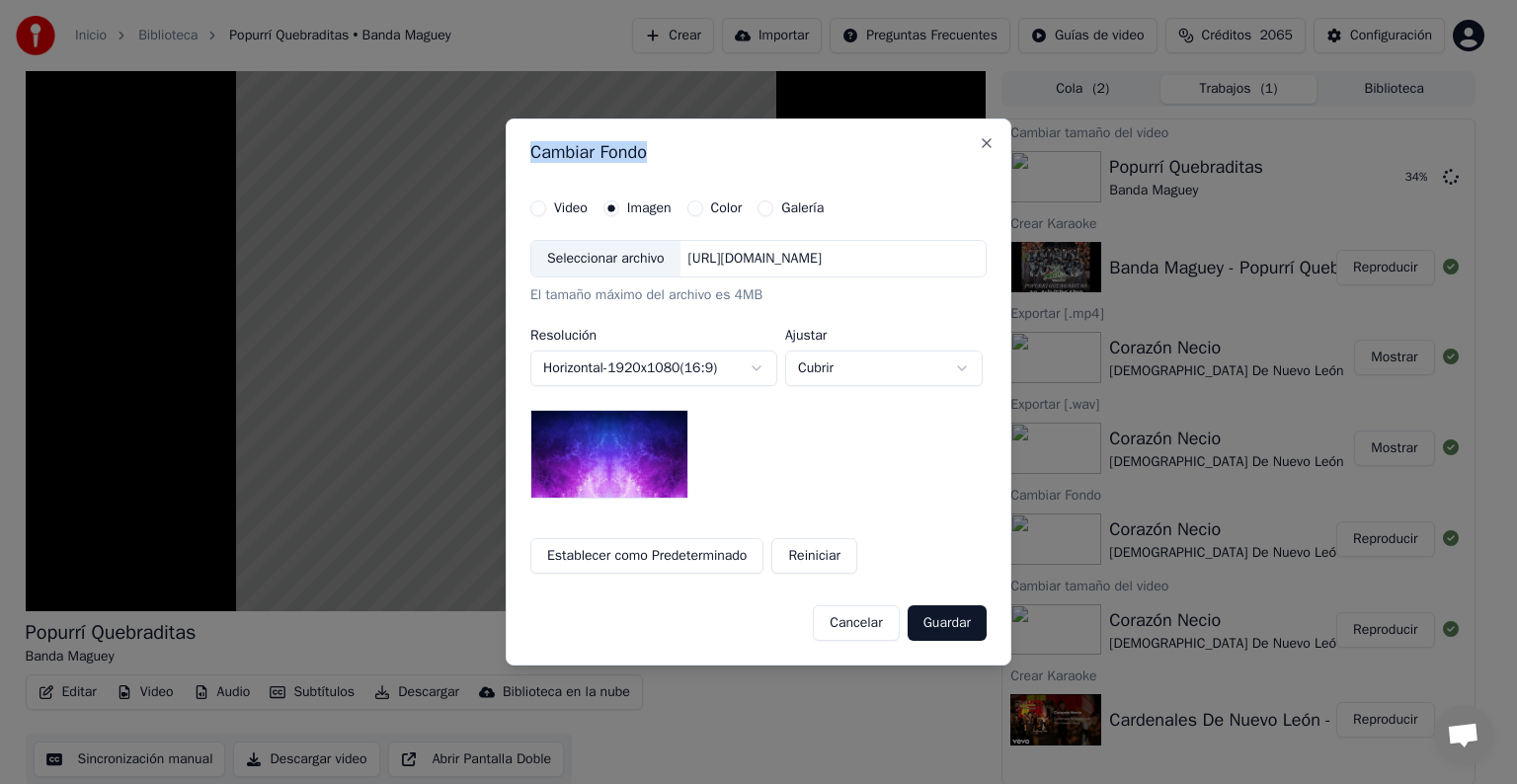 click on "Galería" at bounding box center (790, 208) 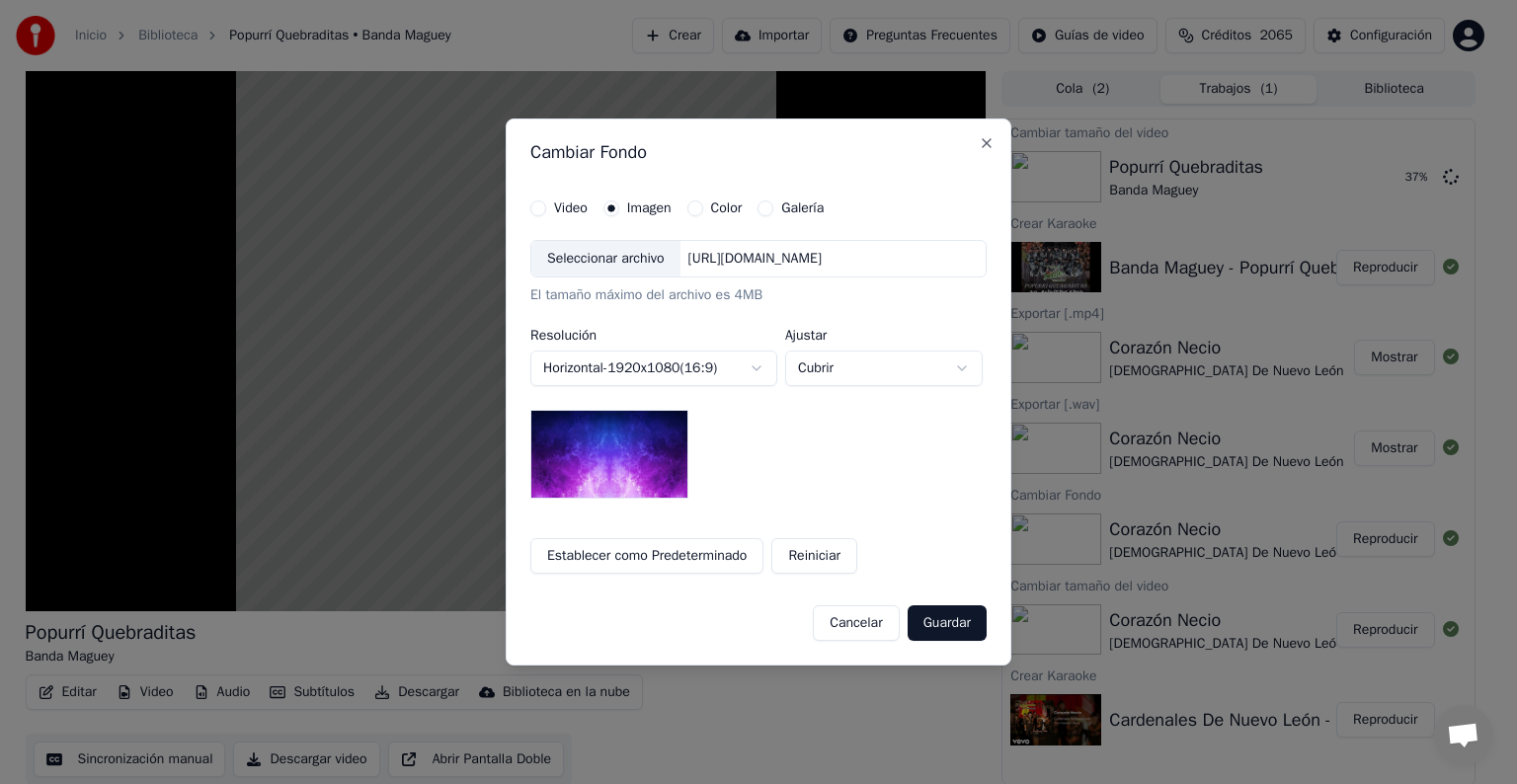 click on "Galería" at bounding box center (765, 208) 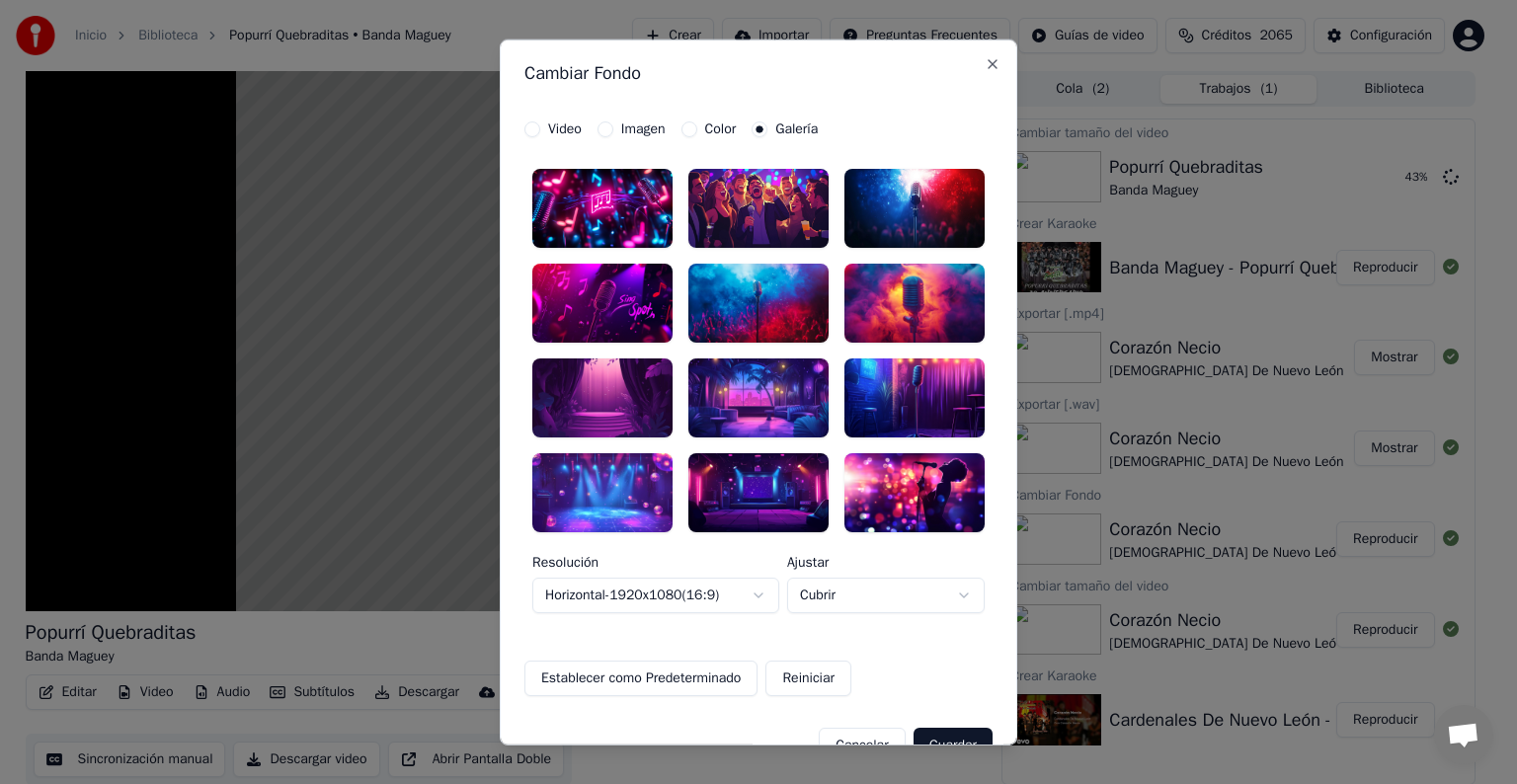 click at bounding box center (758, 351) 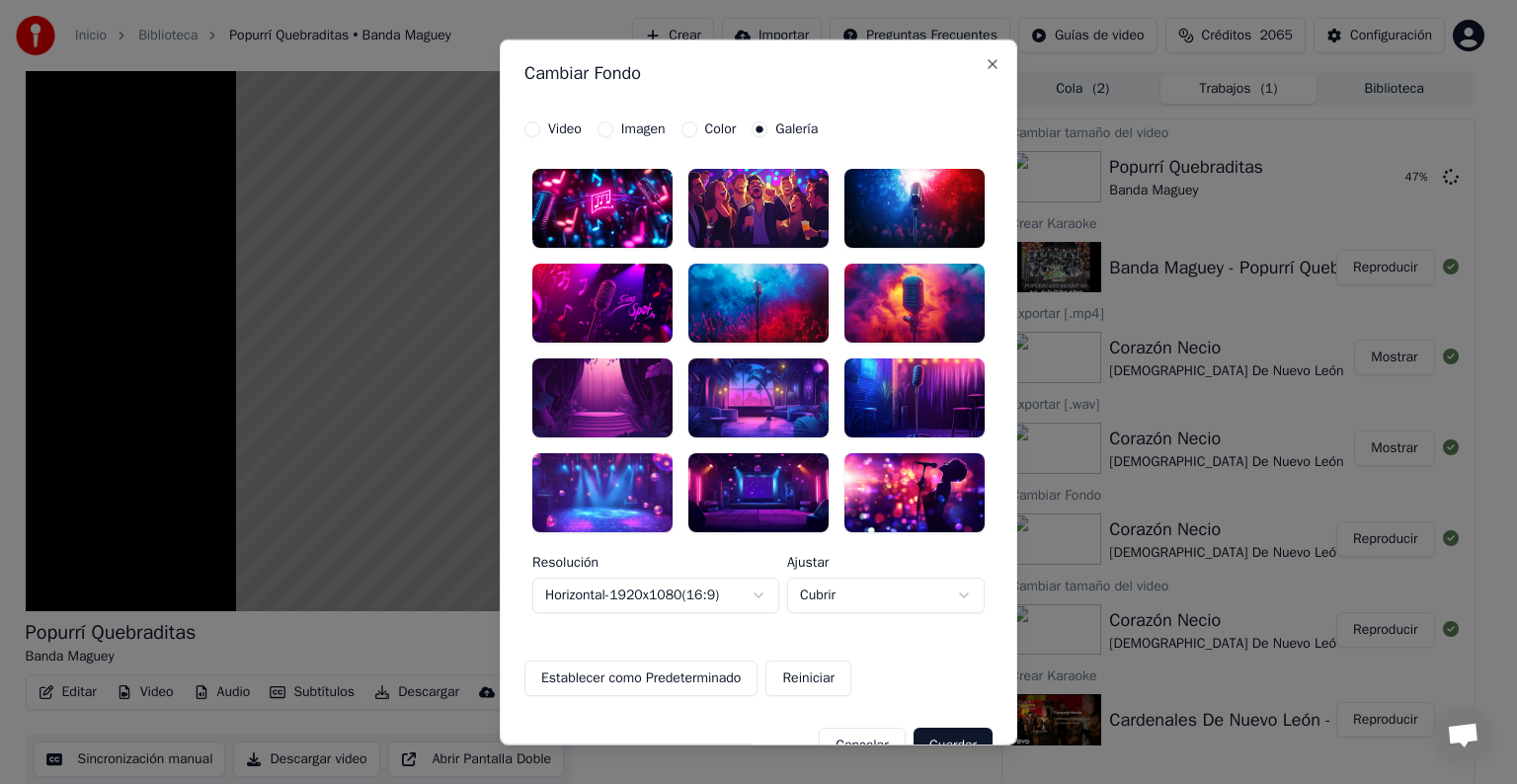 click on "Imagen" at bounding box center [605, 129] 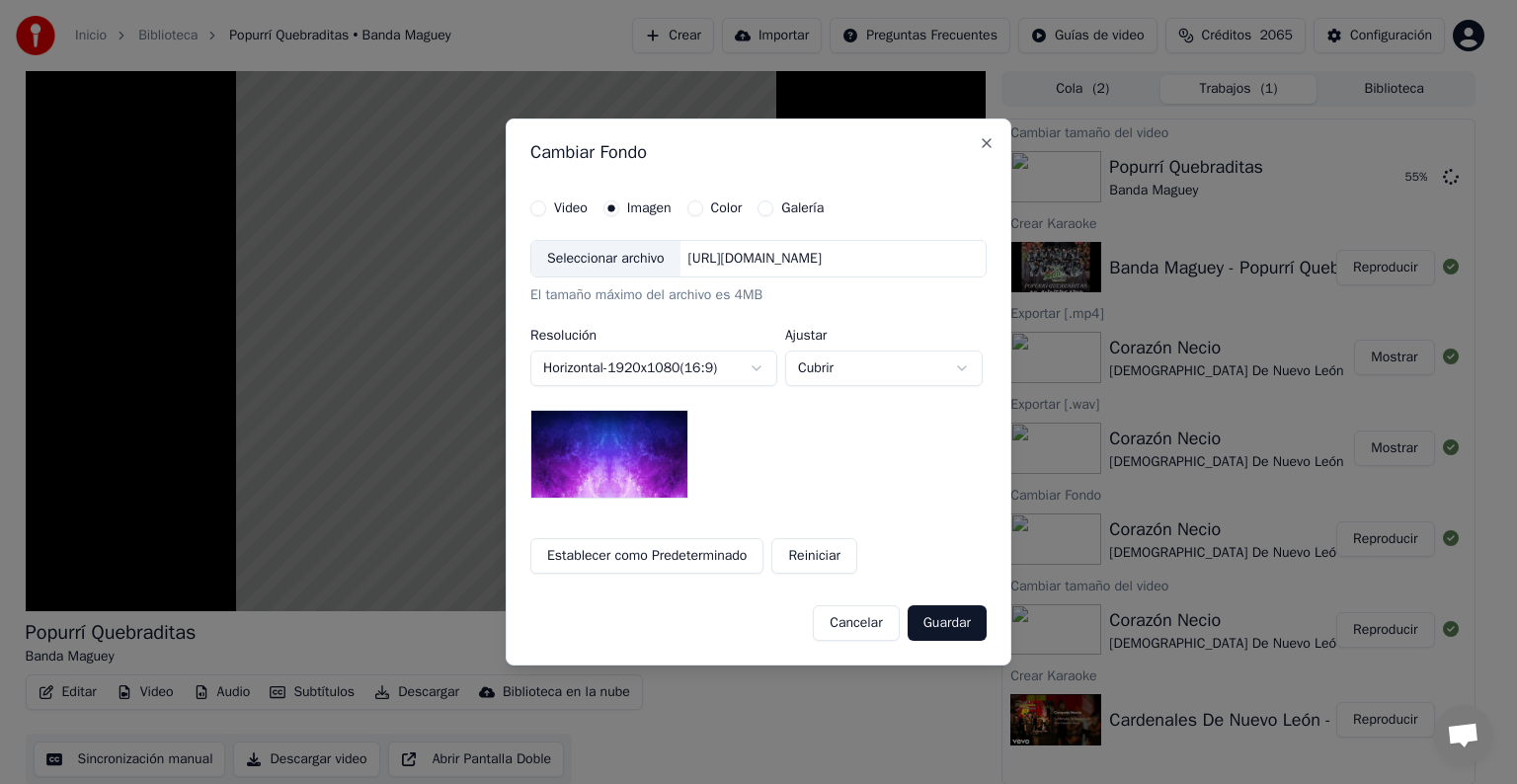 click on "[URL][DOMAIN_NAME]" at bounding box center [755, 259] 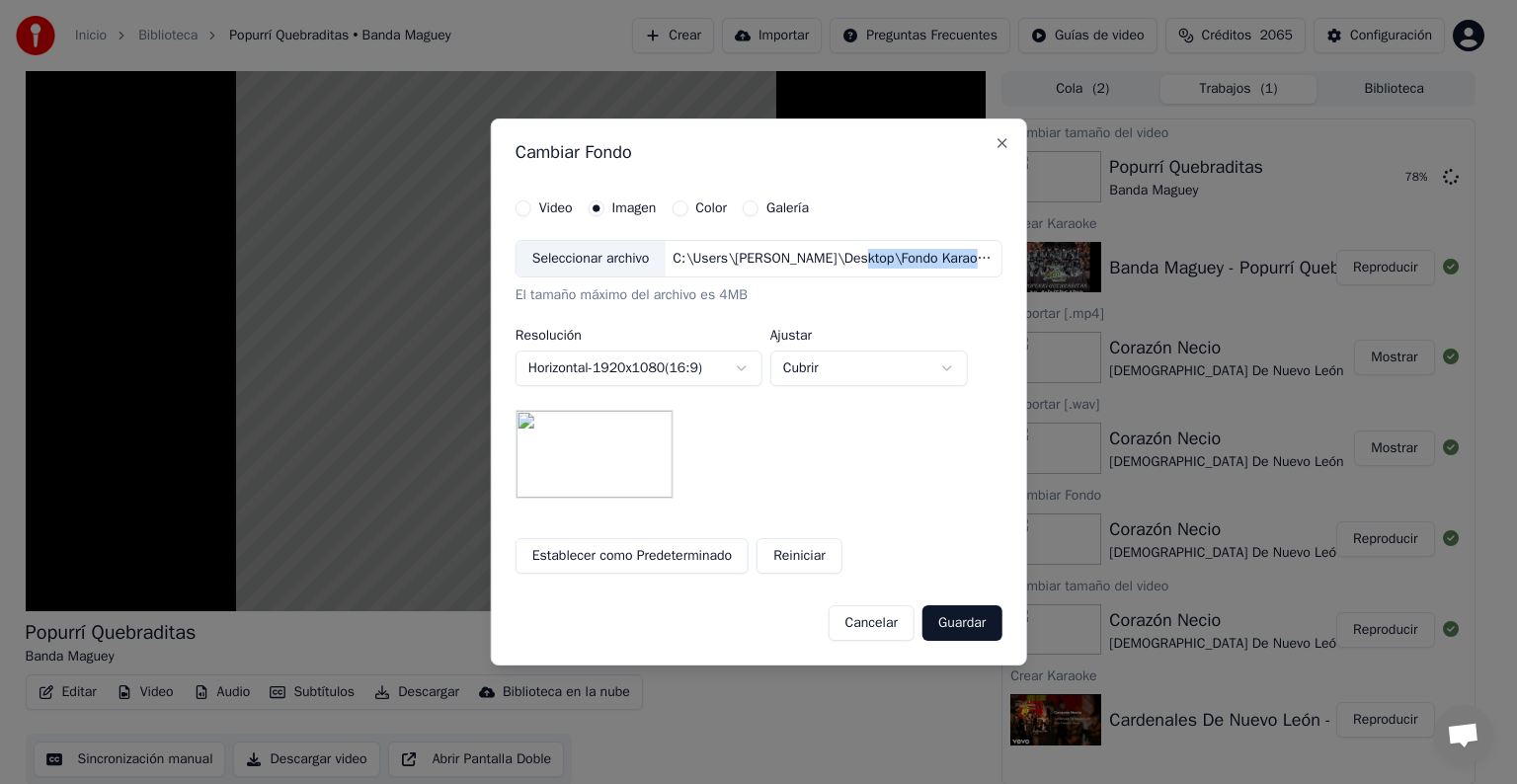click on "Guardar" at bounding box center [962, 623] 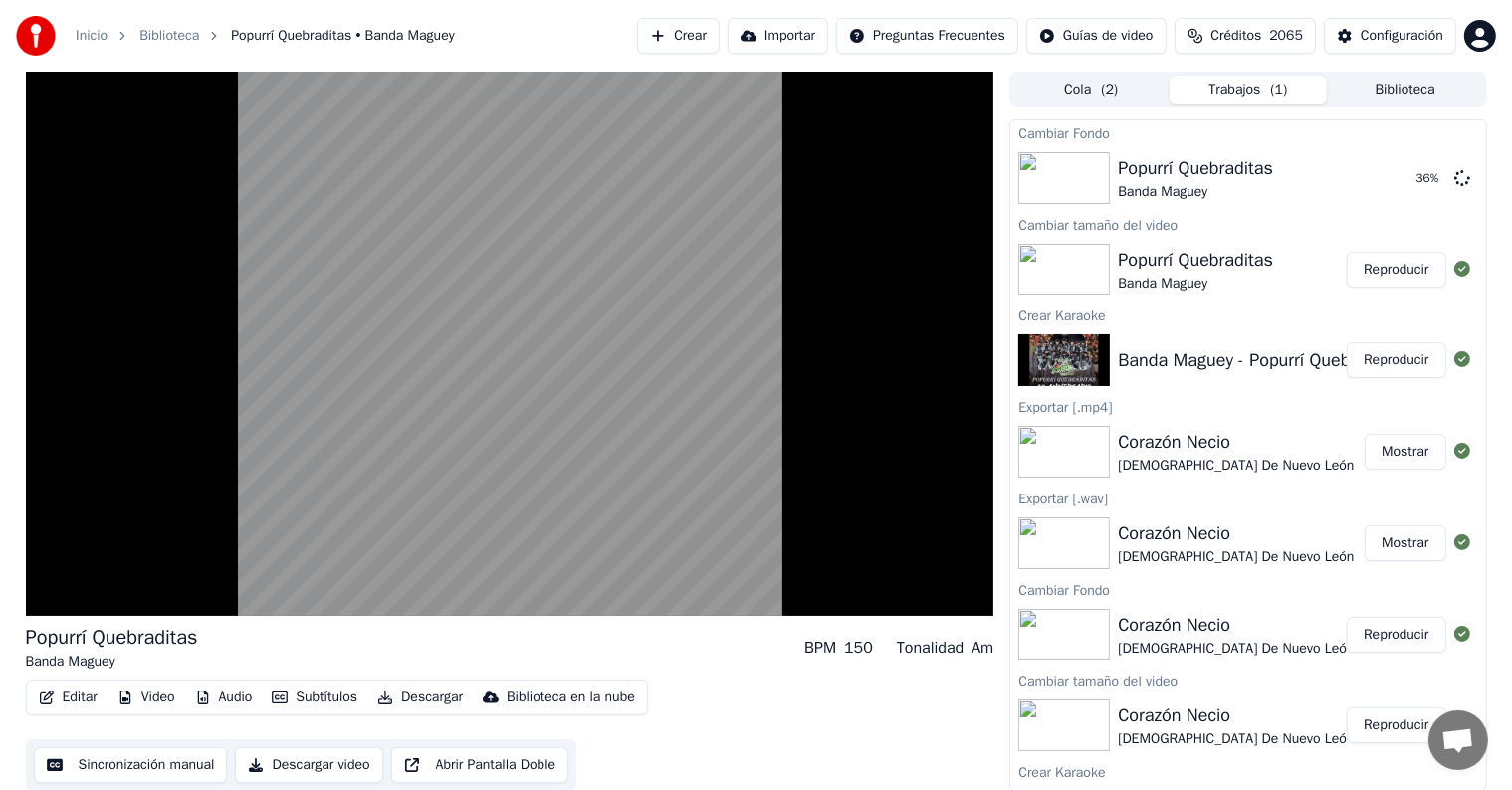 scroll, scrollTop: 1, scrollLeft: 0, axis: vertical 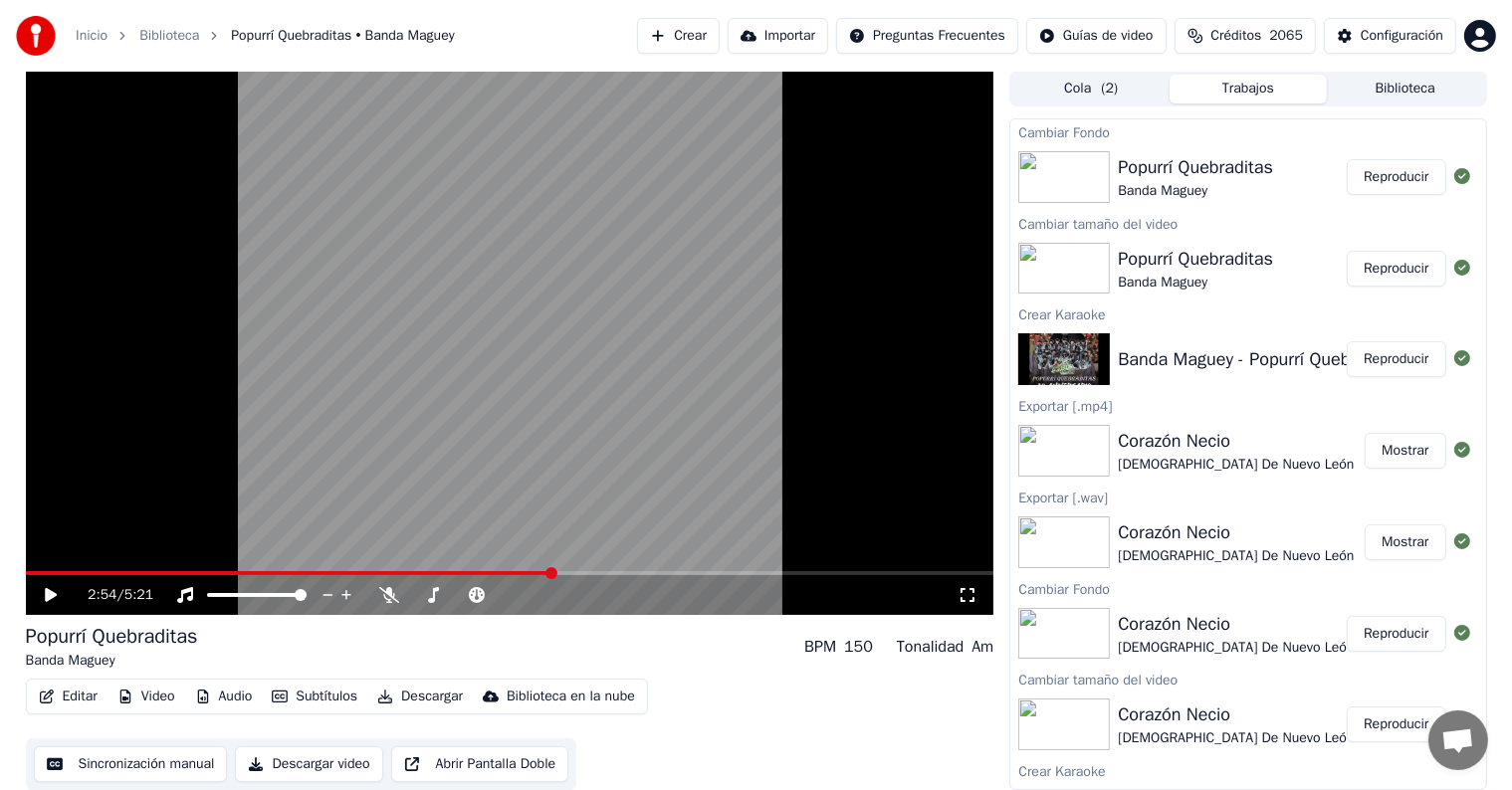 click on "Reproducir" at bounding box center (1396, 177) 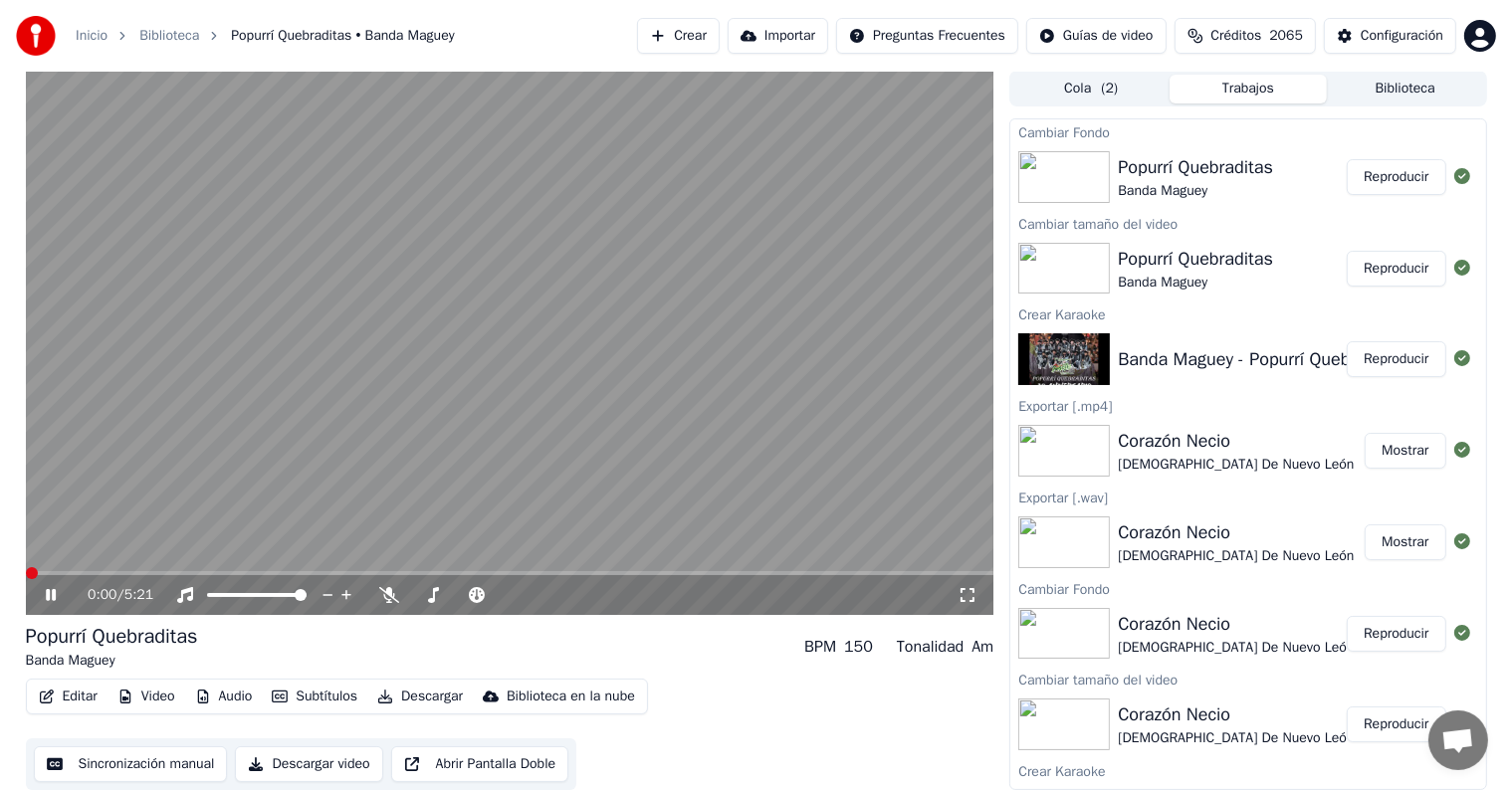 type 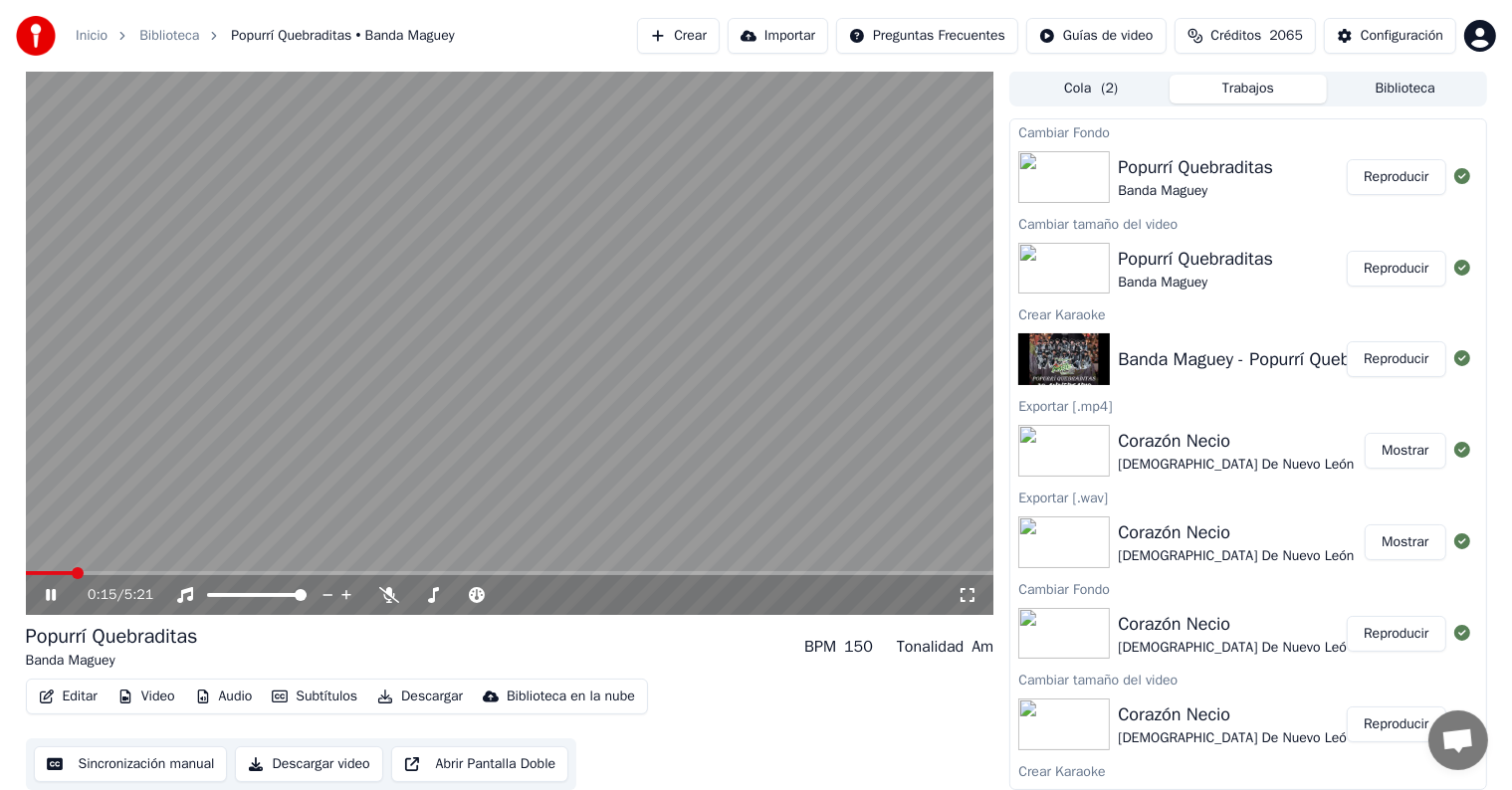 click at bounding box center [510, 342] 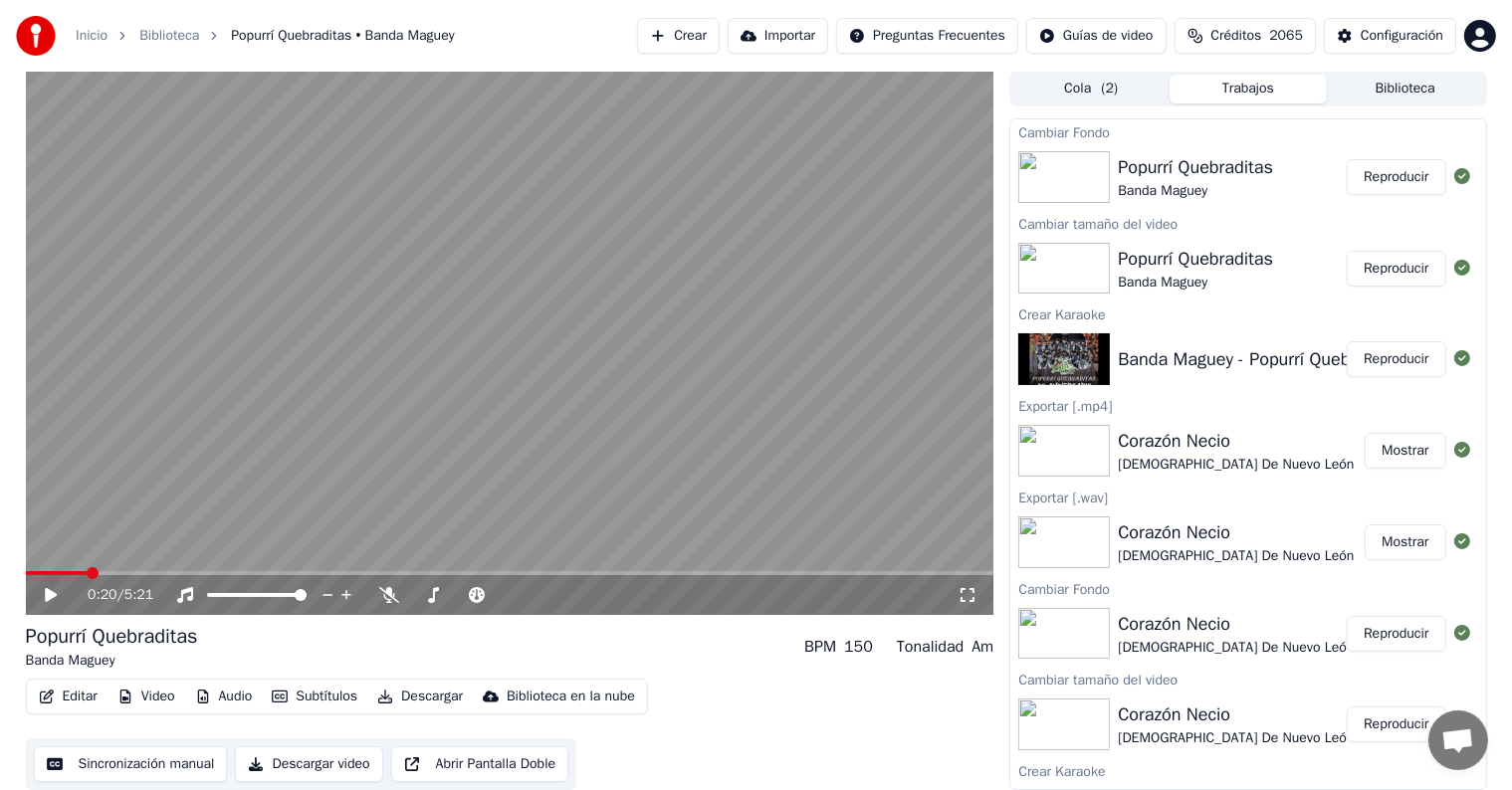 click at bounding box center [510, 342] 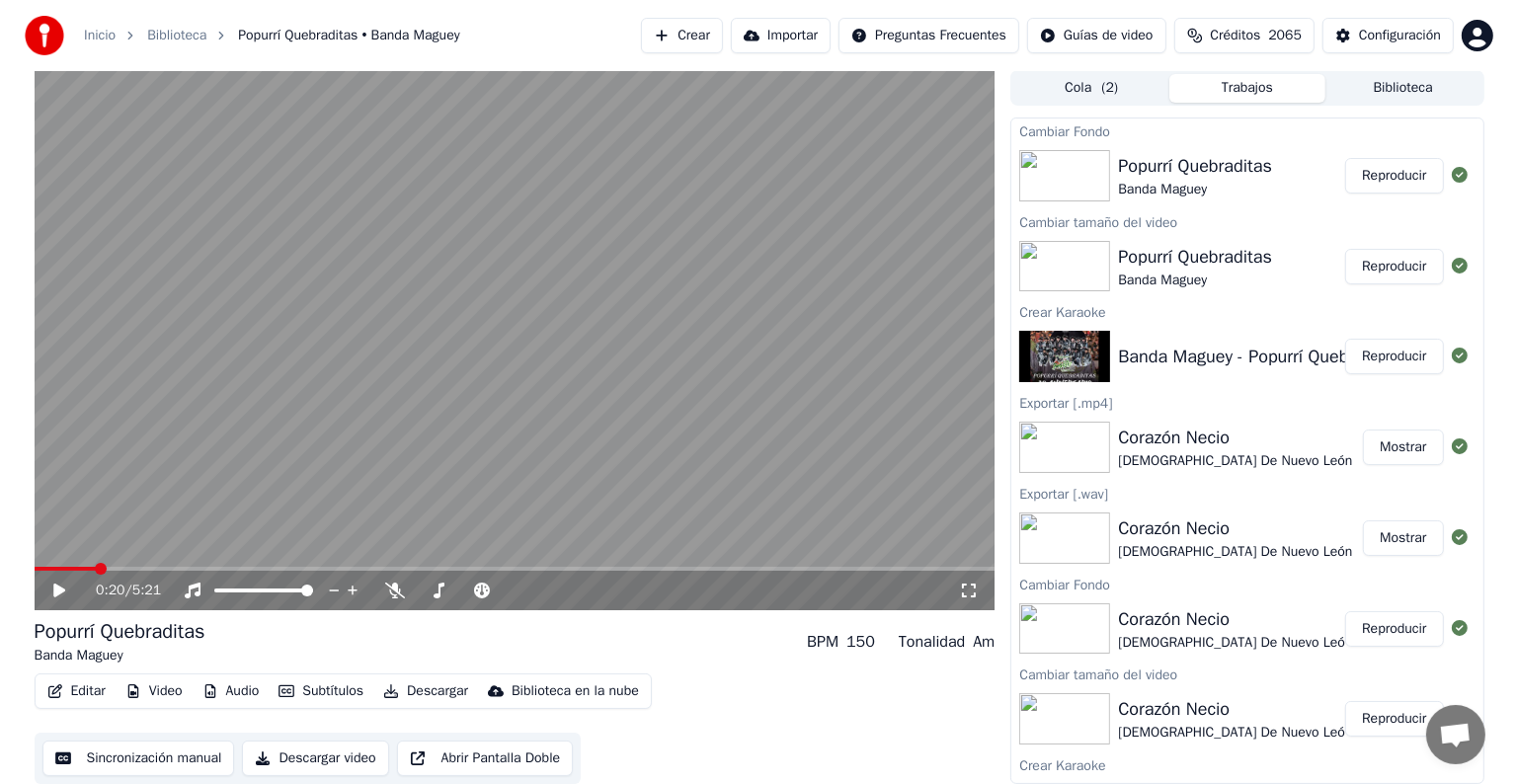 scroll, scrollTop: 0, scrollLeft: 0, axis: both 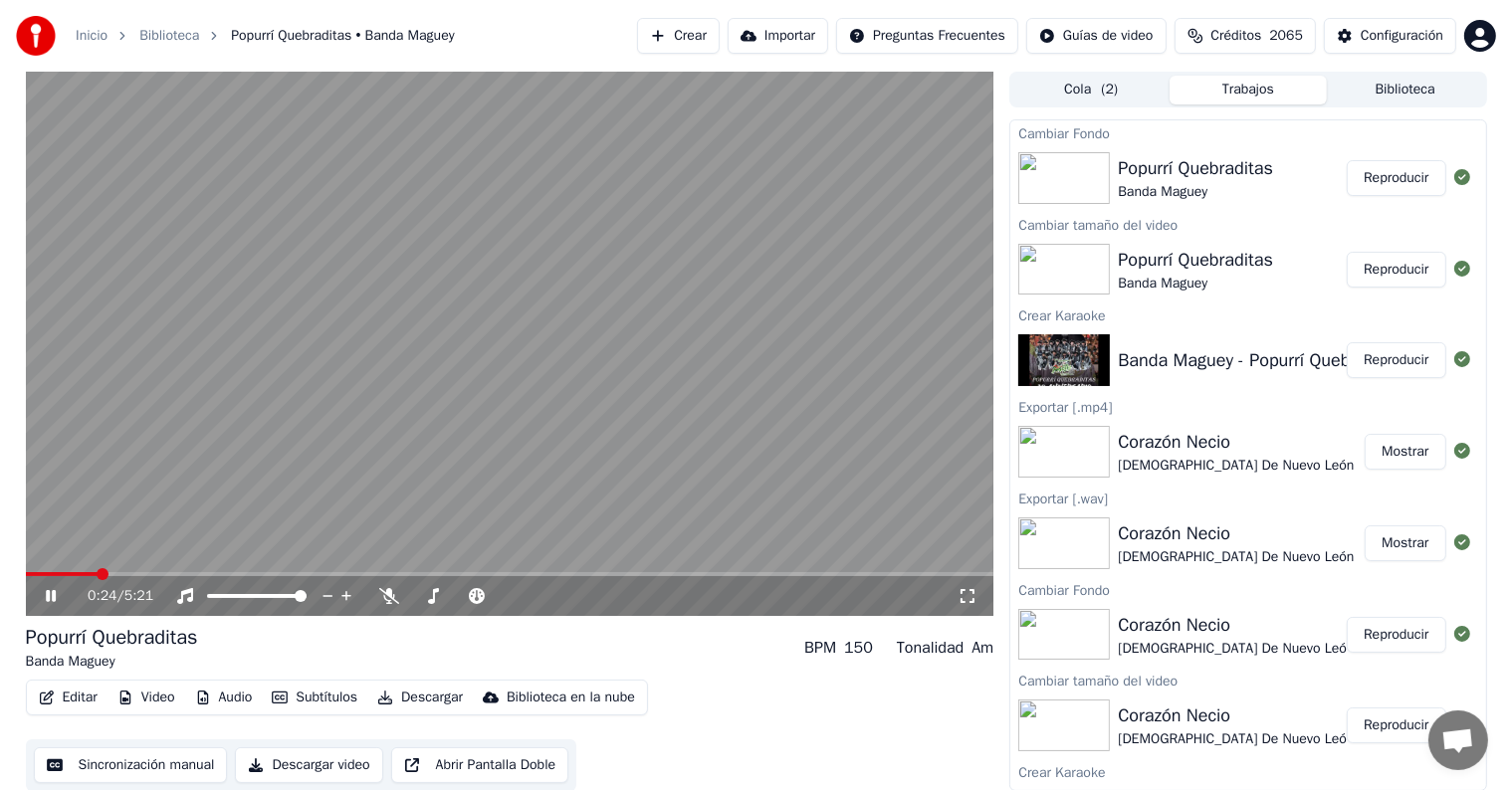 click 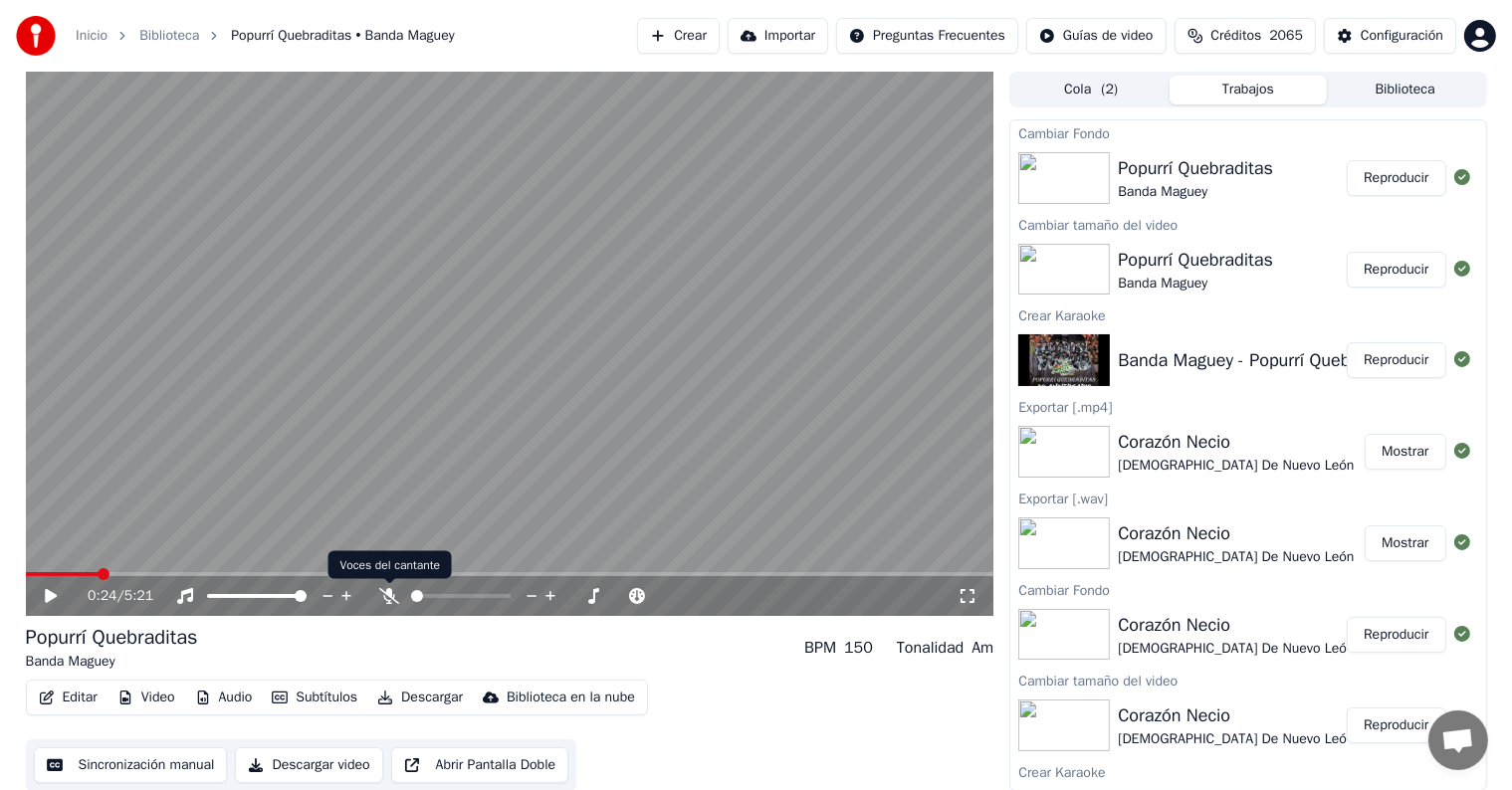 click 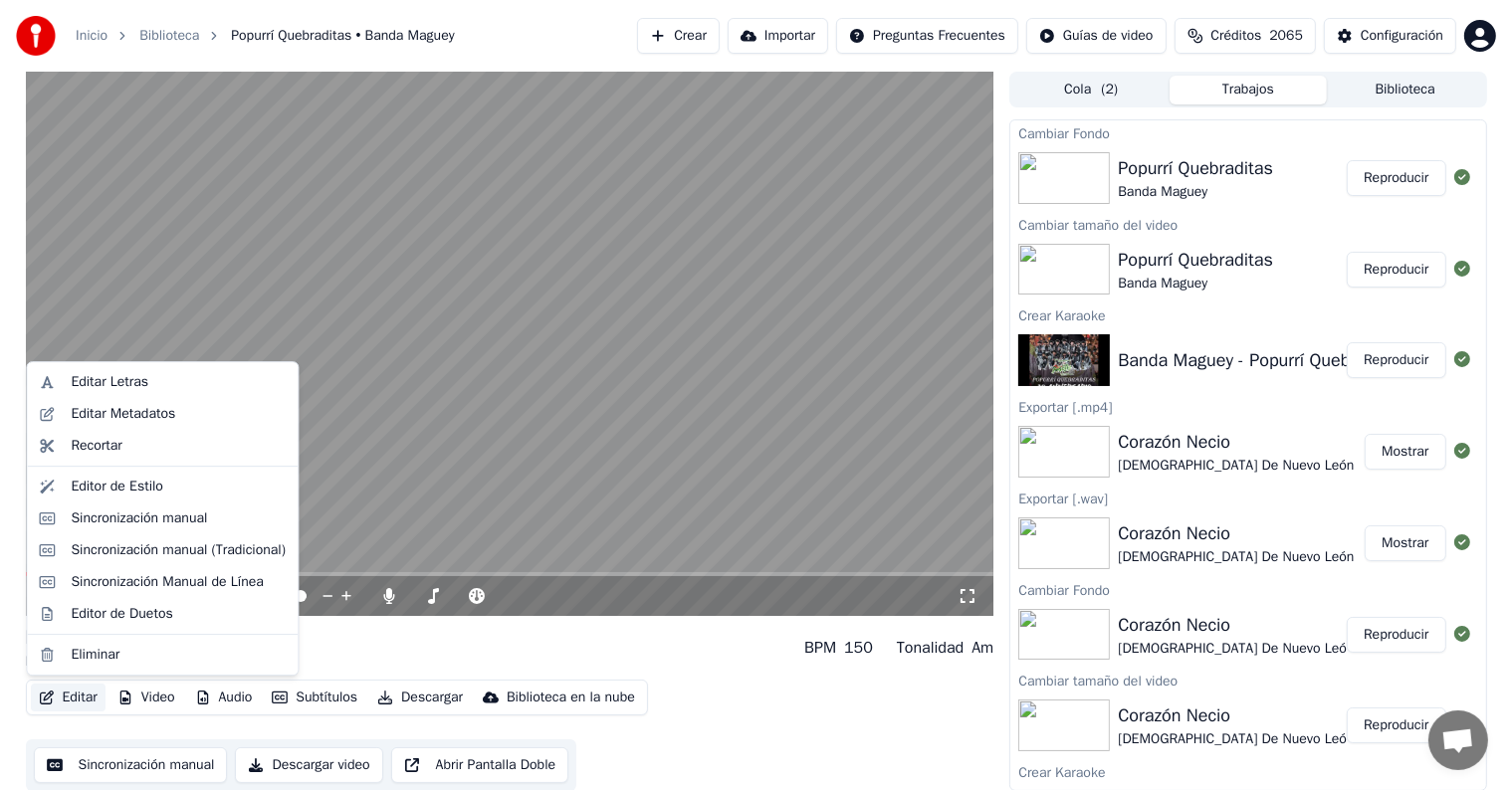 click on "Editar" at bounding box center [68, 697] 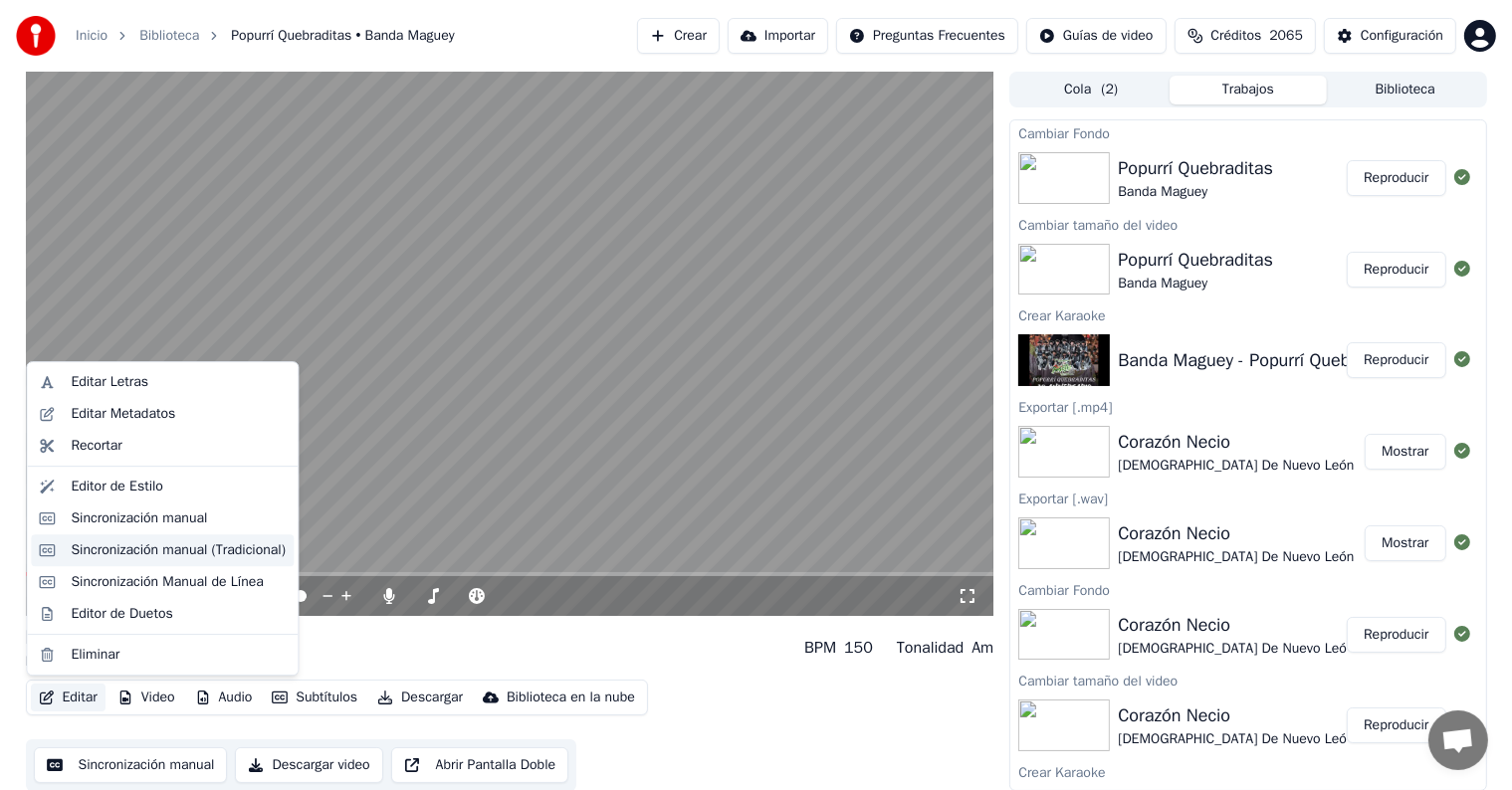 click on "Sincronización manual (Tradicional)" at bounding box center [178, 550] 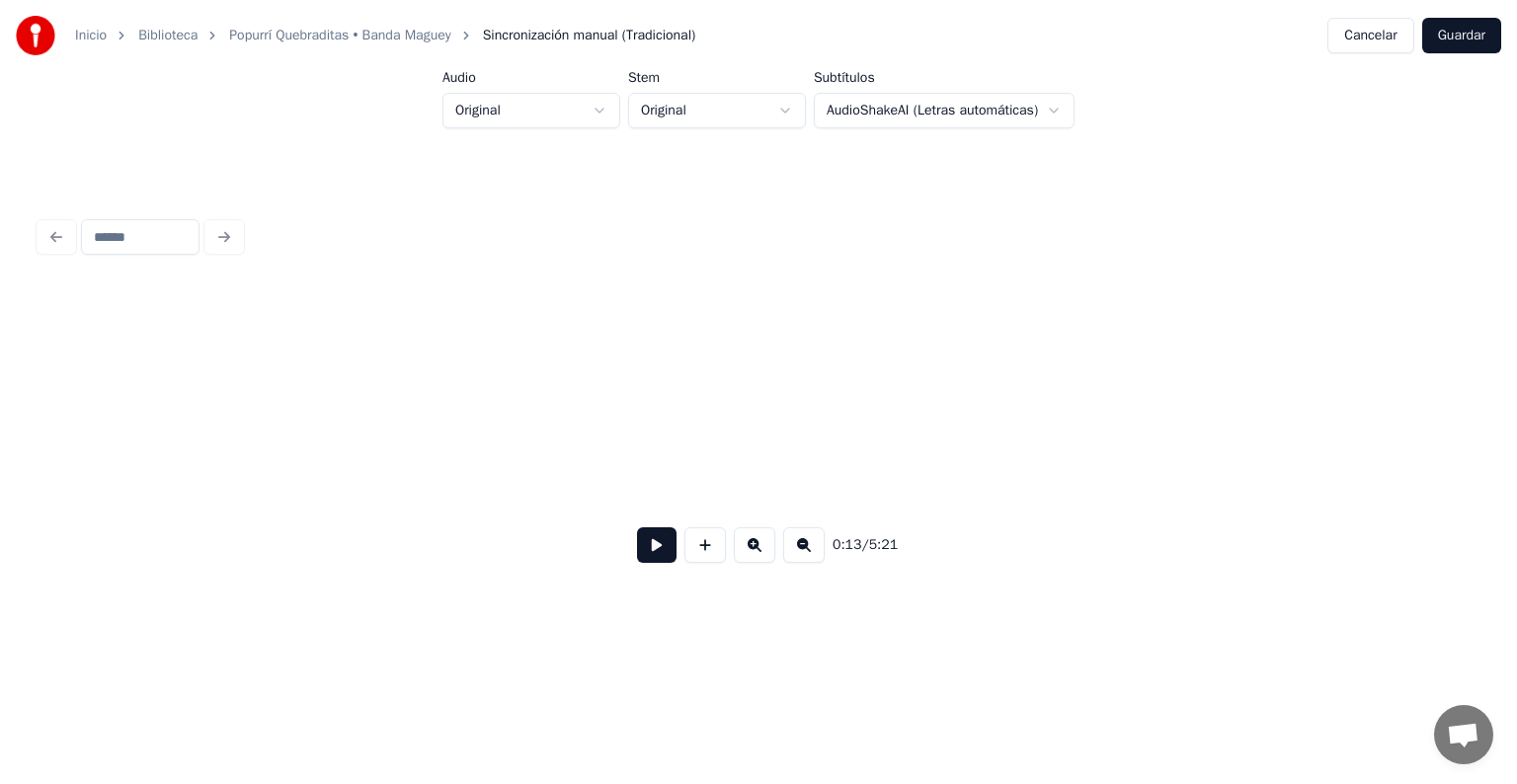 scroll, scrollTop: 0, scrollLeft: 3963, axis: horizontal 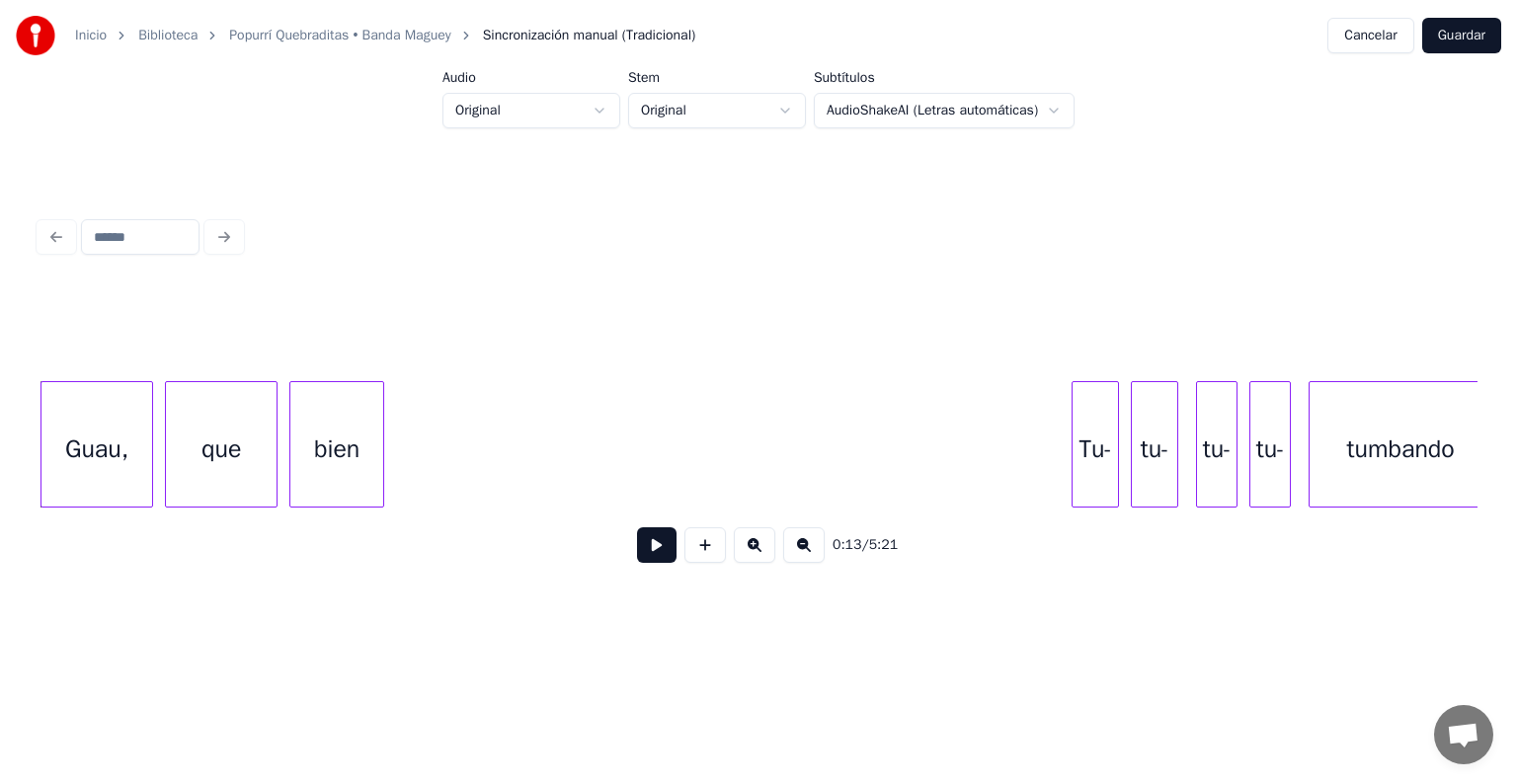 click at bounding box center (657, 545) 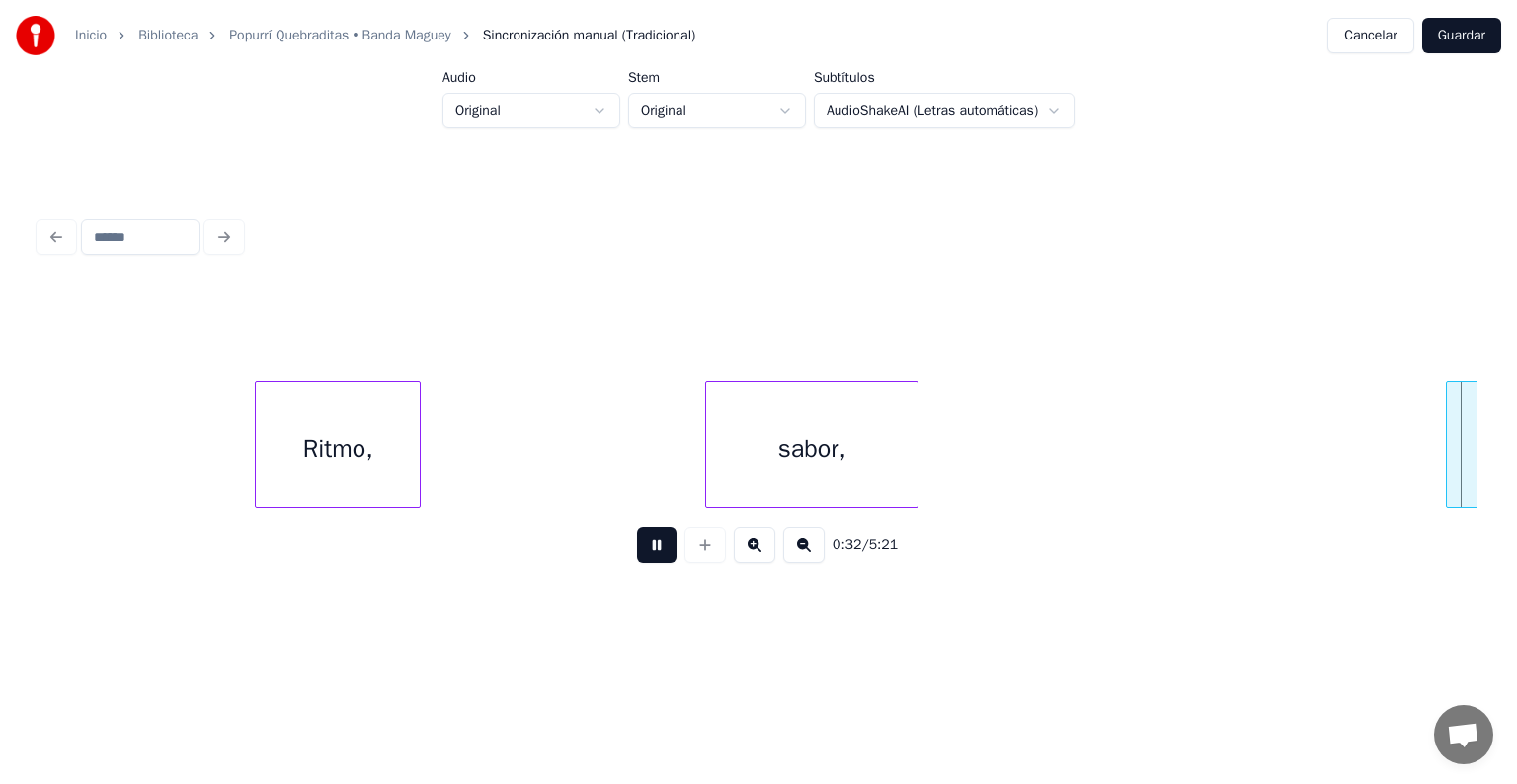scroll, scrollTop: 0, scrollLeft: 9731, axis: horizontal 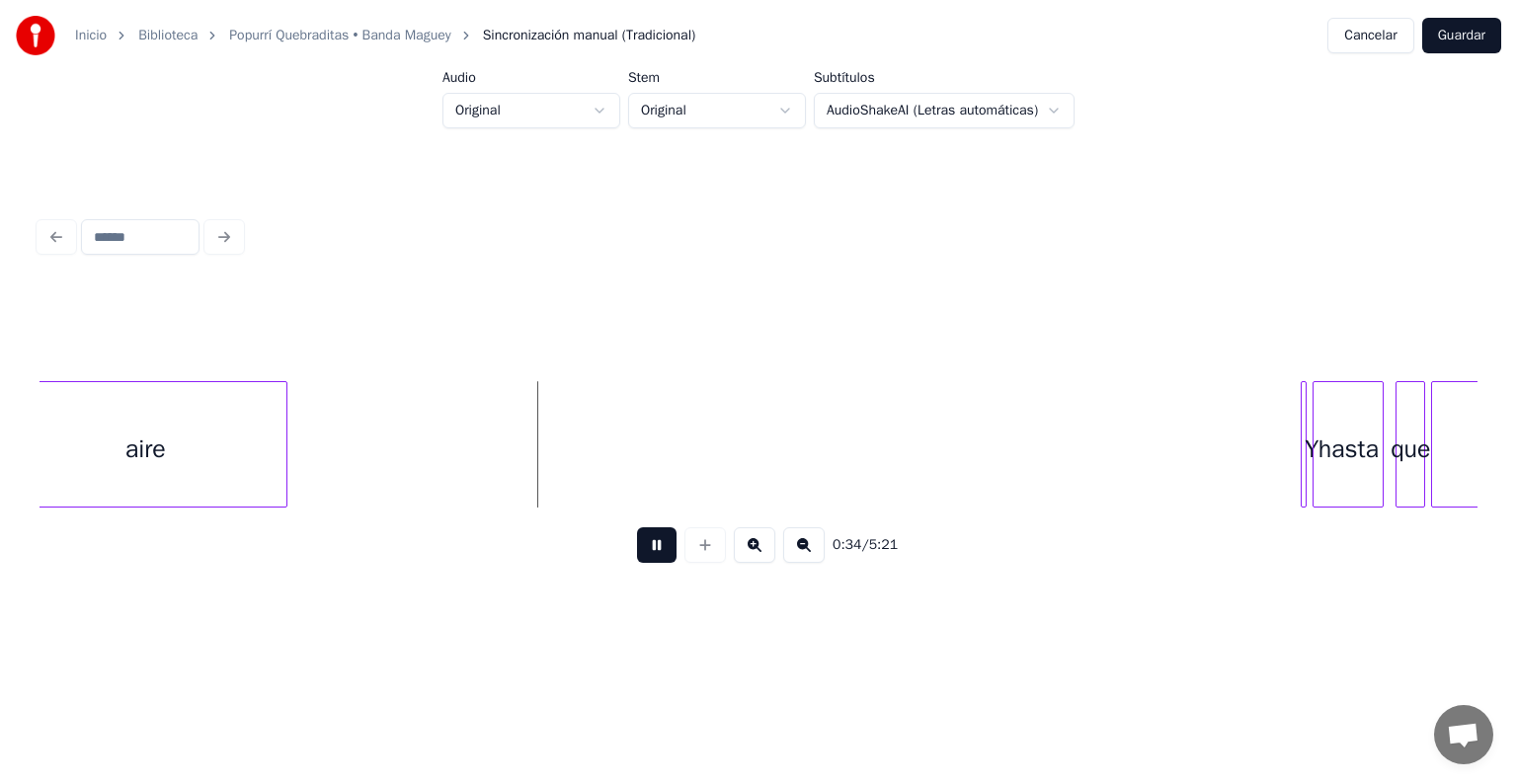 click on "aire" at bounding box center [145, 449] 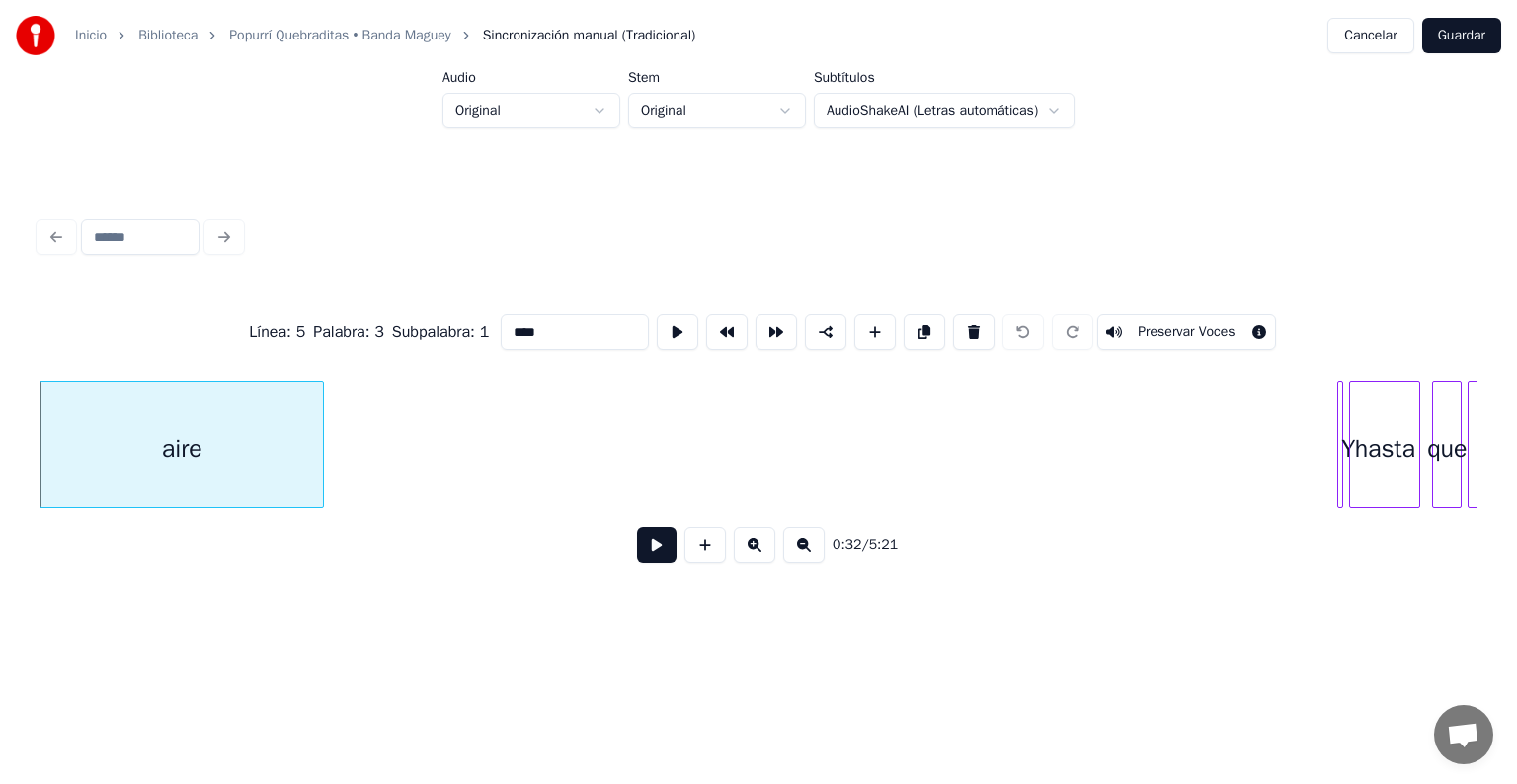 click at bounding box center [657, 545] 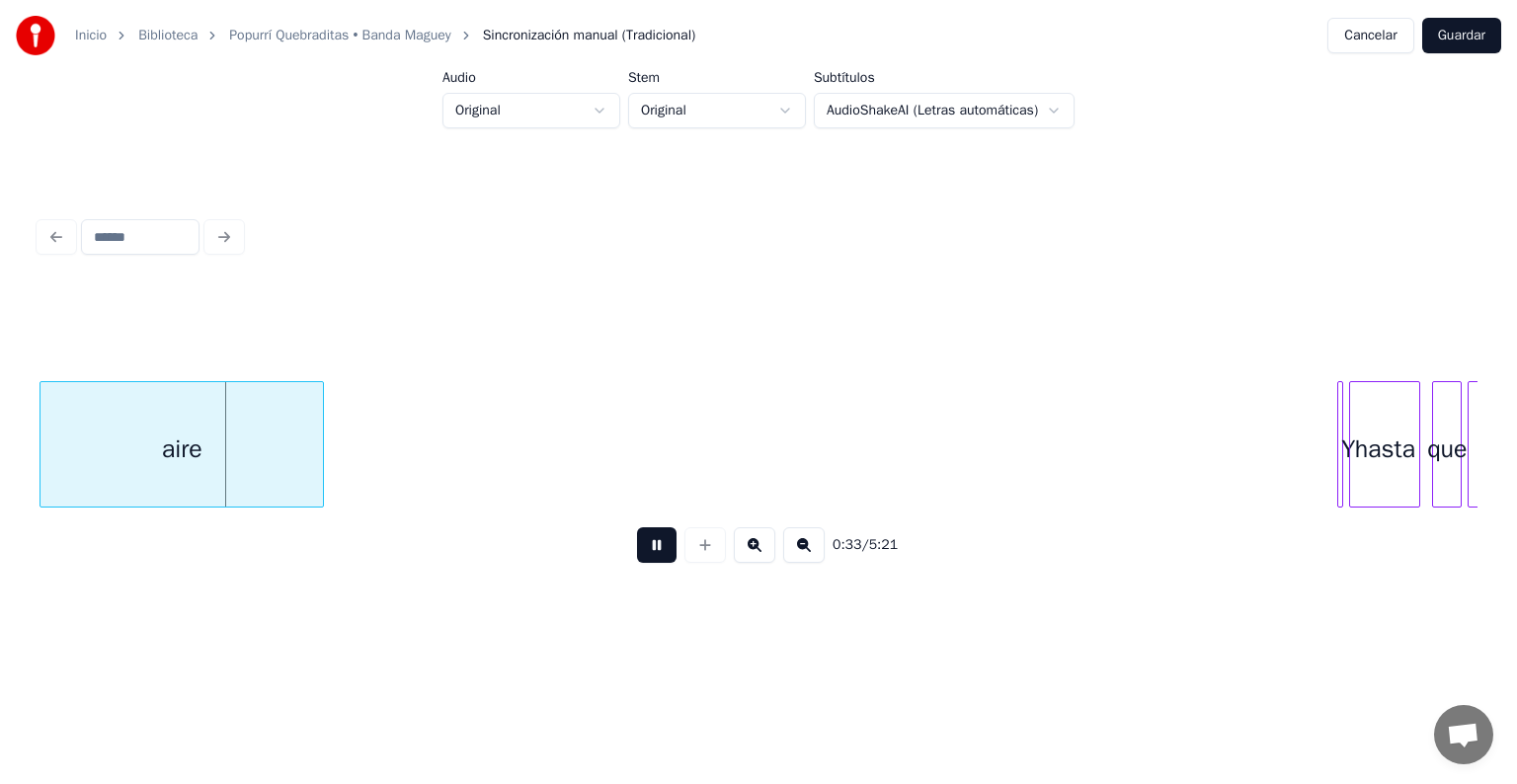 click at bounding box center (657, 545) 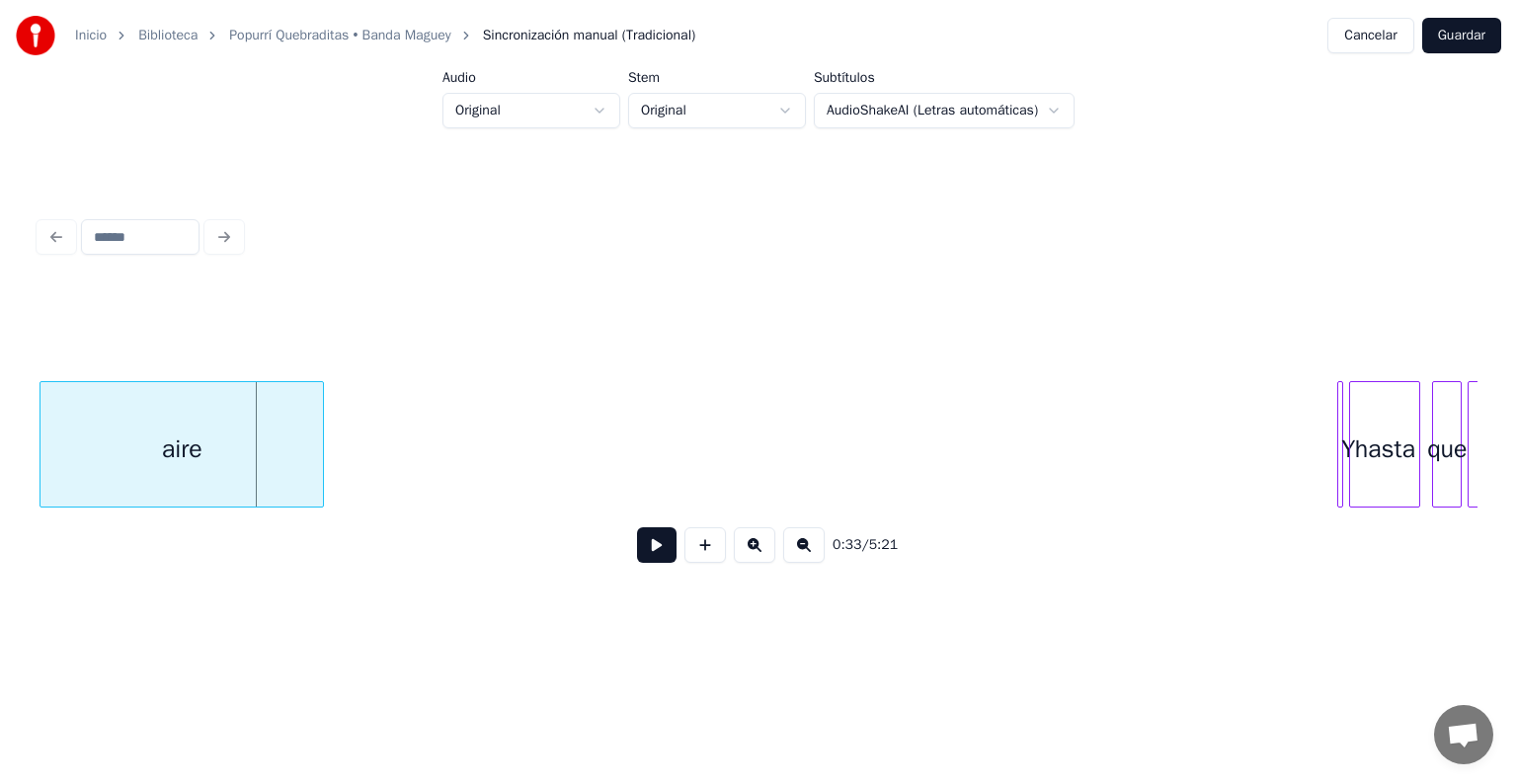 click on "aire" at bounding box center [182, 449] 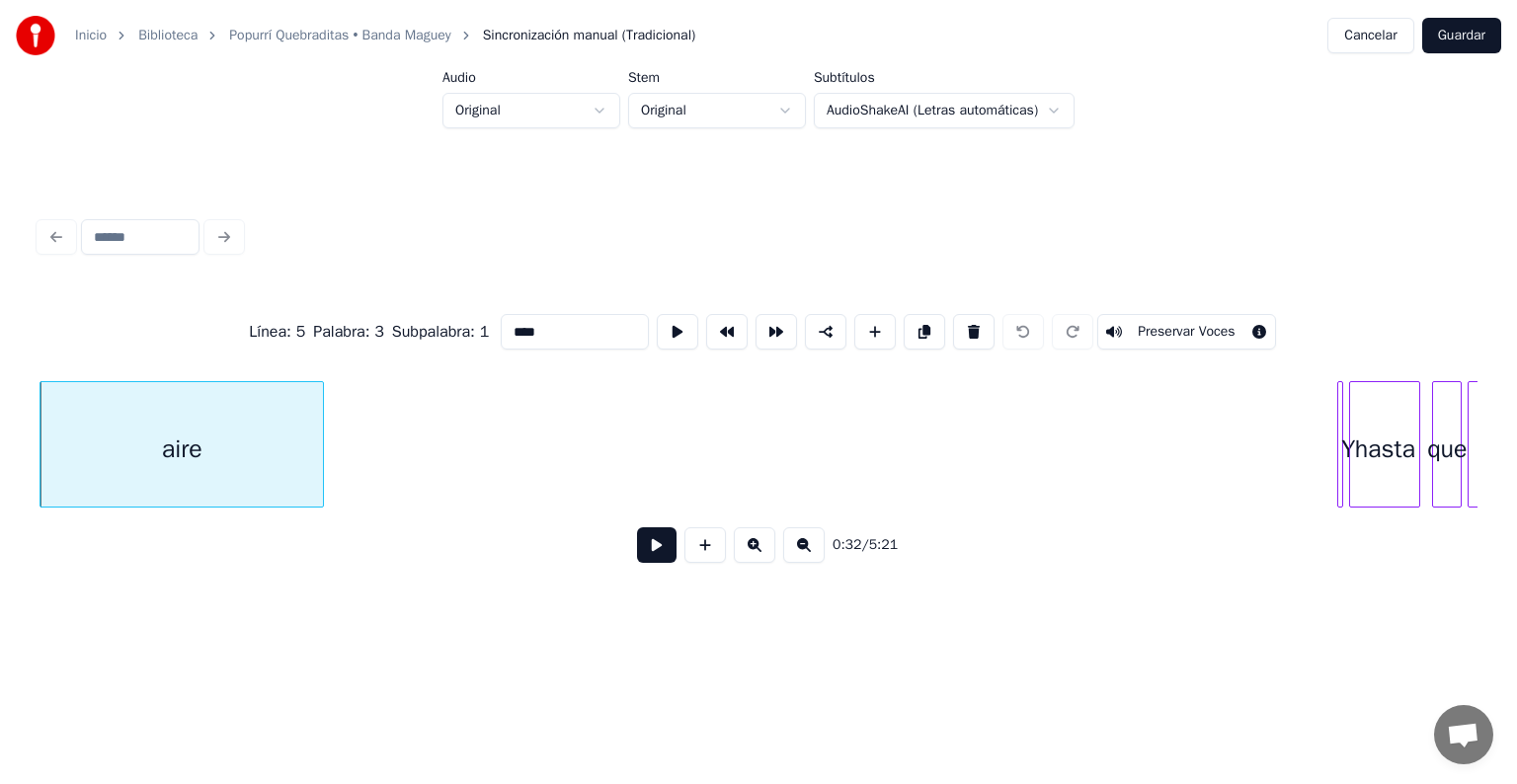 click on "****" at bounding box center (575, 332) 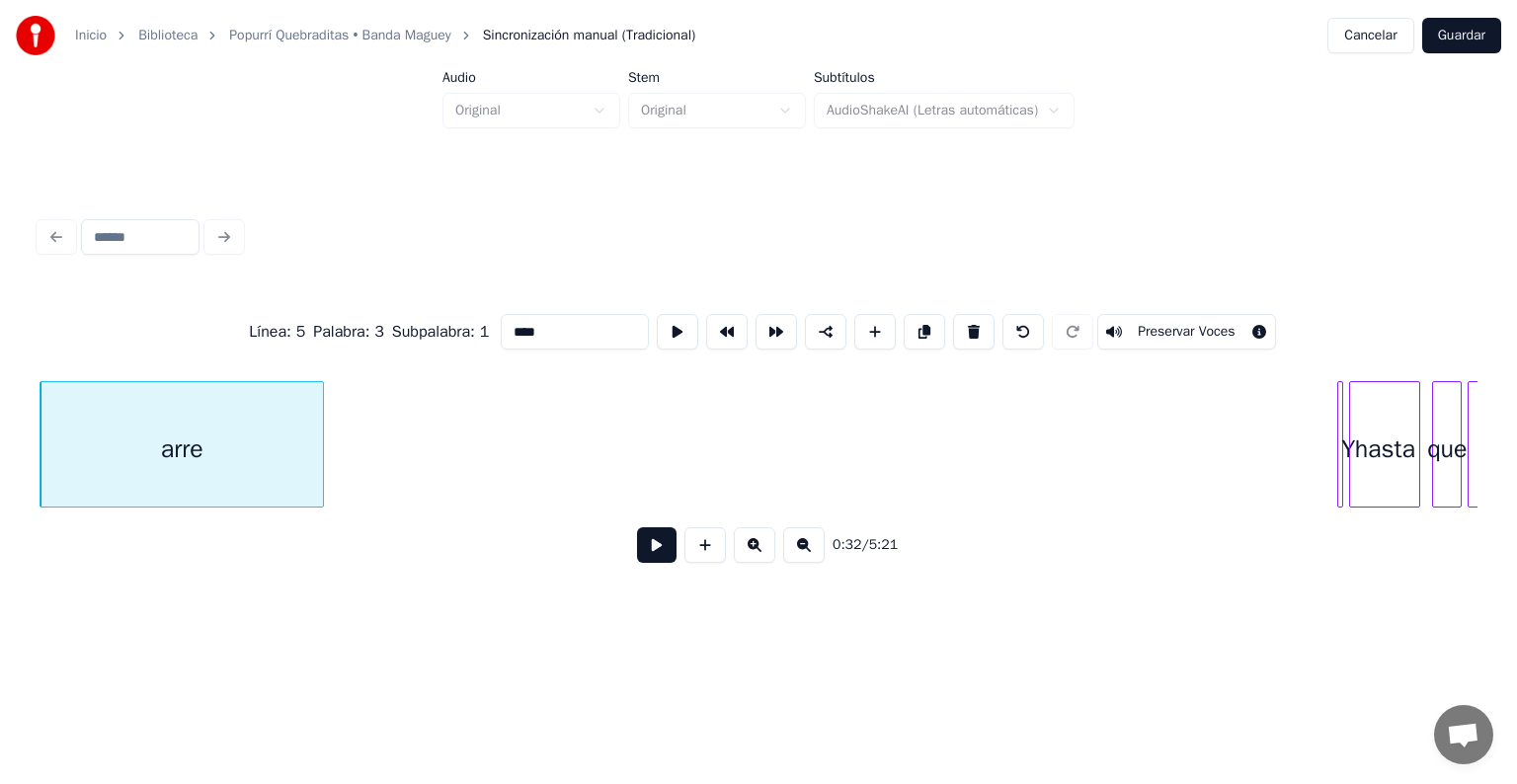 type on "****" 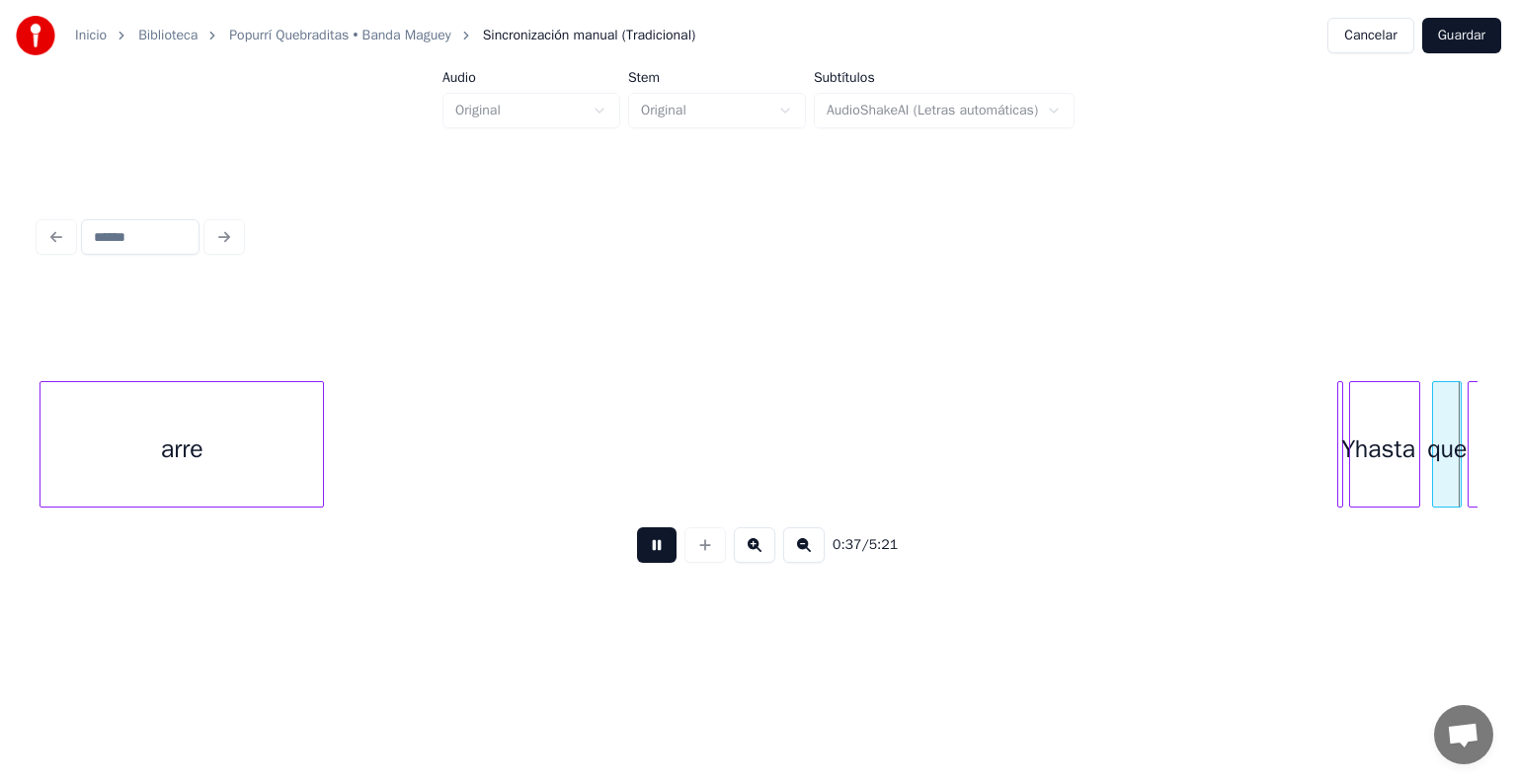 scroll, scrollTop: 0, scrollLeft: 11134, axis: horizontal 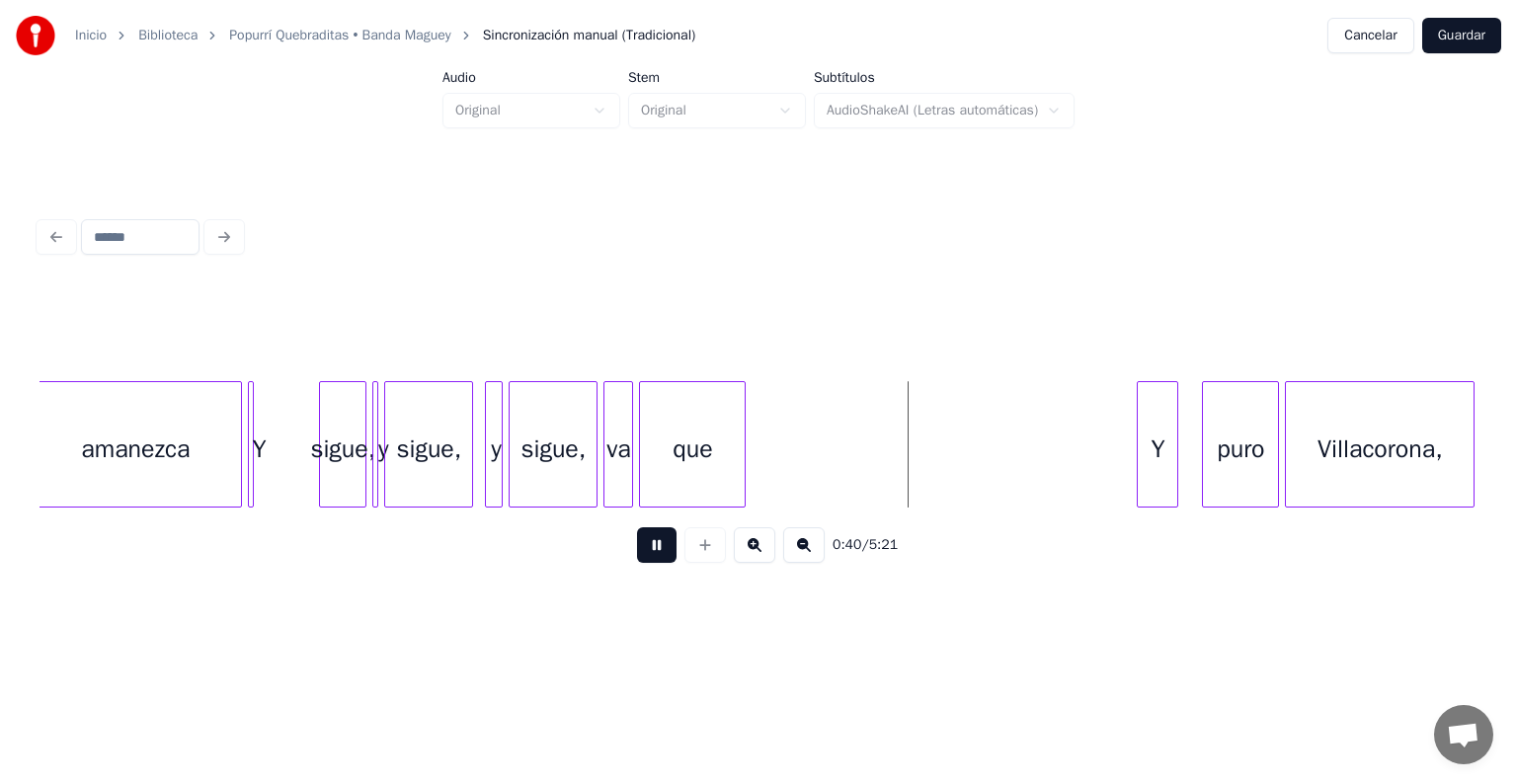 click at bounding box center (657, 545) 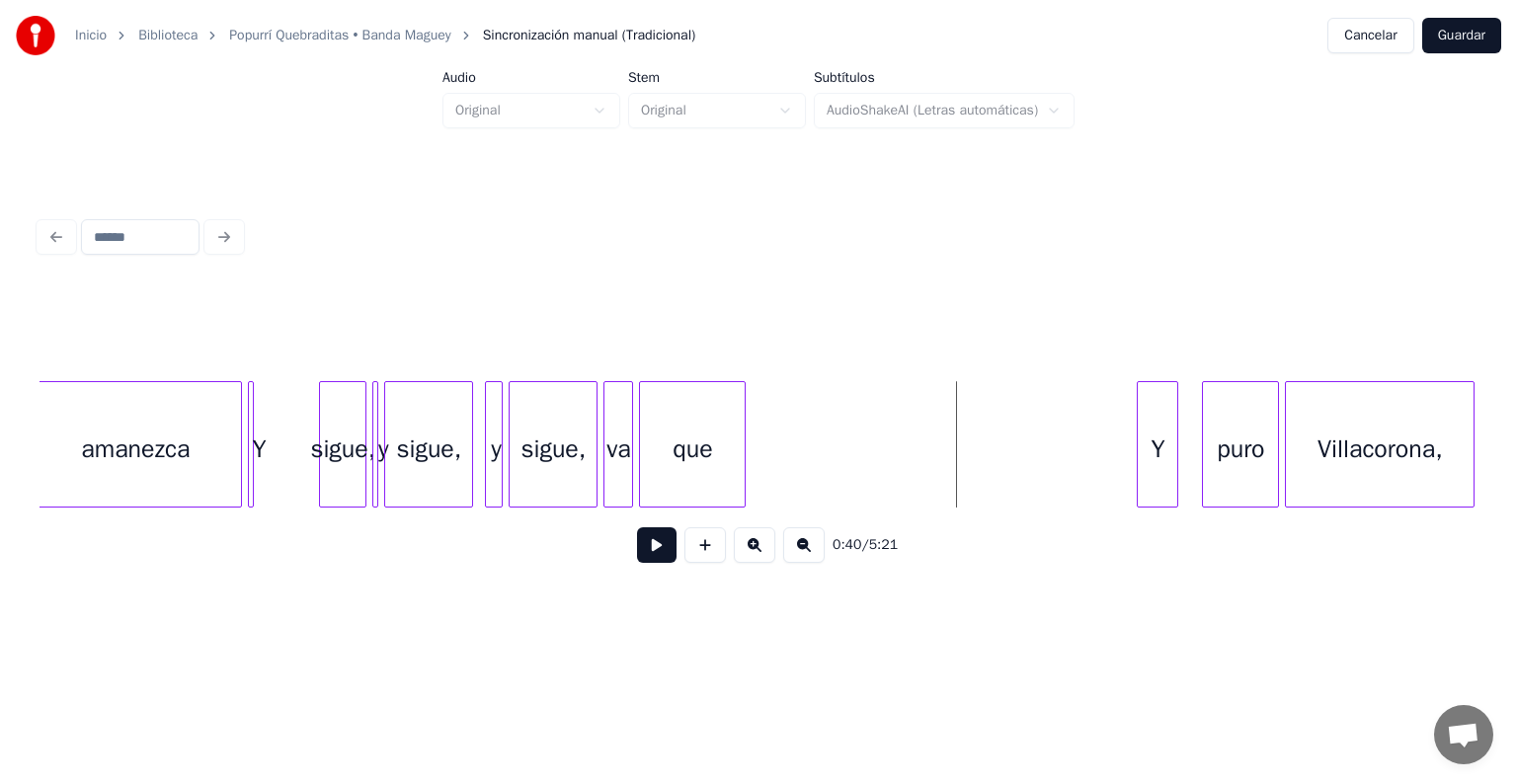 click on "amanezca" at bounding box center [135, 449] 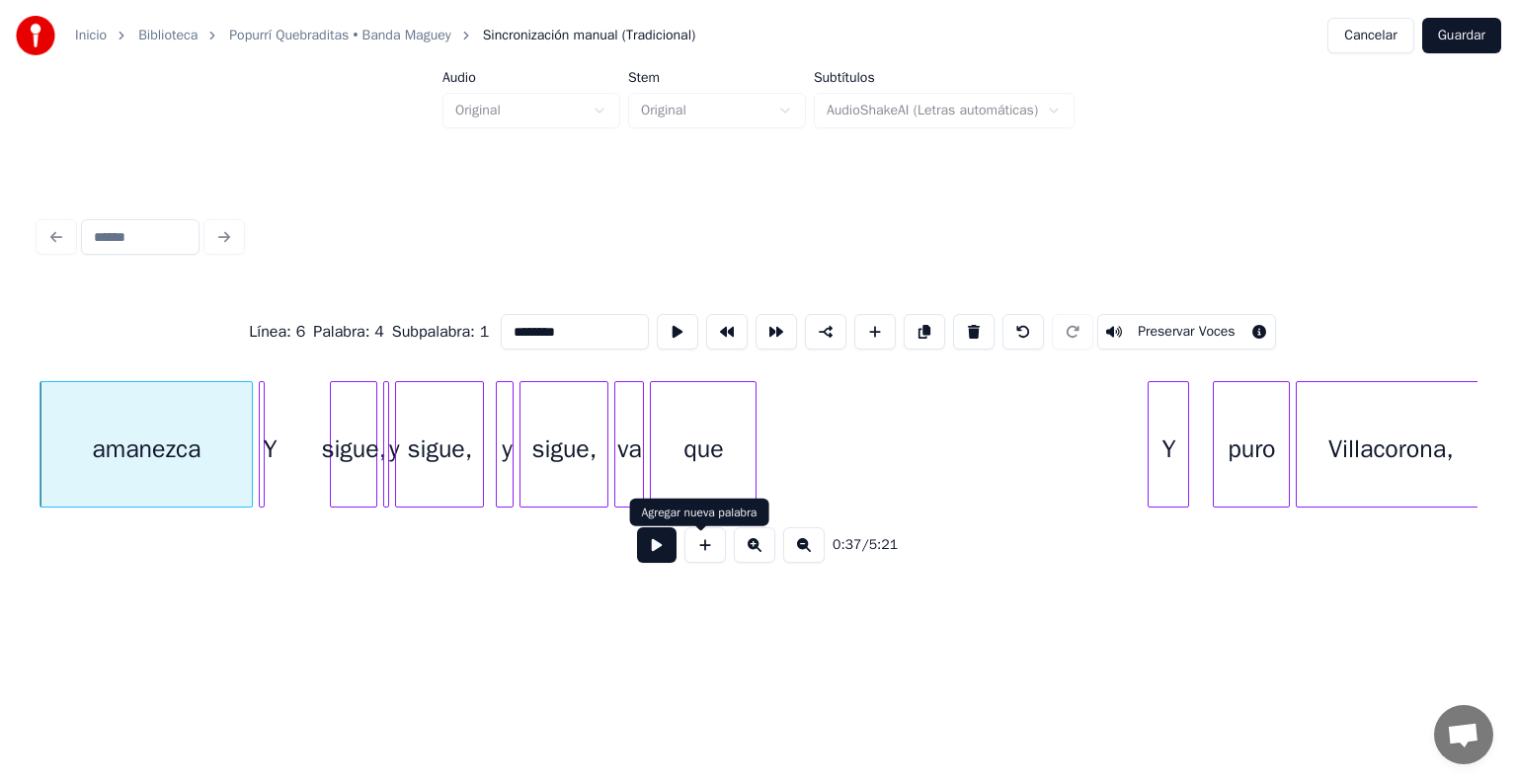 click at bounding box center (657, 545) 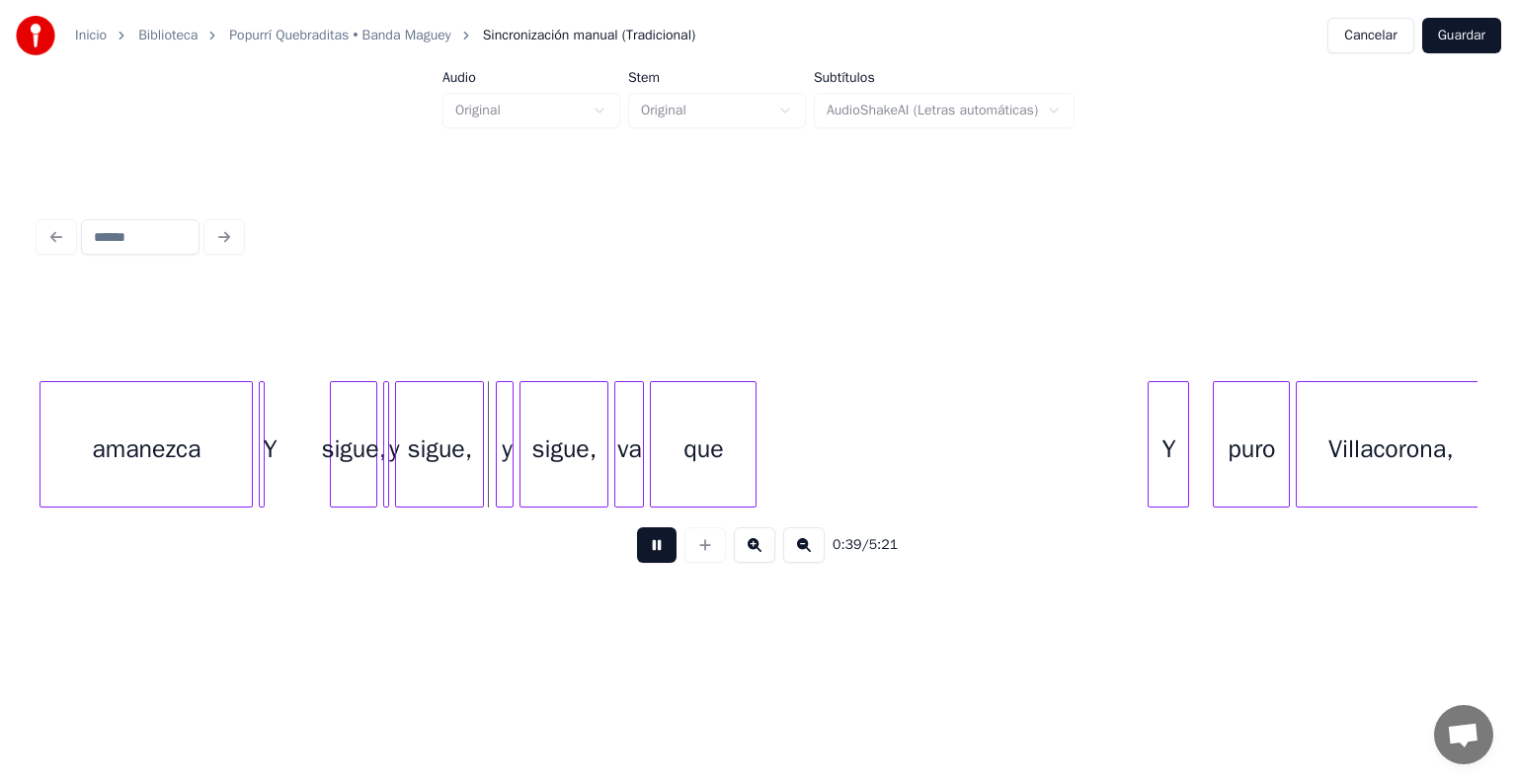 click at bounding box center (657, 545) 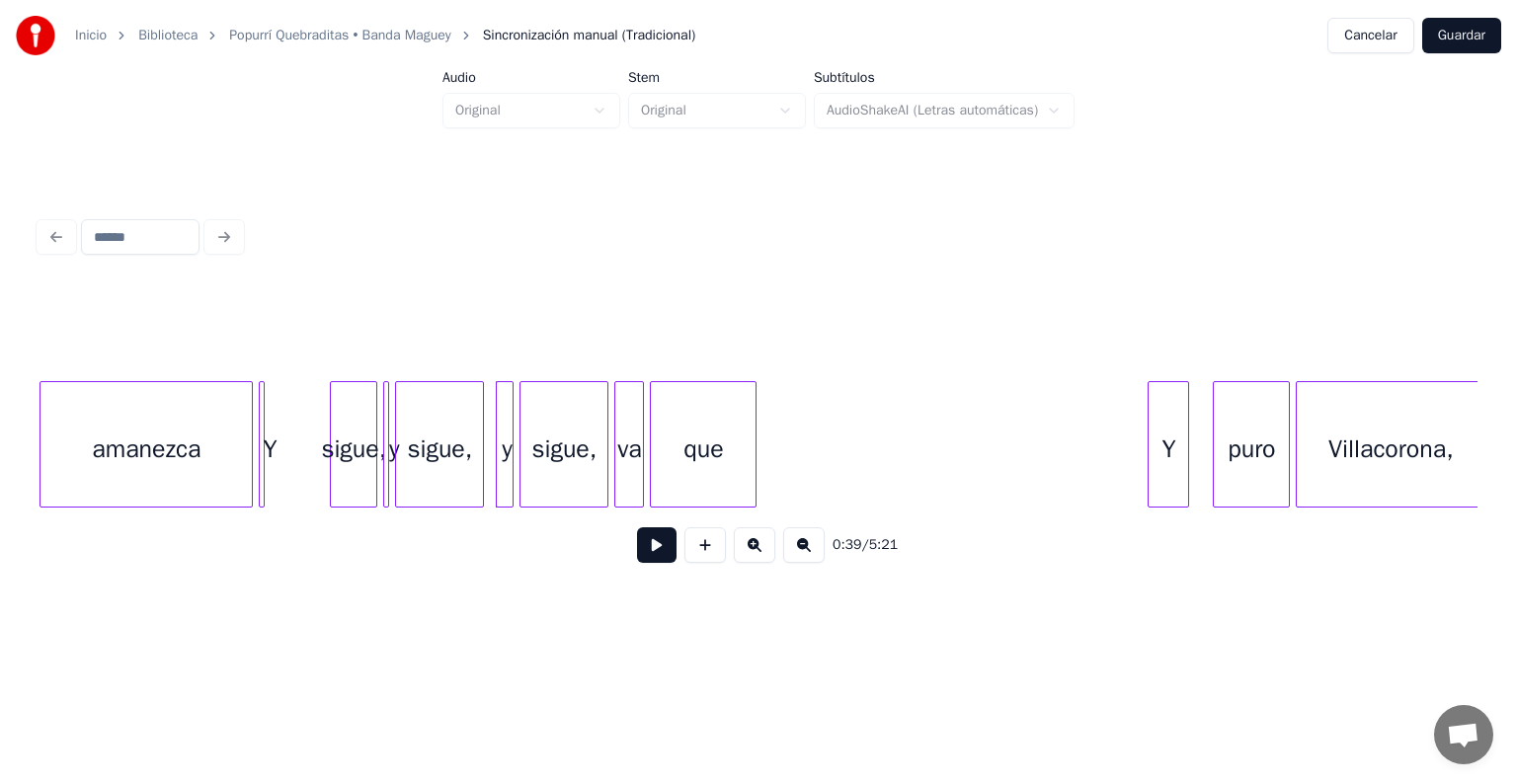 click on "sigue," at bounding box center [439, 444] 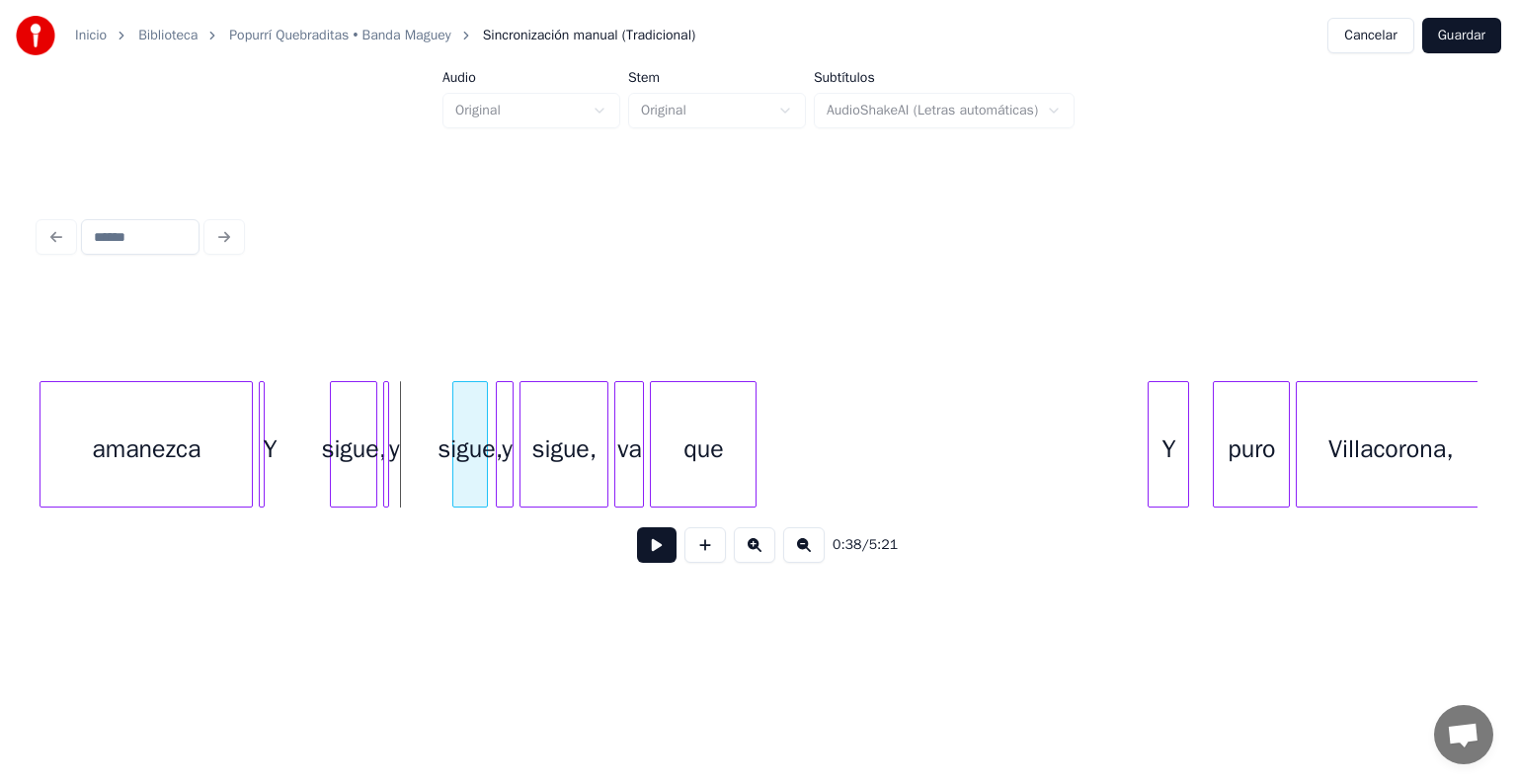 click at bounding box center (456, 444) 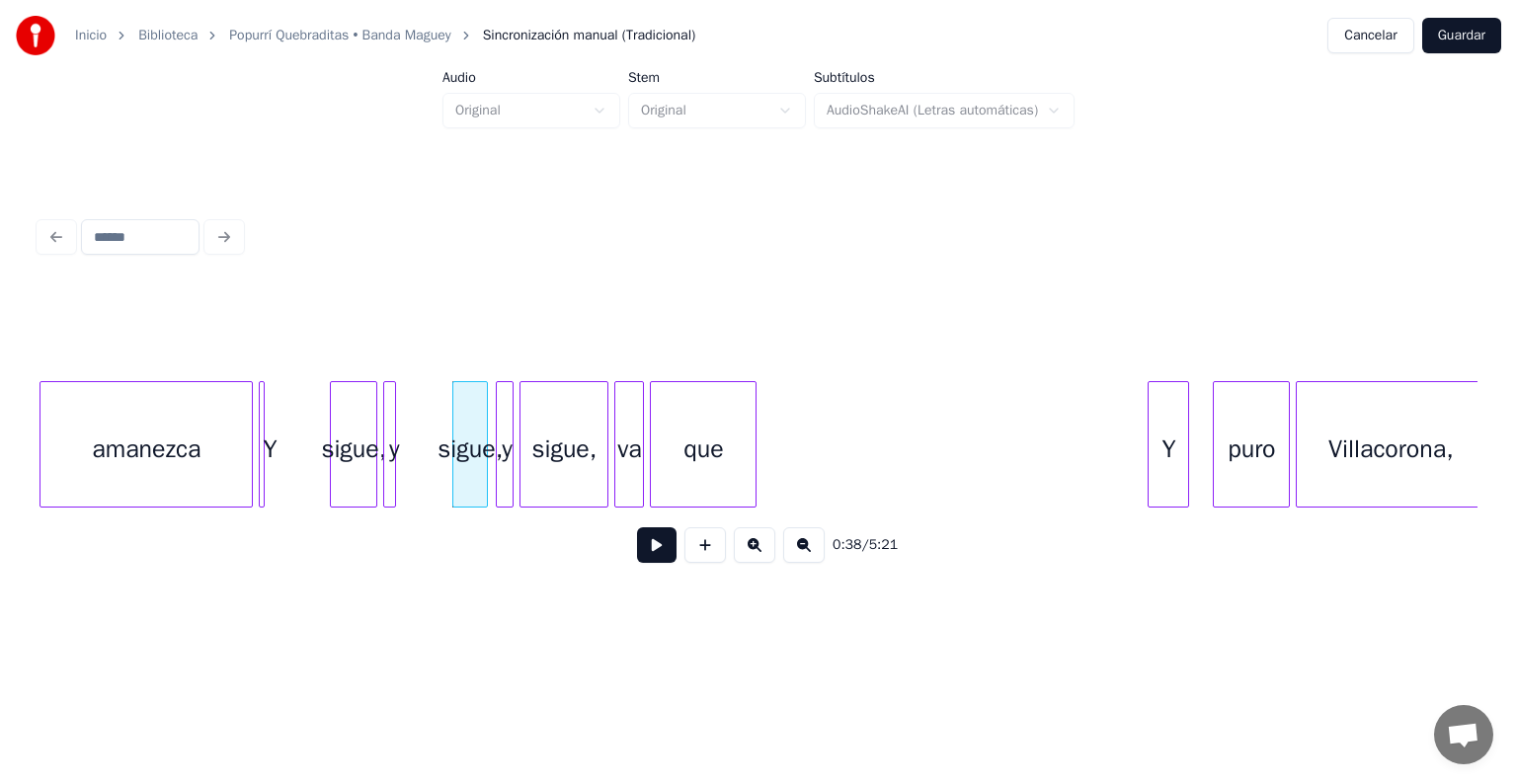 click at bounding box center (392, 444) 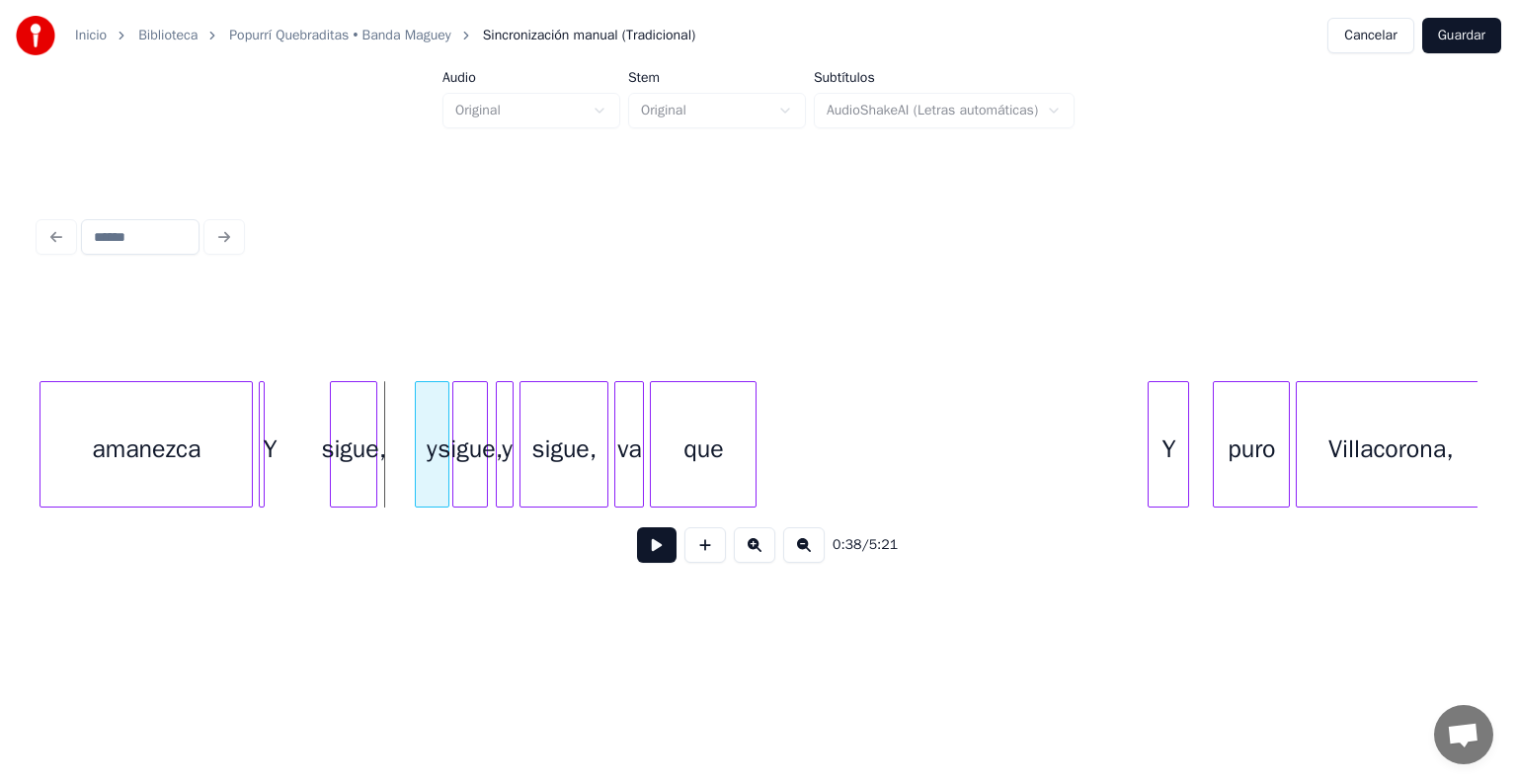 click on "y" at bounding box center (433, 449) 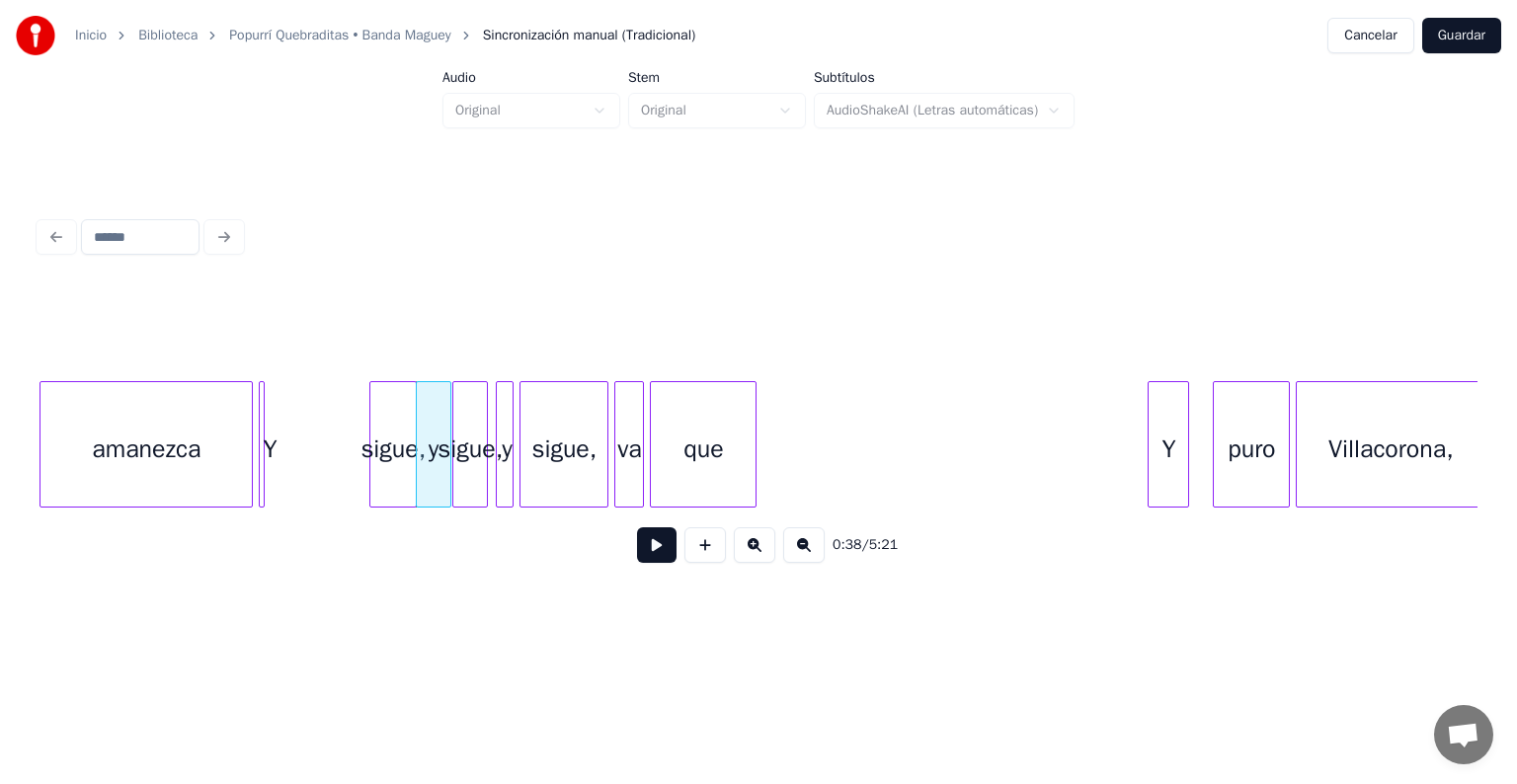click on "sigue," at bounding box center [393, 449] 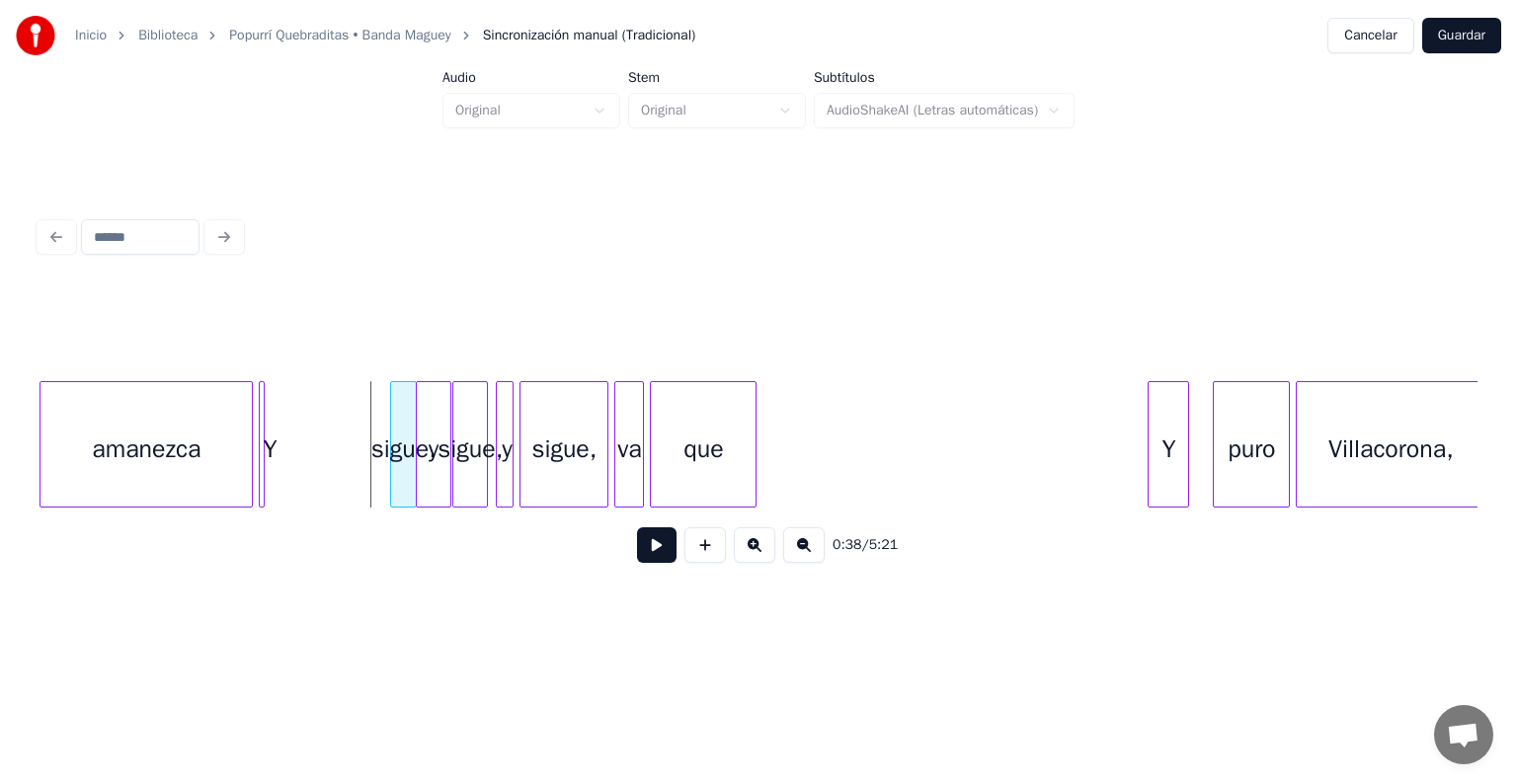 click at bounding box center (394, 444) 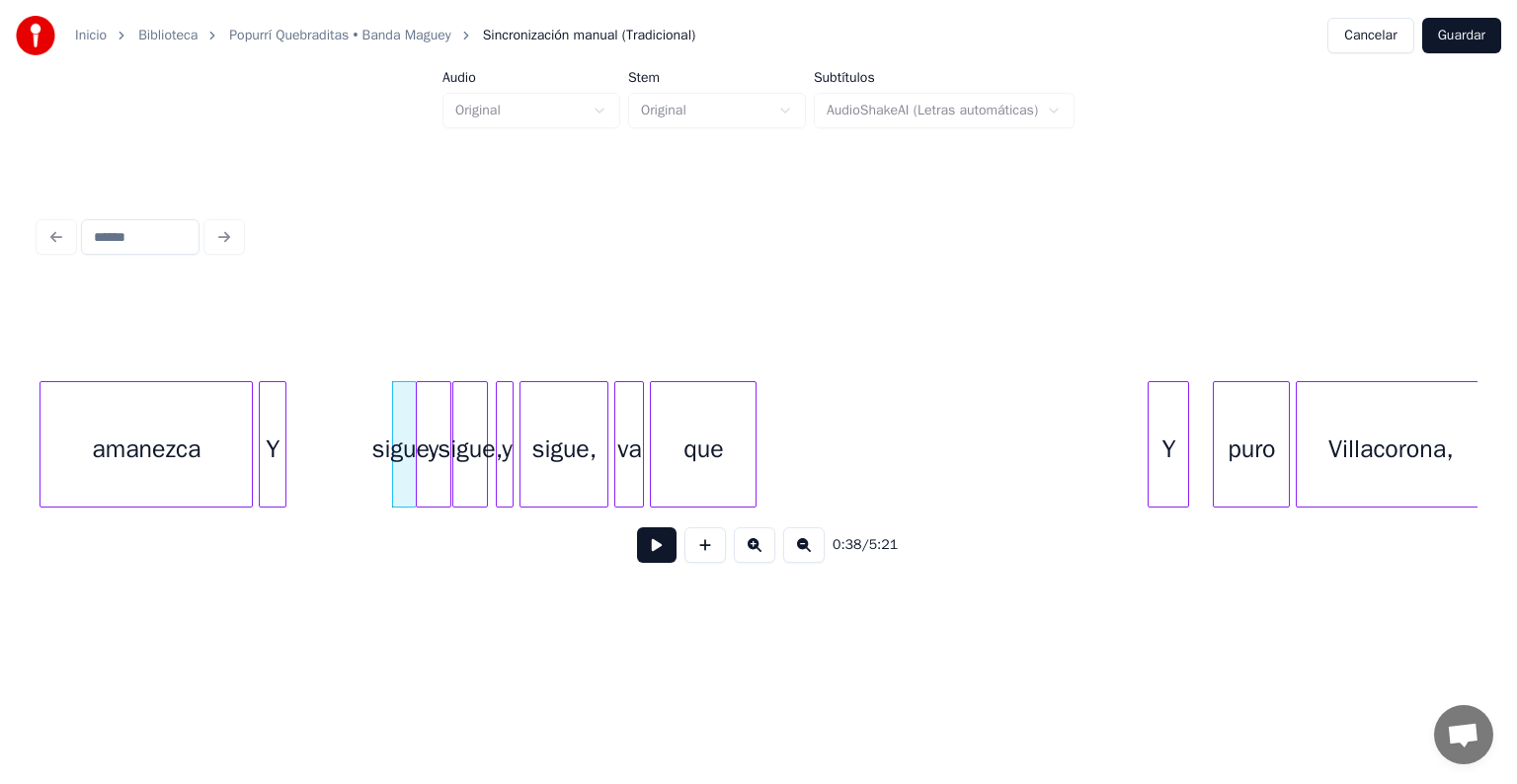 click at bounding box center [282, 444] 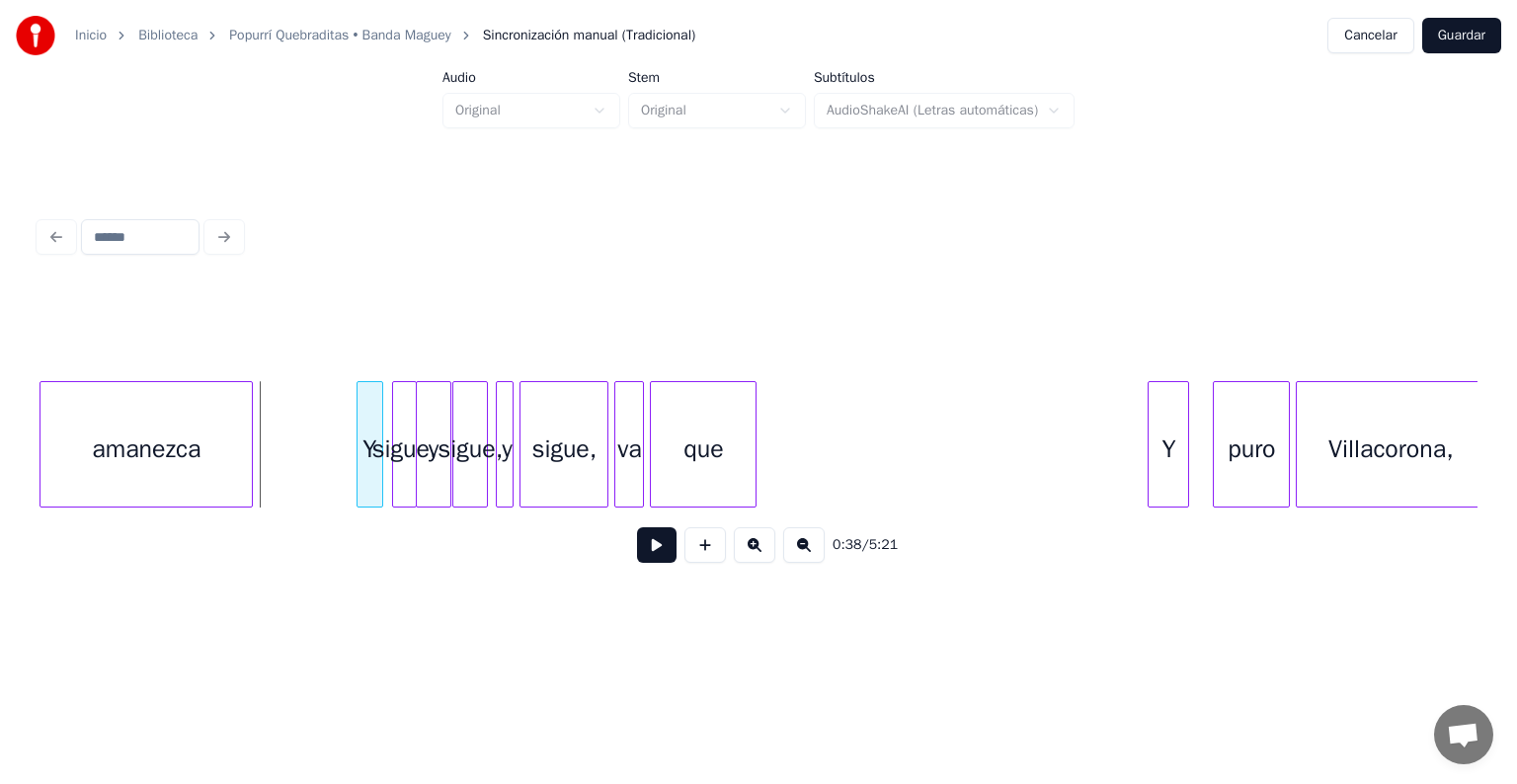 click on "amanezca Y sigue, y sigue, y sigue, va que Y puro Villacorona," at bounding box center [36614, 444] 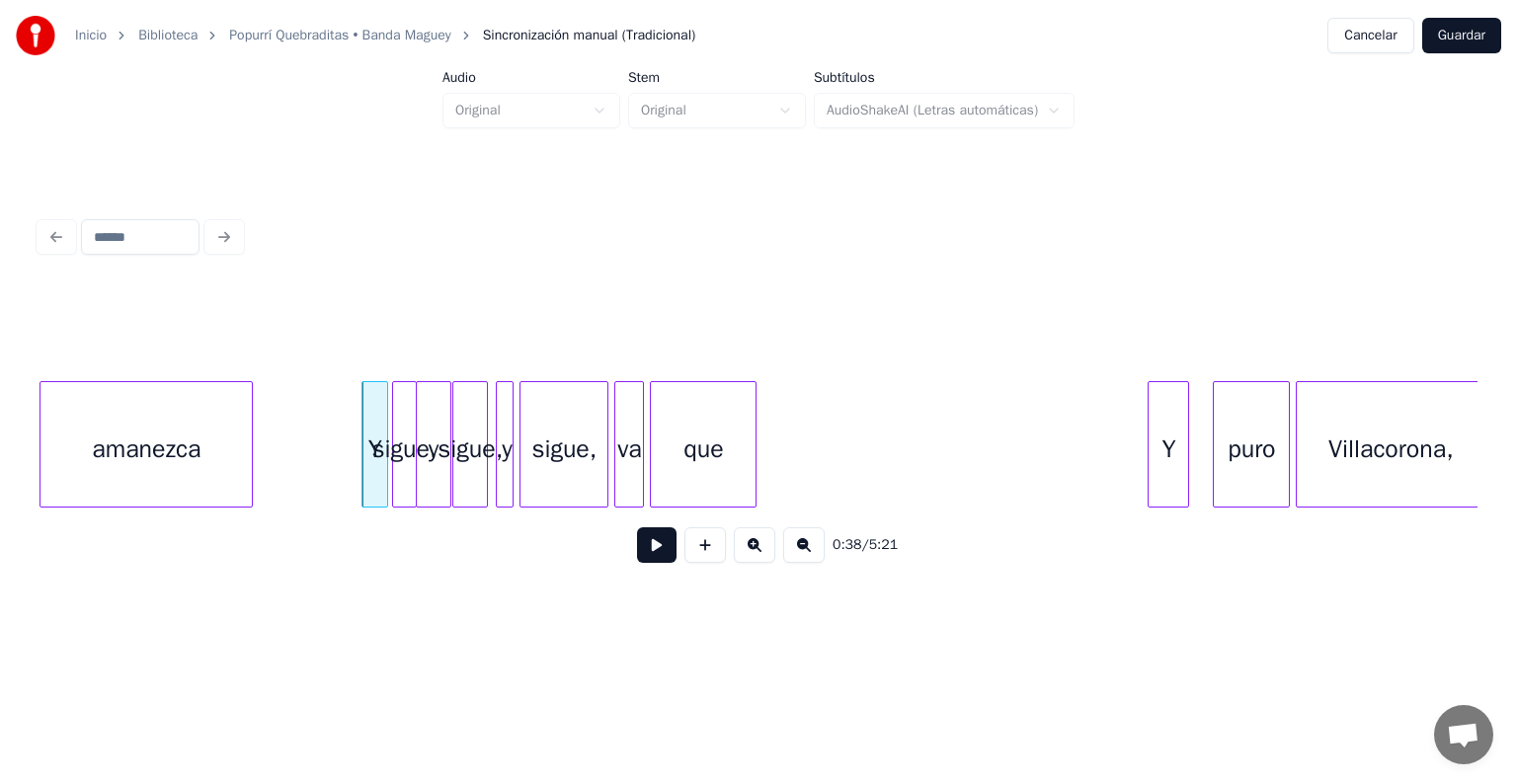 click on "amanezca Y sigue, y sigue, y sigue, va que Y puro Villacorona," at bounding box center (36614, 444) 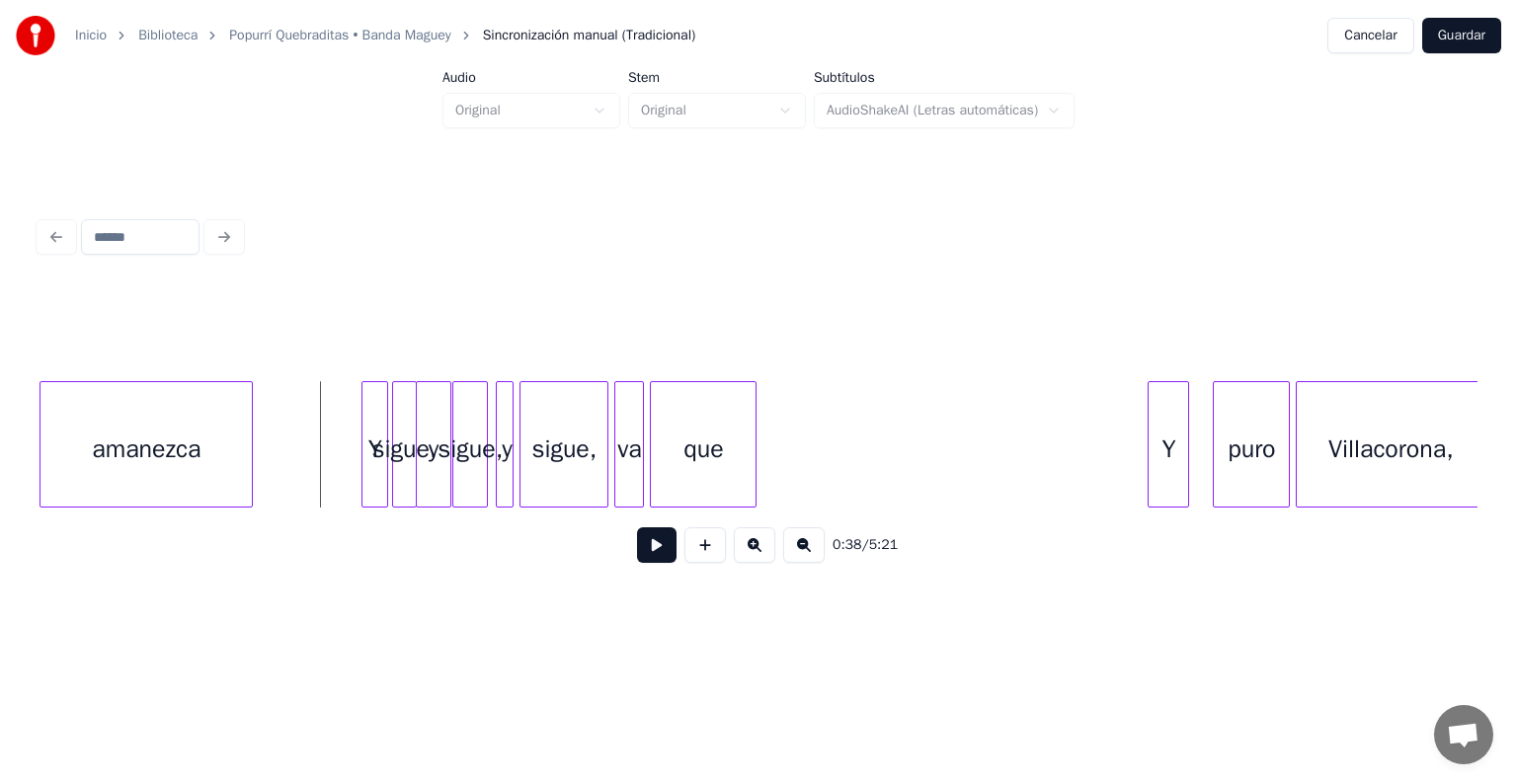 click on "0:38  /  5:21" at bounding box center [758, 545] 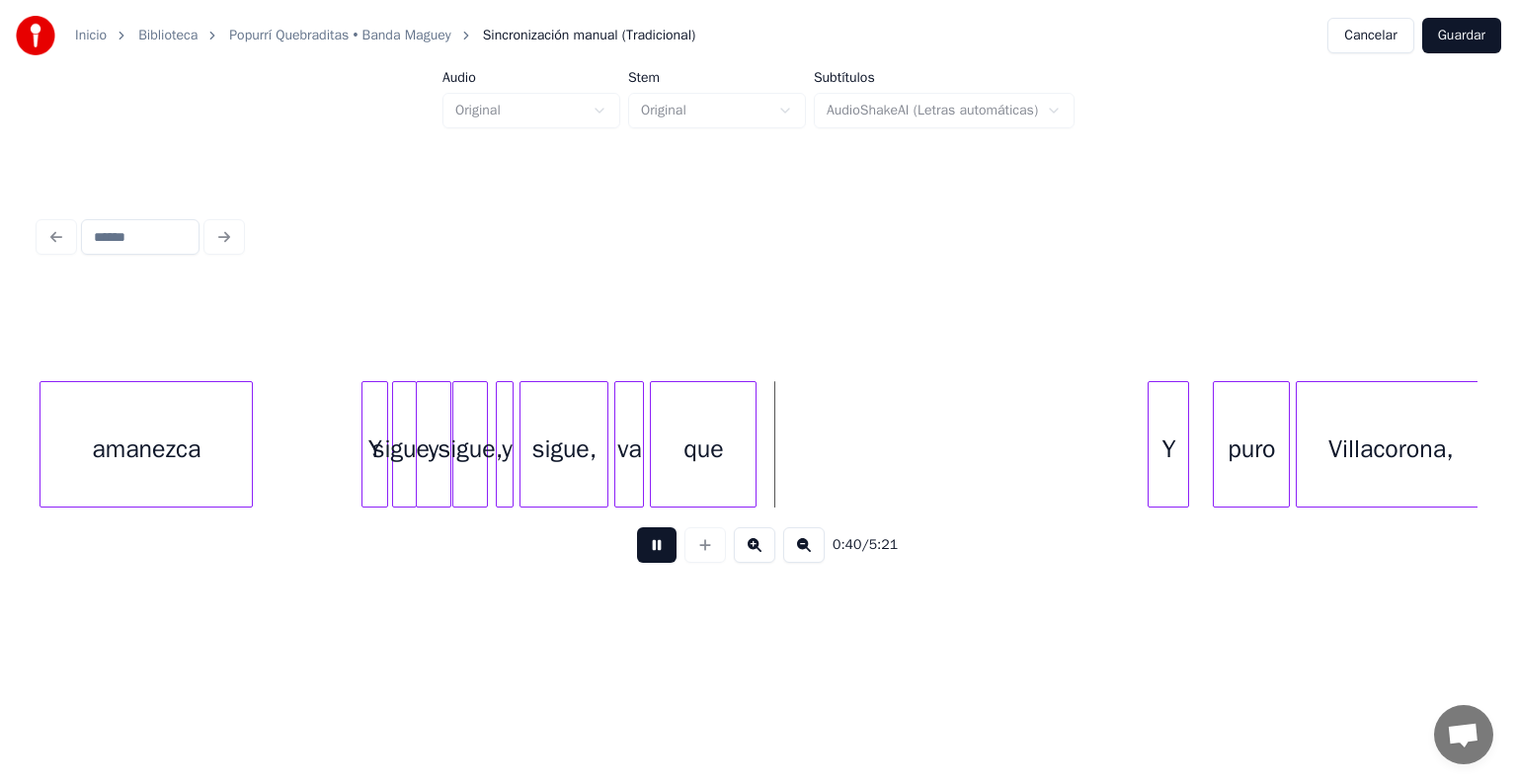 click at bounding box center [657, 545] 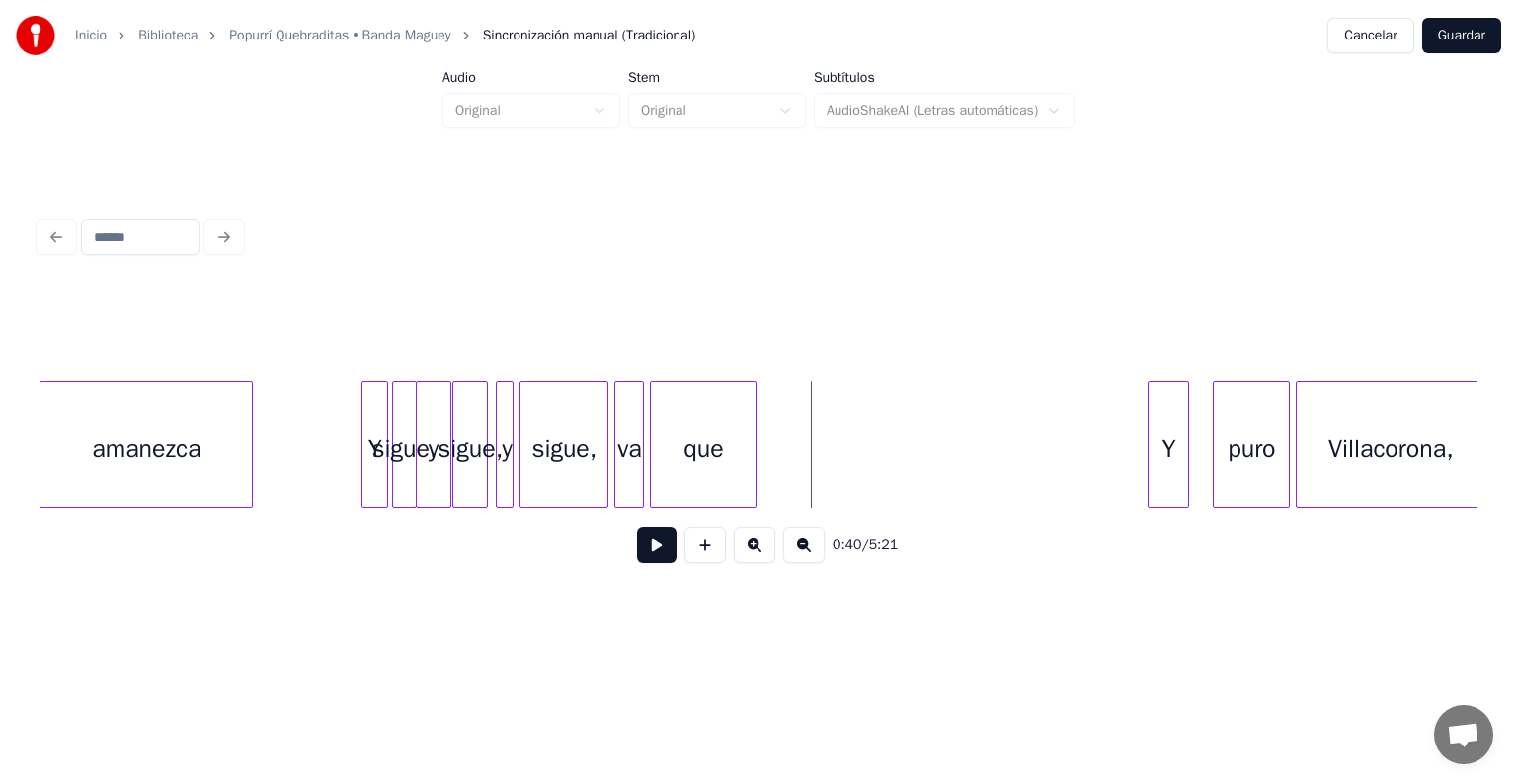 click at bounding box center (755, 545) 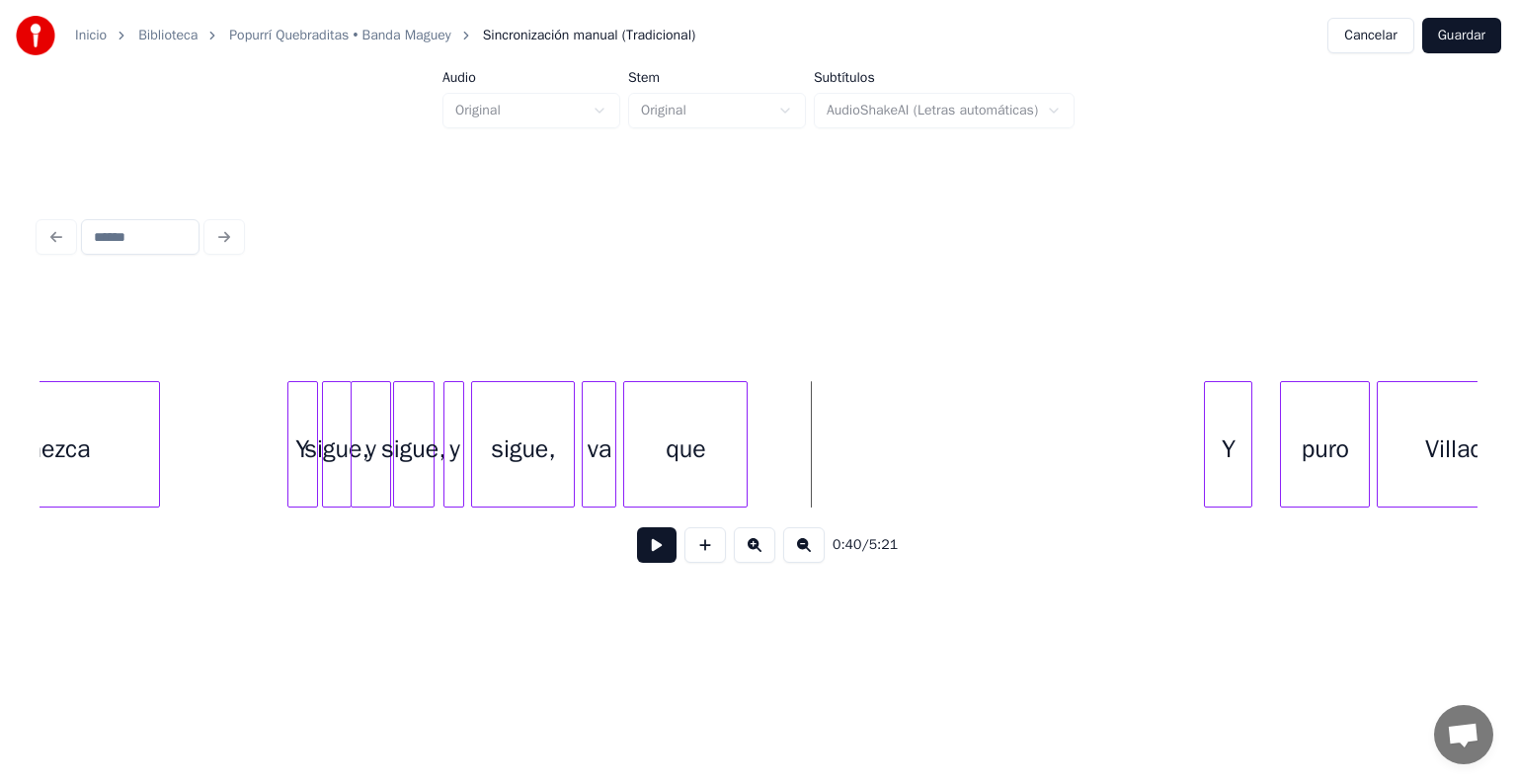 click at bounding box center (755, 545) 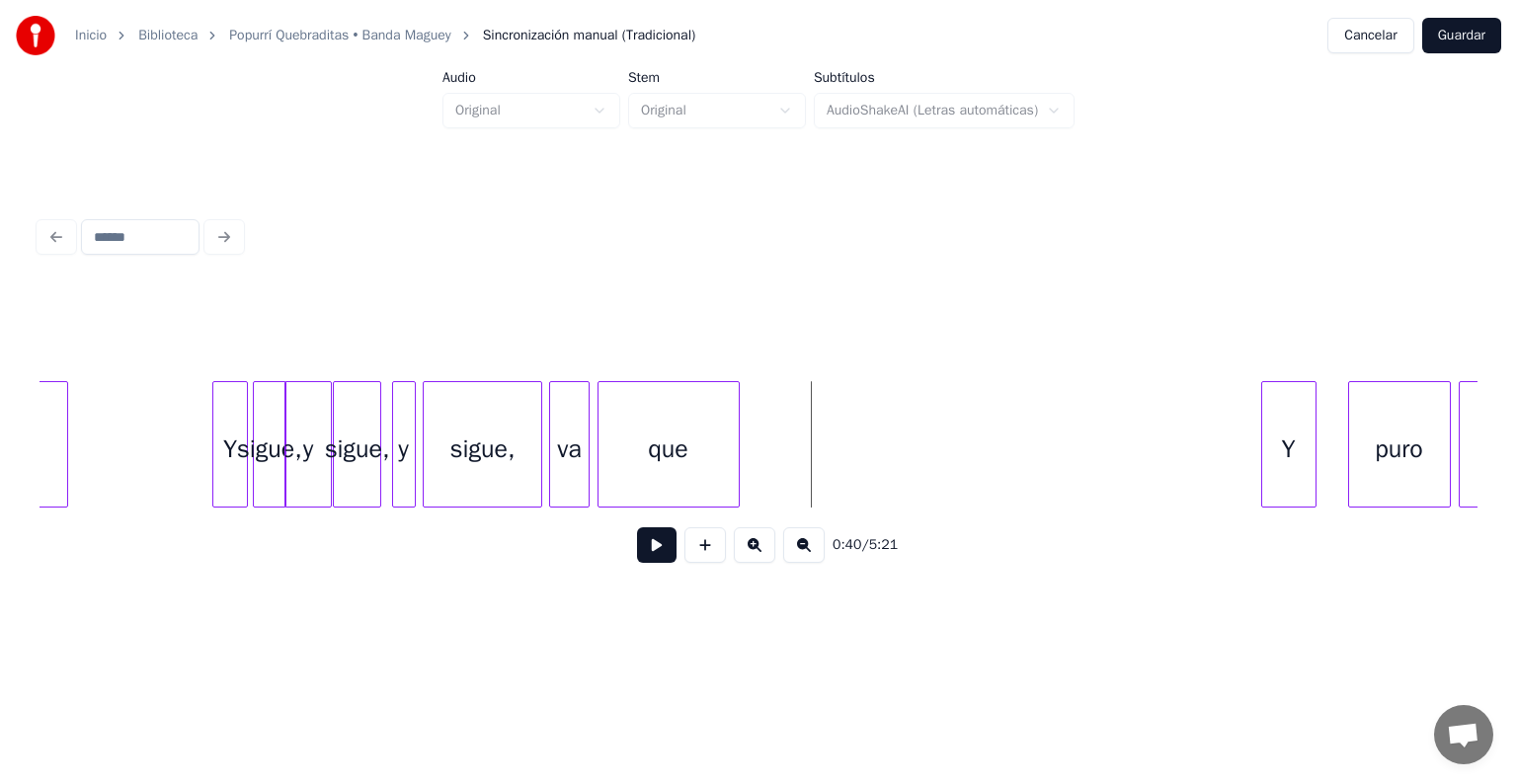 click at bounding box center [755, 545] 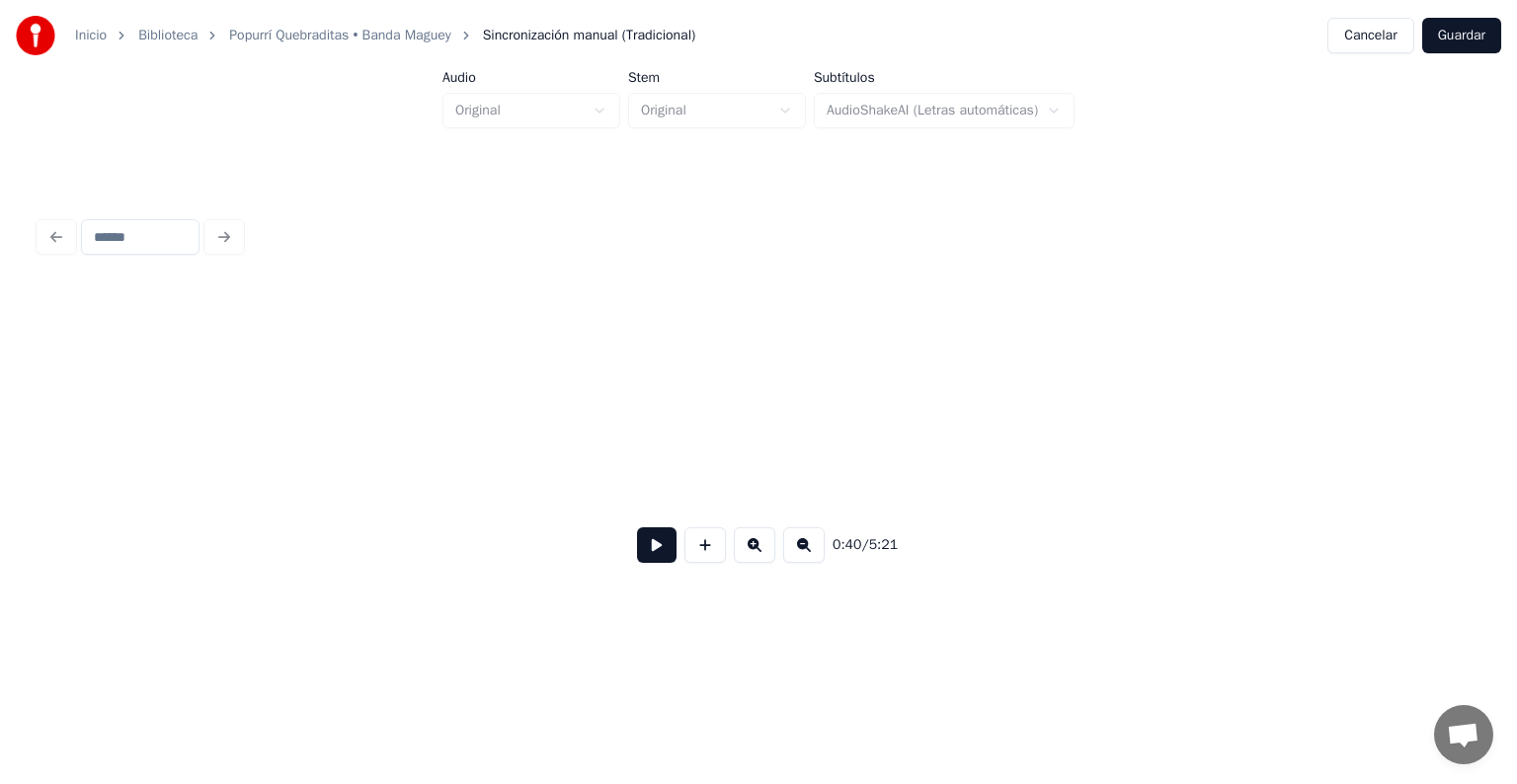 scroll, scrollTop: 0, scrollLeft: 17070, axis: horizontal 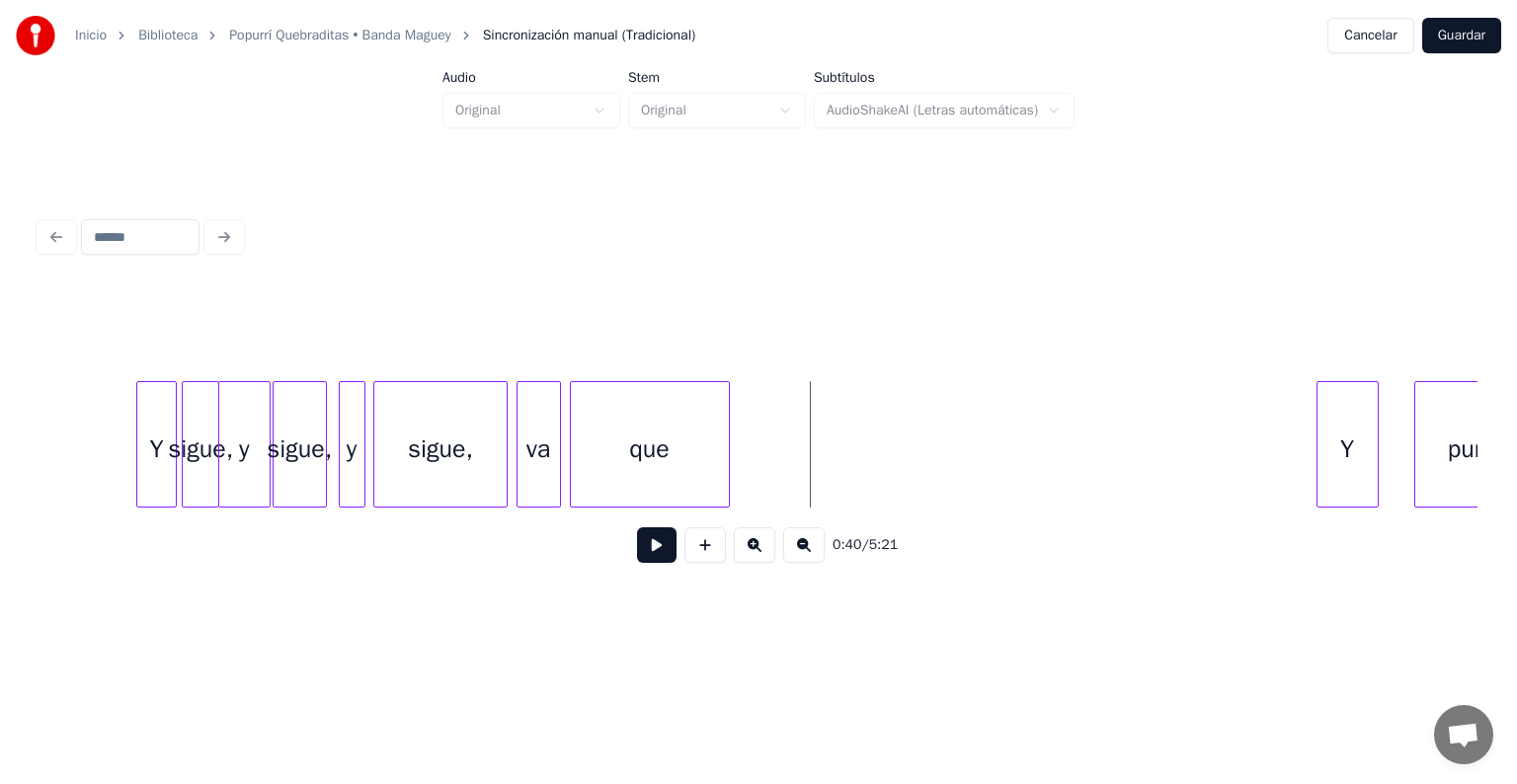 click on "y" at bounding box center [244, 449] 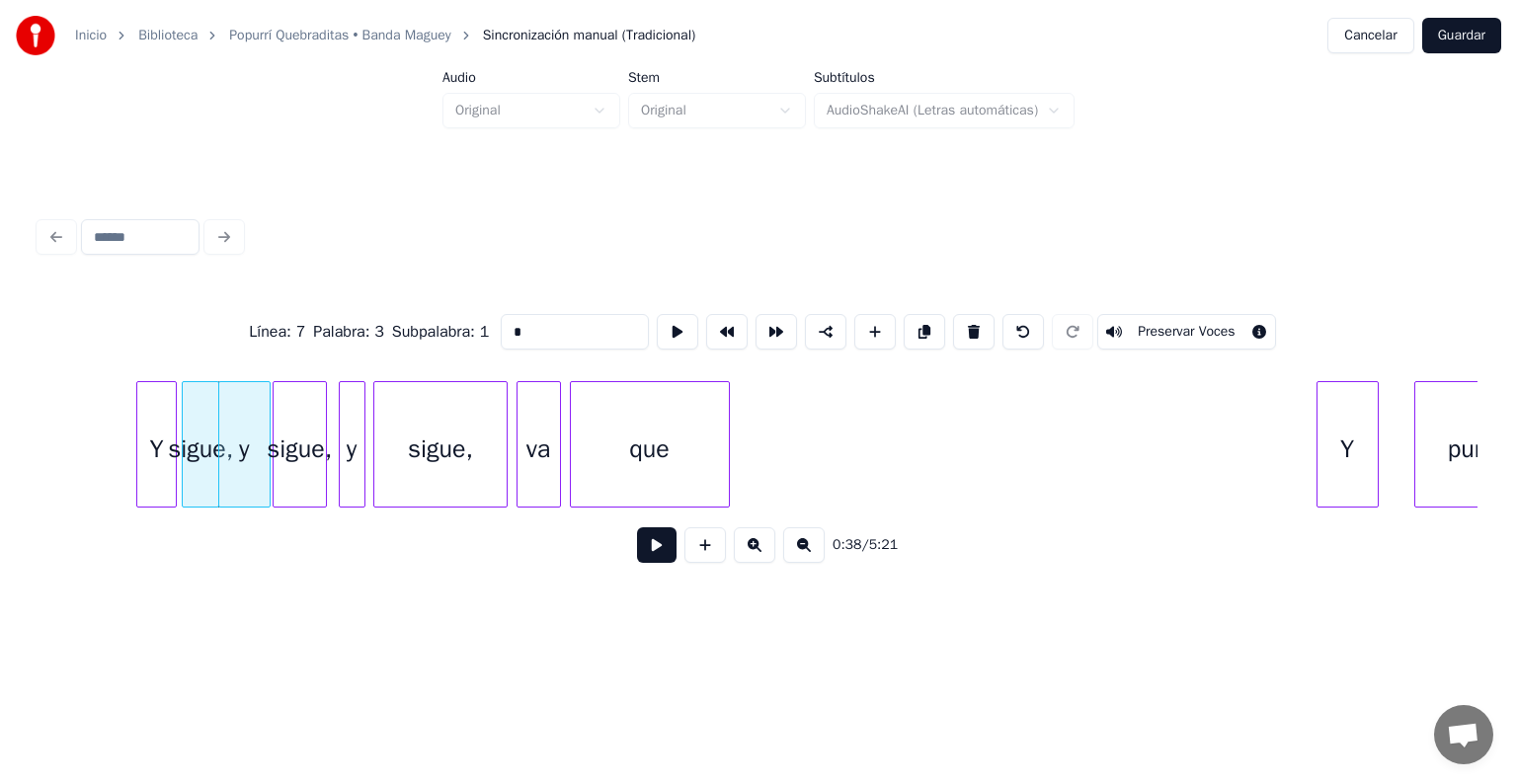 click on "que" at bounding box center [650, 449] 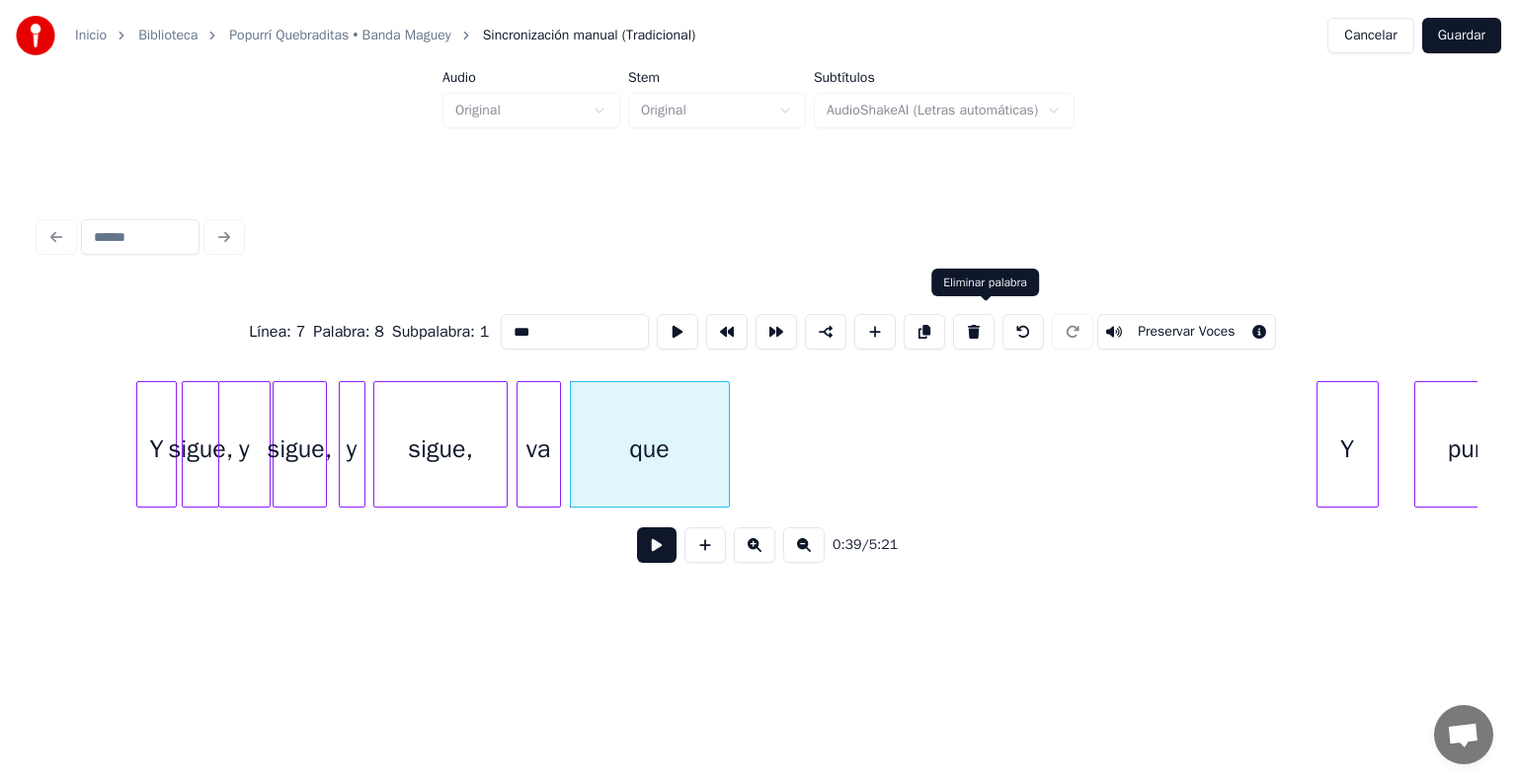 click at bounding box center (974, 332) 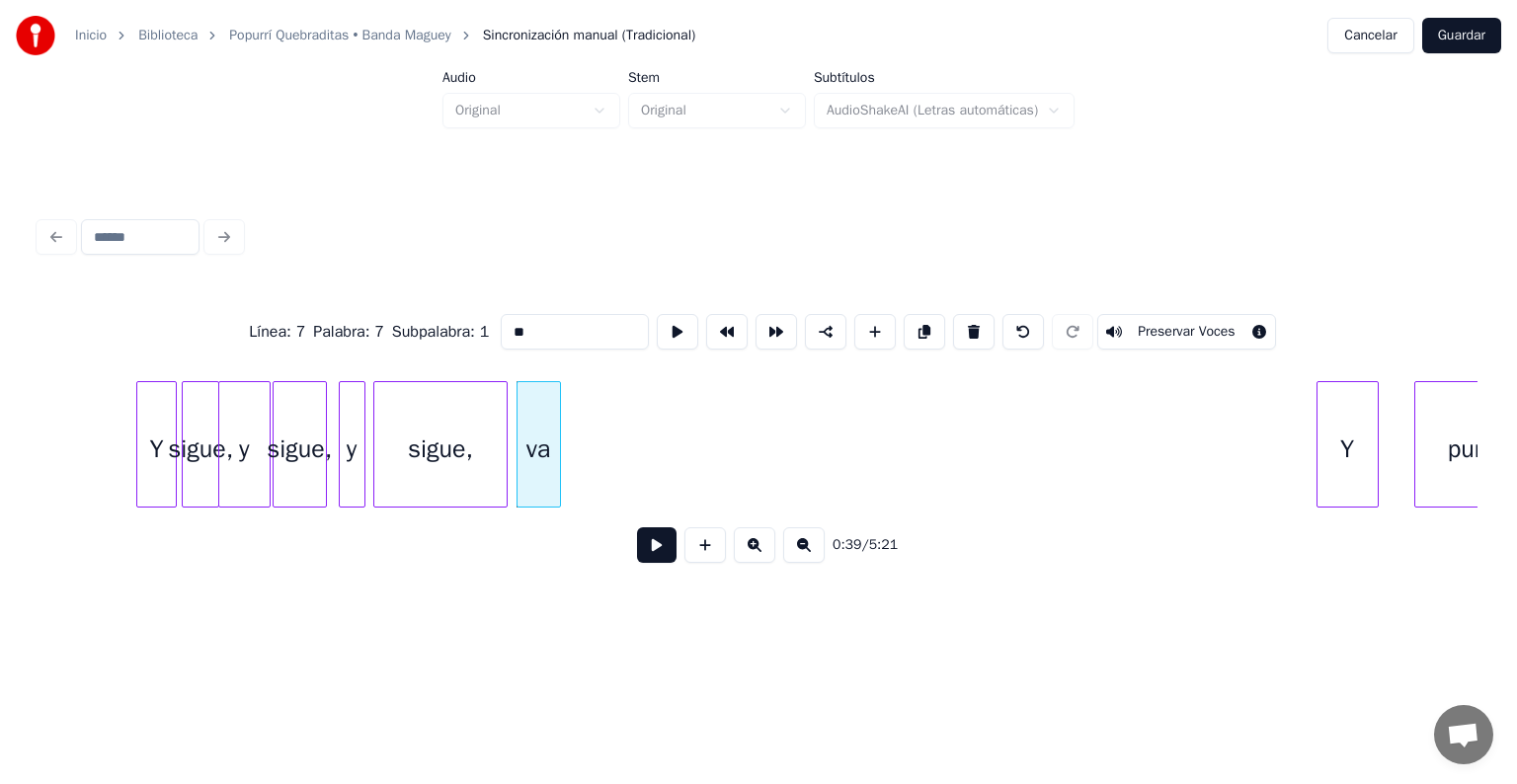 click on "va" at bounding box center (538, 449) 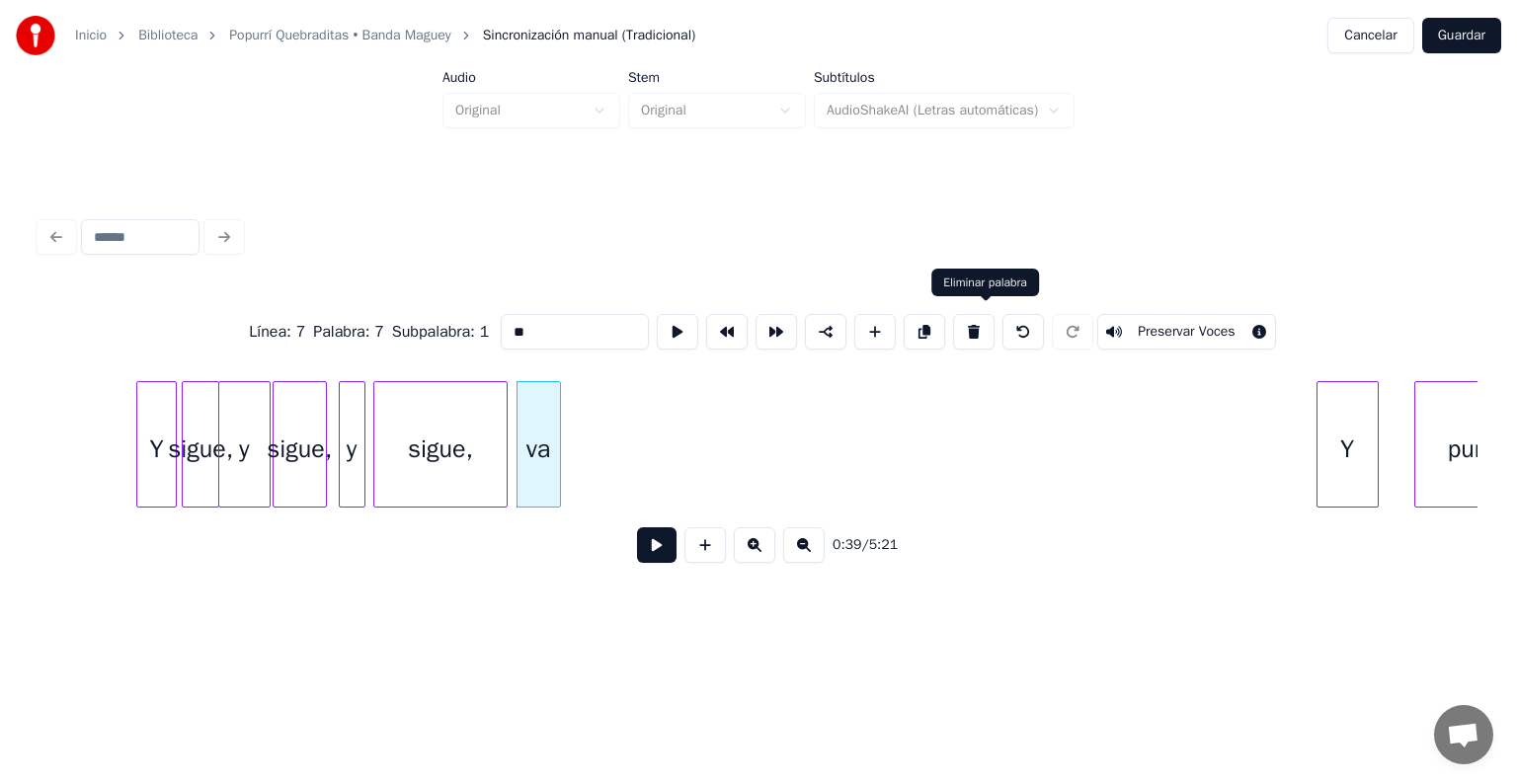 click at bounding box center (974, 332) 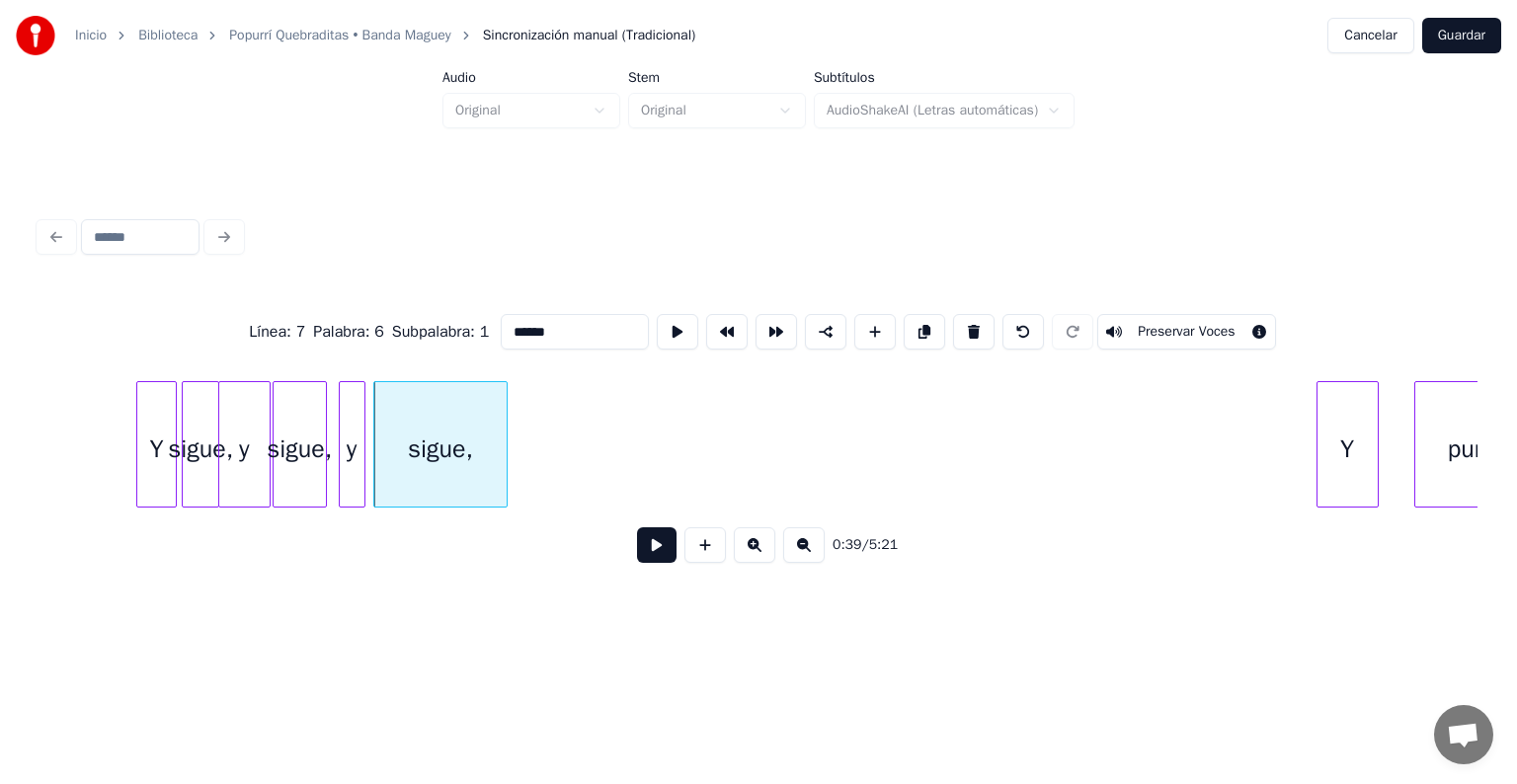 click on "sigue," at bounding box center [439, 449] 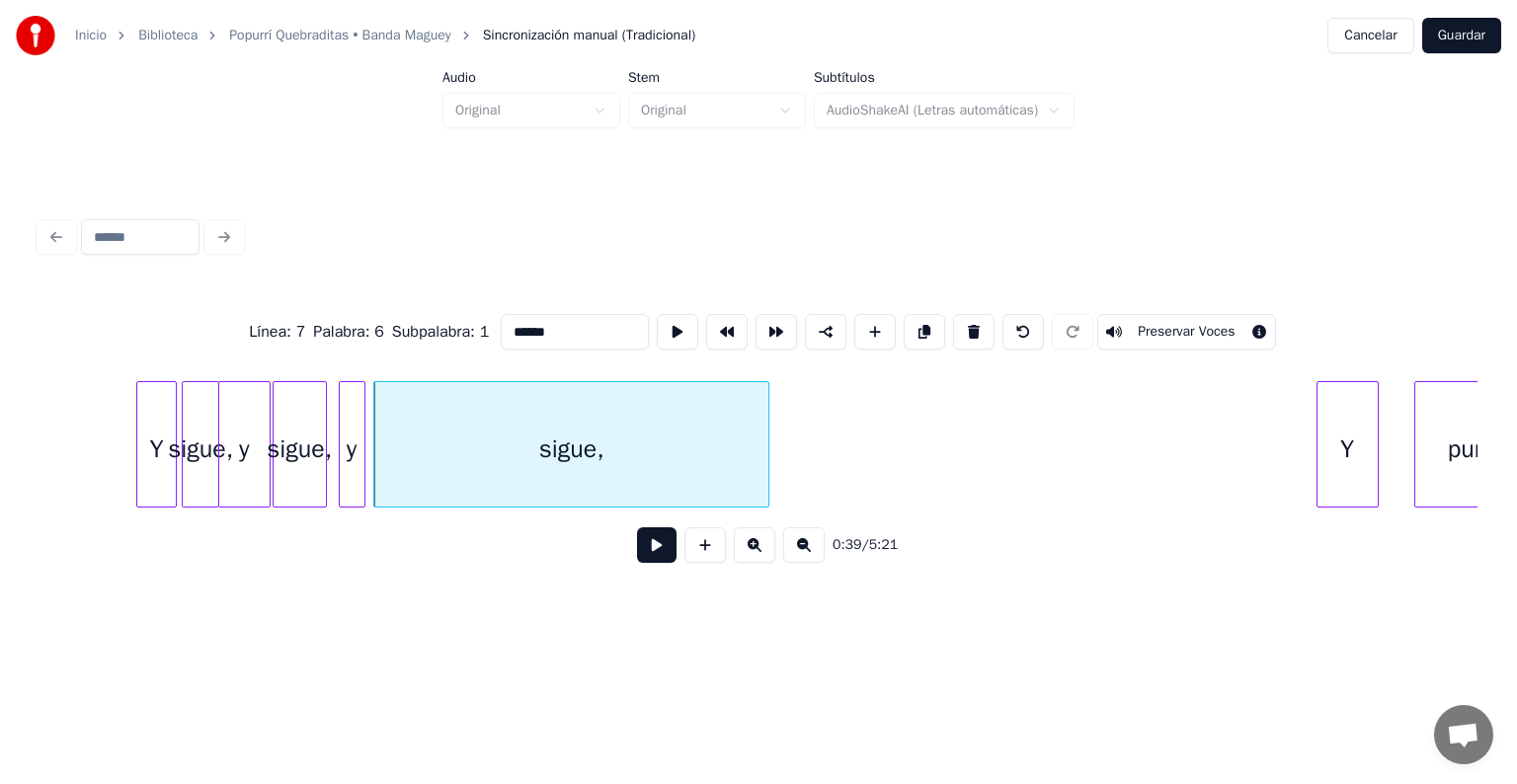 click at bounding box center [765, 444] 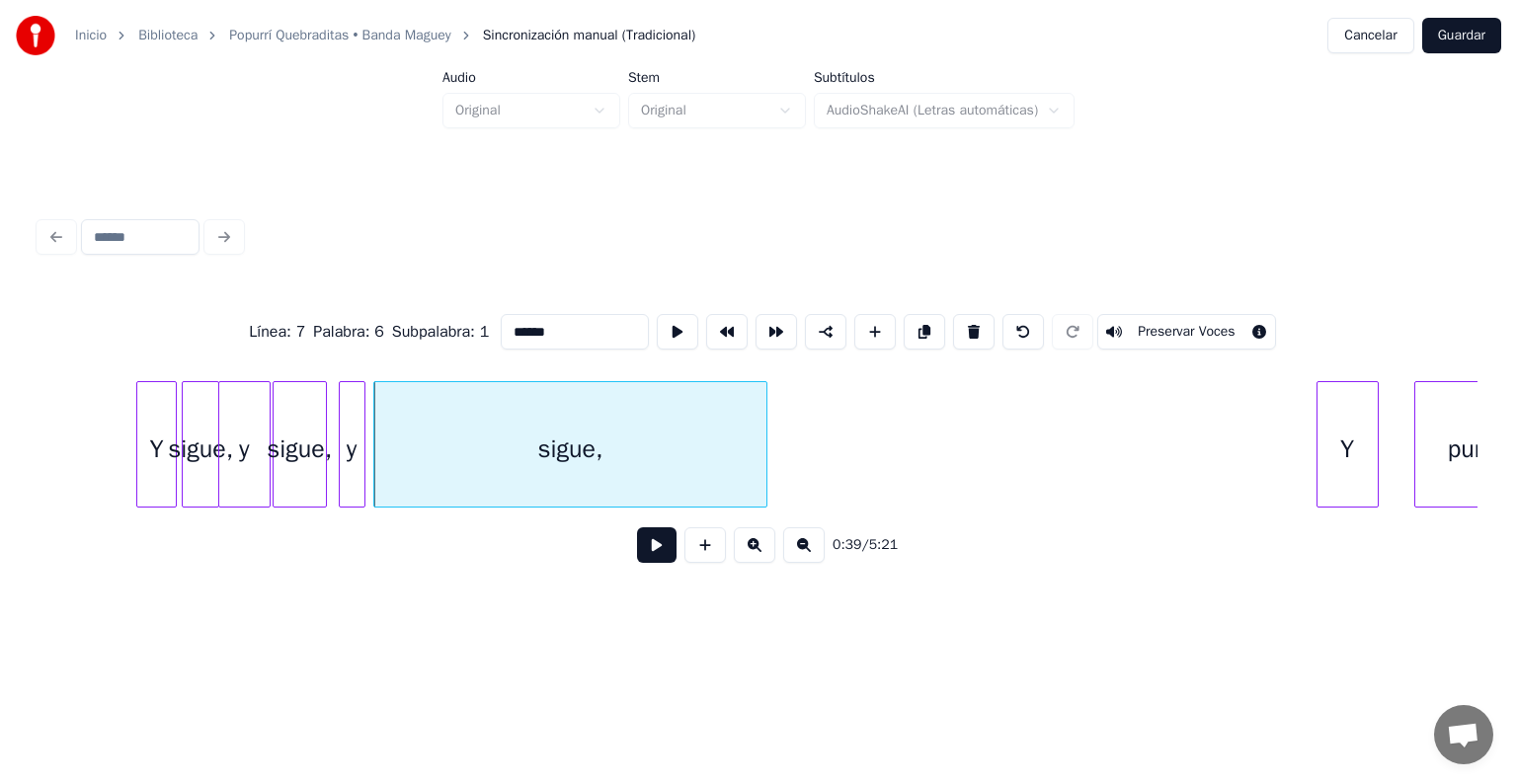 click on "0:39  /  5:21" at bounding box center (758, 545) 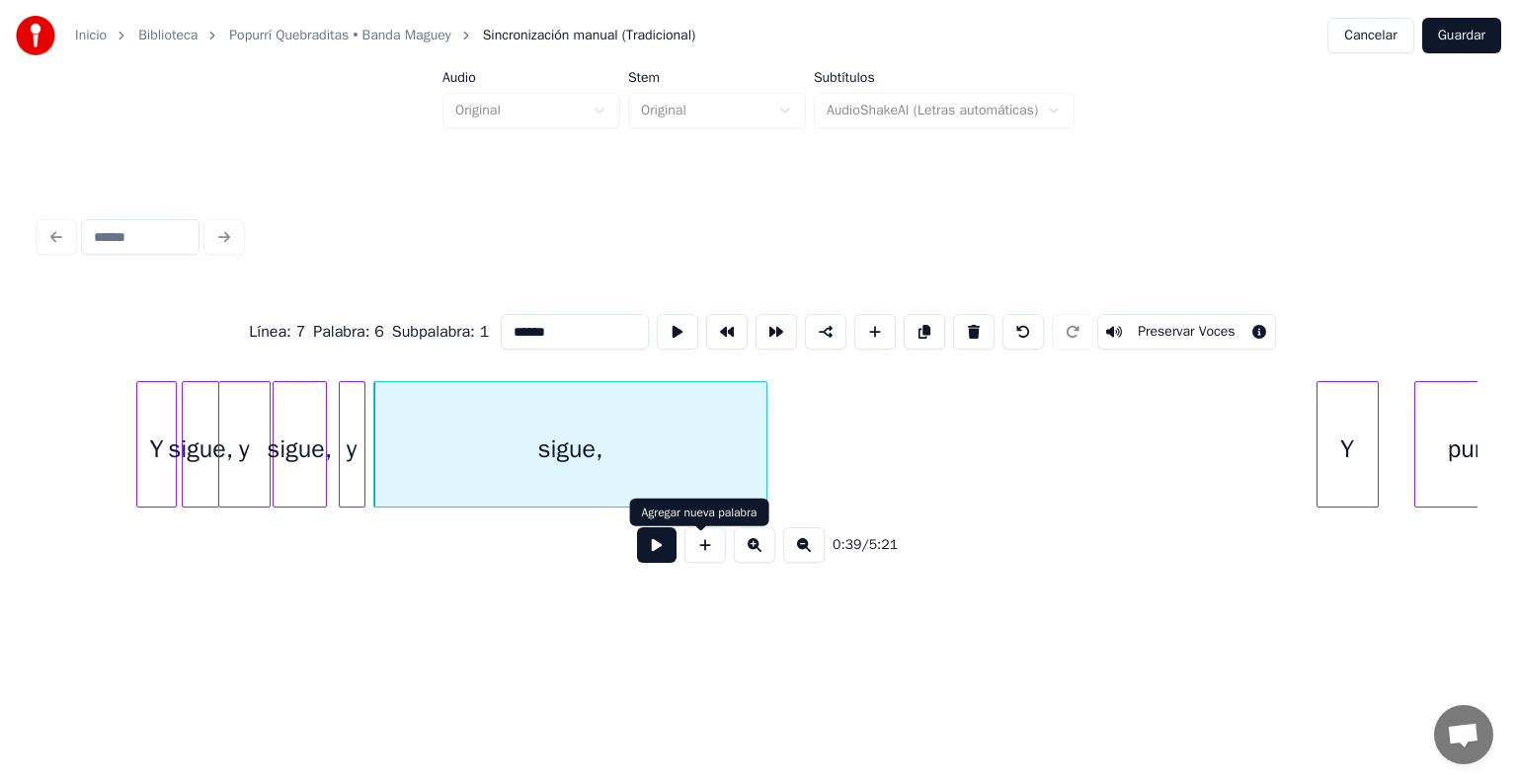 click at bounding box center [657, 545] 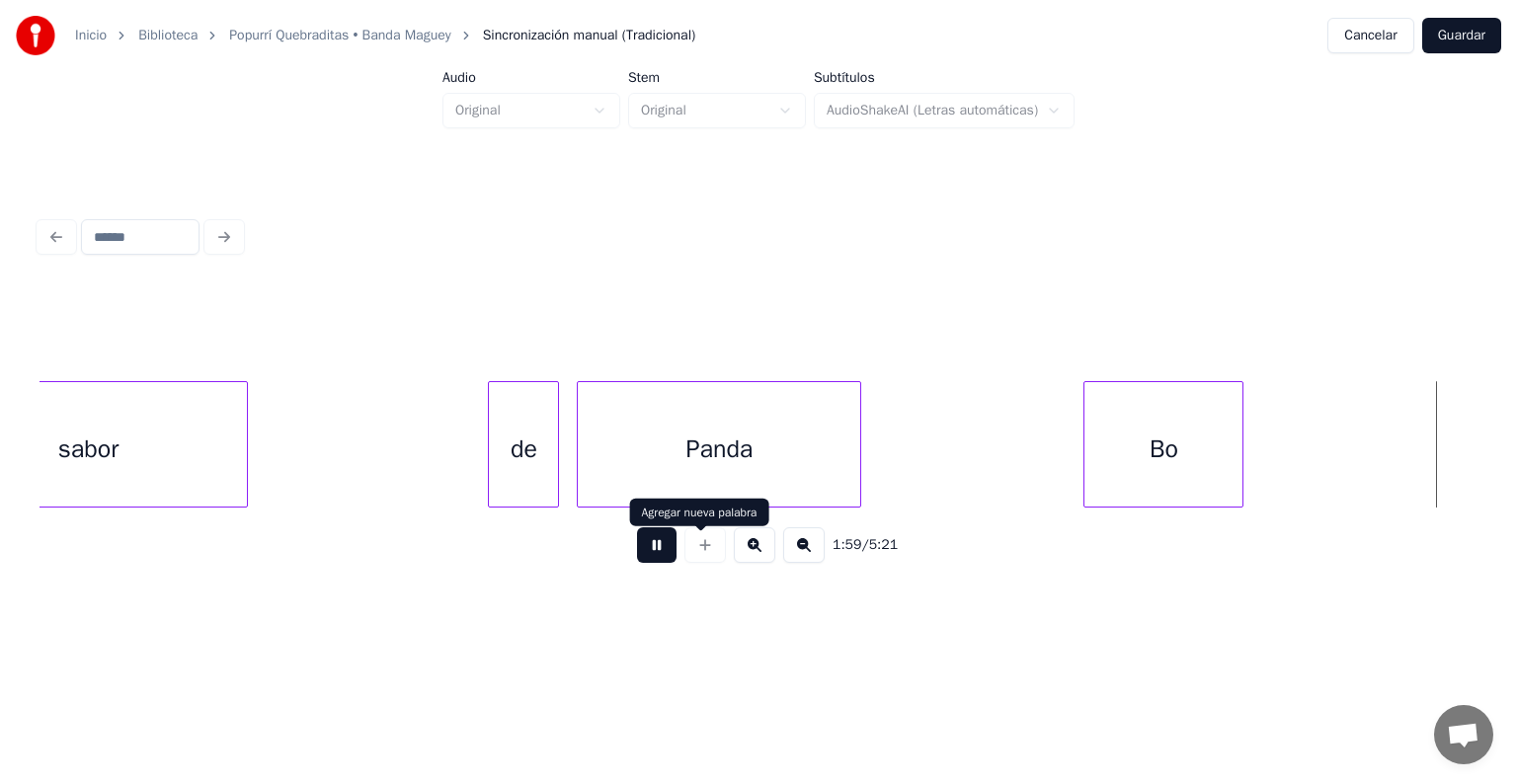 scroll, scrollTop: 0, scrollLeft: 53149, axis: horizontal 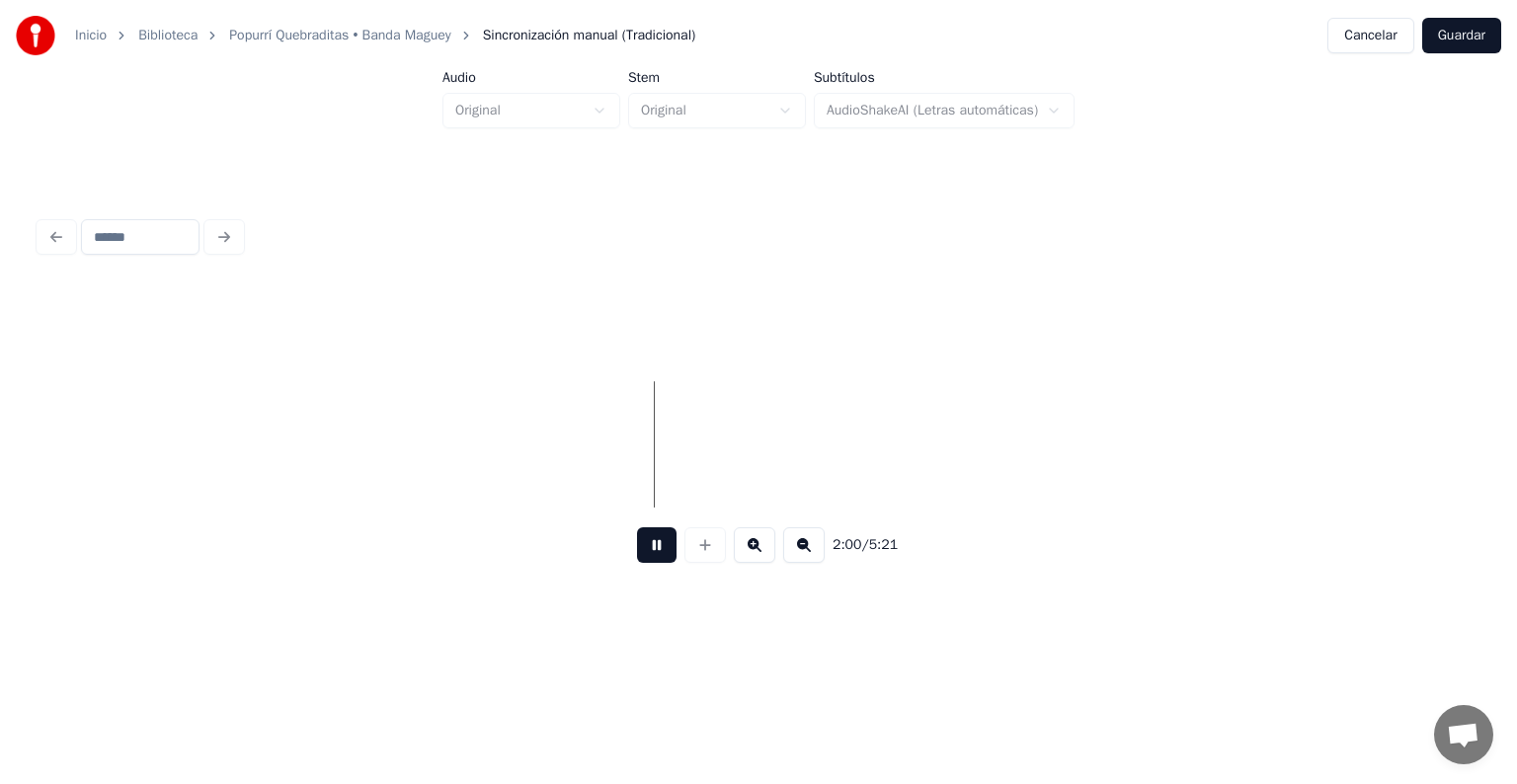 click at bounding box center (657, 545) 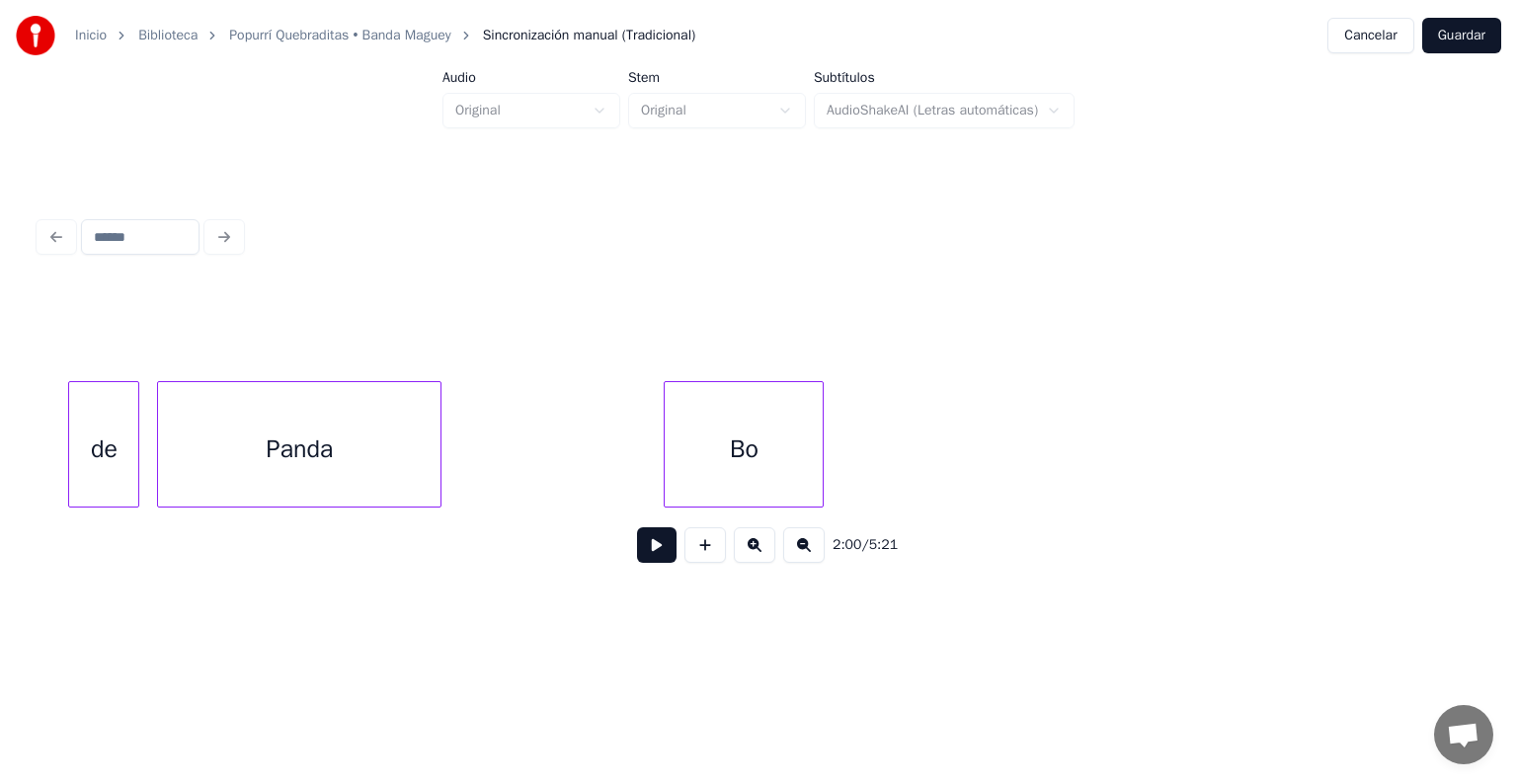 scroll, scrollTop: 0, scrollLeft: 52004, axis: horizontal 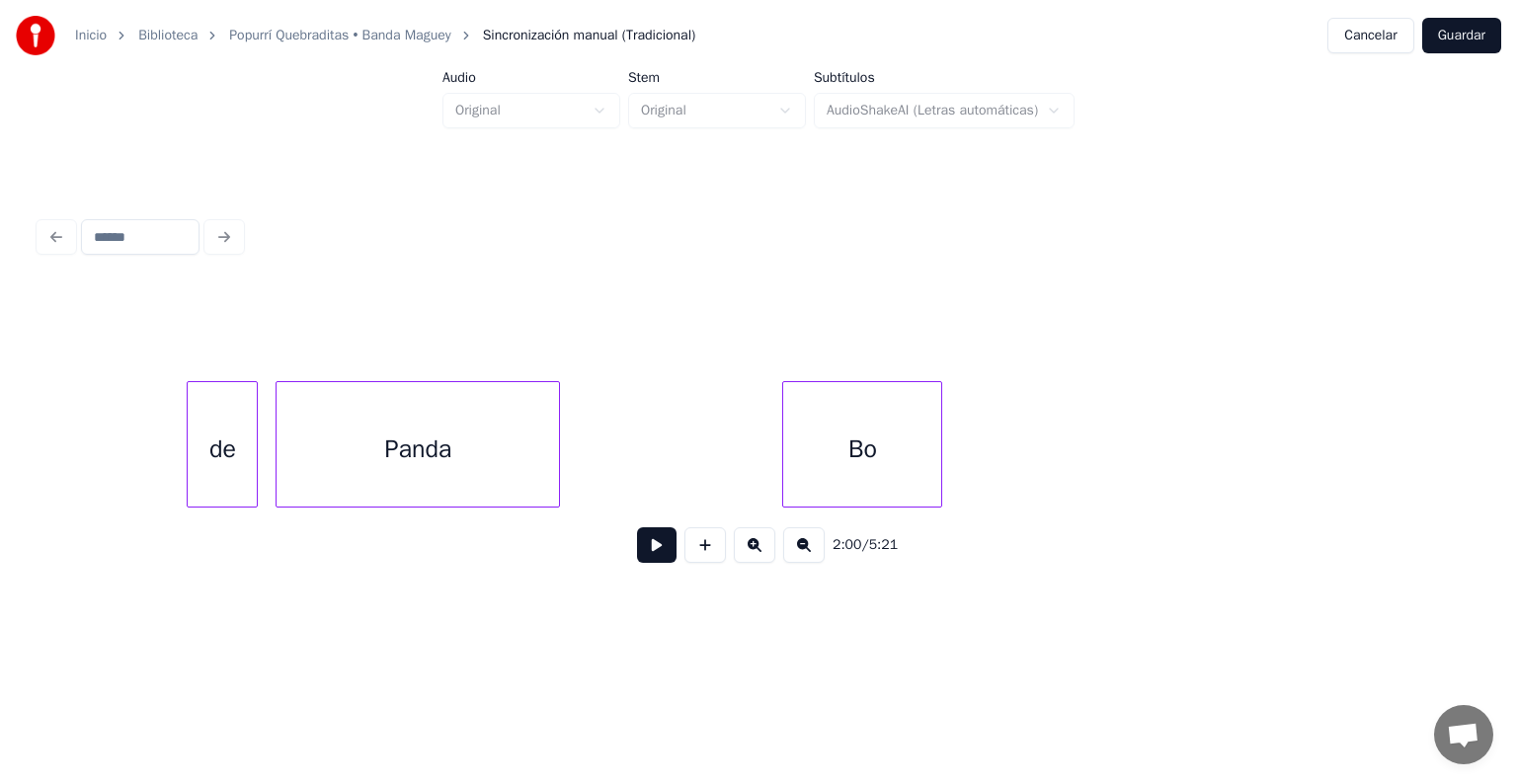 click on "Panda" at bounding box center [418, 449] 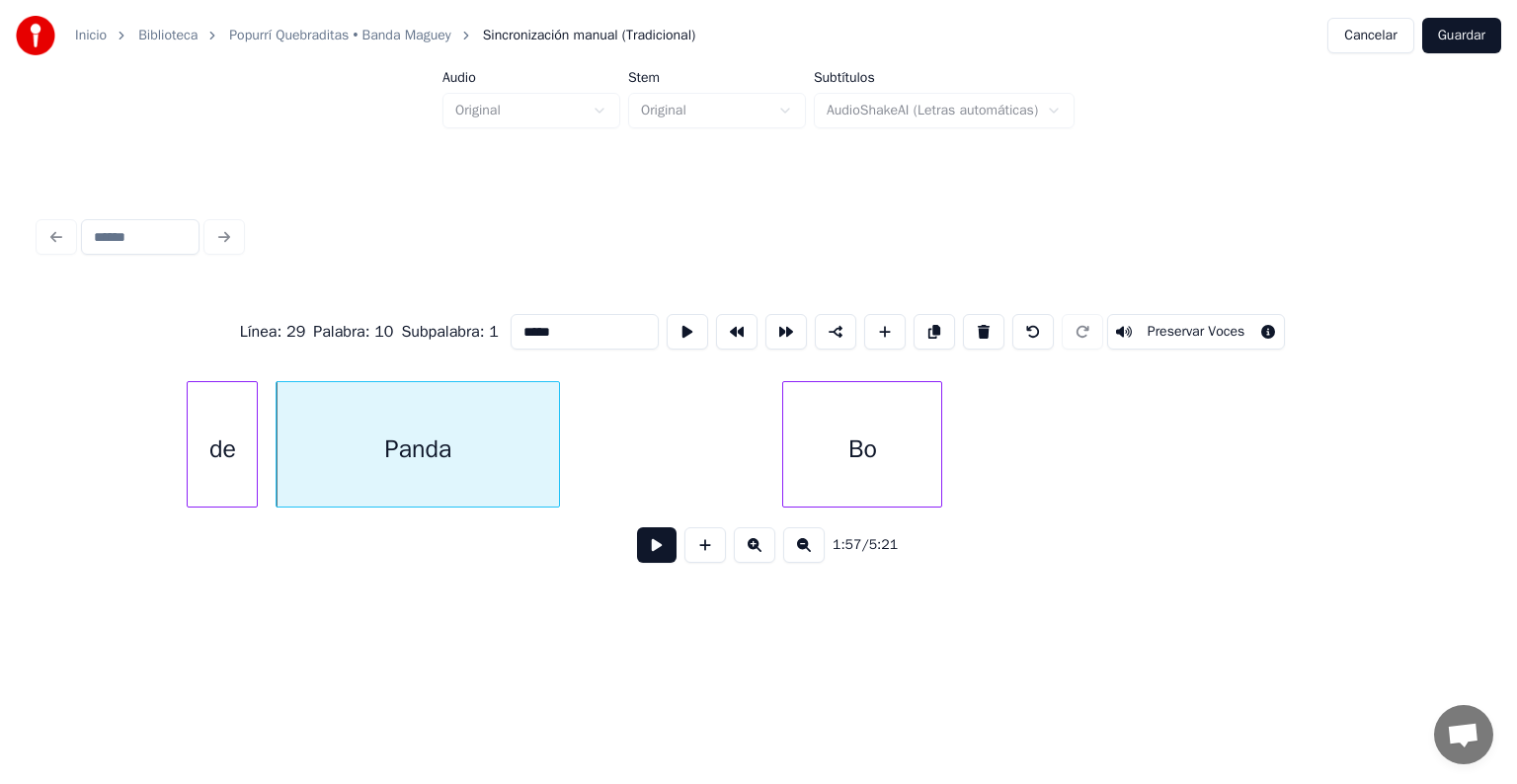 click on "*****" at bounding box center (585, 332) 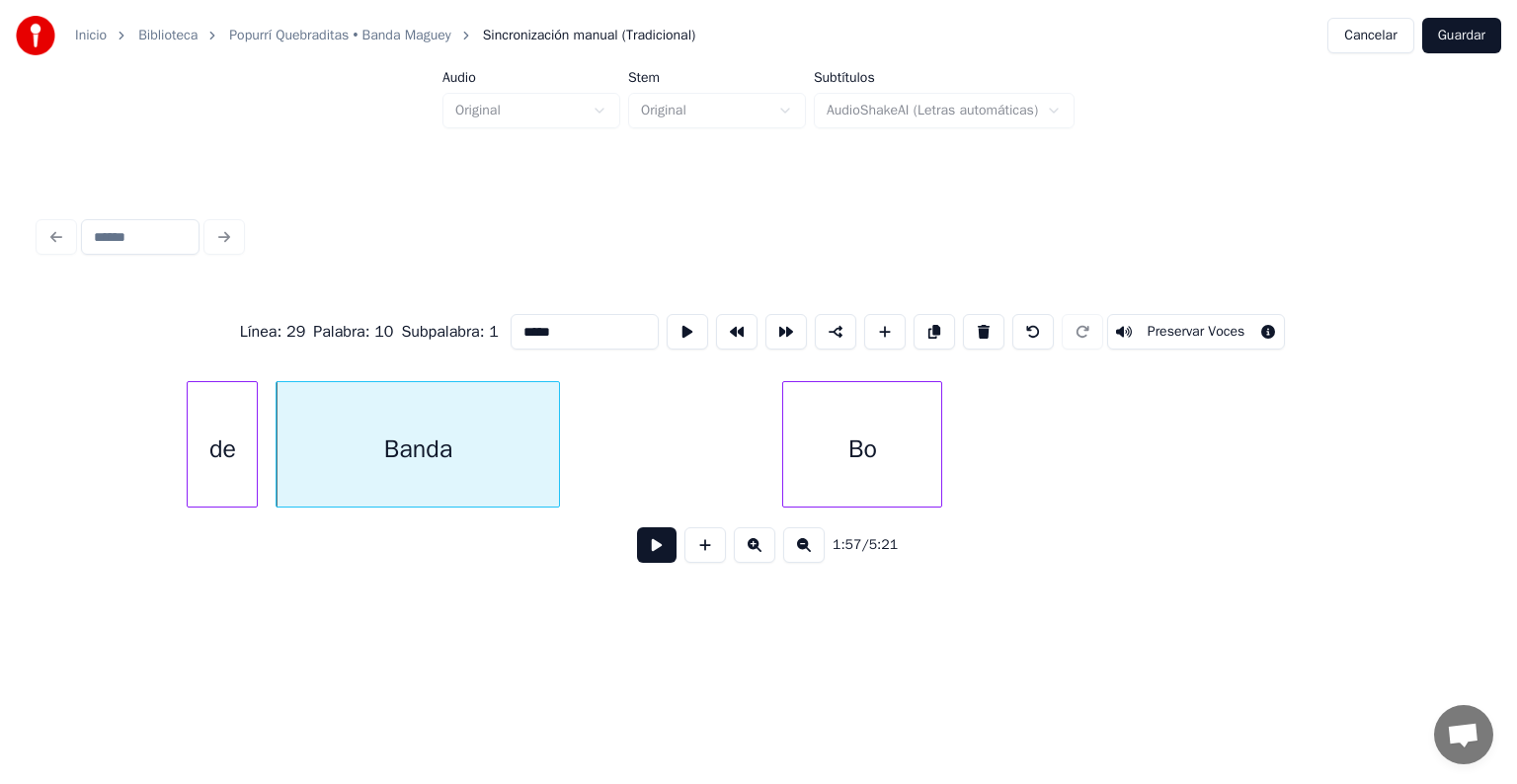 click on "Bo" at bounding box center [862, 449] 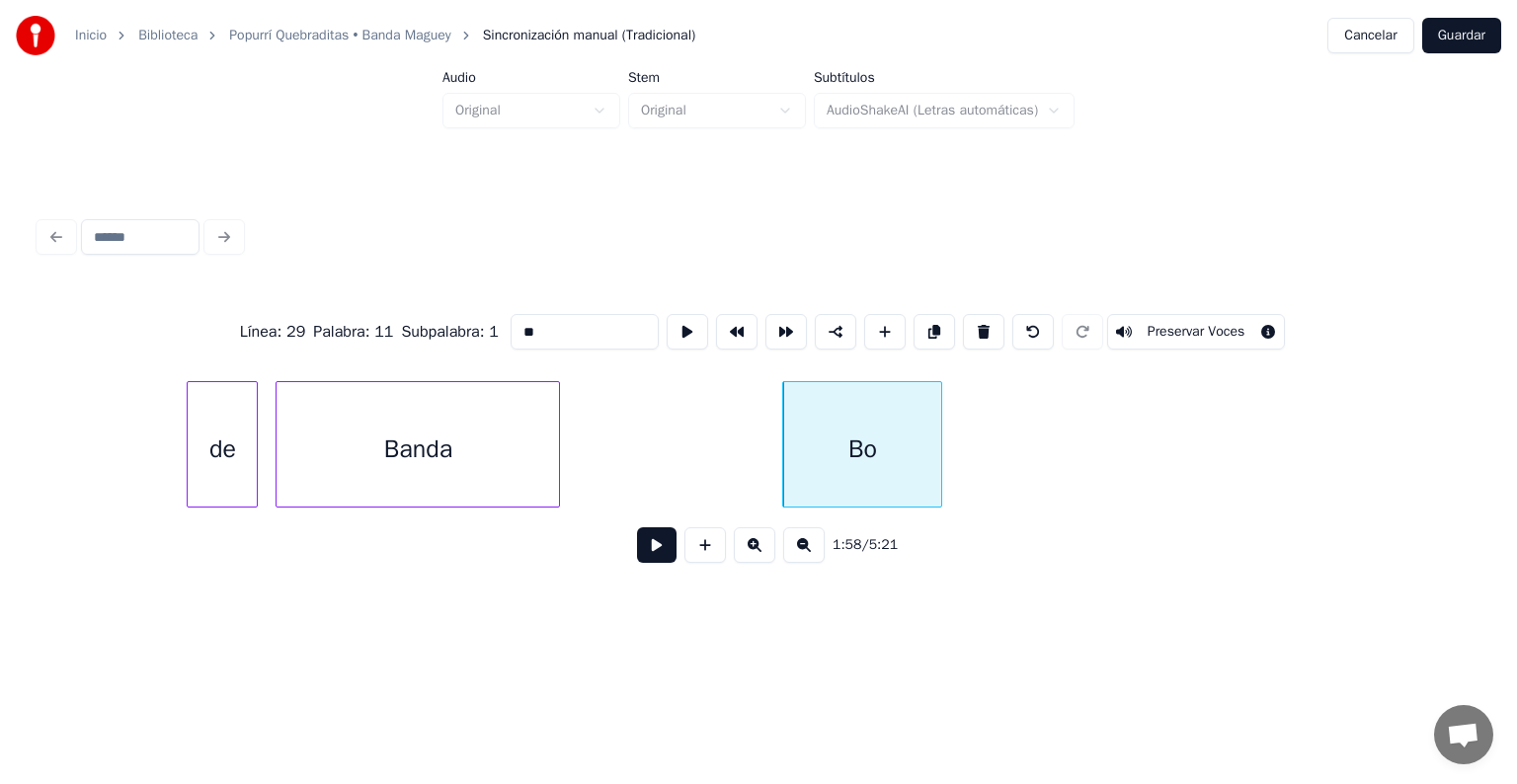drag, startPoint x: 562, startPoint y: 321, endPoint x: 409, endPoint y: 305, distance: 153.83433 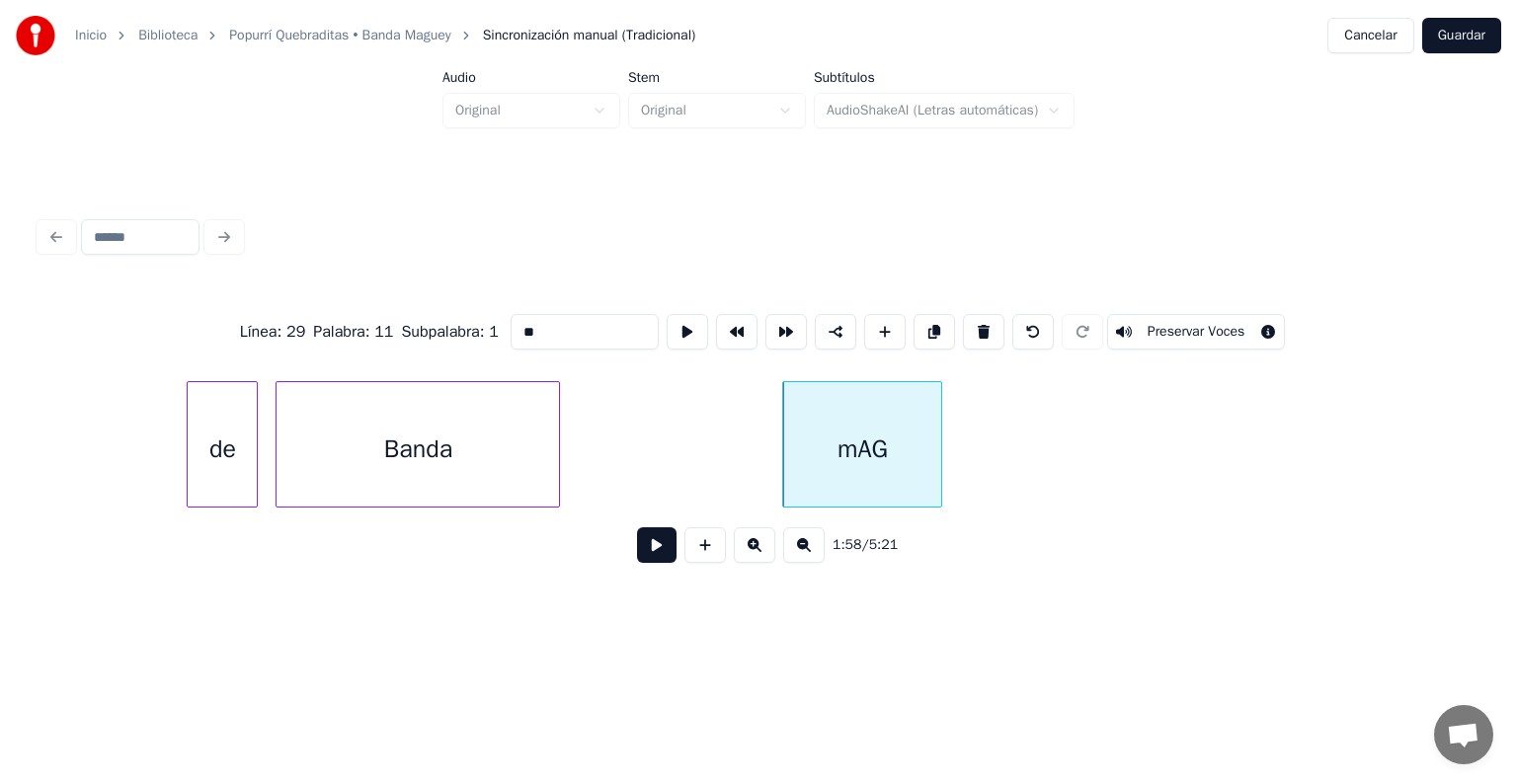 type on "*" 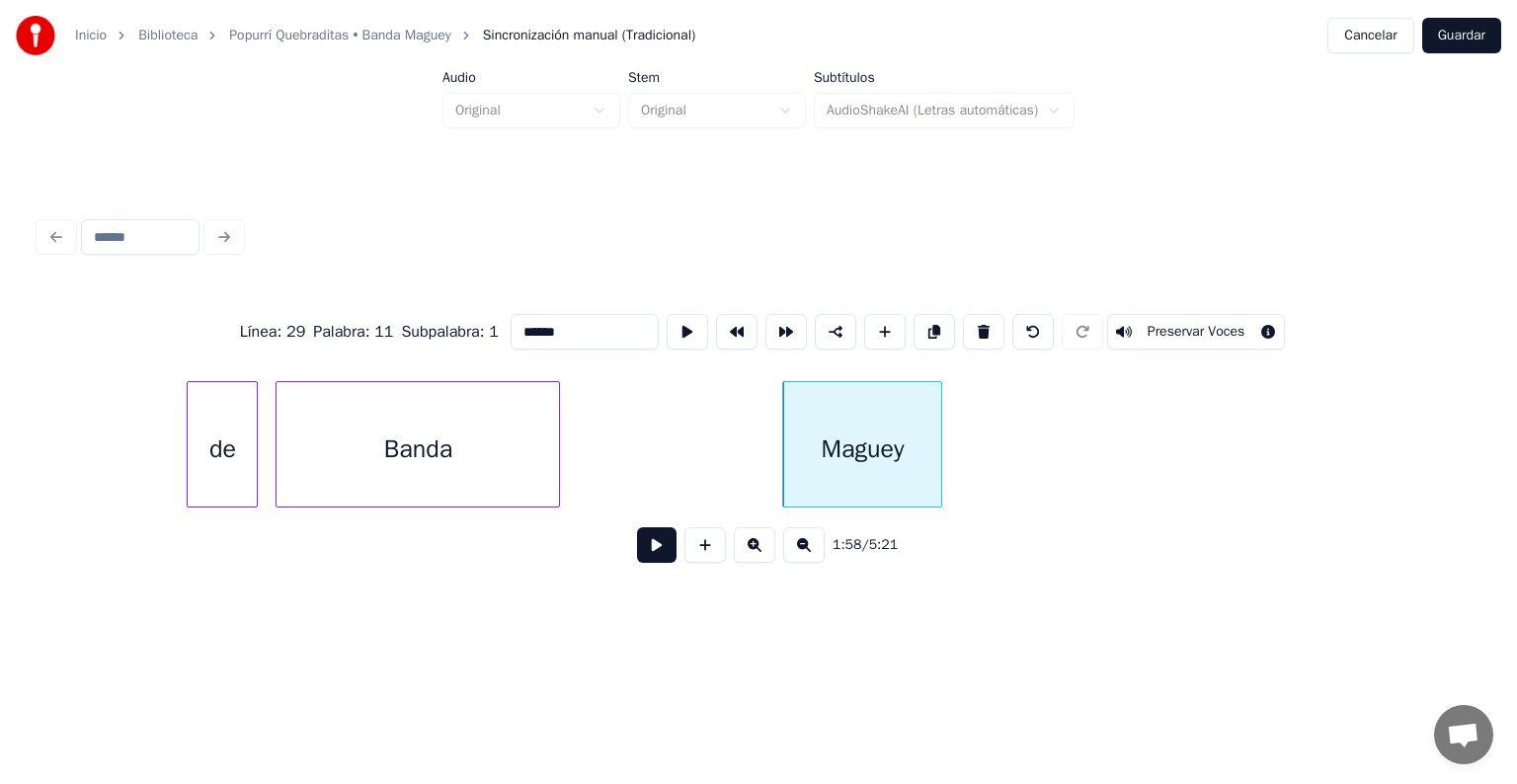 click on "Banda" at bounding box center [418, 449] 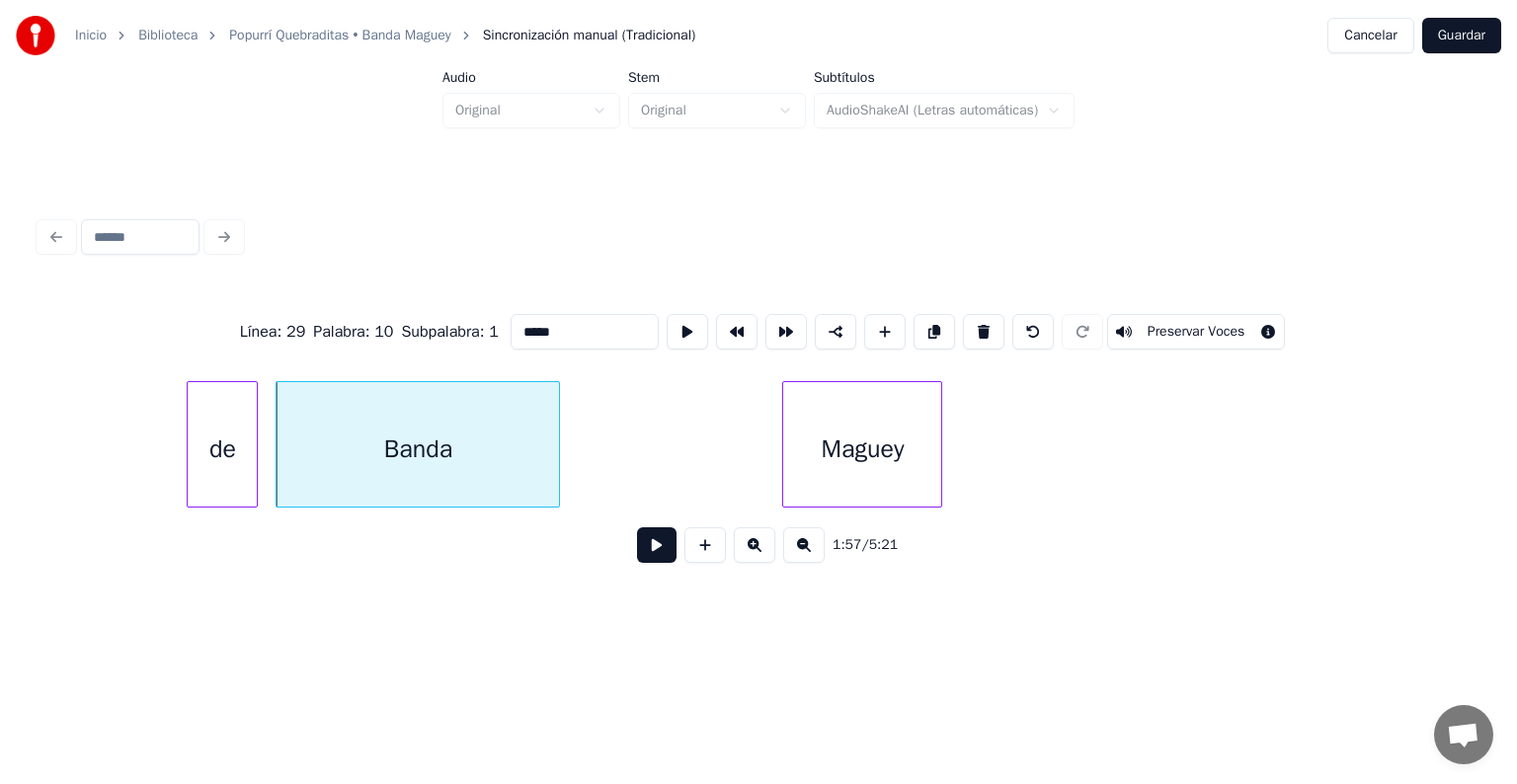type on "*****" 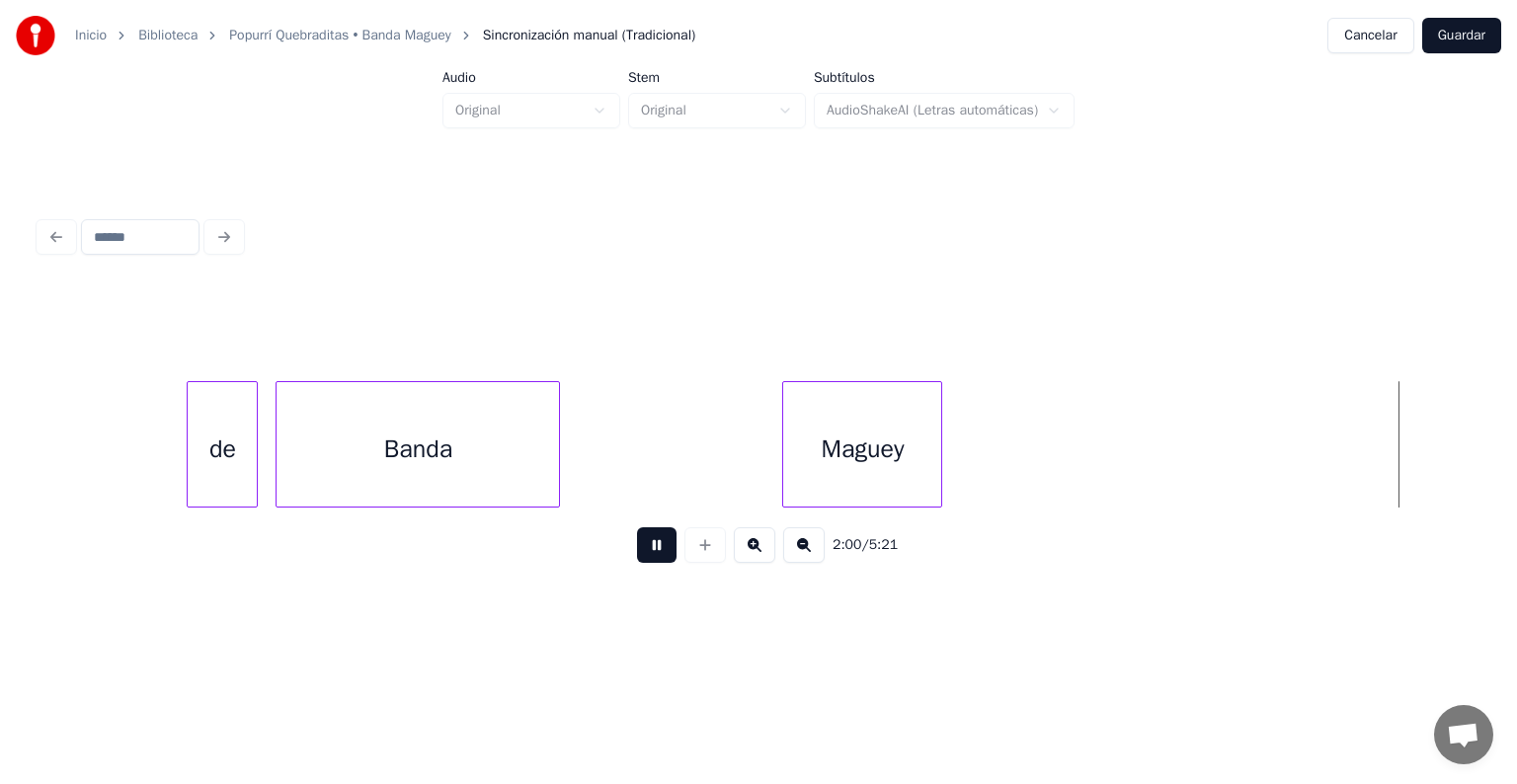 click at bounding box center (657, 545) 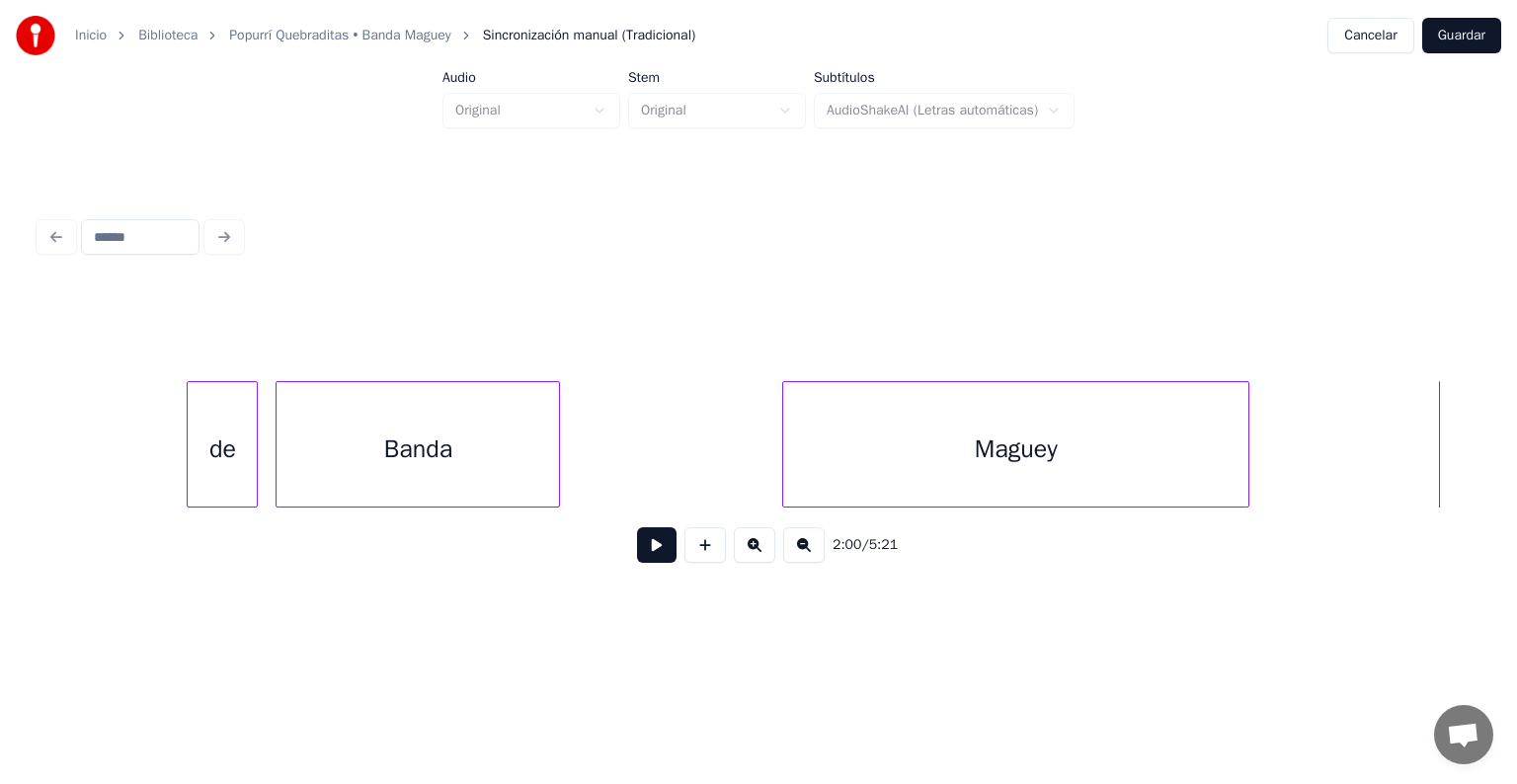 click at bounding box center (1245, 444) 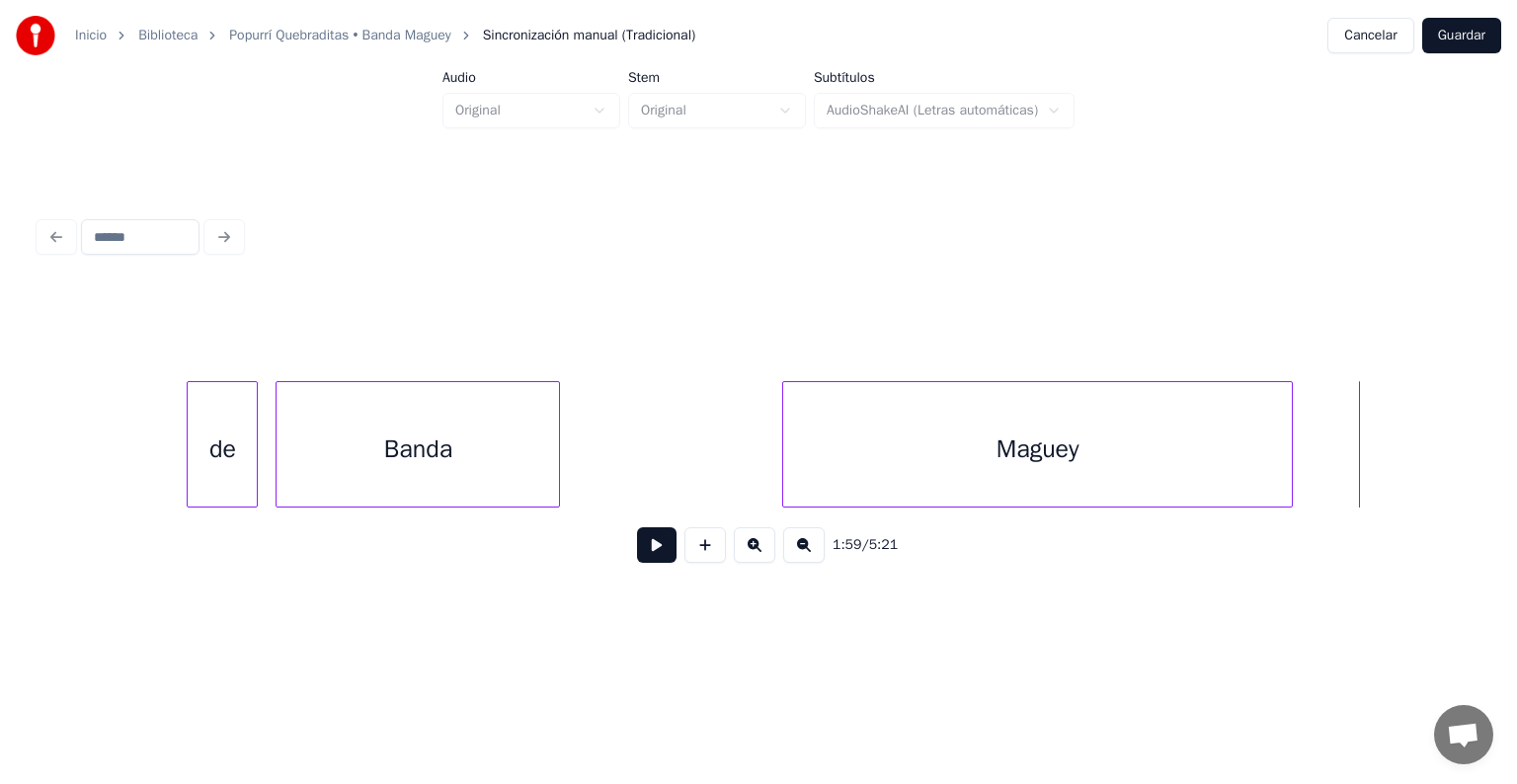 click on "1:59  /  5:21" at bounding box center [758, 545] 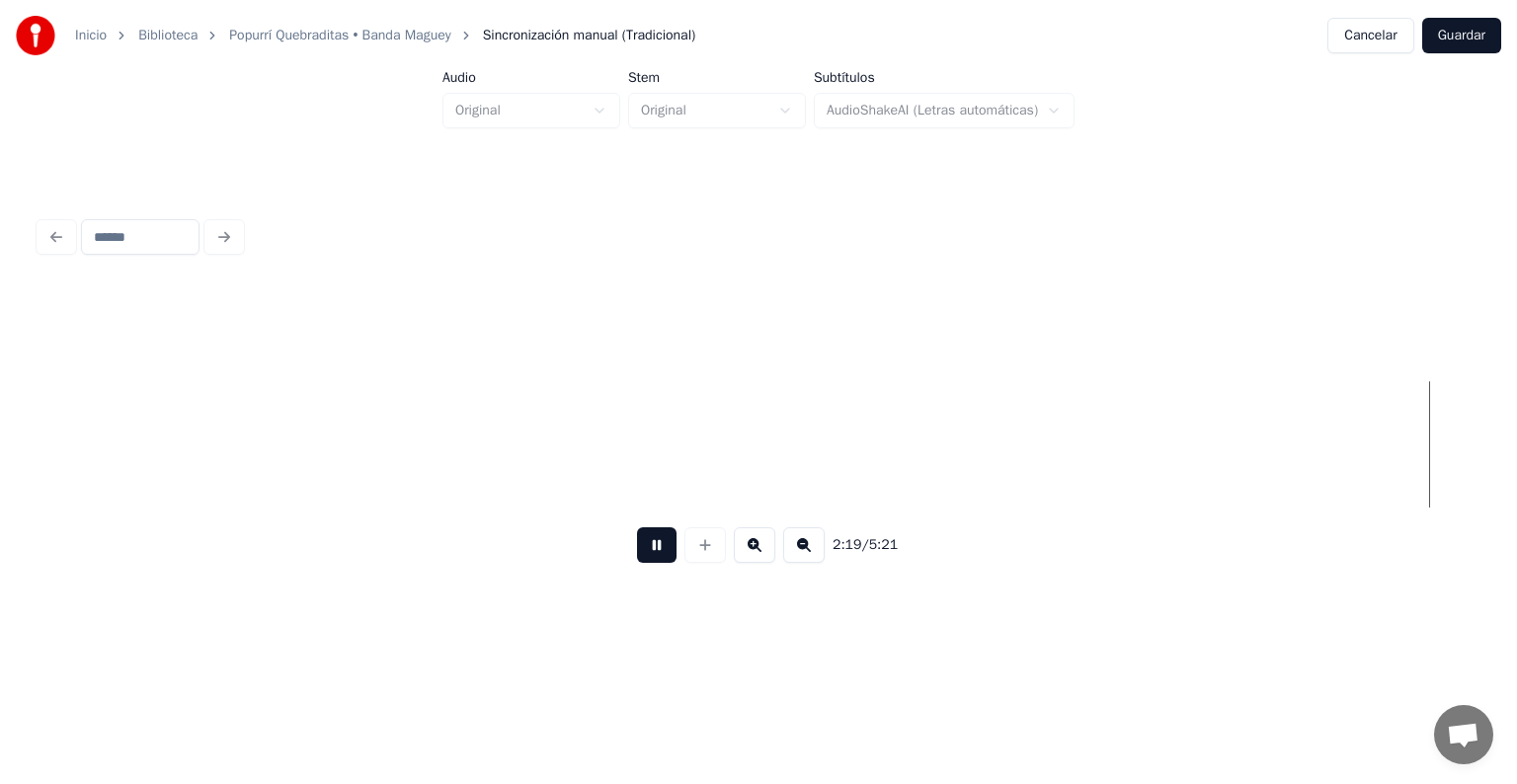 scroll, scrollTop: 0, scrollLeft: 62107, axis: horizontal 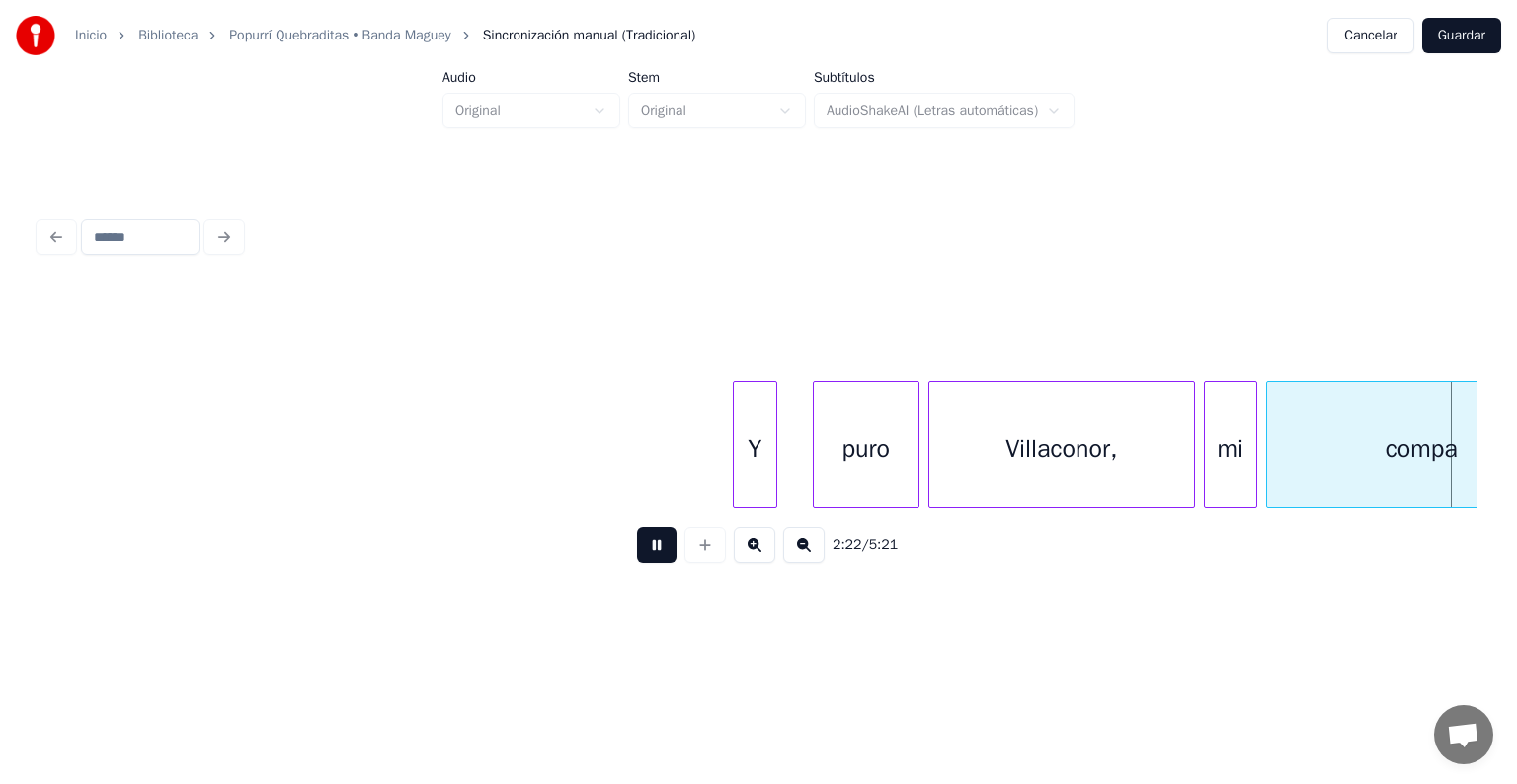 click at bounding box center [657, 545] 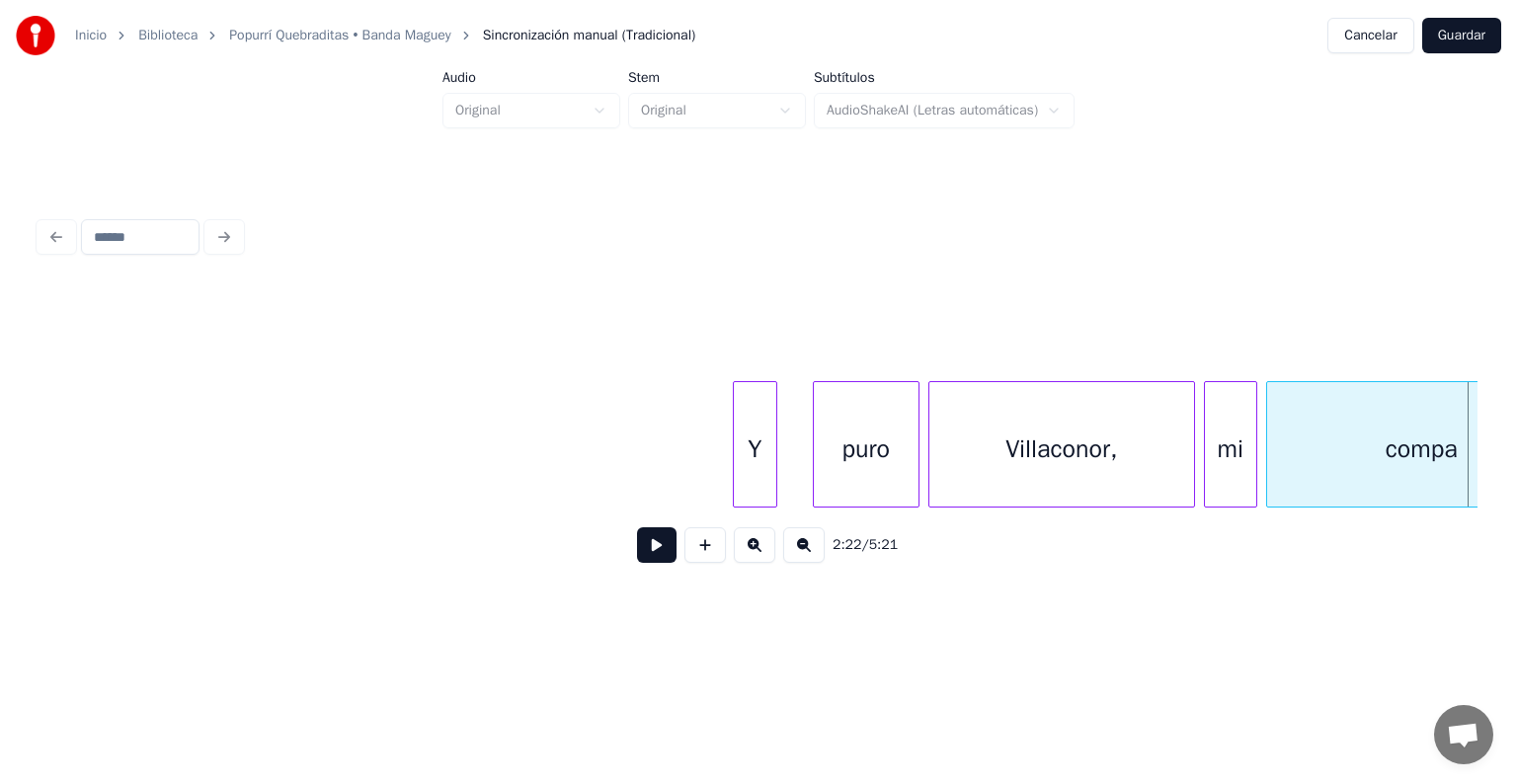 click on "Villaconor," at bounding box center [1062, 449] 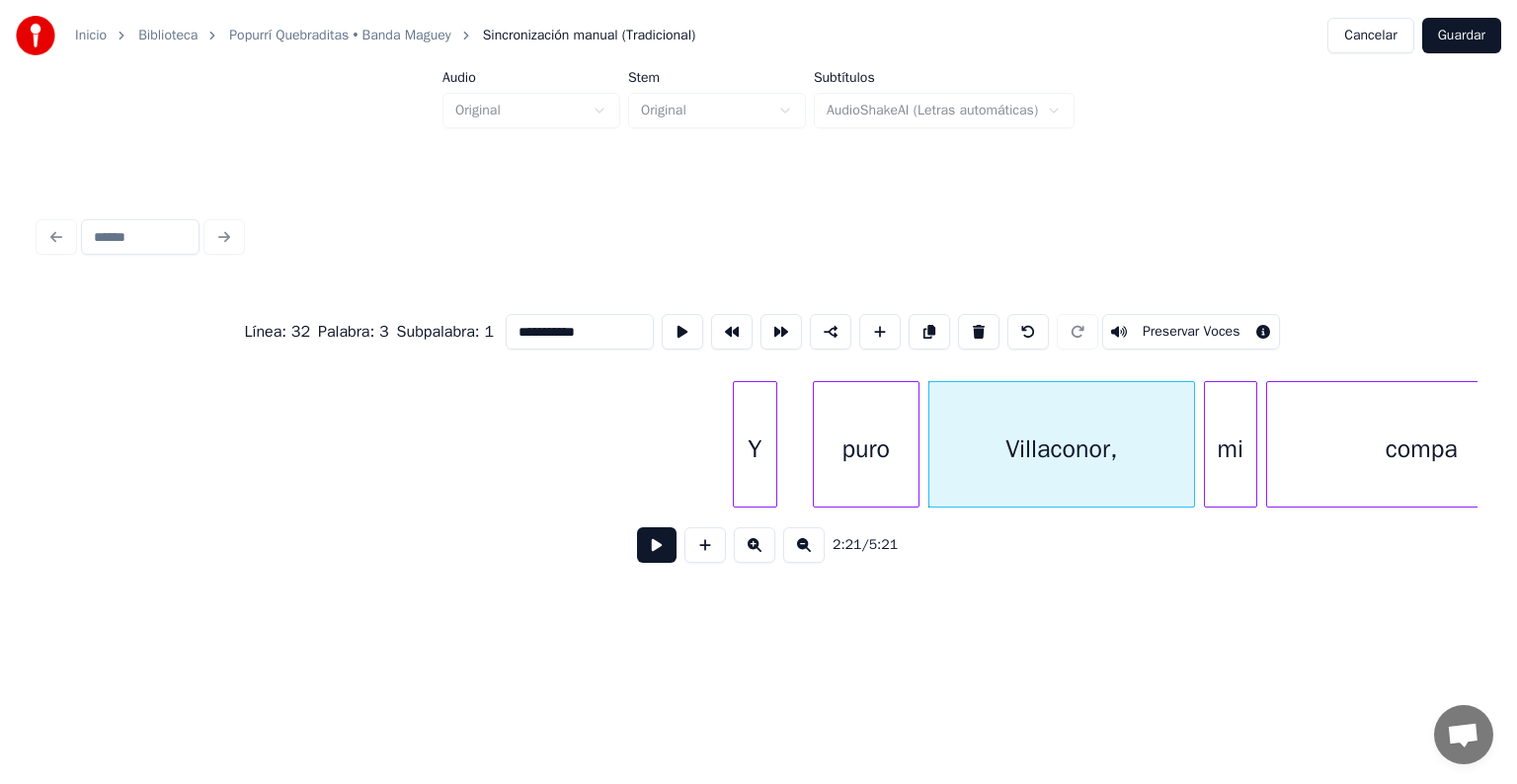click on "**********" at bounding box center (580, 332) 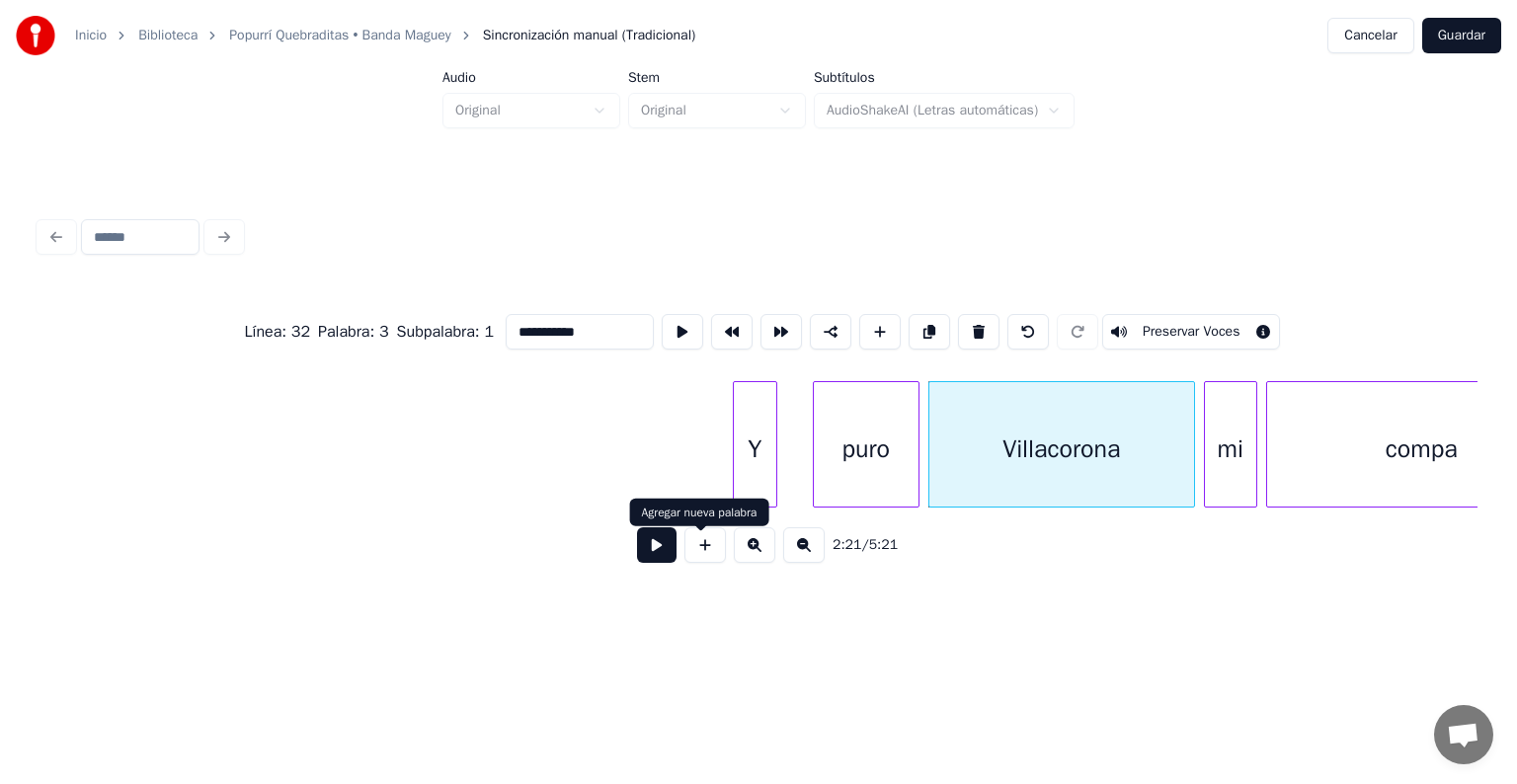 type on "**********" 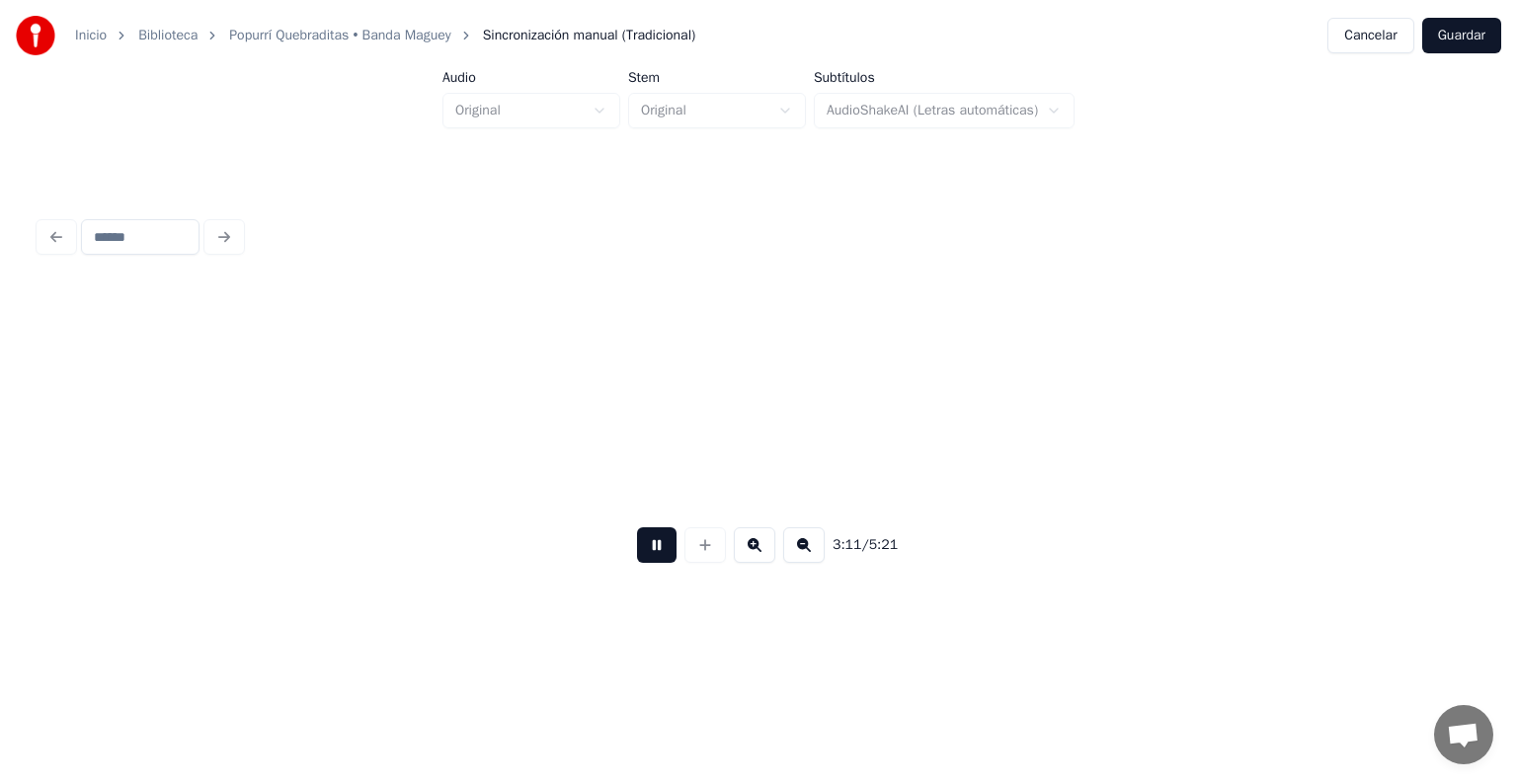 scroll, scrollTop: 0, scrollLeft: 85175, axis: horizontal 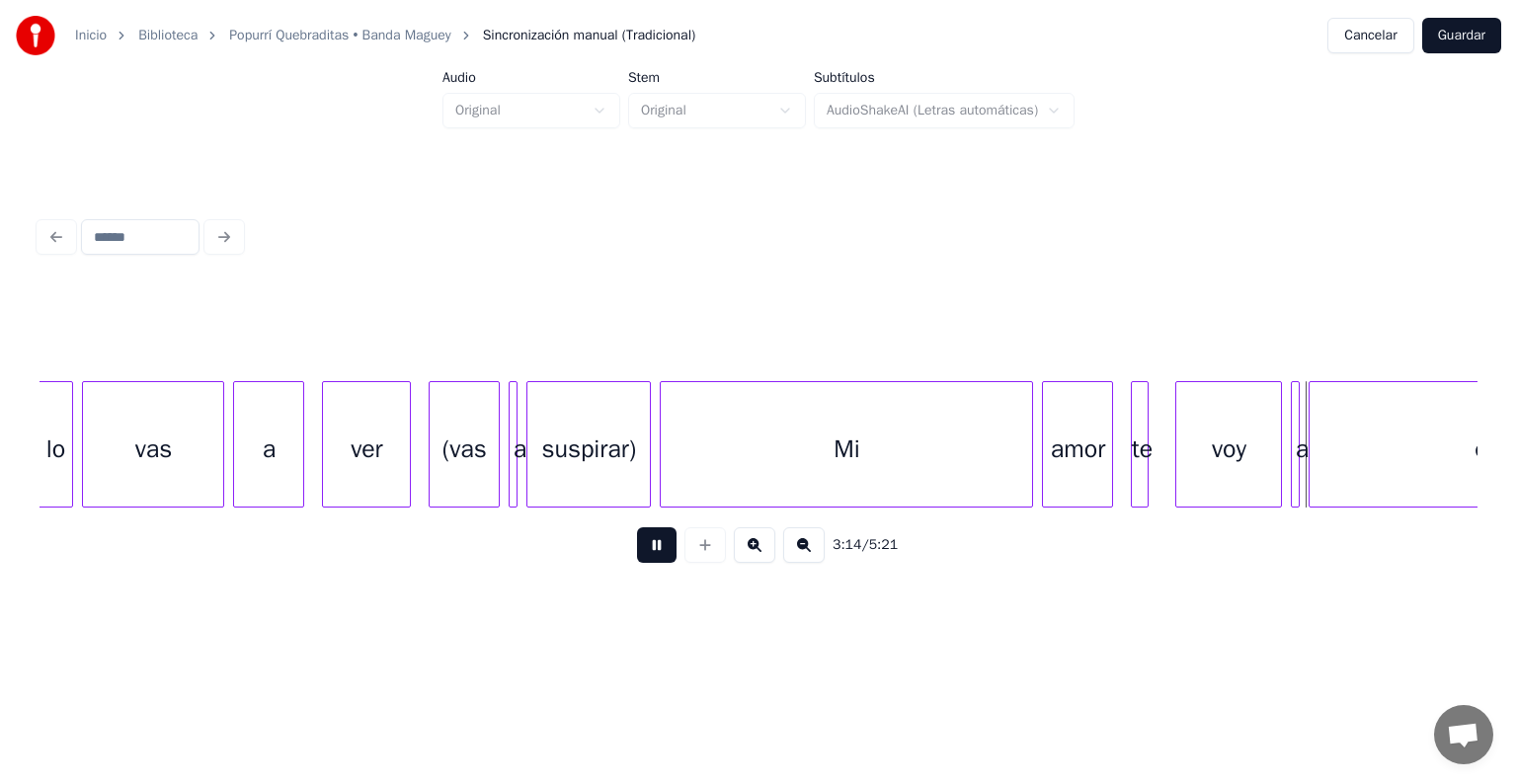 click at bounding box center [657, 545] 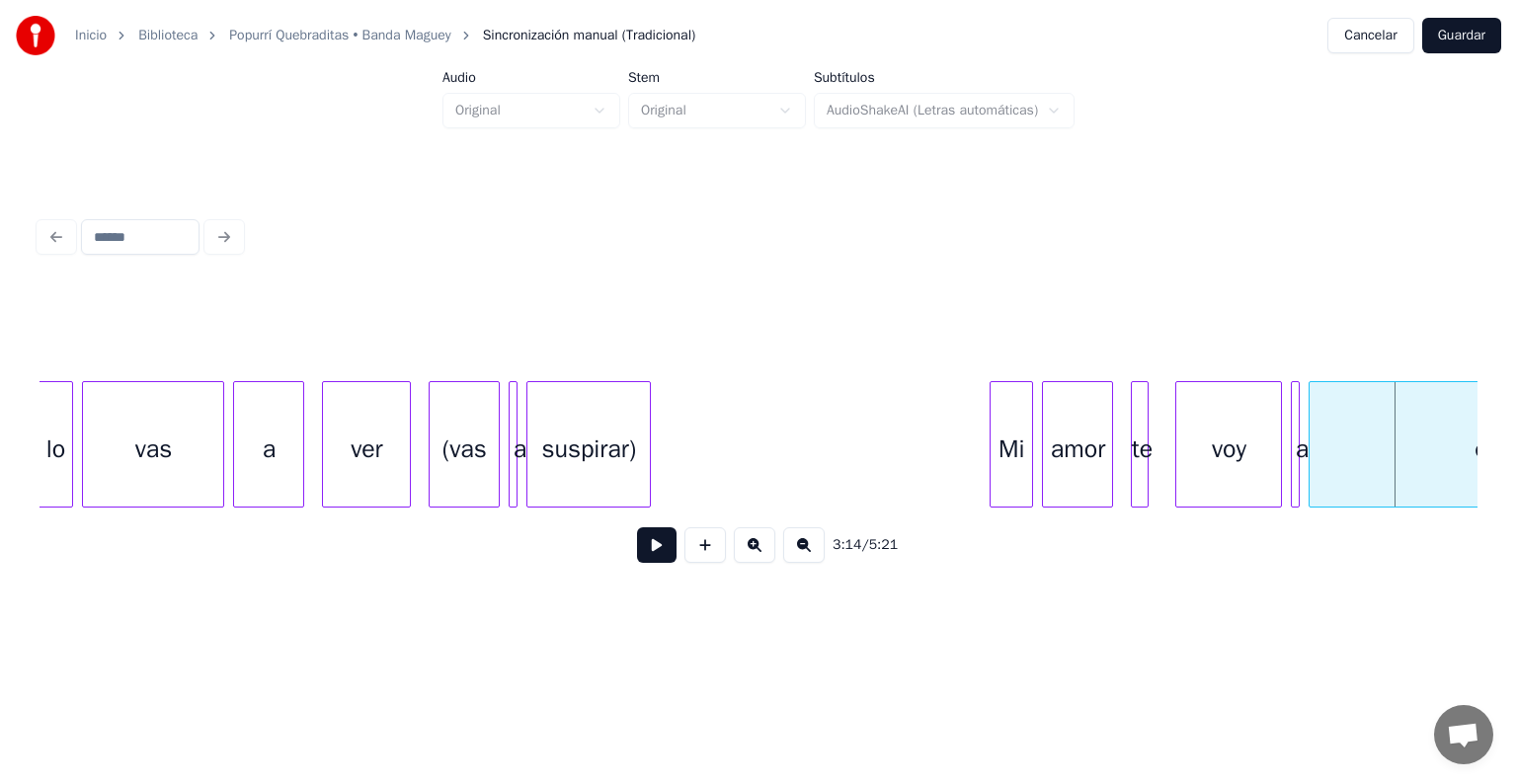click at bounding box center (994, 444) 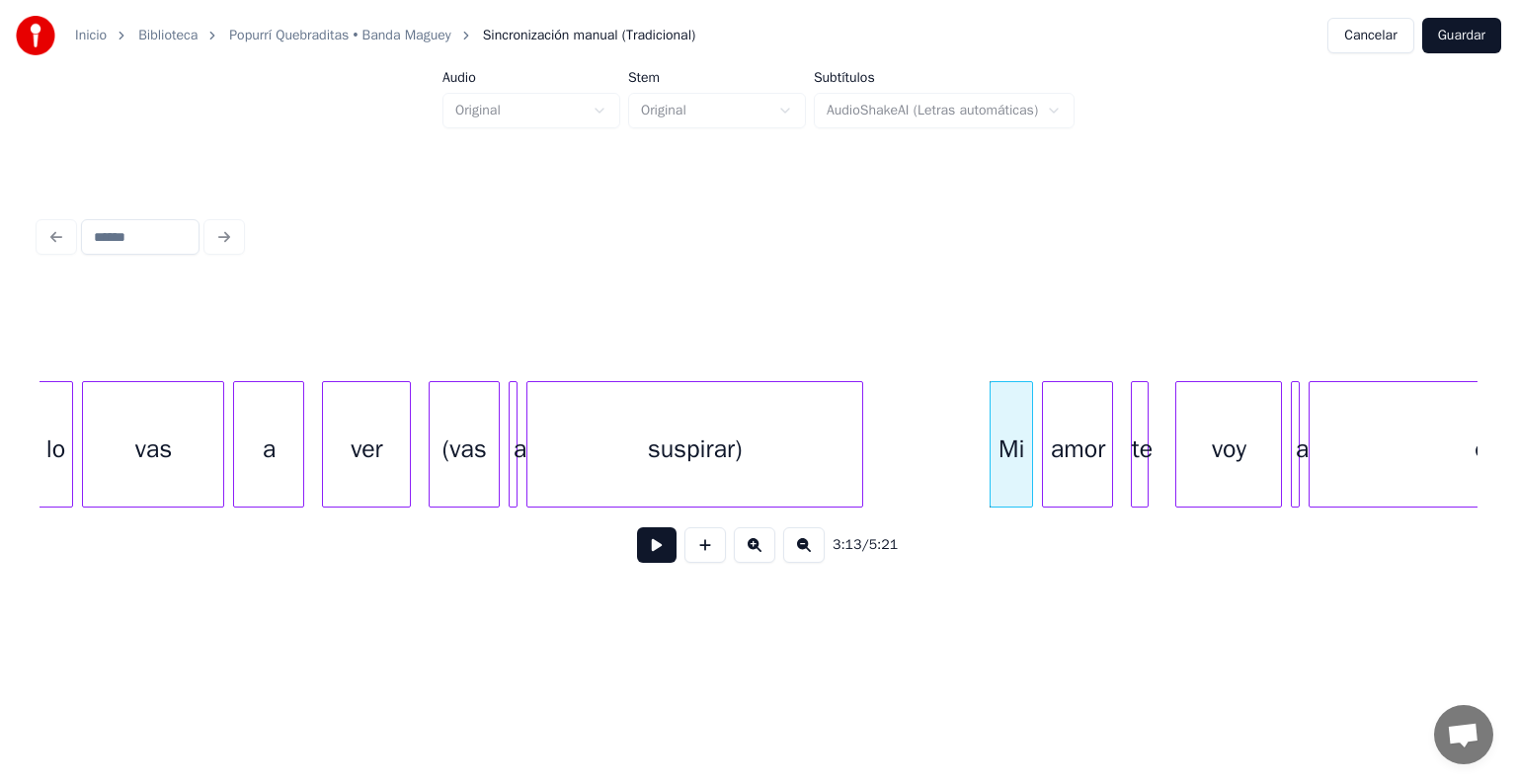 click at bounding box center [859, 444] 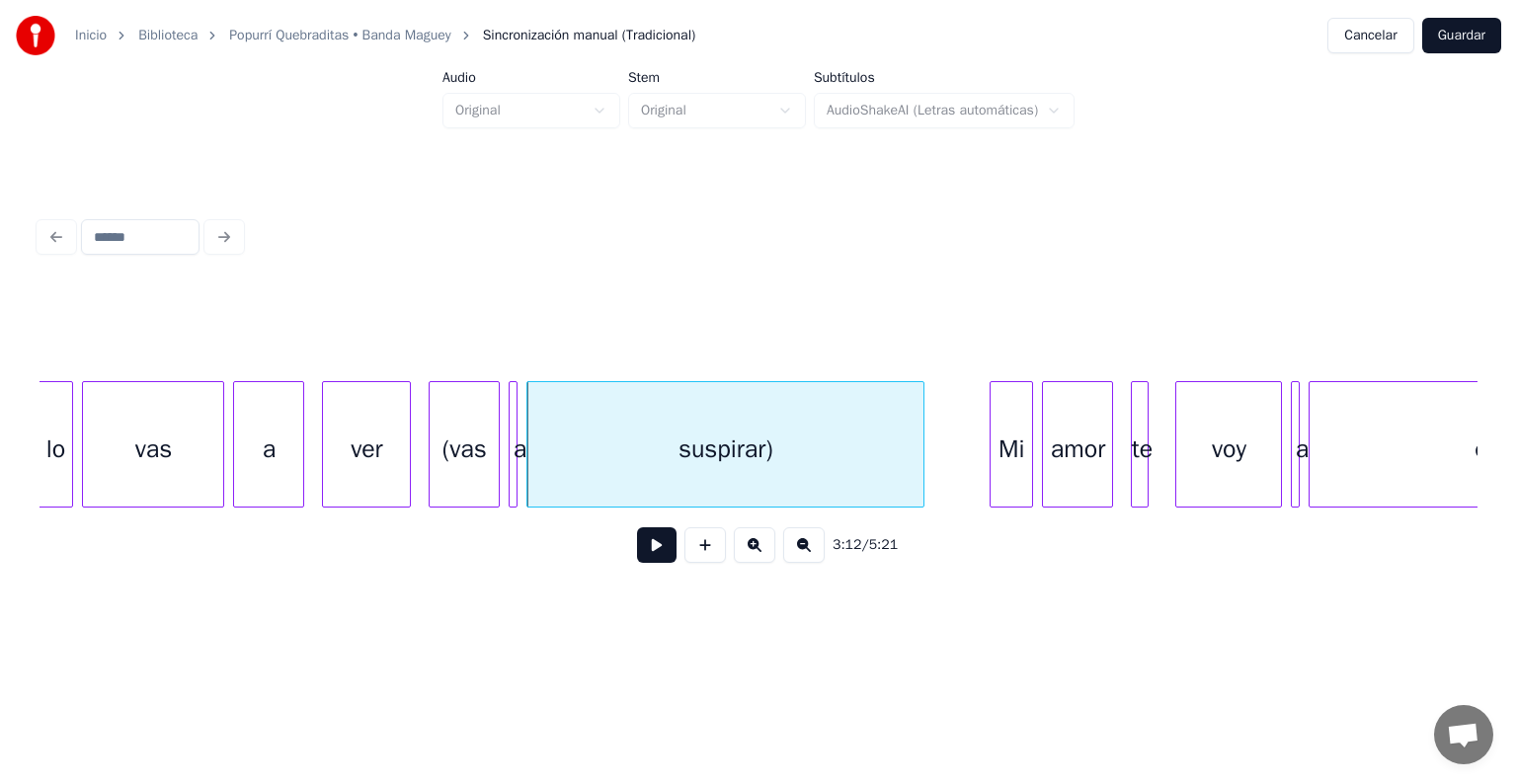 click at bounding box center (657, 545) 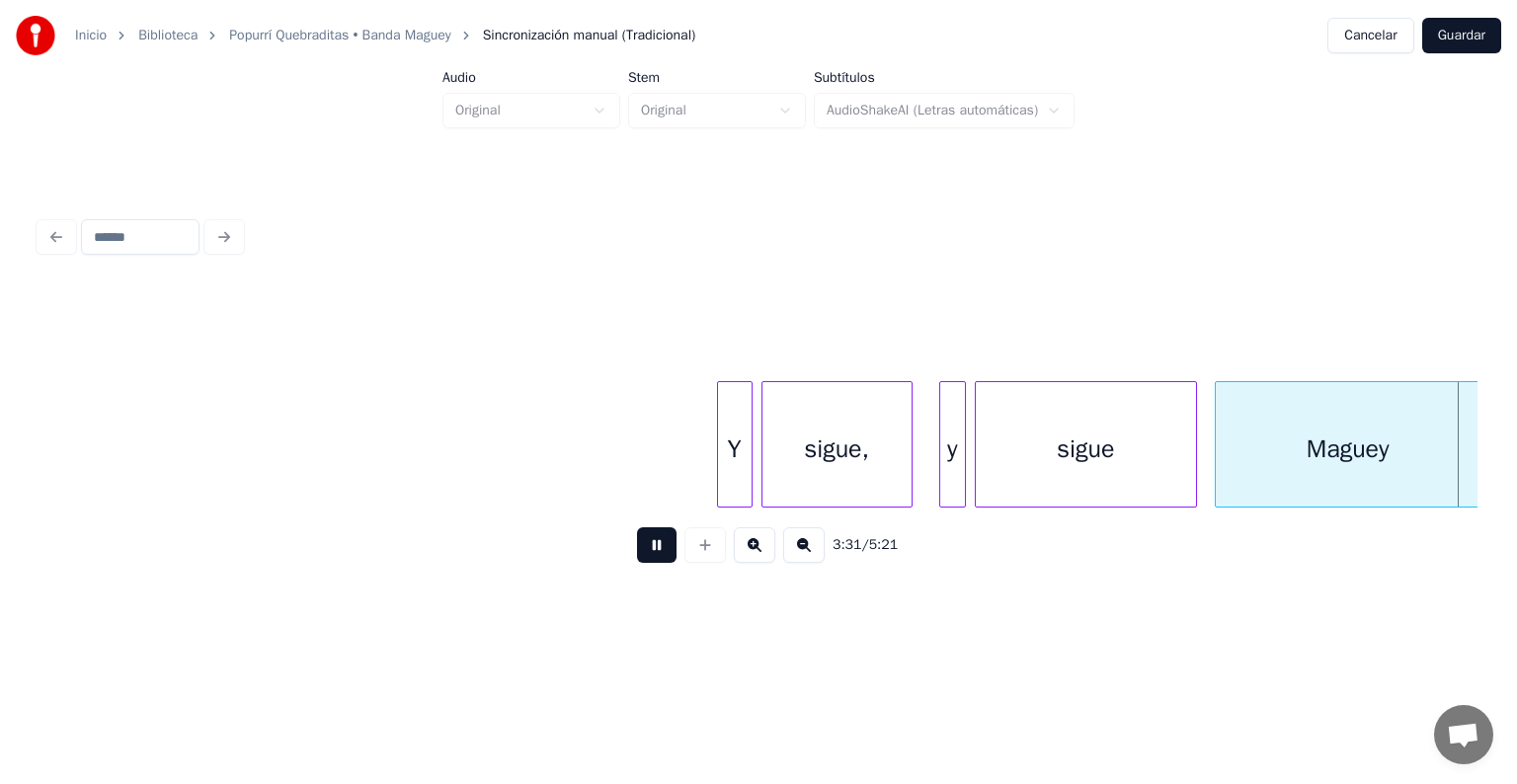scroll, scrollTop: 0, scrollLeft: 93827, axis: horizontal 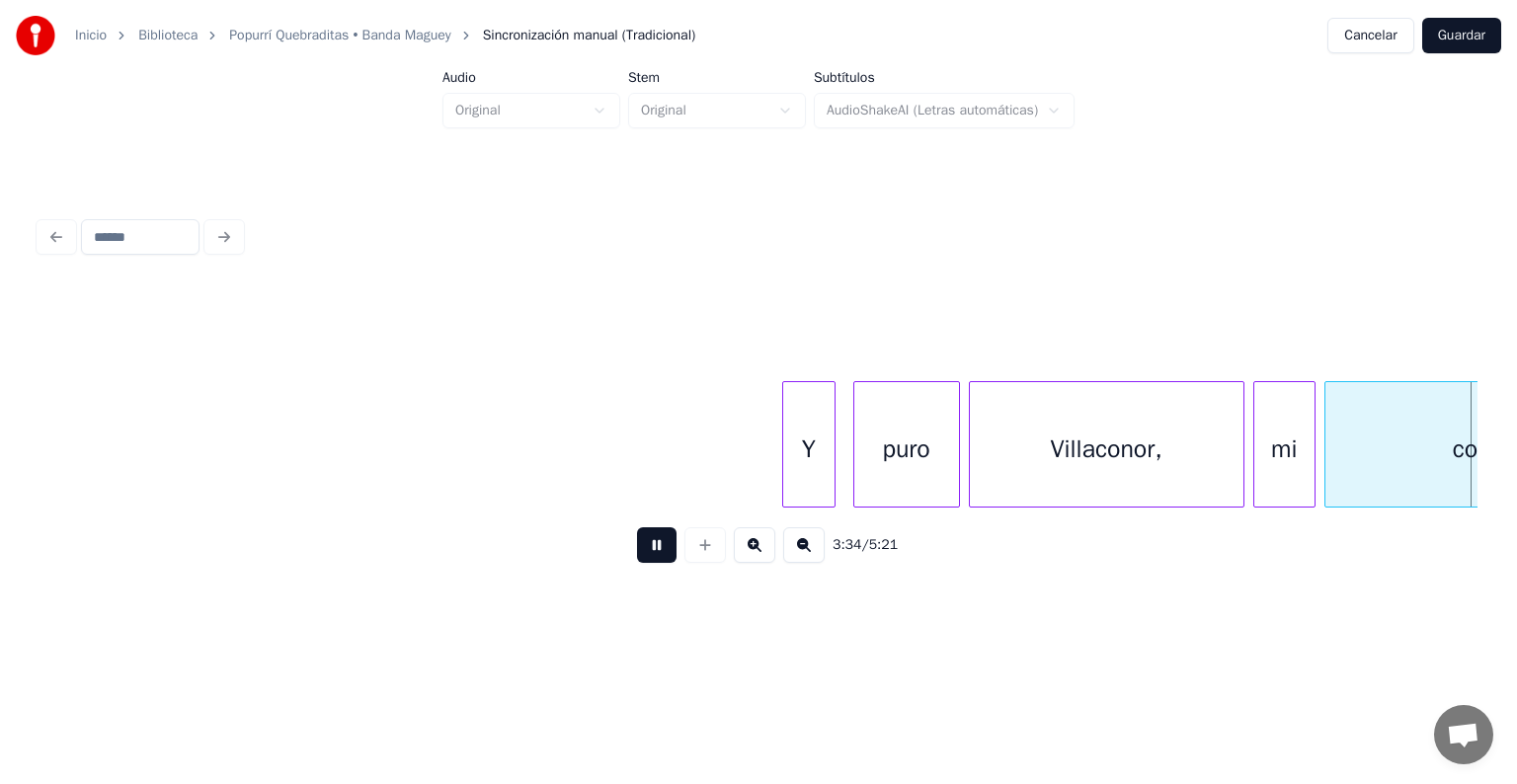 click at bounding box center (657, 545) 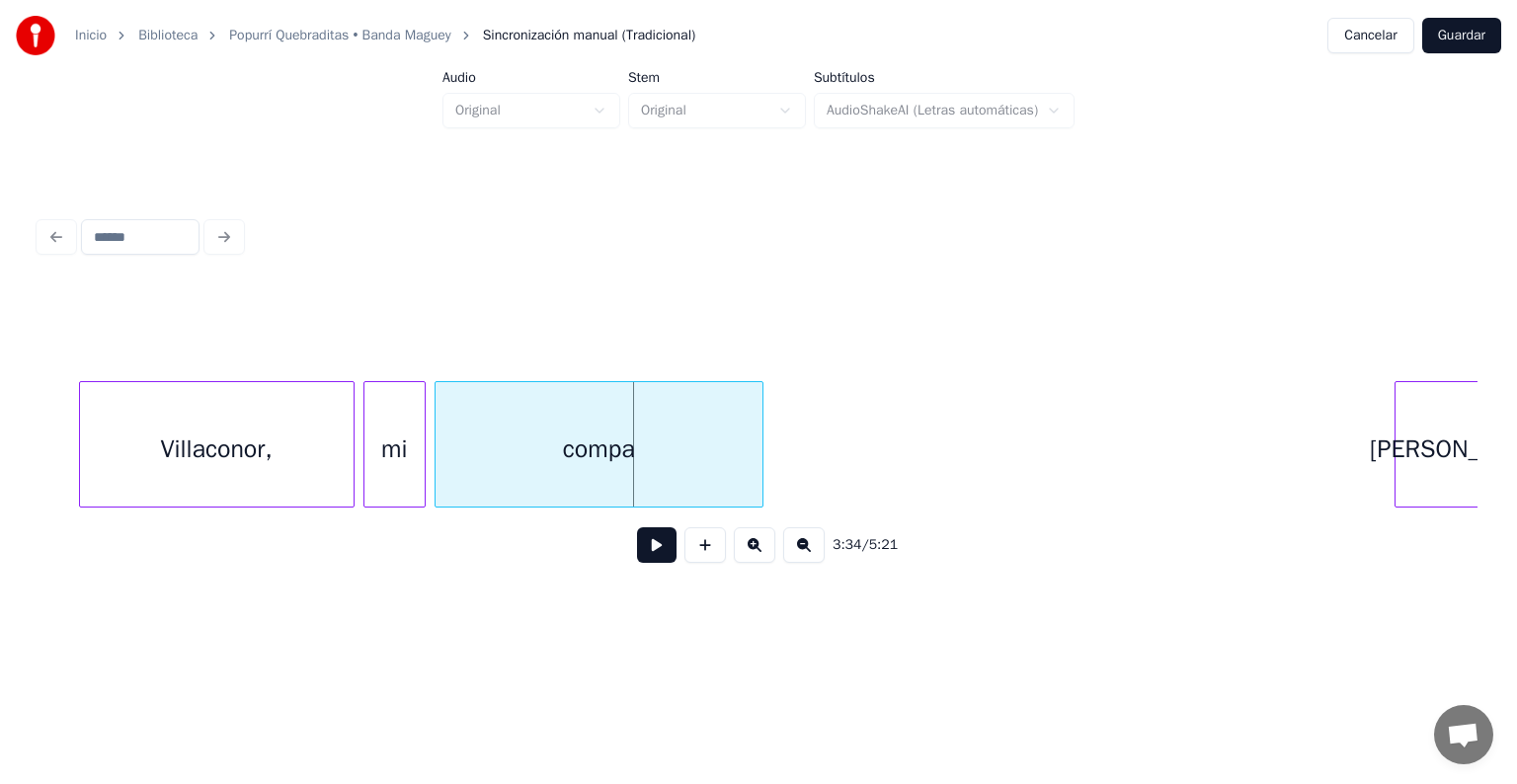 scroll, scrollTop: 0, scrollLeft: 94638, axis: horizontal 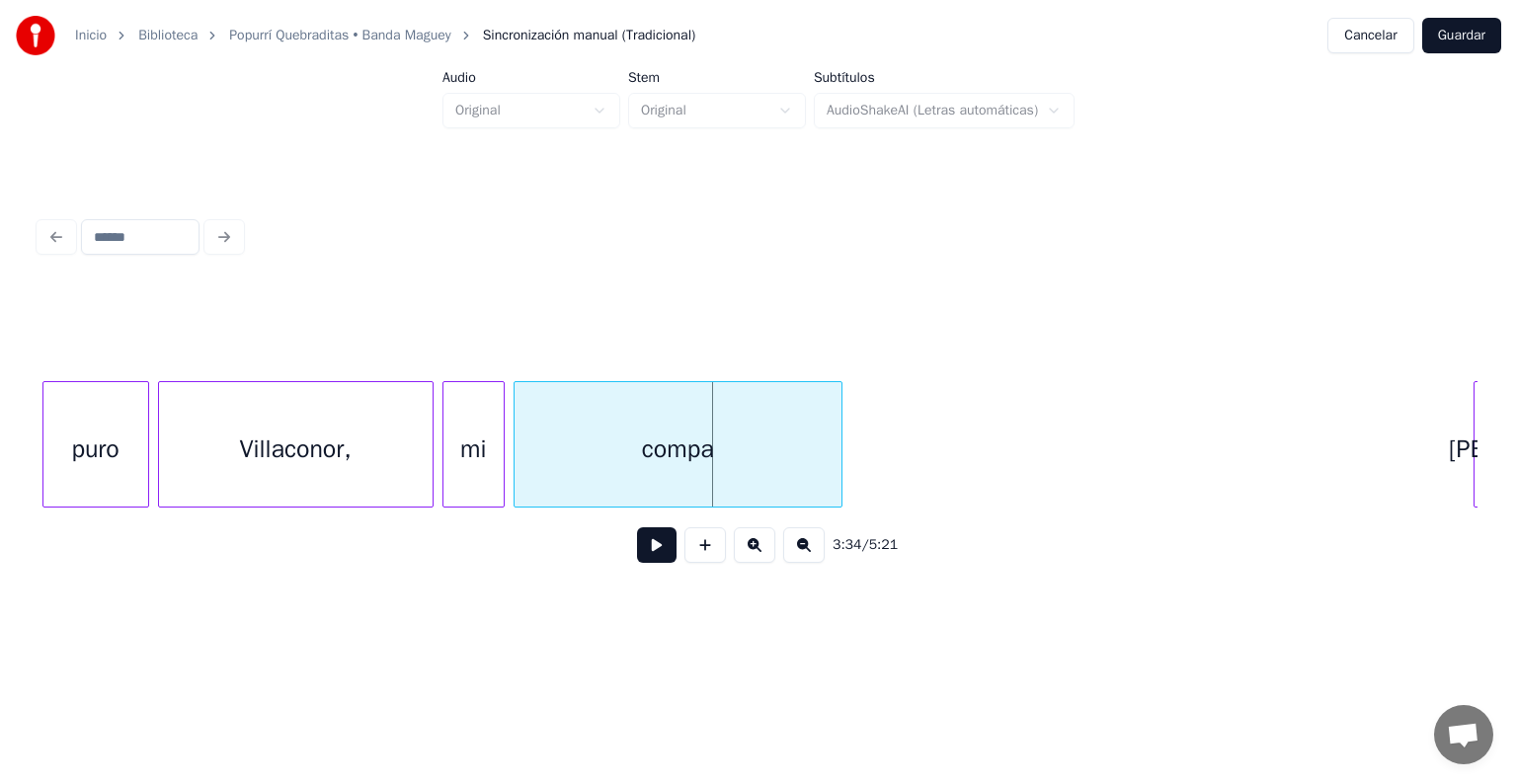 click on "Villaconor," at bounding box center (295, 449) 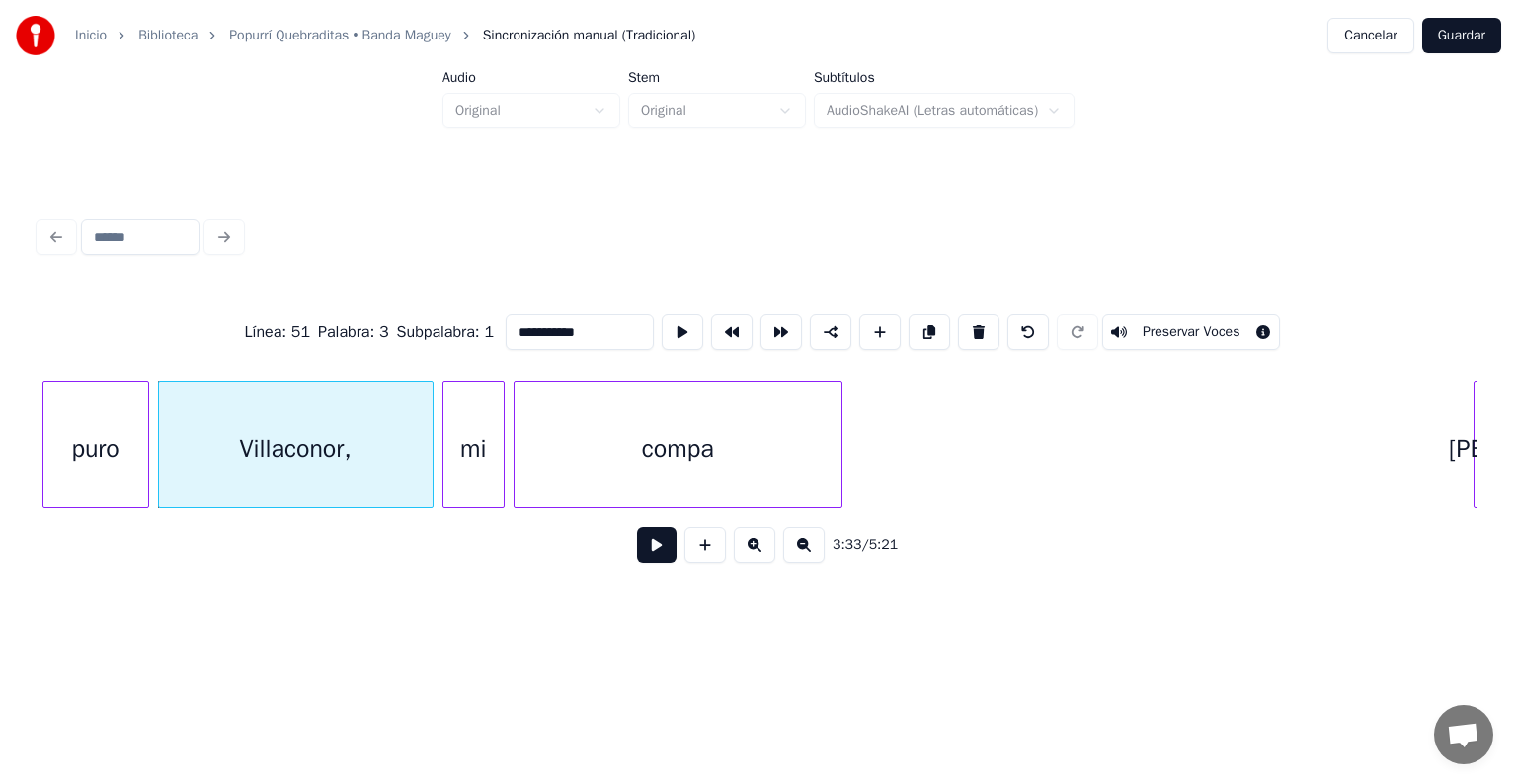 click on "**********" at bounding box center [758, 332] 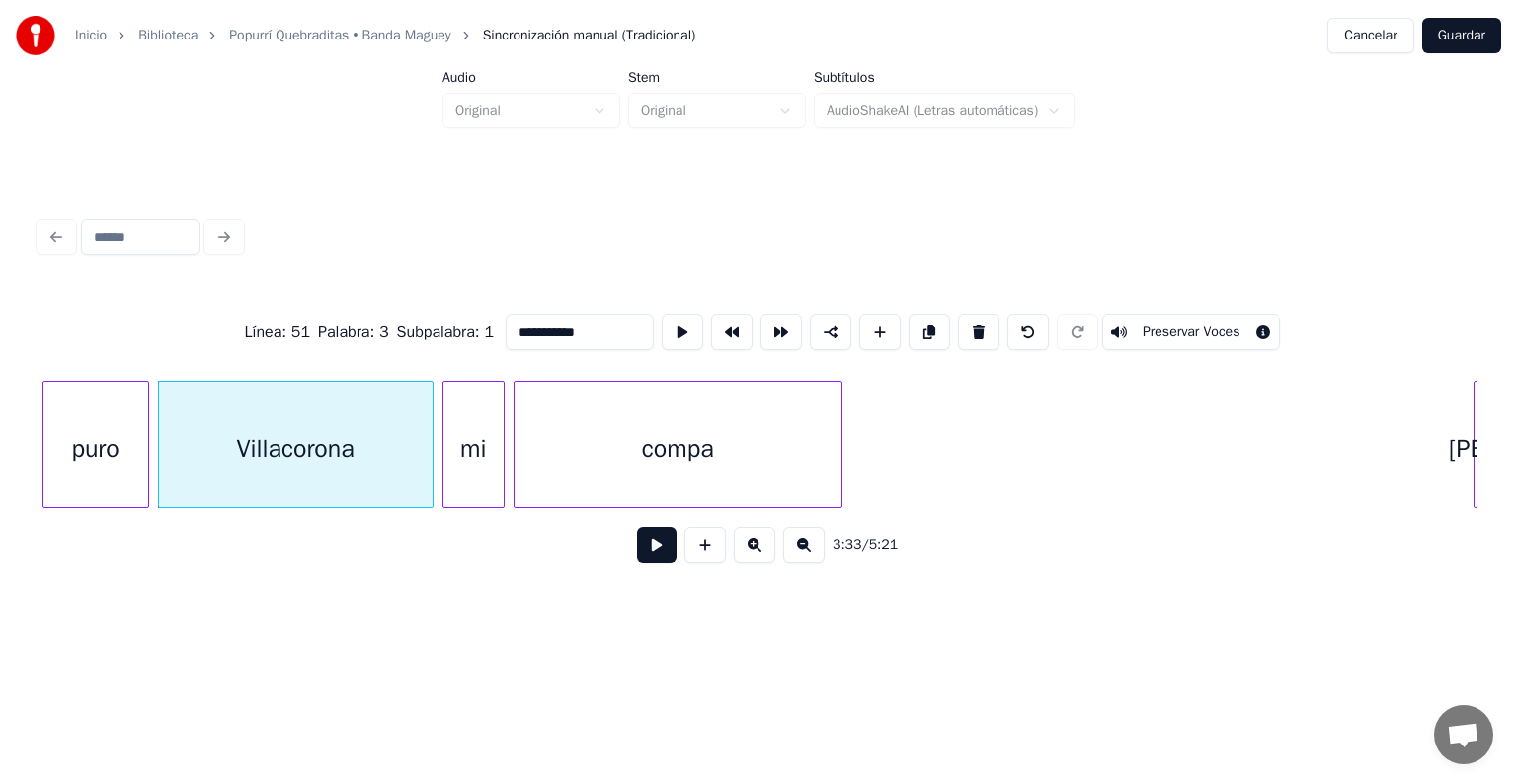 type on "**********" 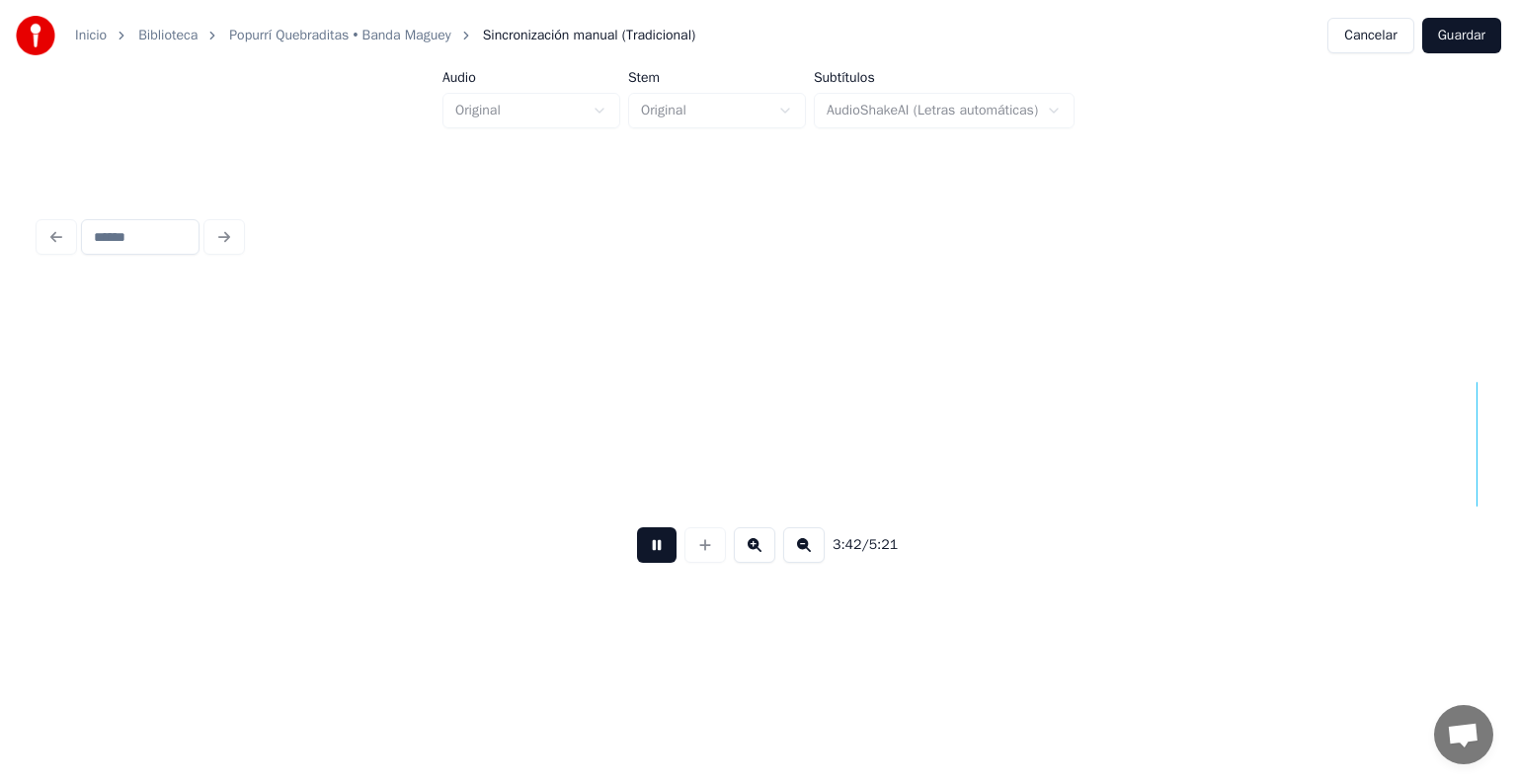 scroll, scrollTop: 0, scrollLeft: 98968, axis: horizontal 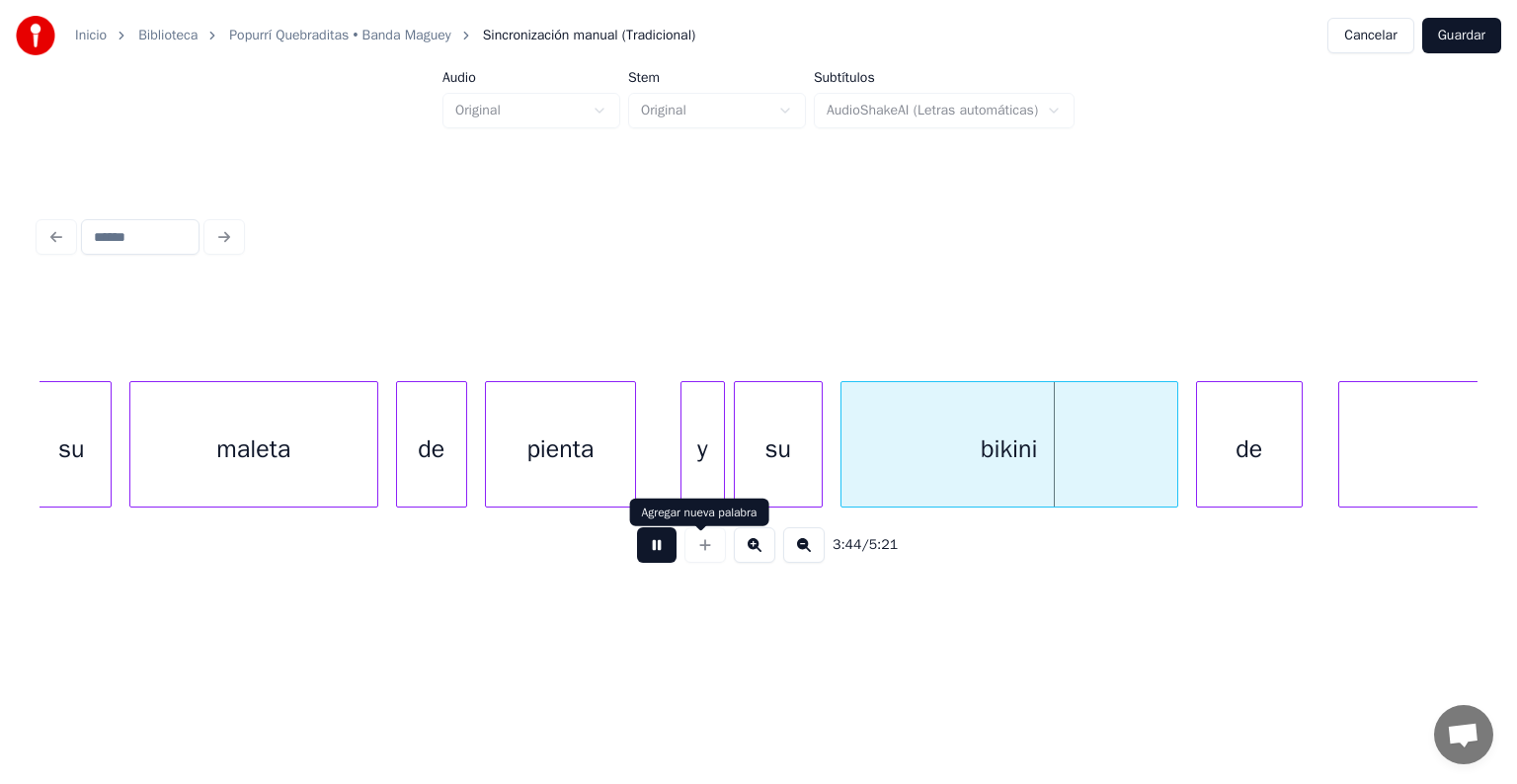 click at bounding box center (657, 545) 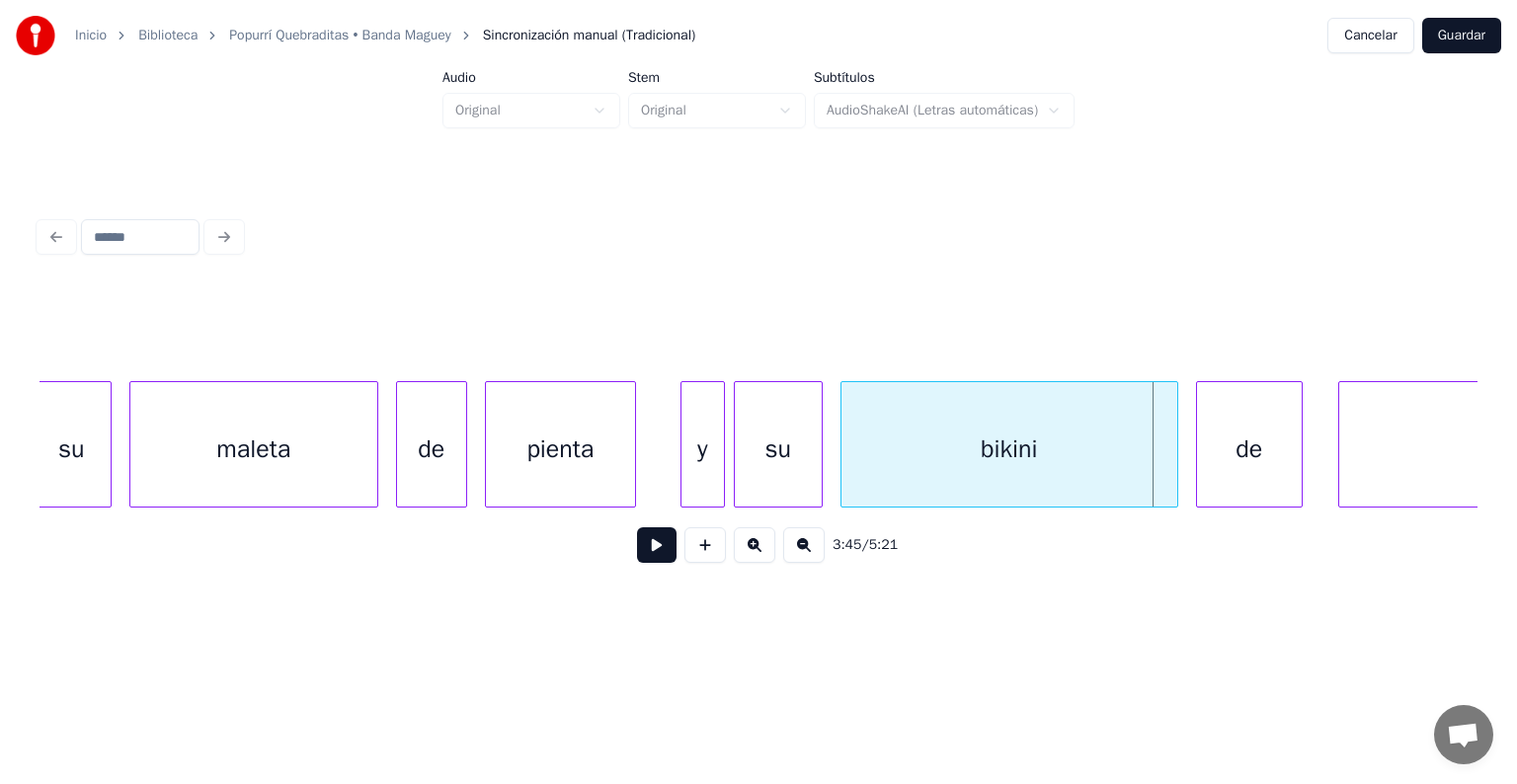 click on "maleta" at bounding box center (254, 449) 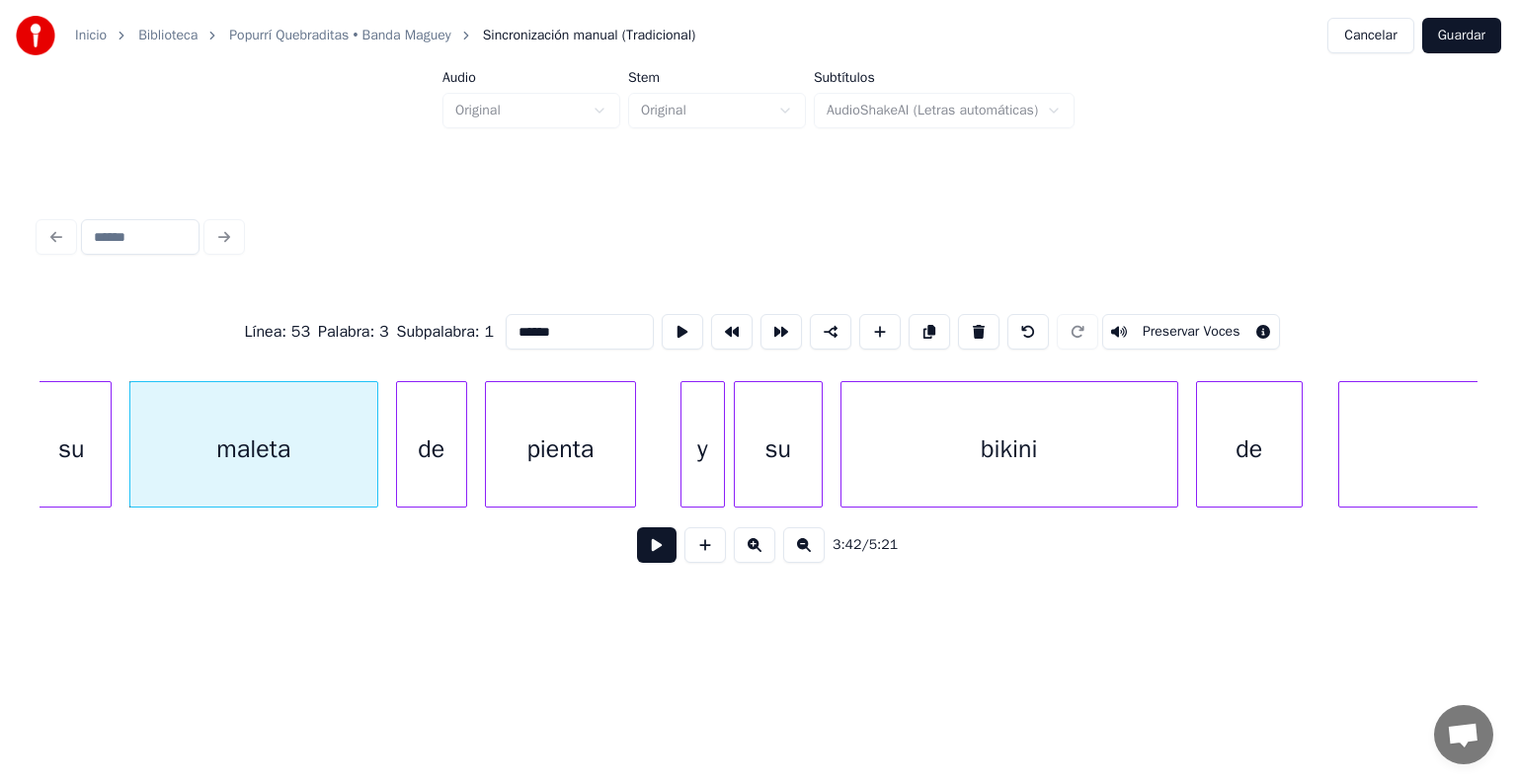 click at bounding box center (657, 545) 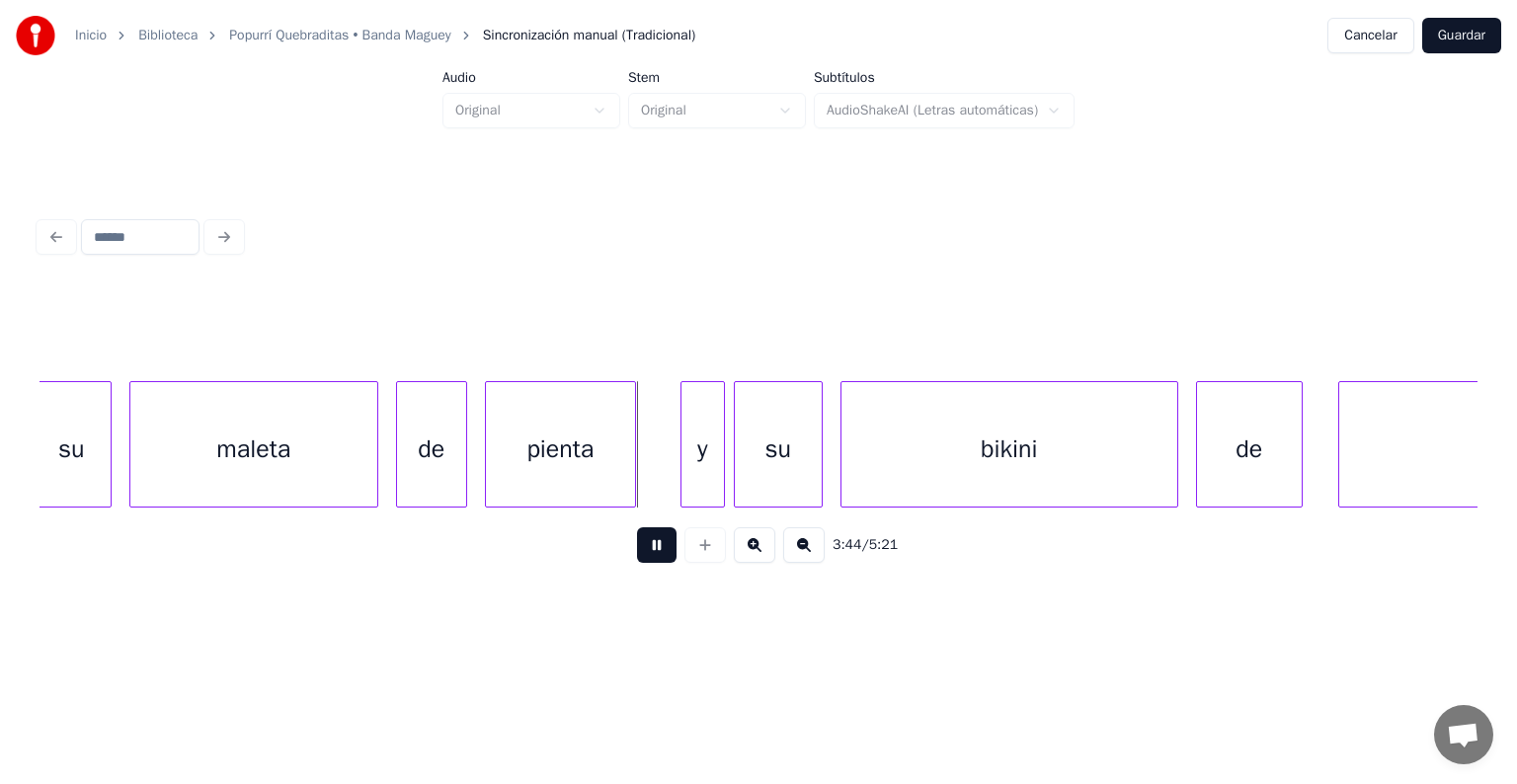 click at bounding box center [657, 545] 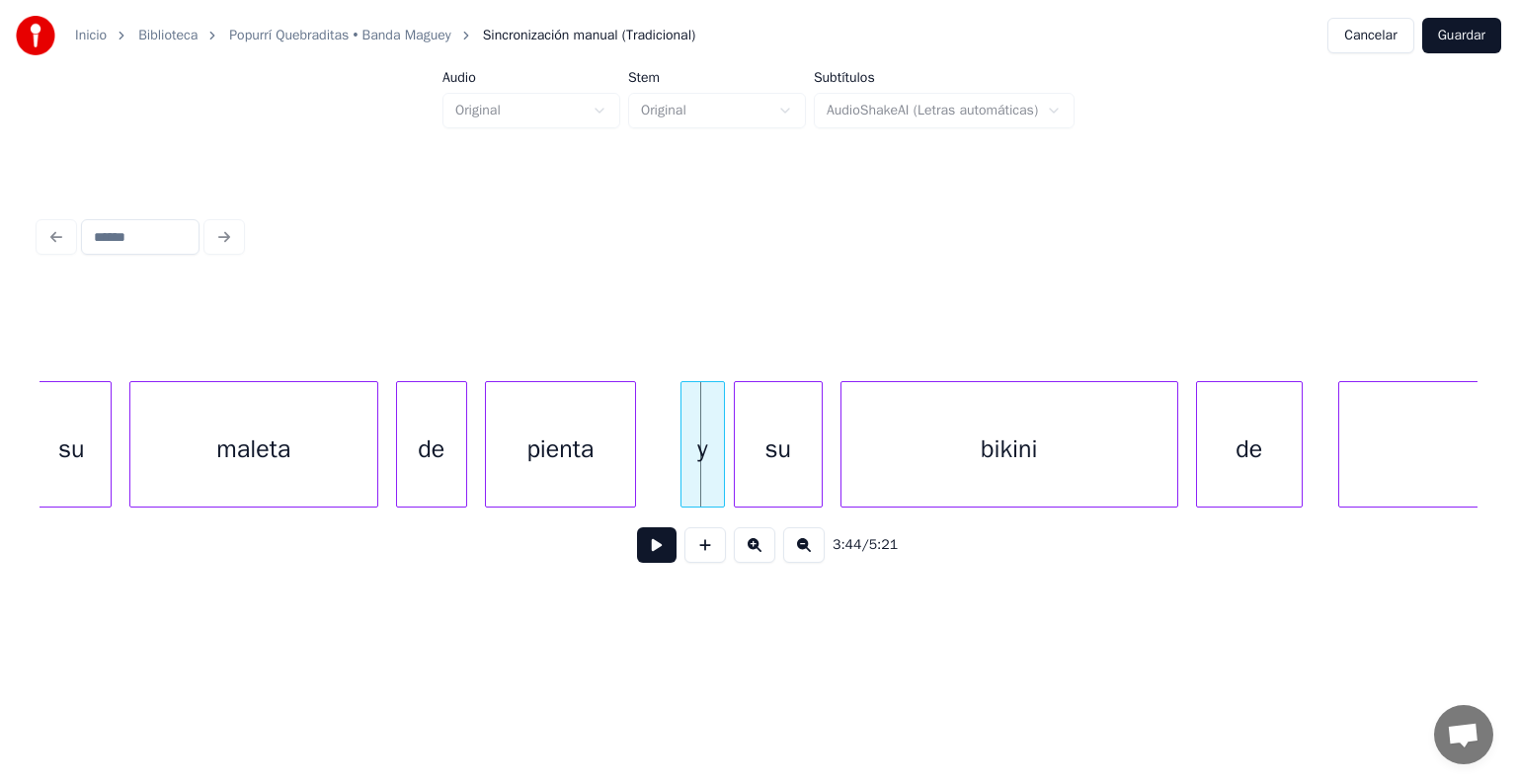 click on "maleta" at bounding box center (254, 449) 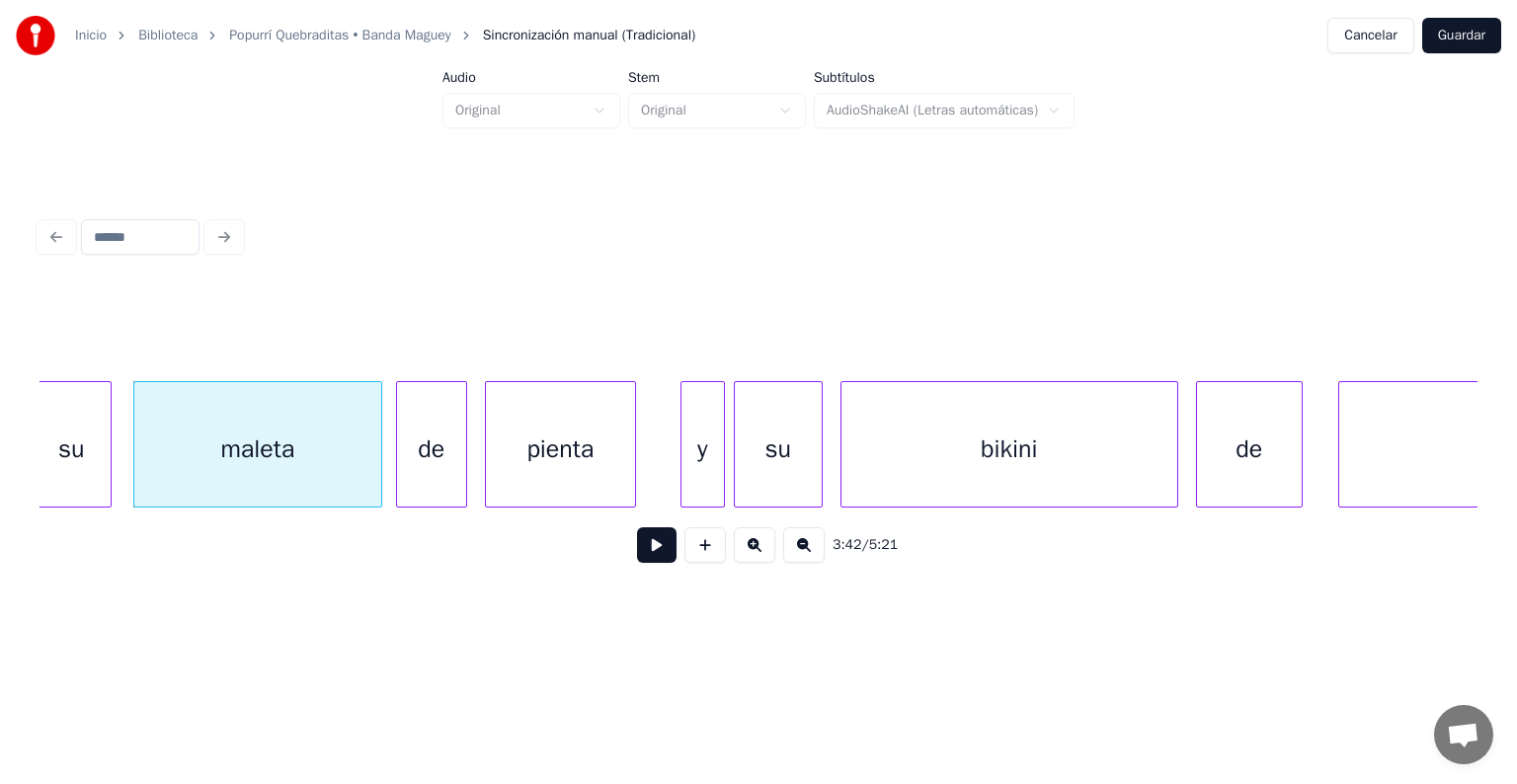 click at bounding box center (657, 545) 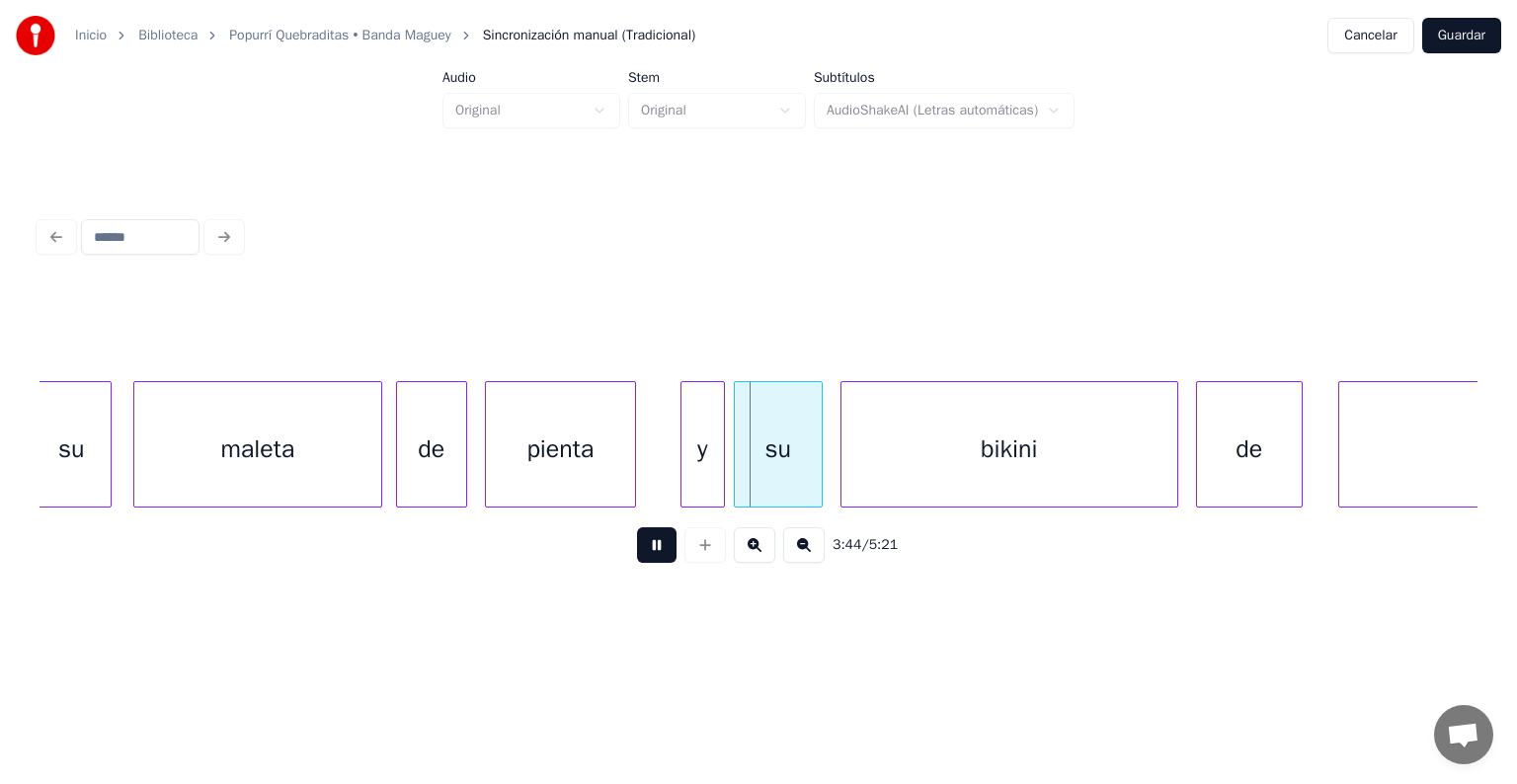 click at bounding box center (657, 545) 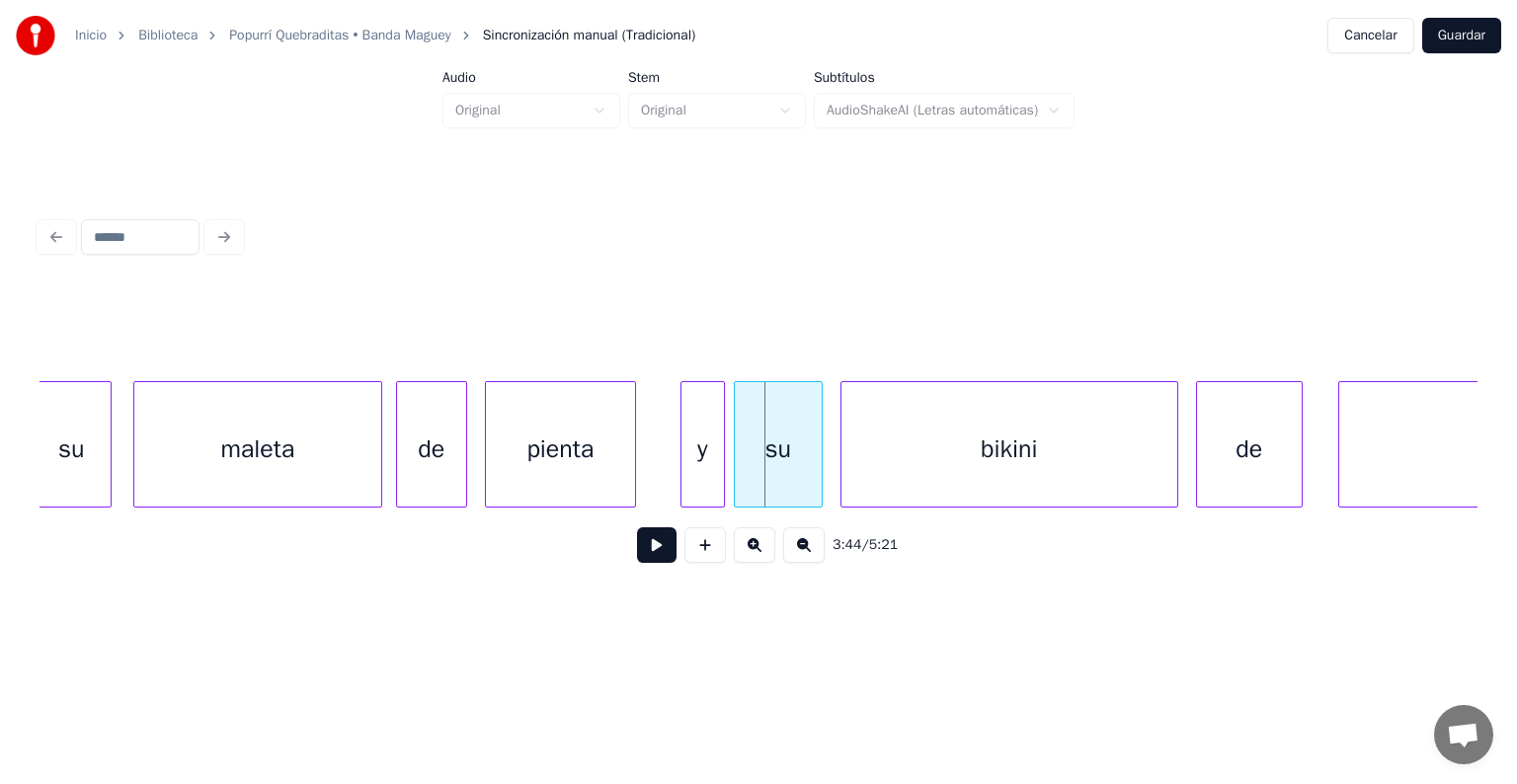 click on "pienta" at bounding box center (560, 449) 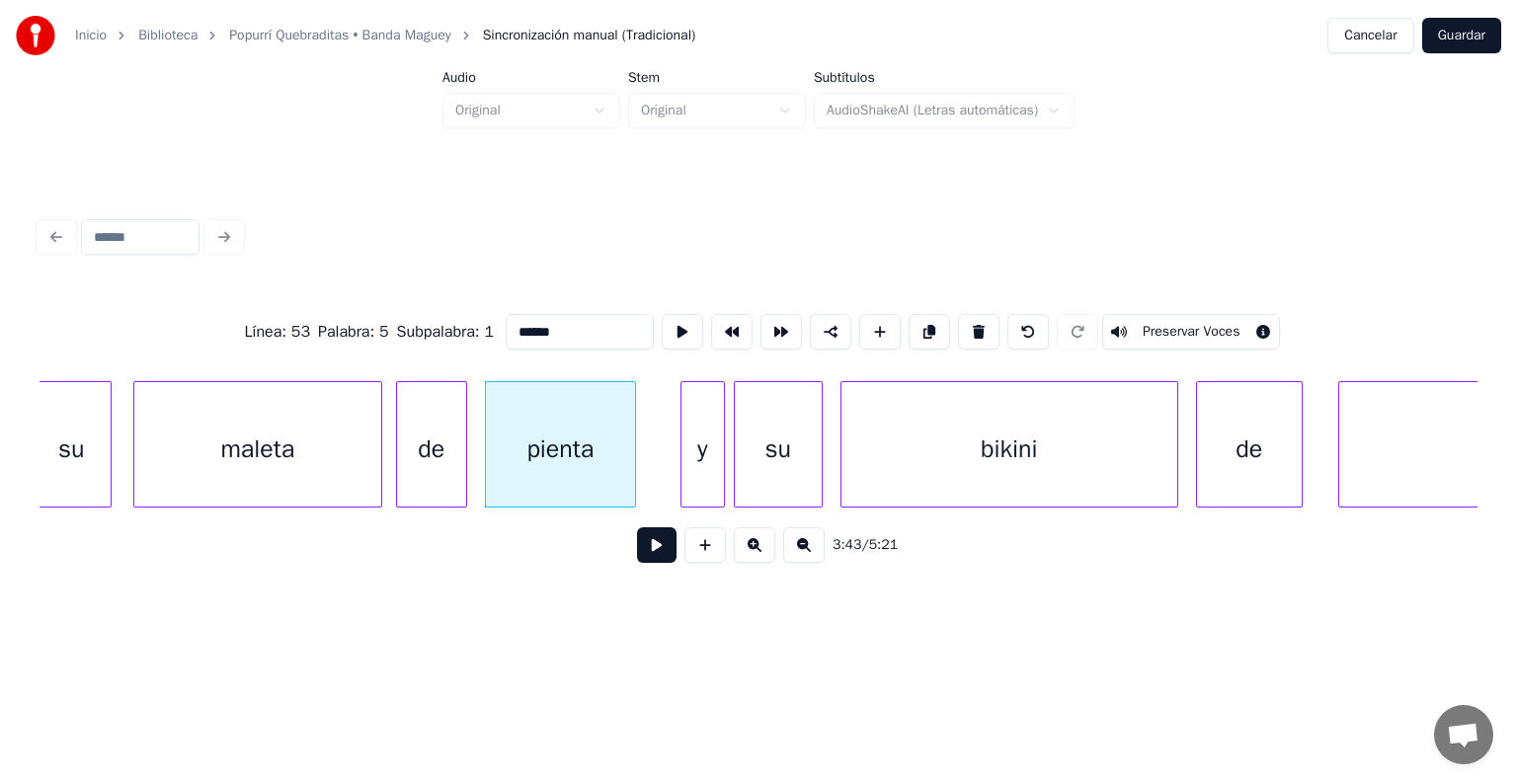 click on "******" at bounding box center [580, 332] 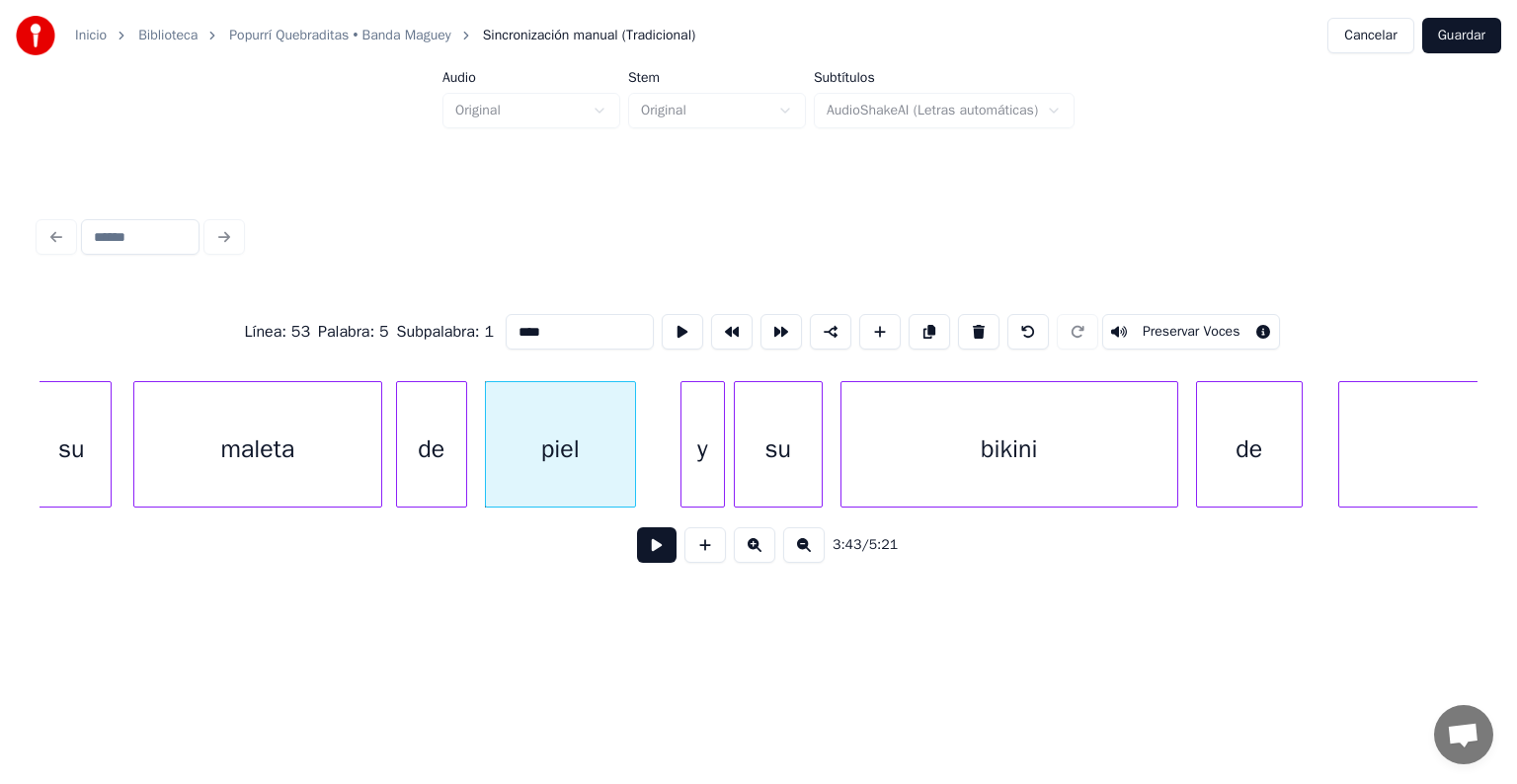 click on "maleta" at bounding box center (258, 449) 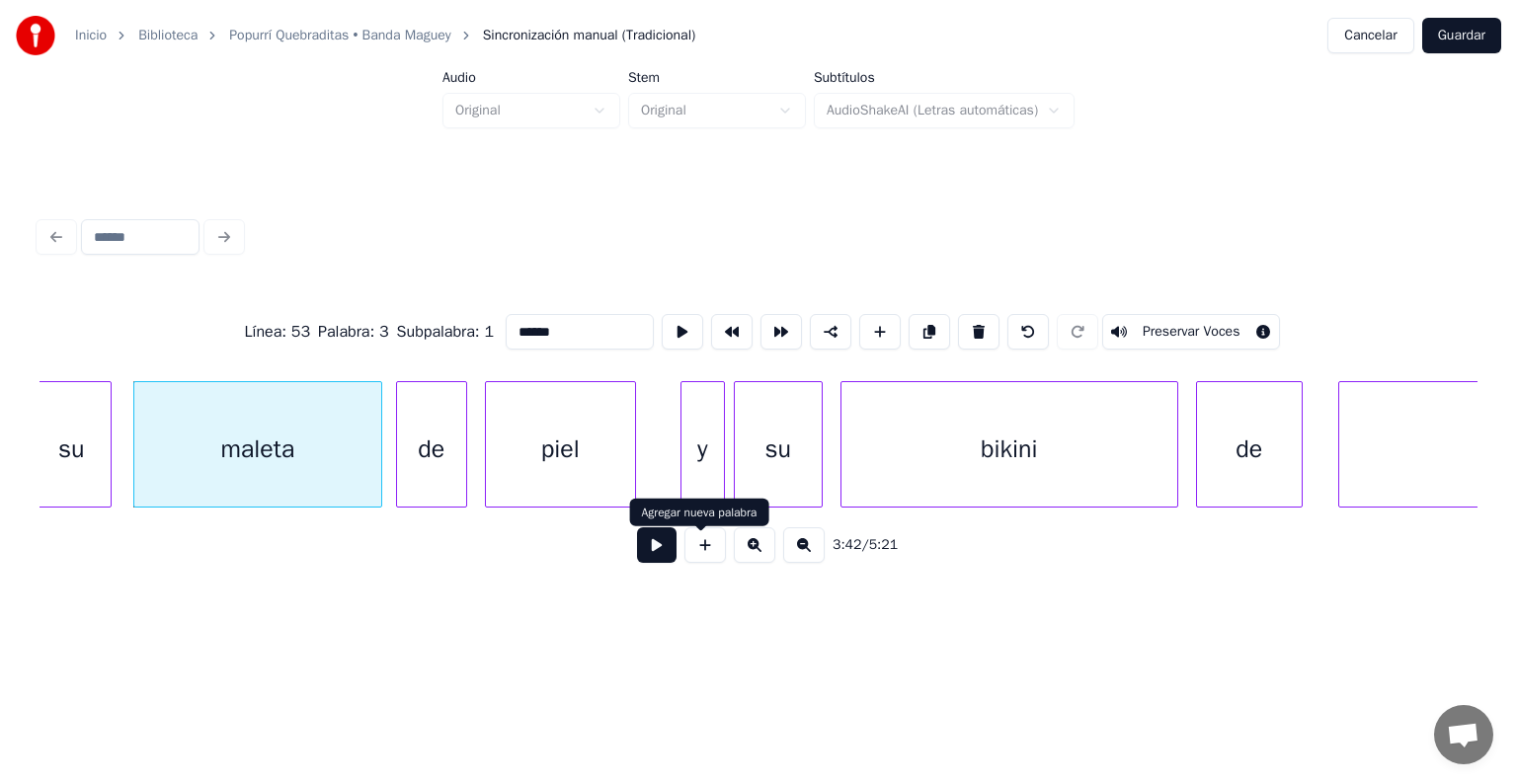 type on "******" 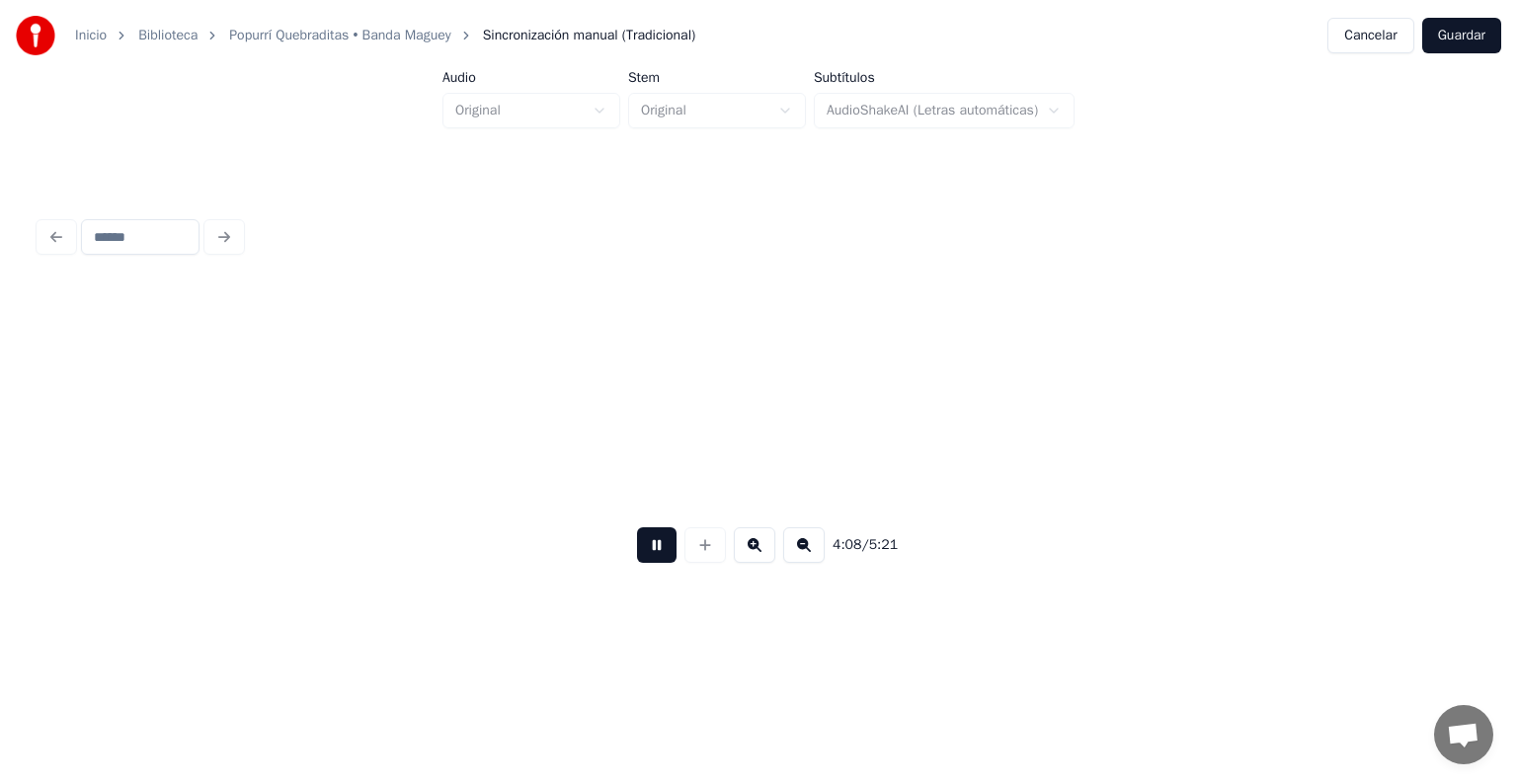 scroll, scrollTop: 0, scrollLeft: 110497, axis: horizontal 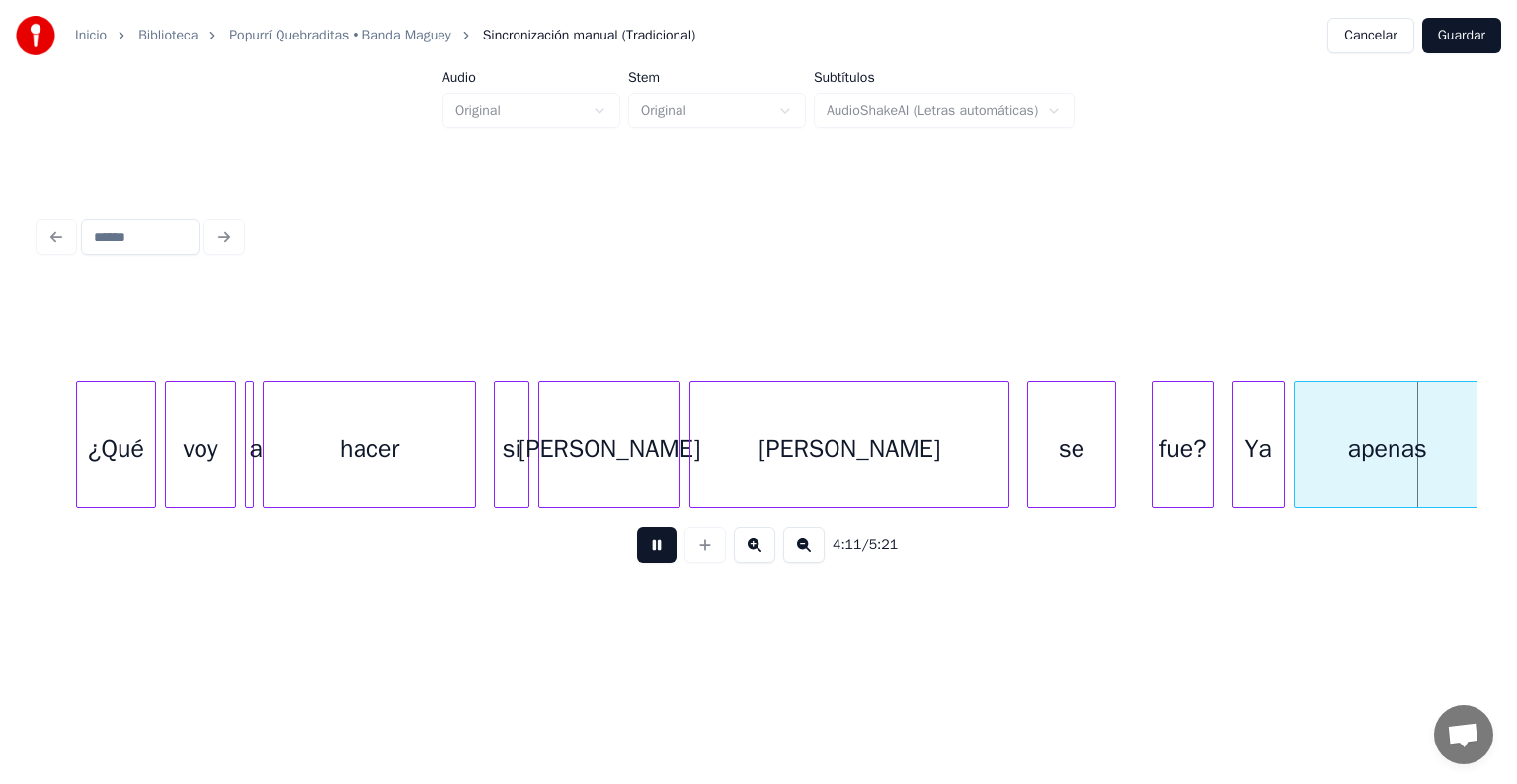 click at bounding box center [657, 545] 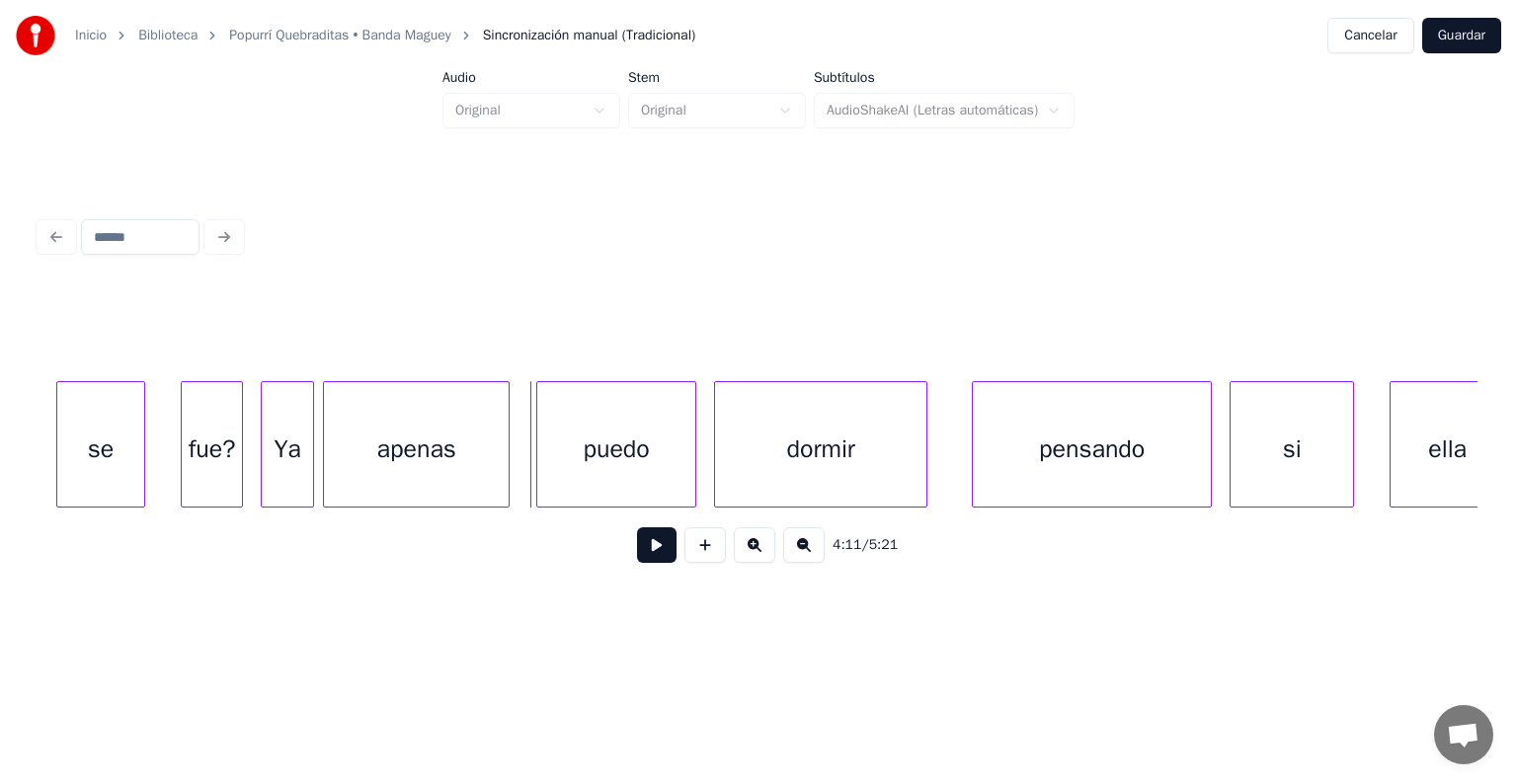 scroll, scrollTop: 0, scrollLeft: 111389, axis: horizontal 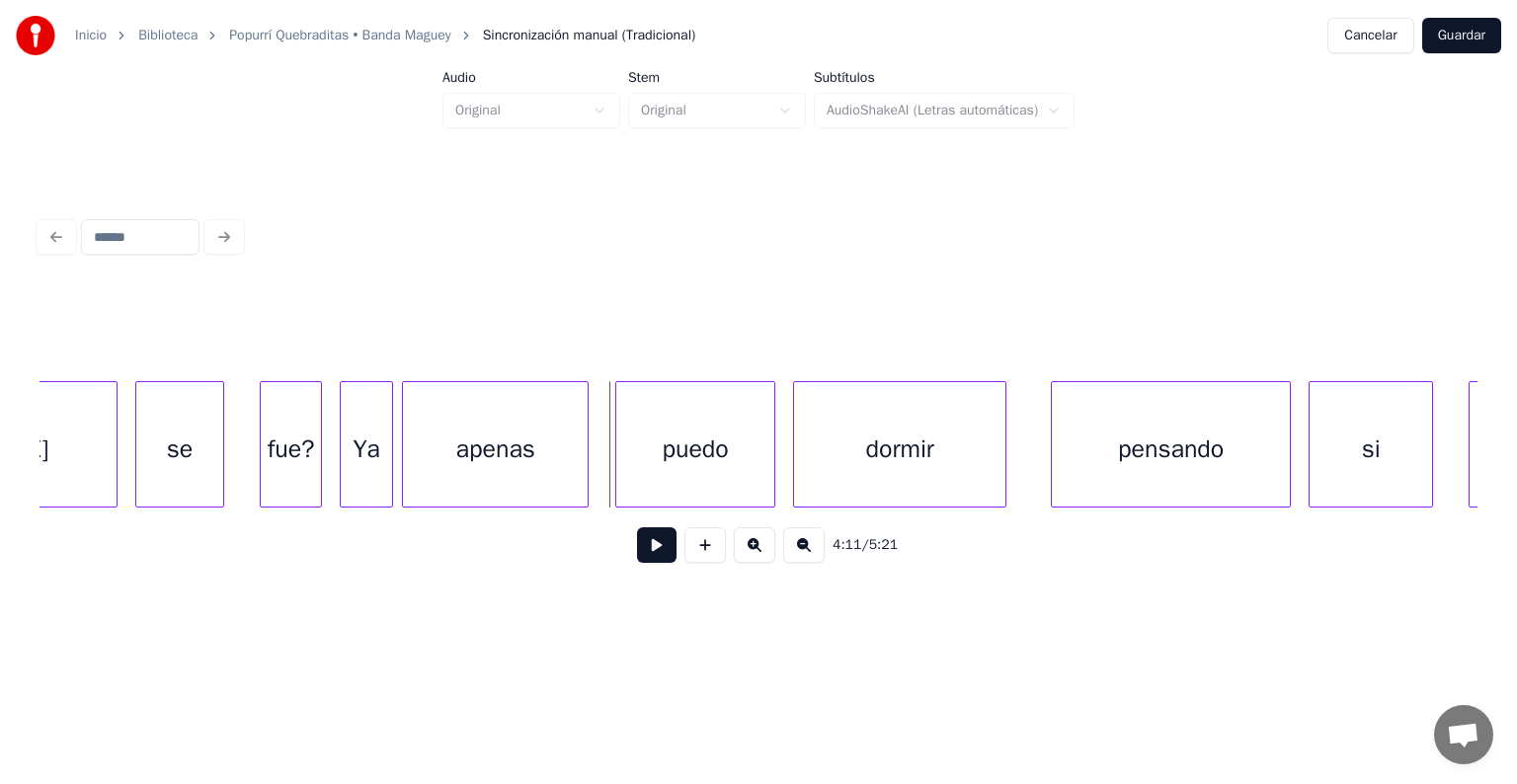 click on "Ya" at bounding box center (366, 449) 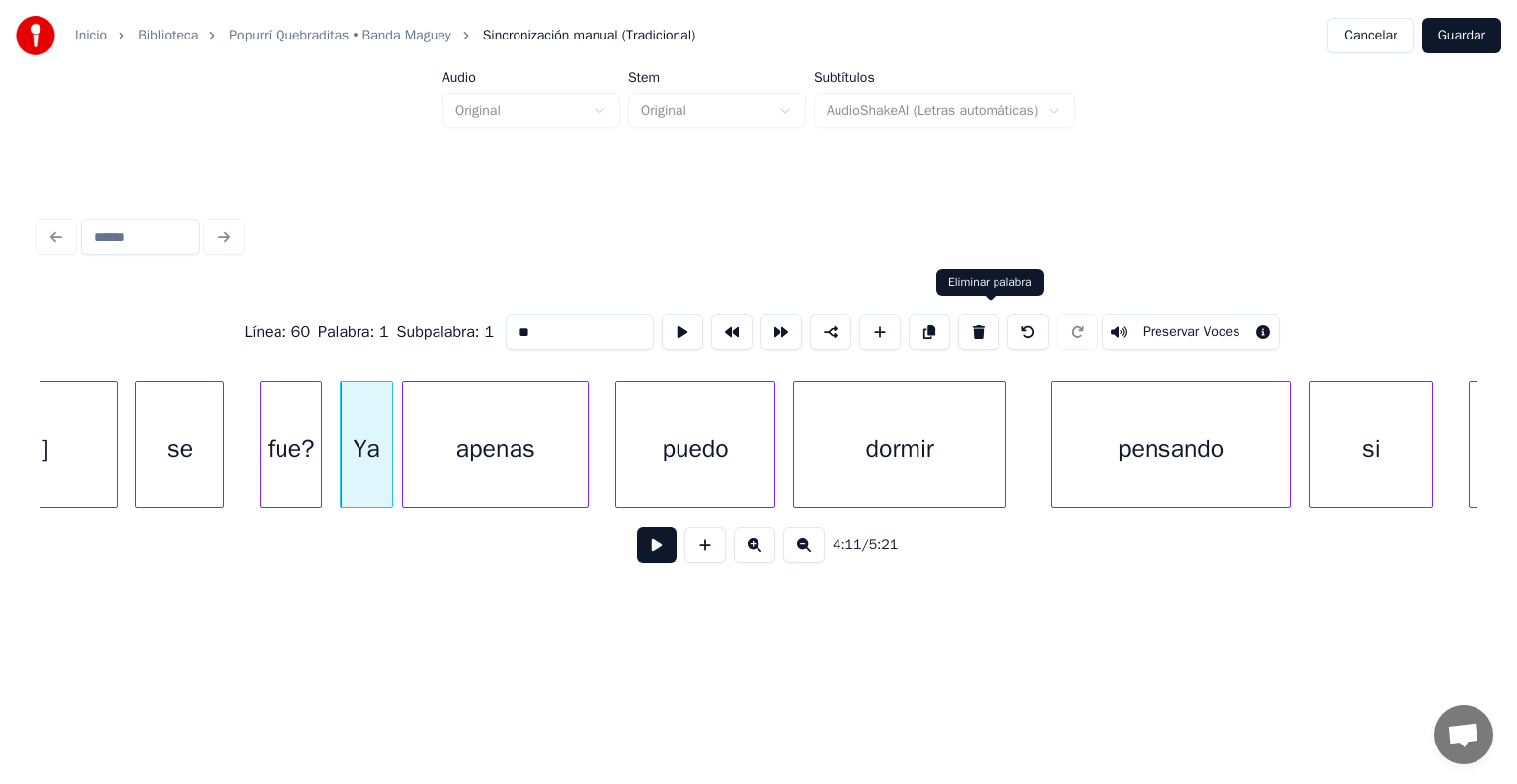 click at bounding box center (979, 332) 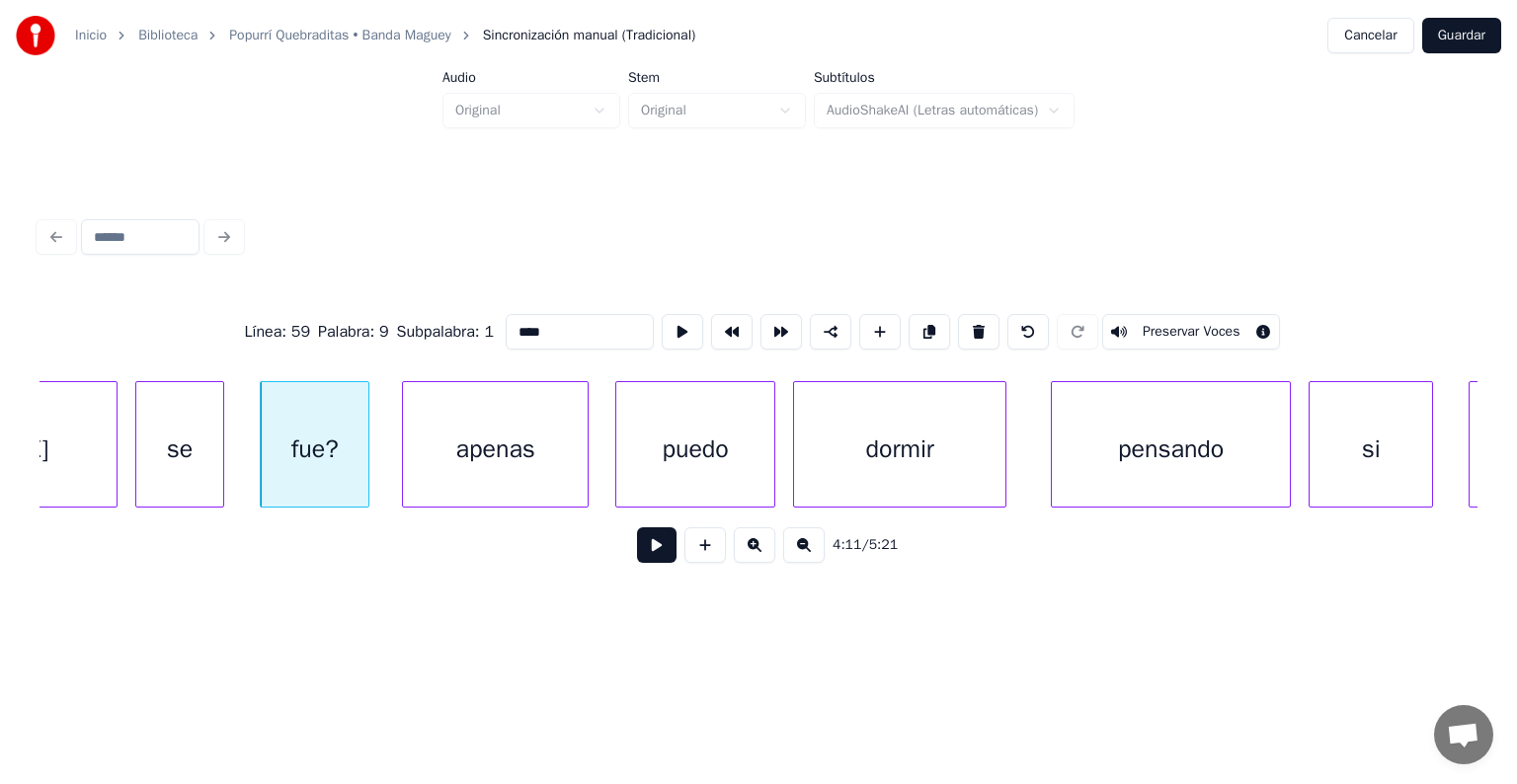 click at bounding box center [365, 444] 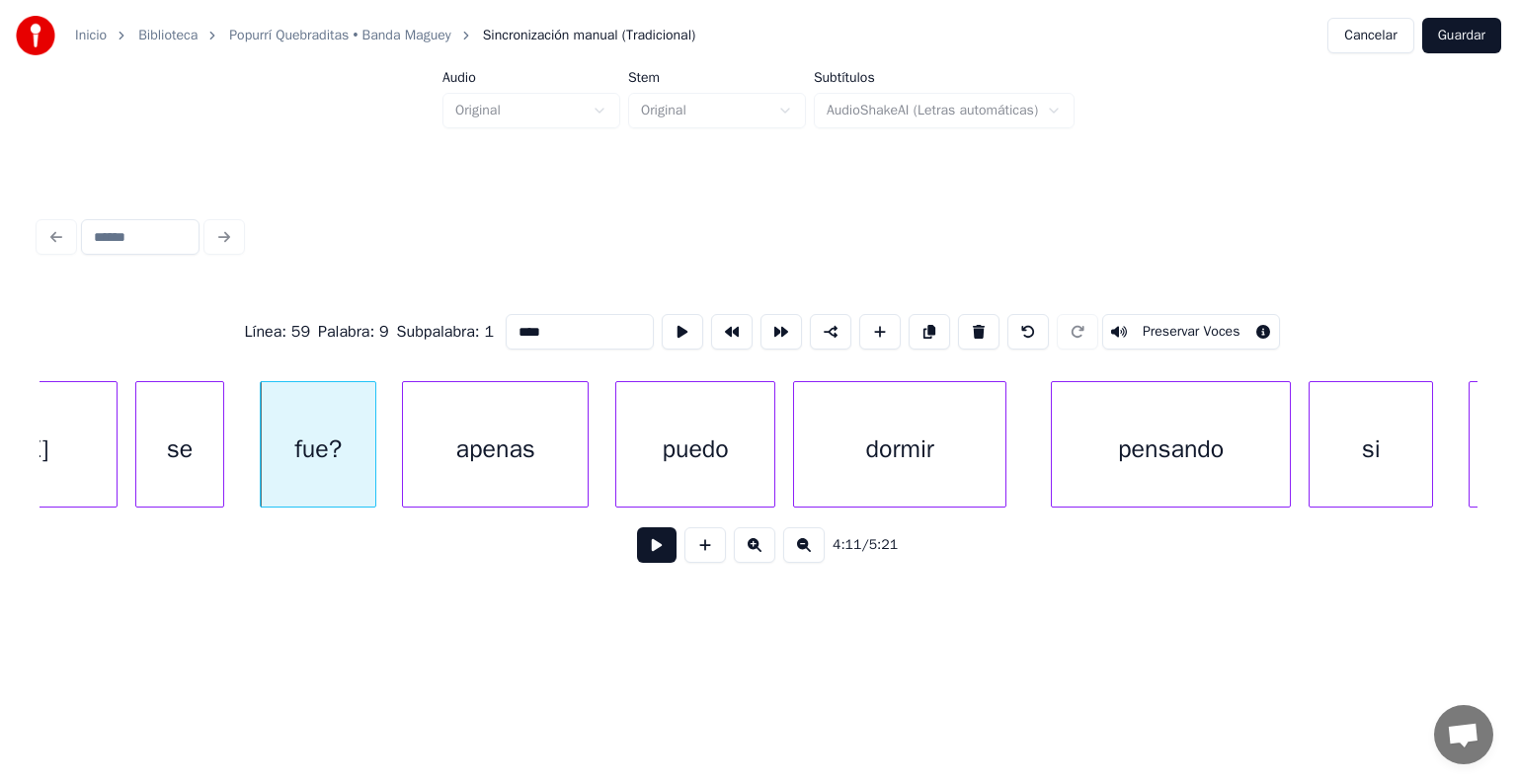 click at bounding box center (657, 545) 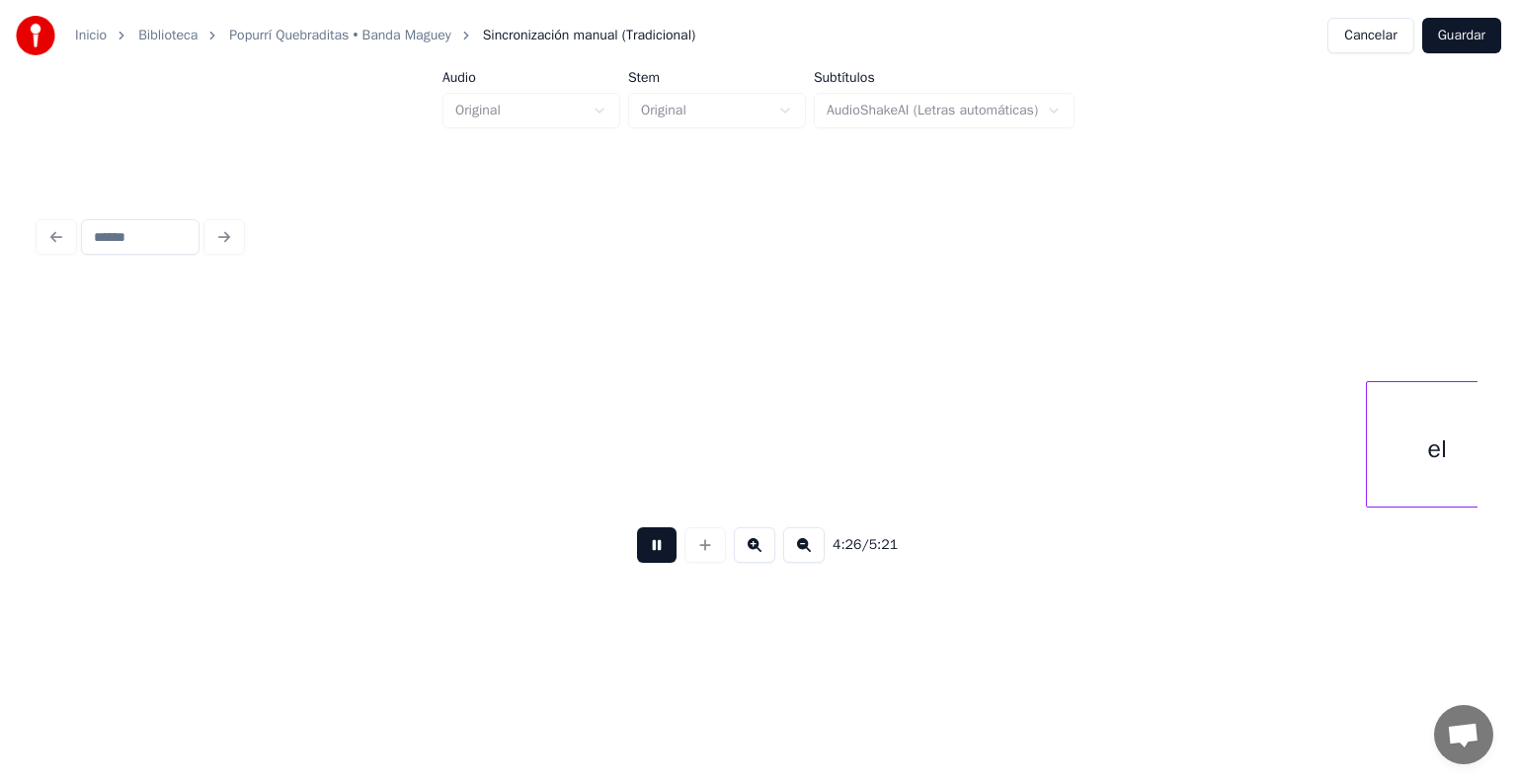 scroll, scrollTop: 0, scrollLeft: 118589, axis: horizontal 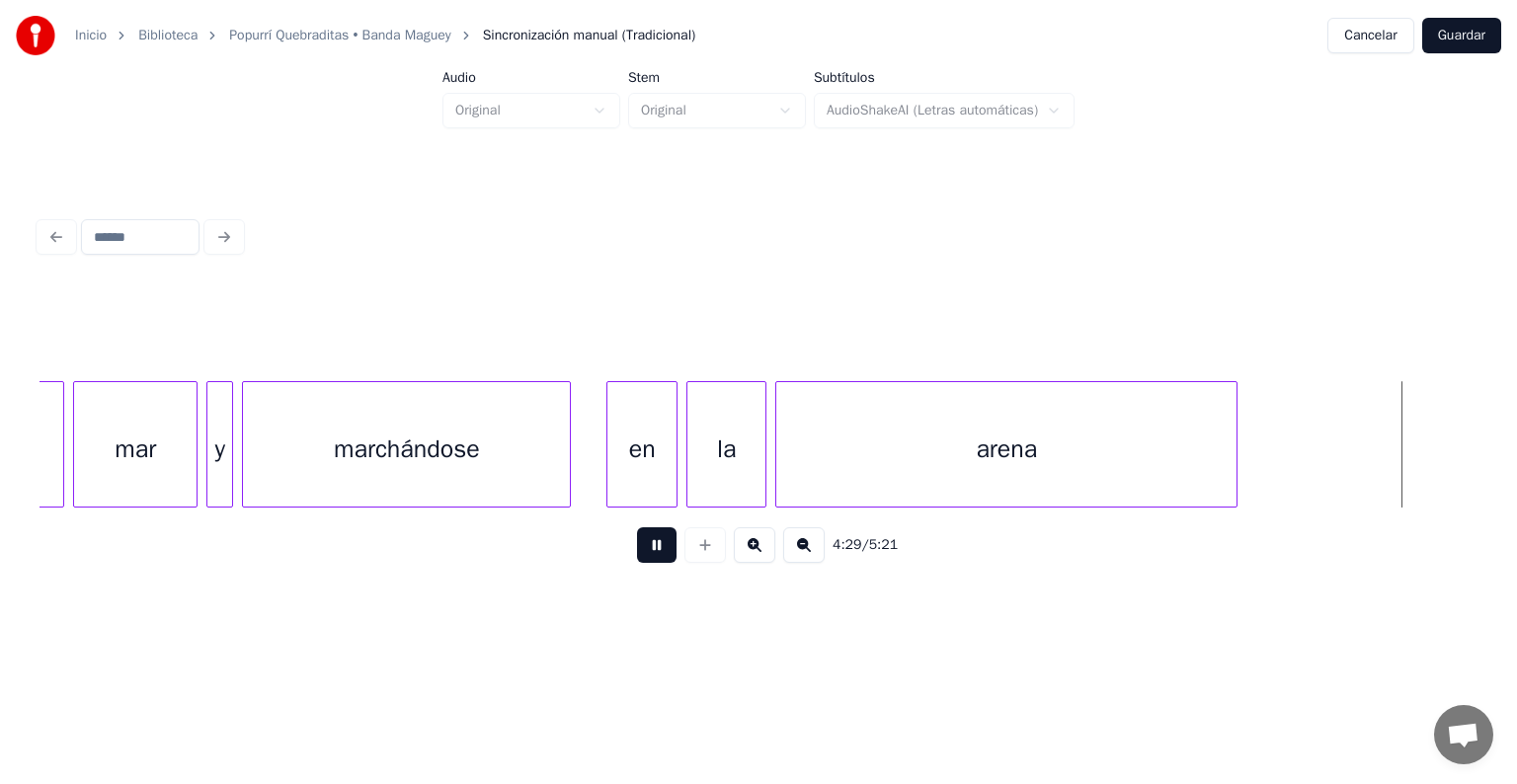 click at bounding box center [657, 545] 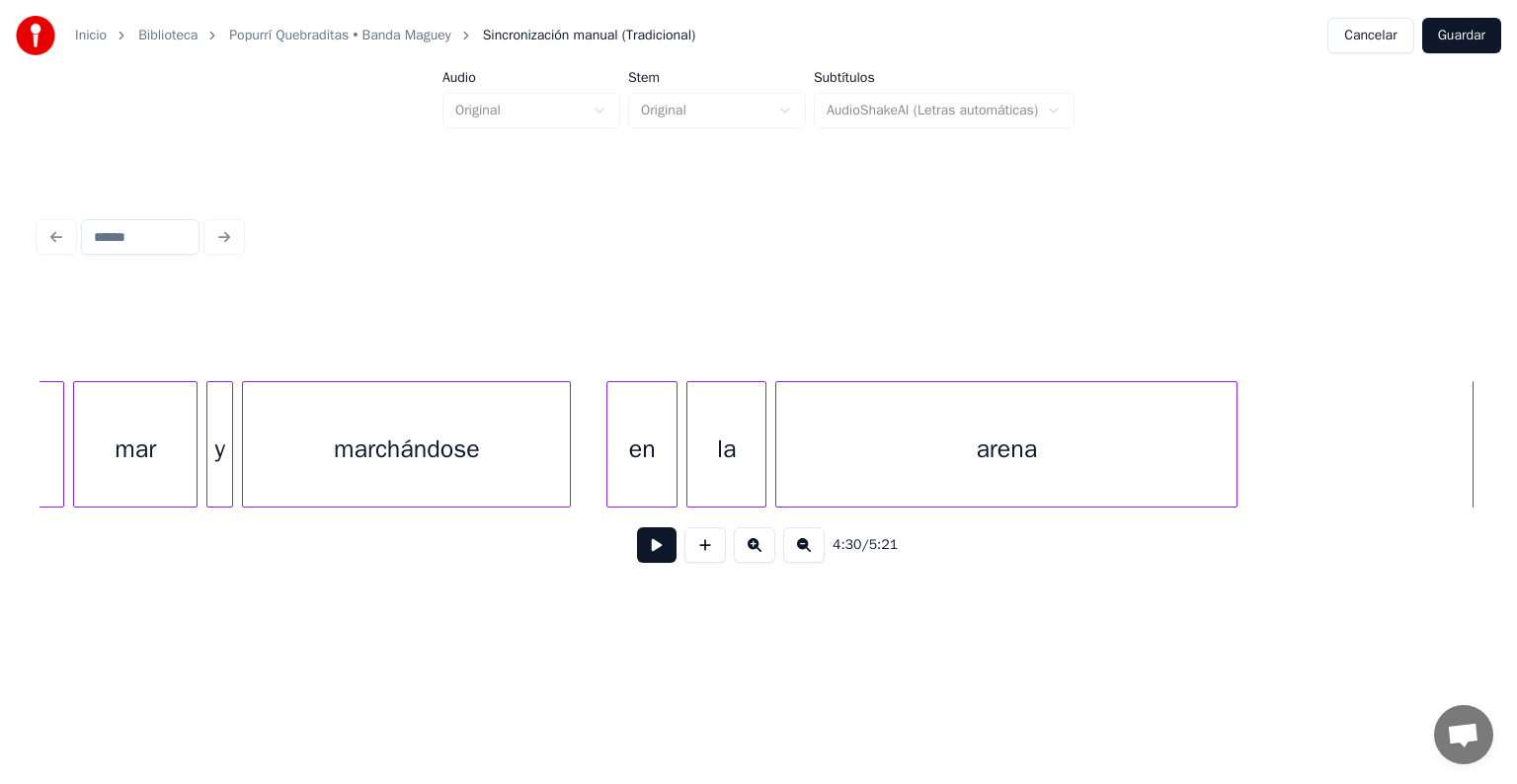 click on "marchándose" at bounding box center (406, 449) 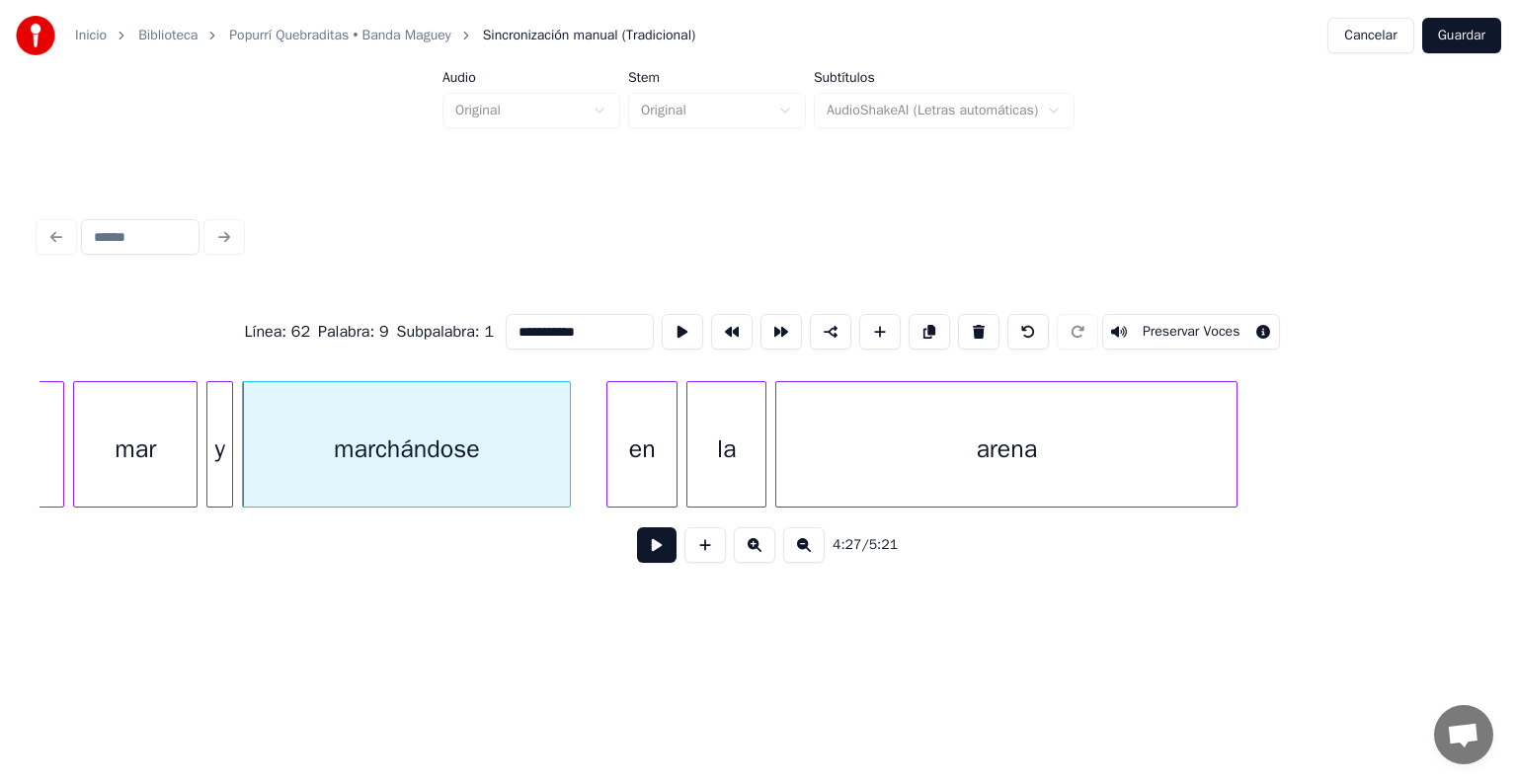 drag, startPoint x: 602, startPoint y: 333, endPoint x: 237, endPoint y: 241, distance: 376.41599 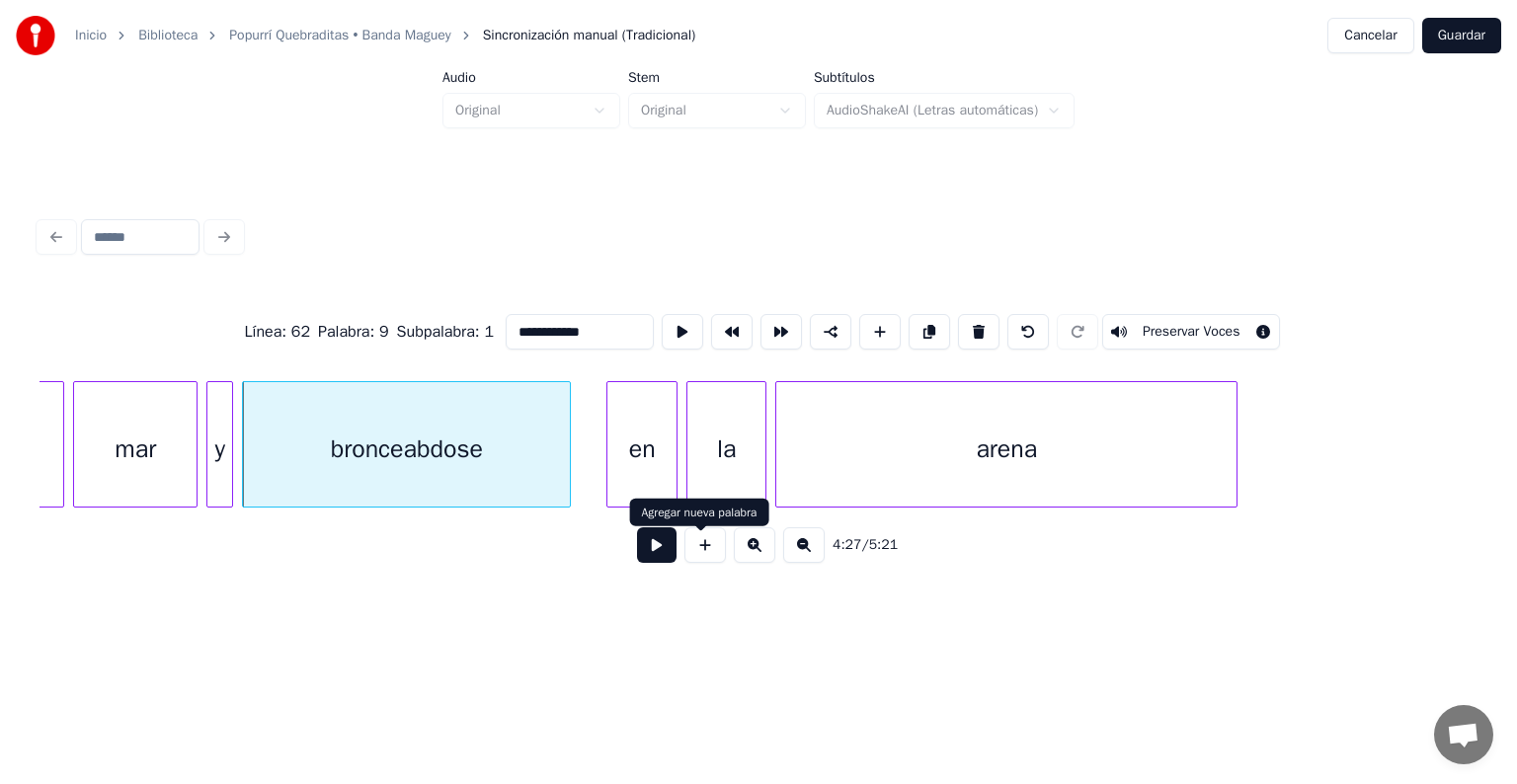 type on "**********" 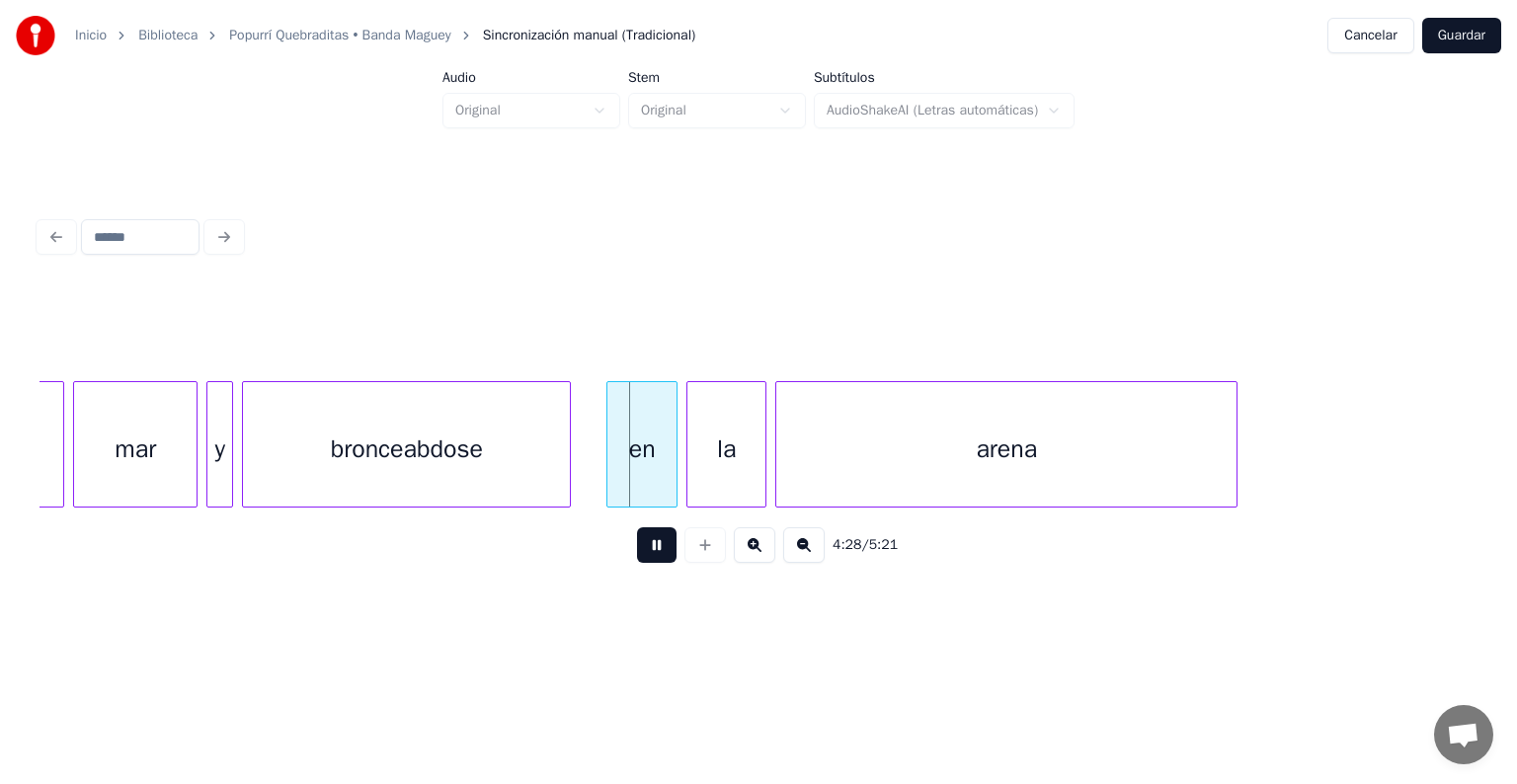 click at bounding box center (657, 545) 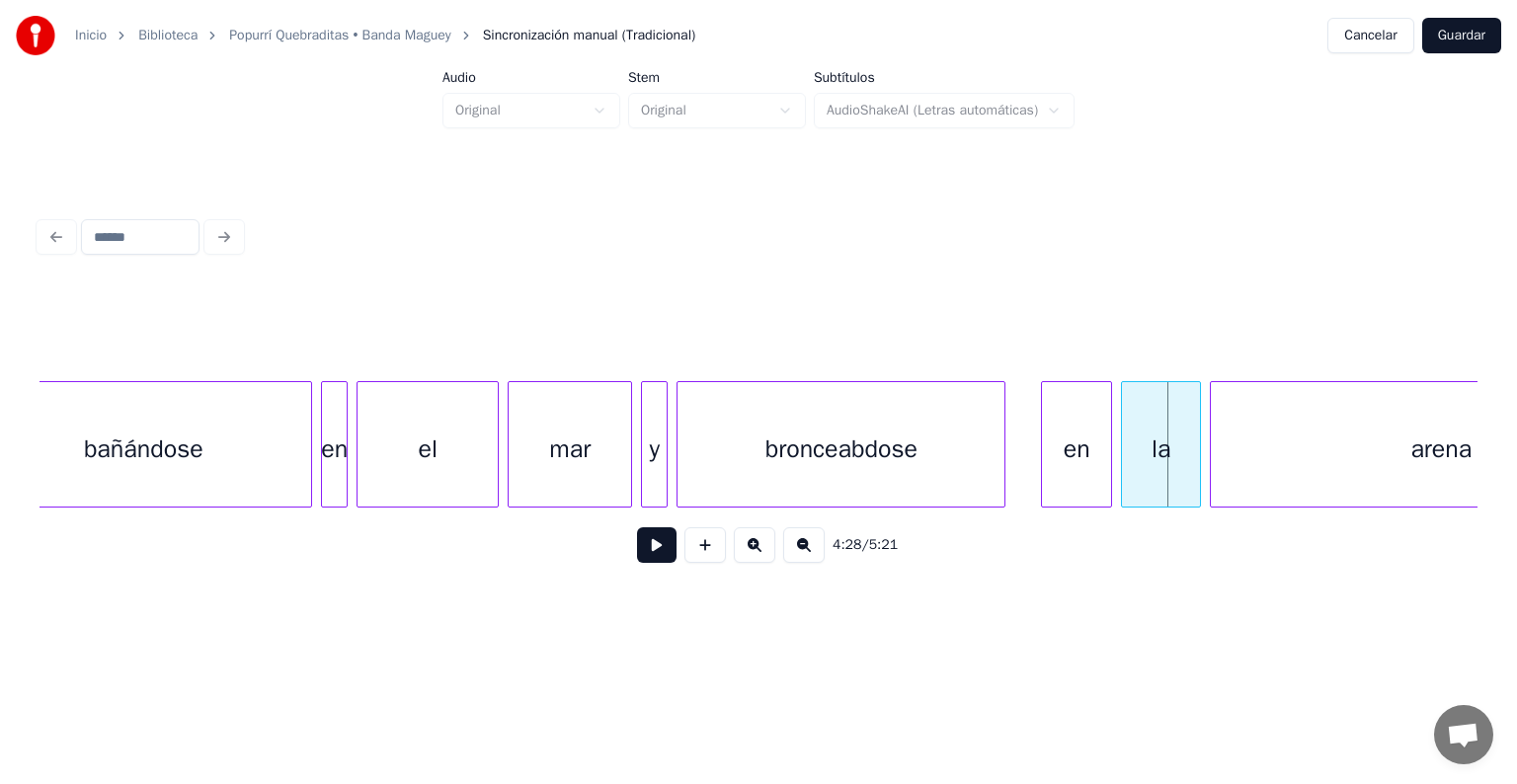 scroll, scrollTop: 0, scrollLeft: 118036, axis: horizontal 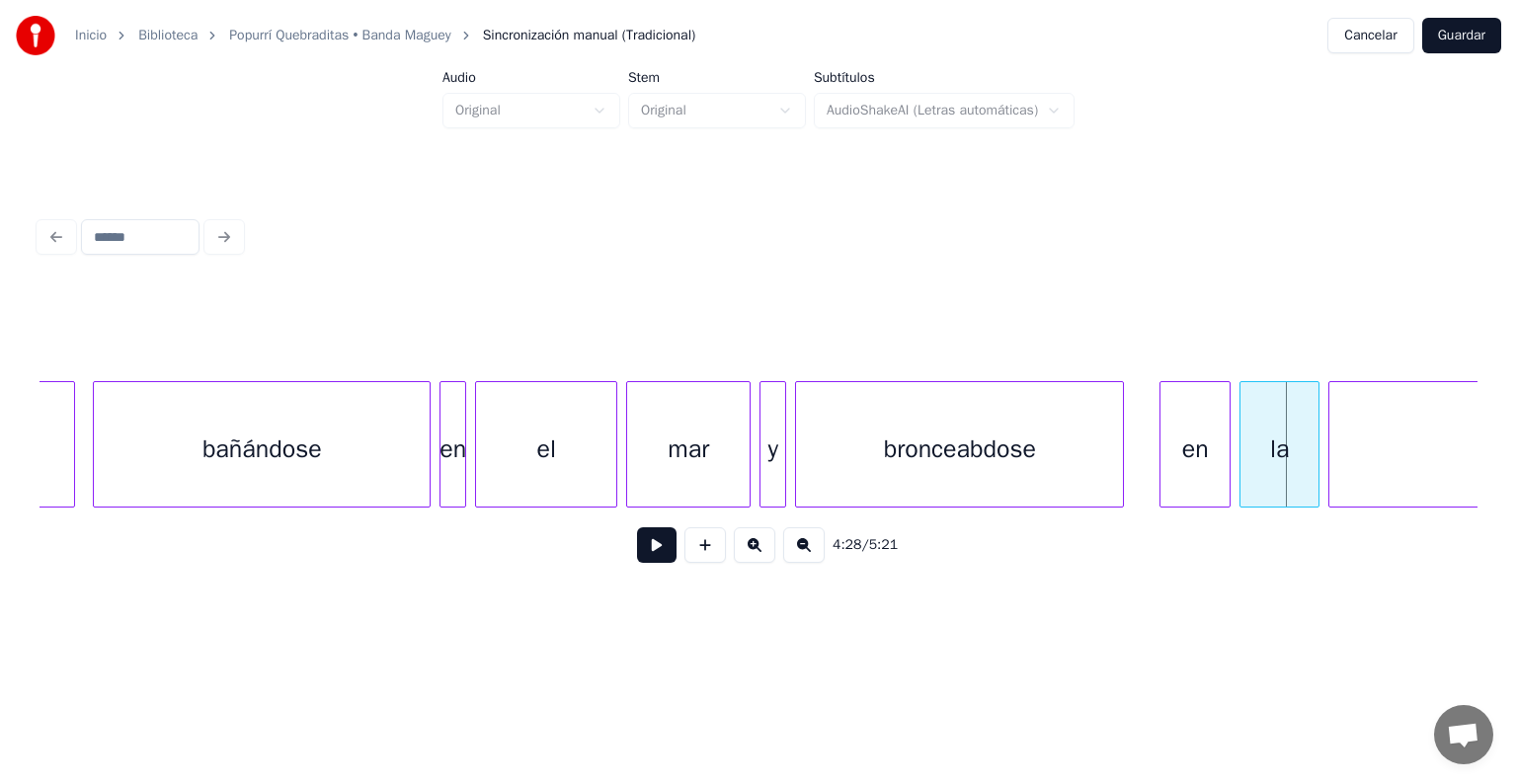 click on "bañándose" at bounding box center [262, 449] 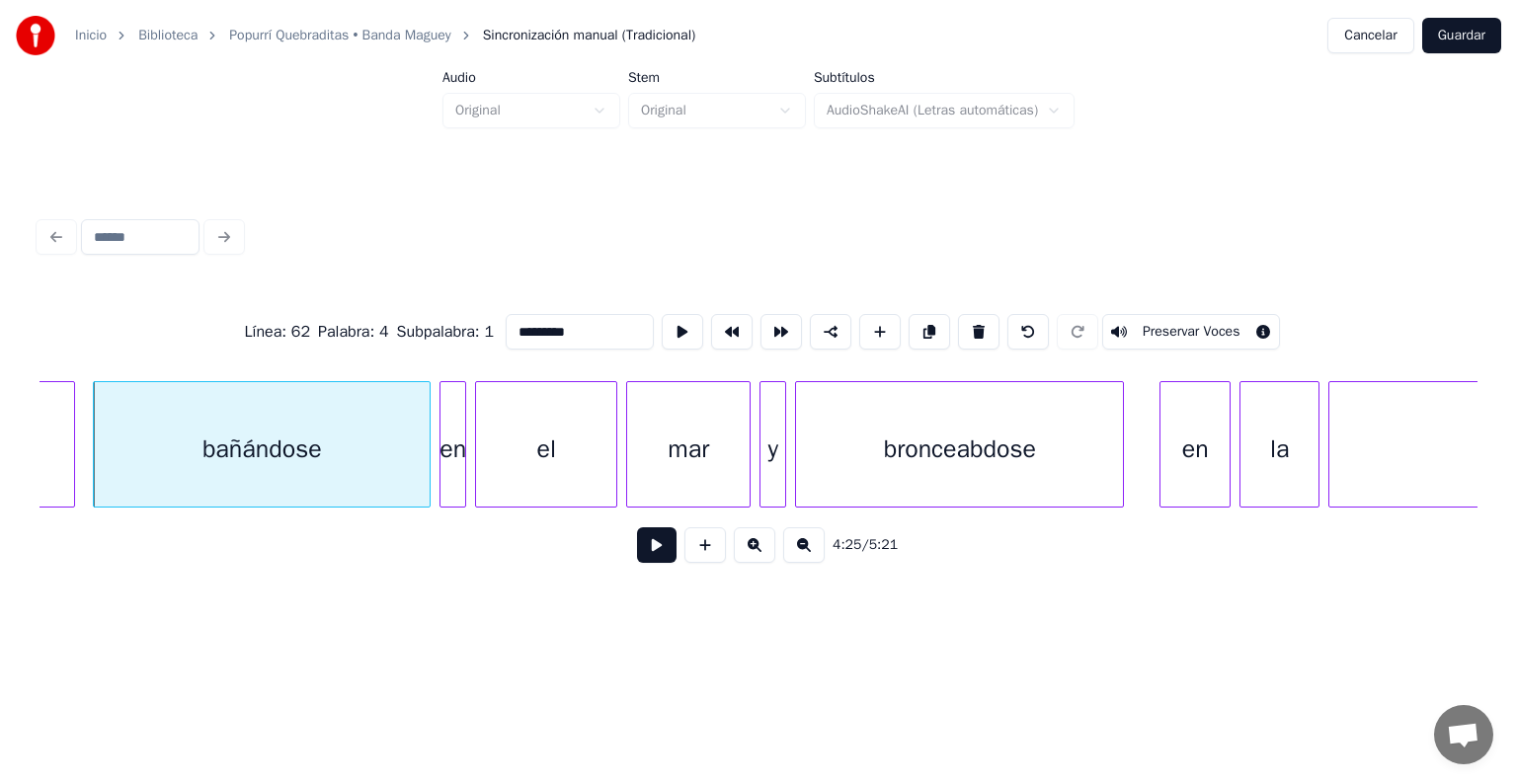 click at bounding box center [657, 545] 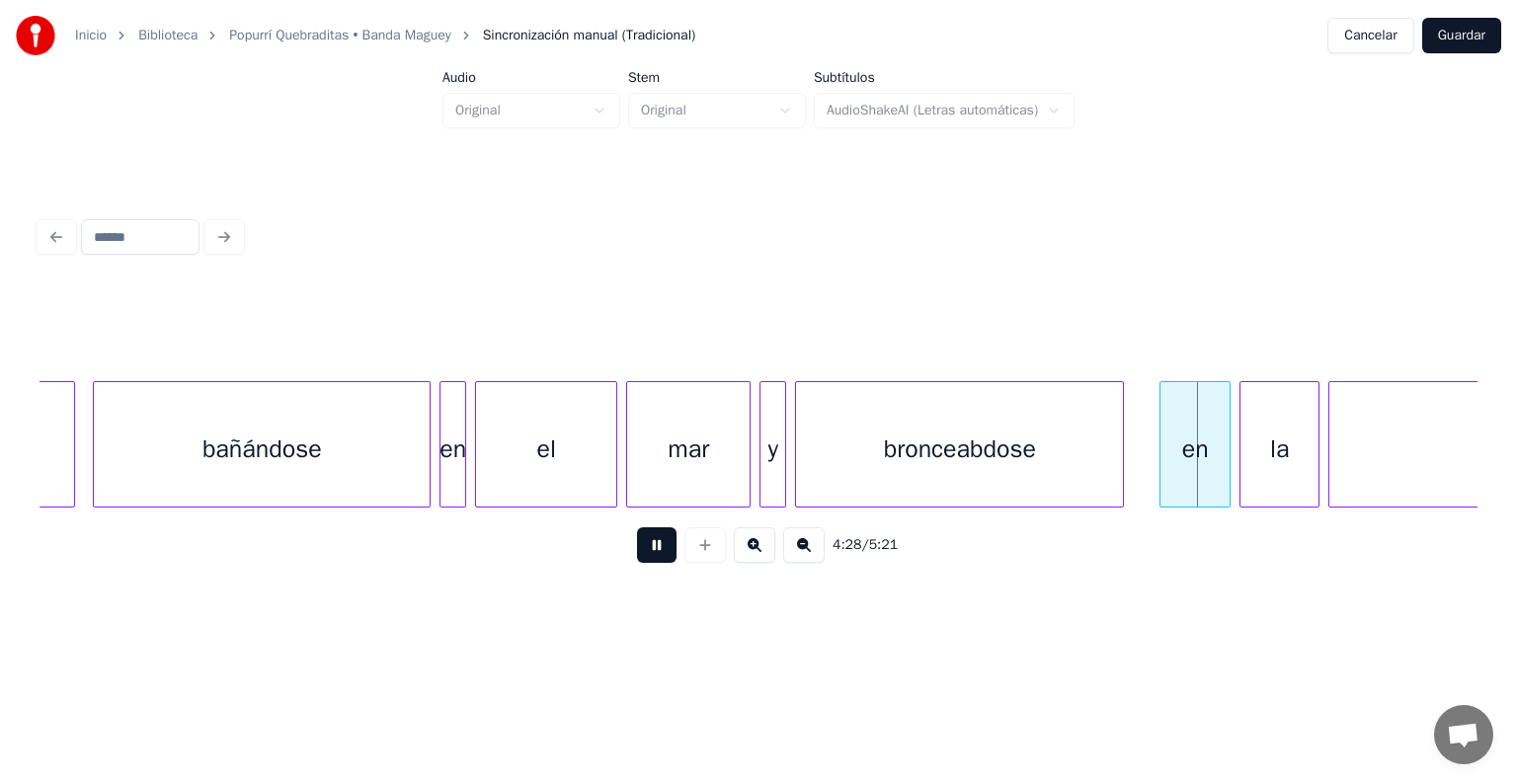 click on "4:28  /  5:21" at bounding box center (758, 545) 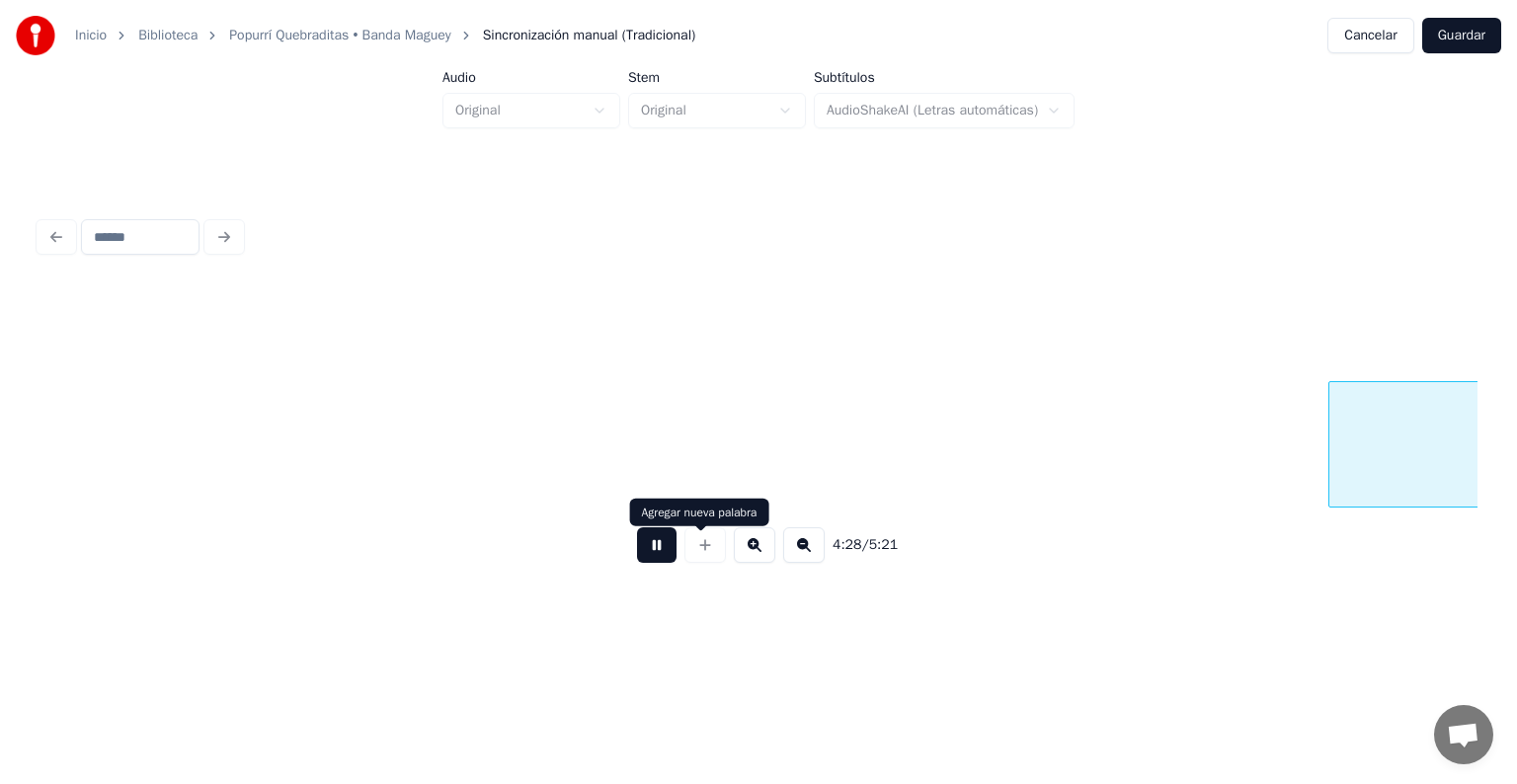 scroll, scrollTop: 0, scrollLeft: 119483, axis: horizontal 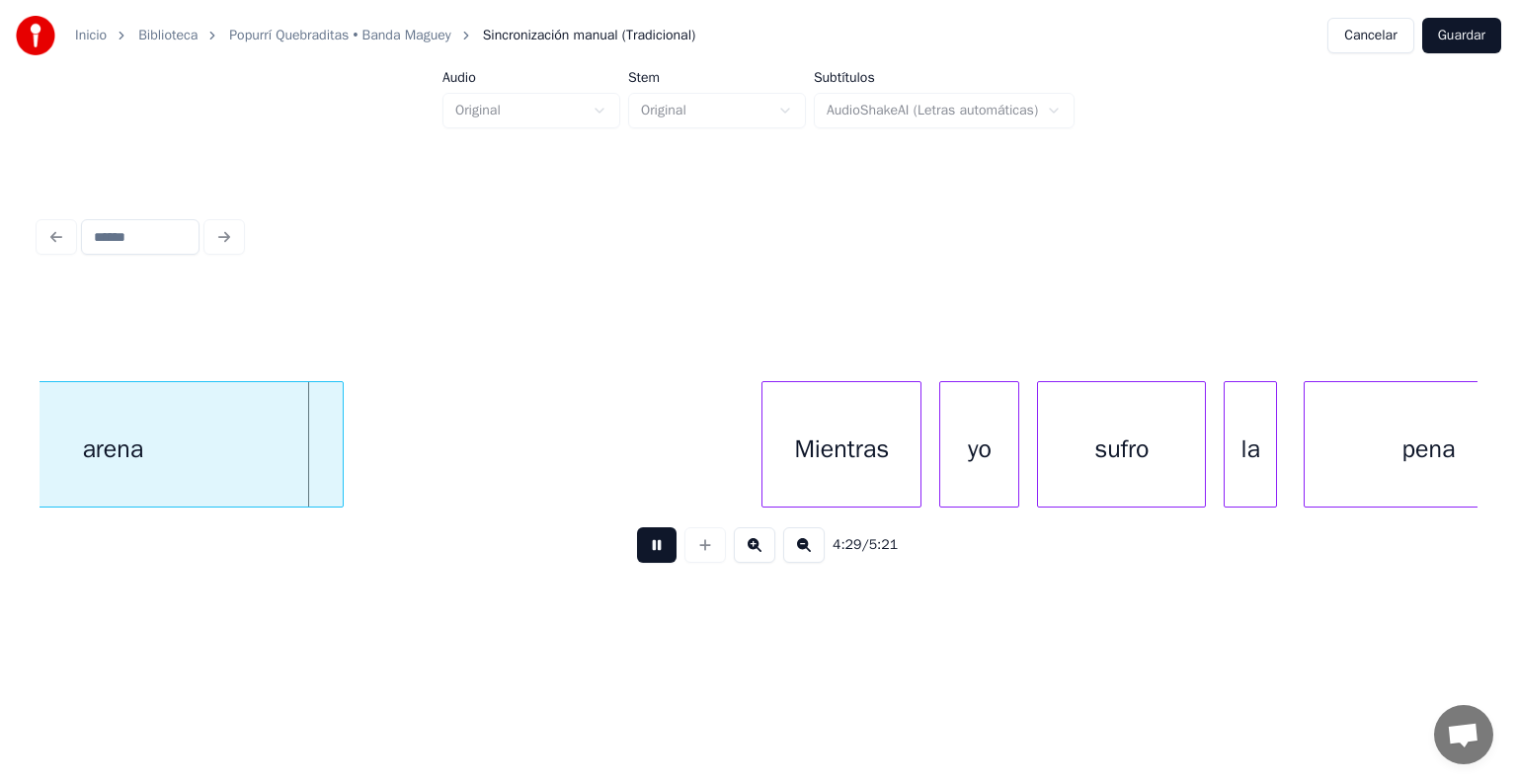 click at bounding box center (657, 545) 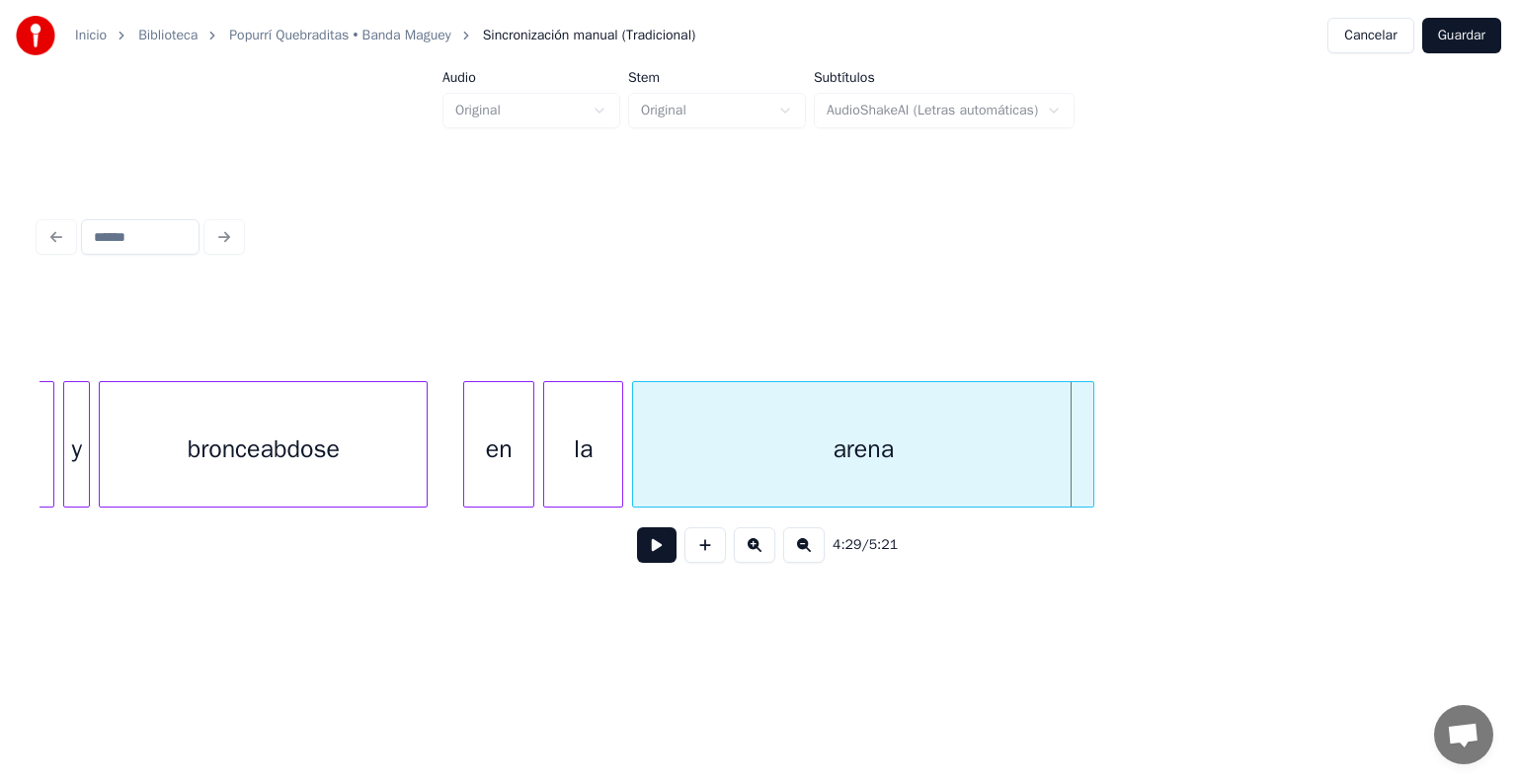 scroll, scrollTop: 0, scrollLeft: 118653, axis: horizontal 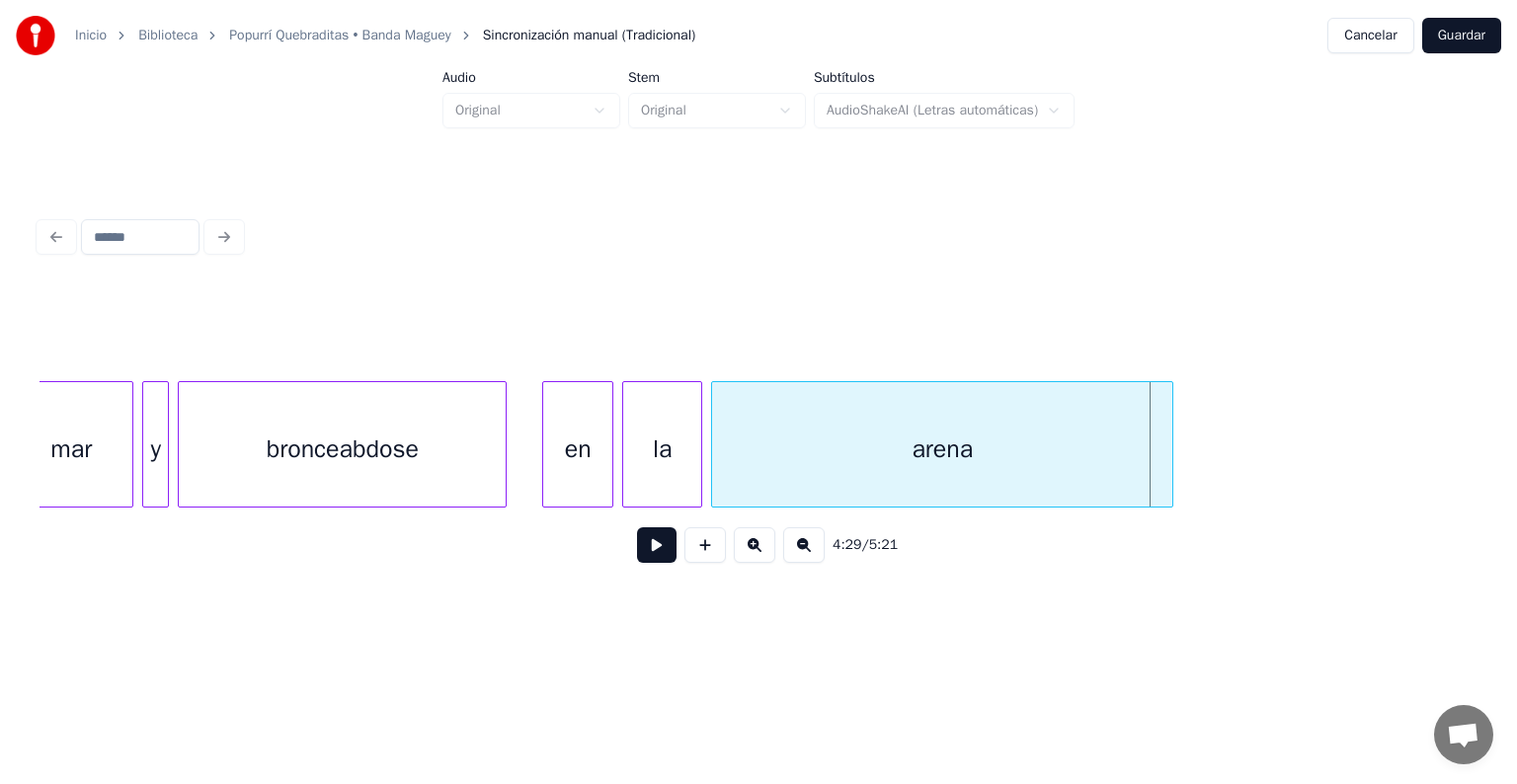 click on "bronceabdose" at bounding box center (342, 449) 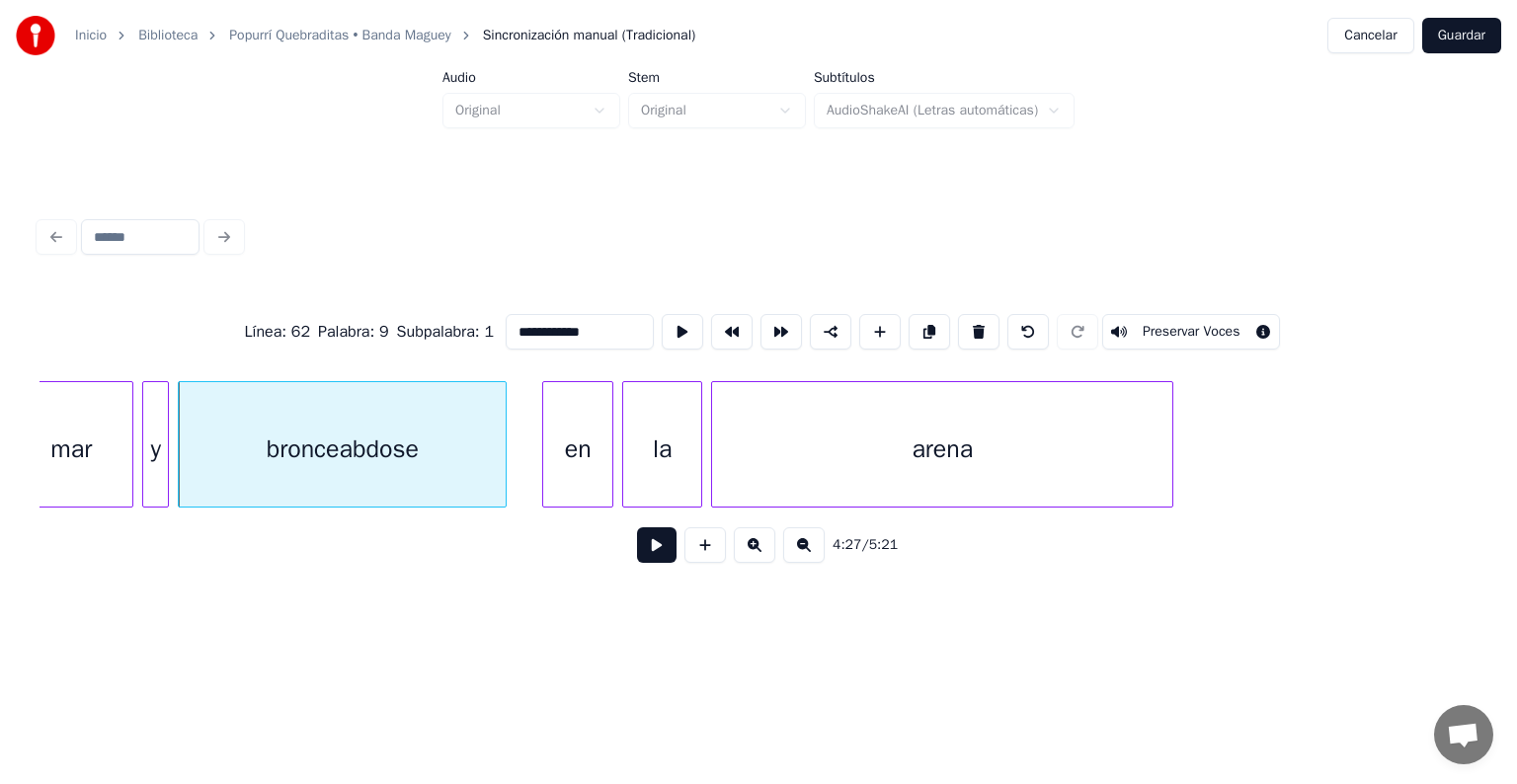 drag, startPoint x: 598, startPoint y: 332, endPoint x: 383, endPoint y: 312, distance: 215.92823 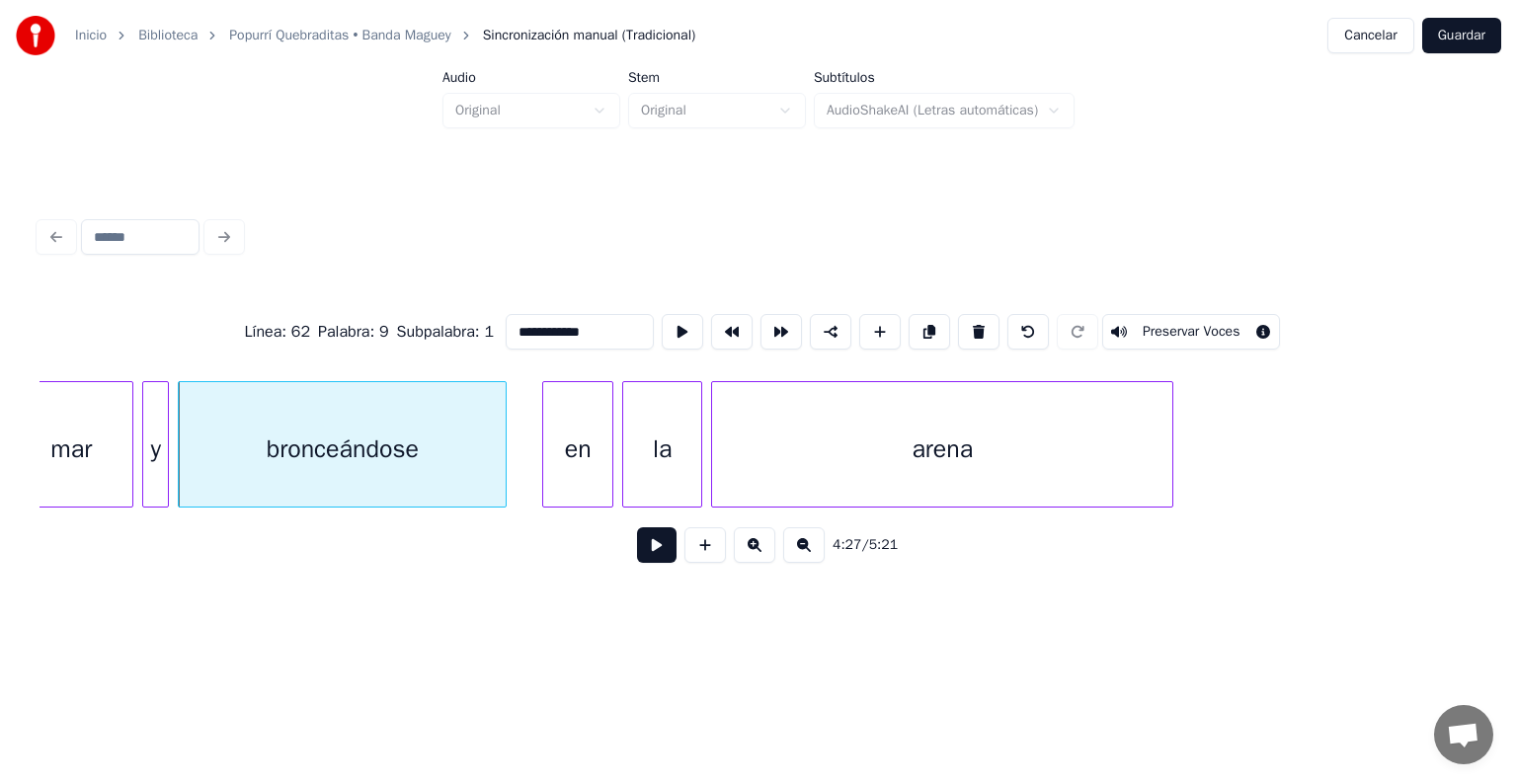 type on "**********" 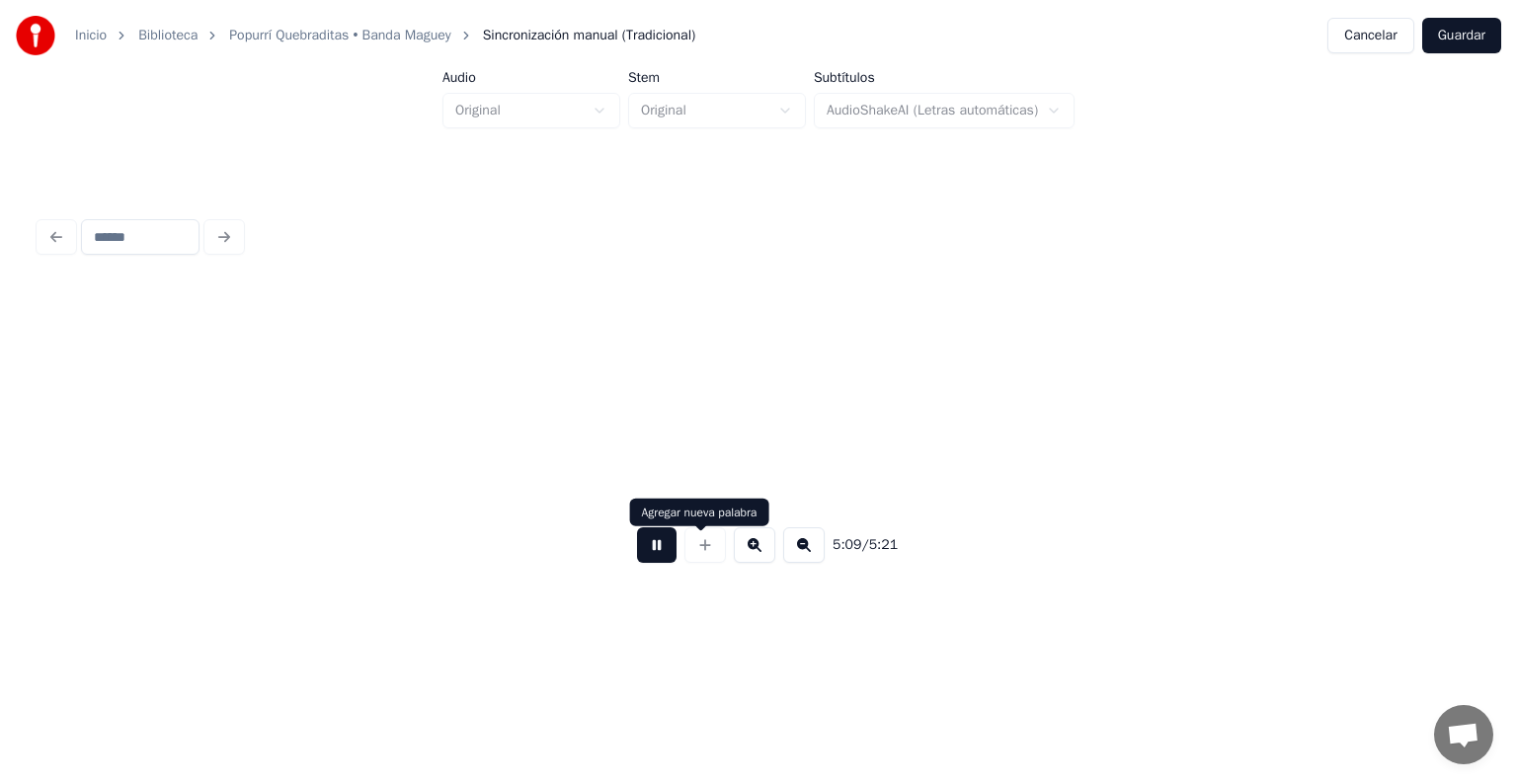 scroll, scrollTop: 0, scrollLeft: 137402, axis: horizontal 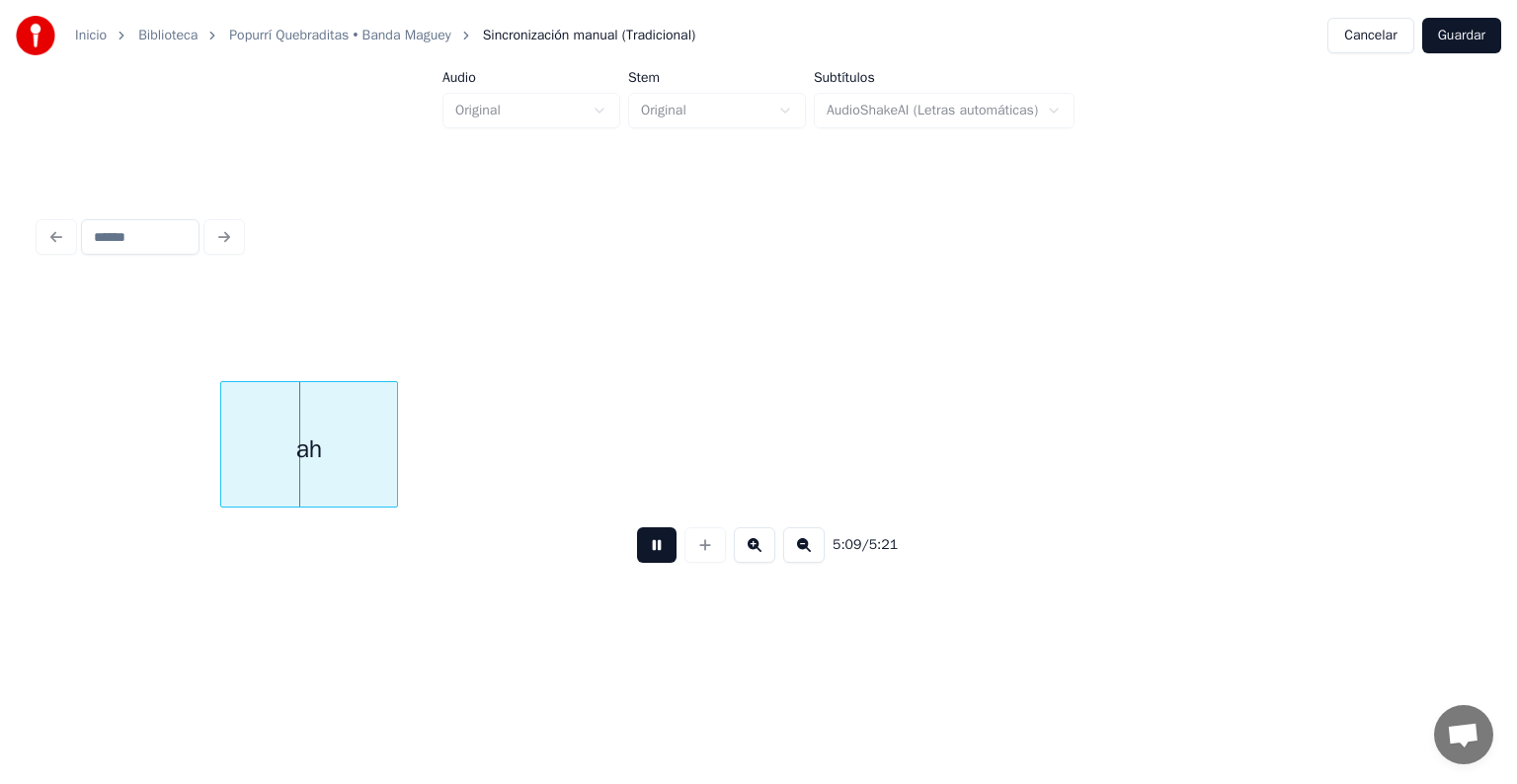 click at bounding box center [657, 545] 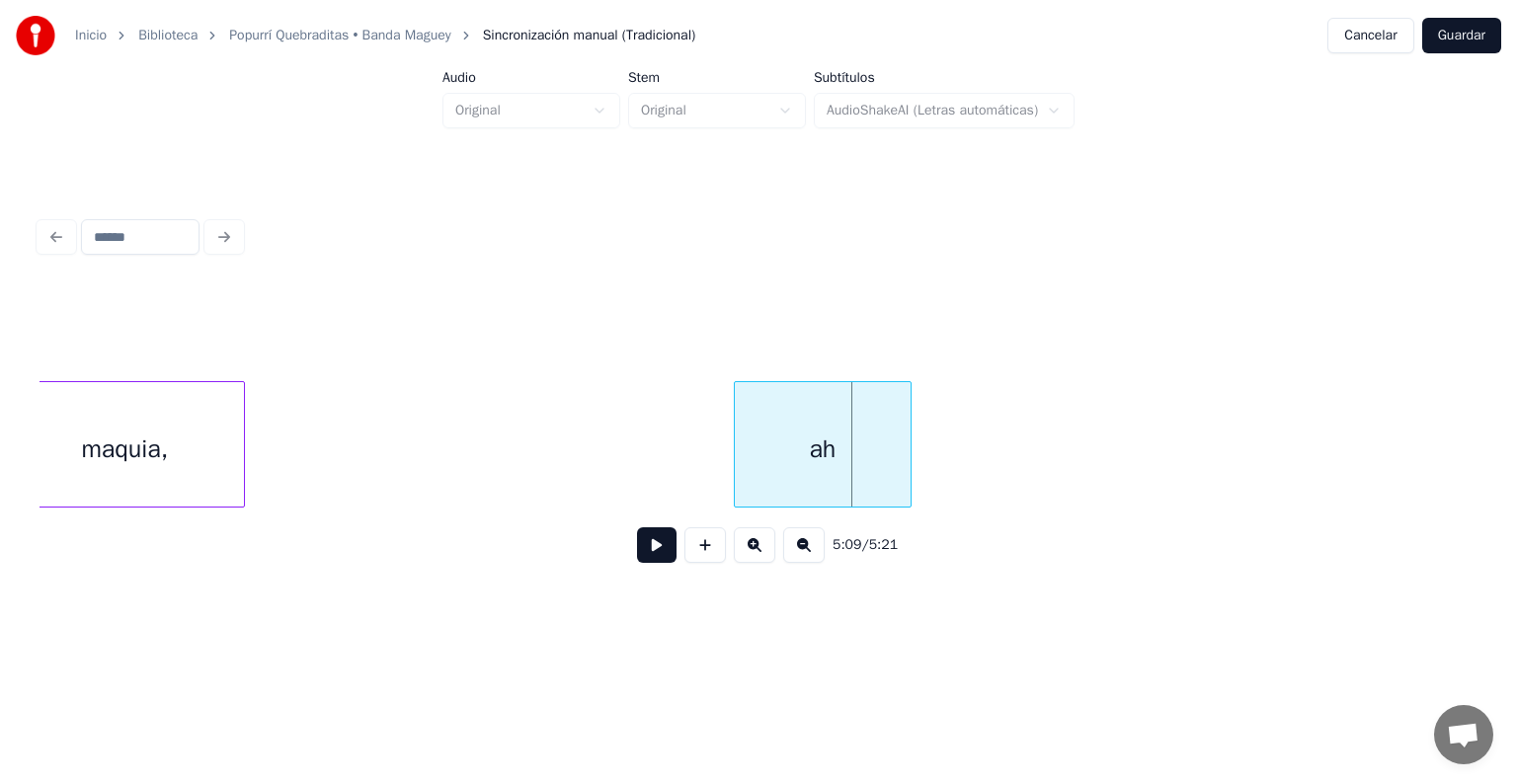 scroll, scrollTop: 0, scrollLeft: 136809, axis: horizontal 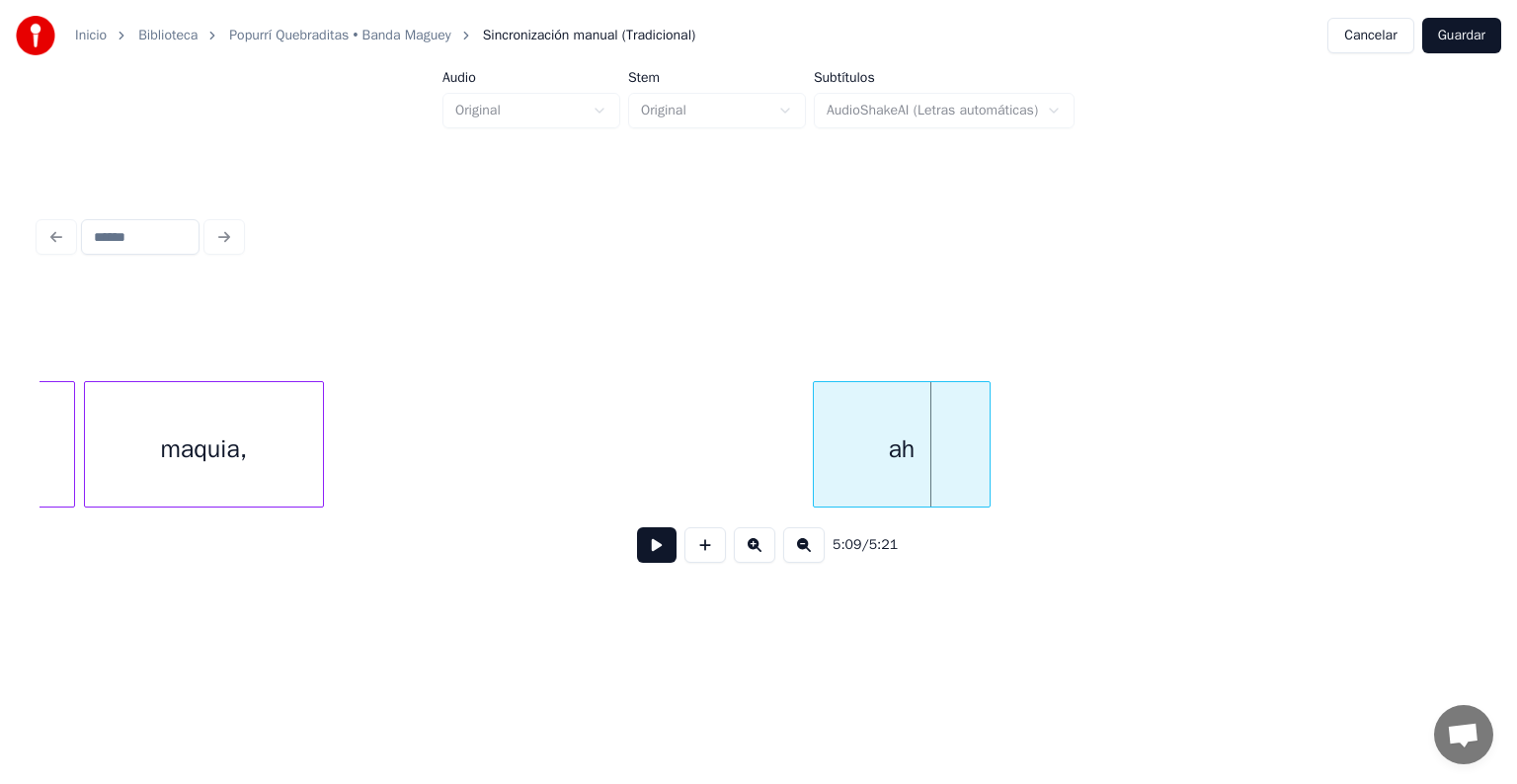 click on "maquia," at bounding box center [203, 449] 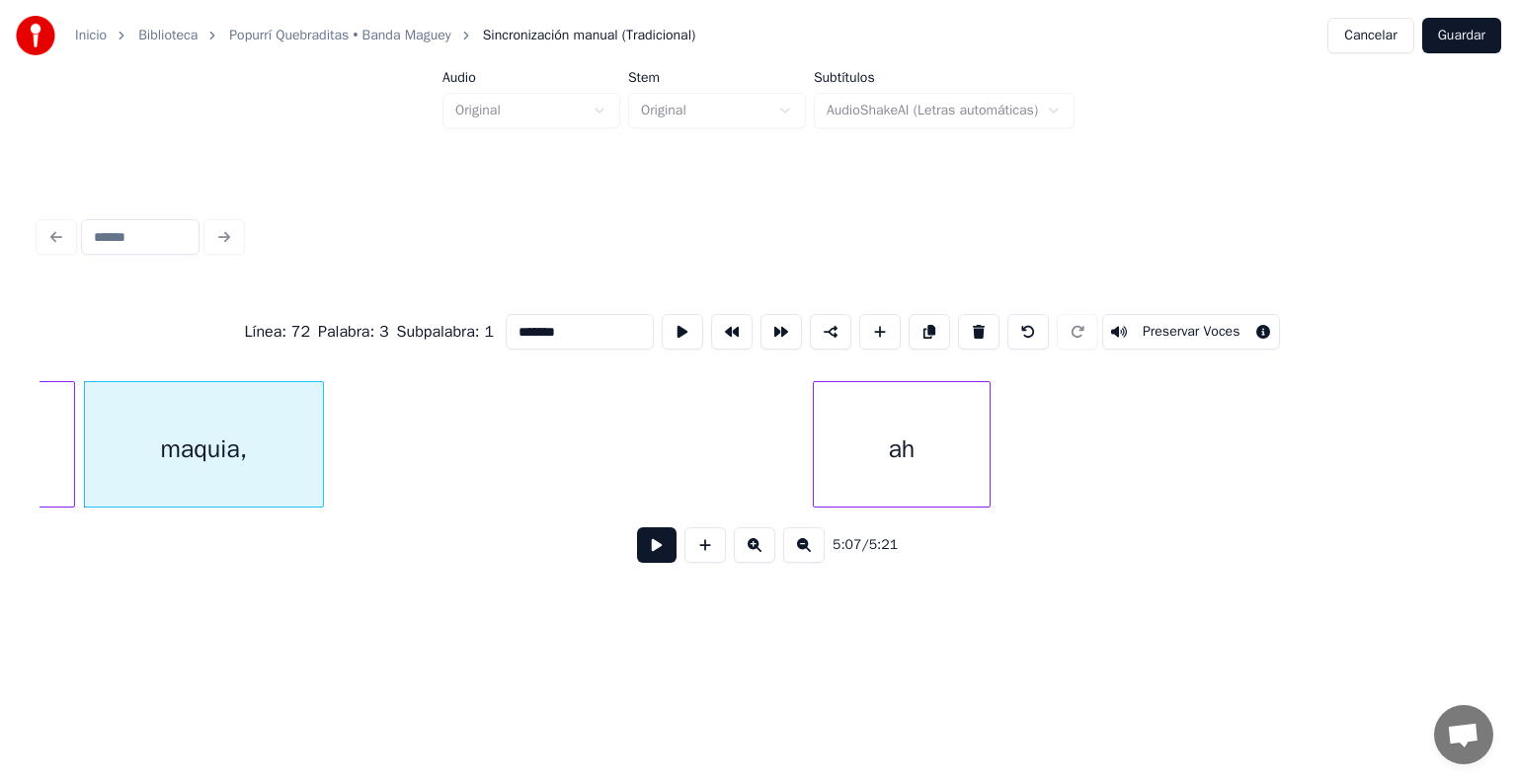 click on "*******" at bounding box center [580, 332] 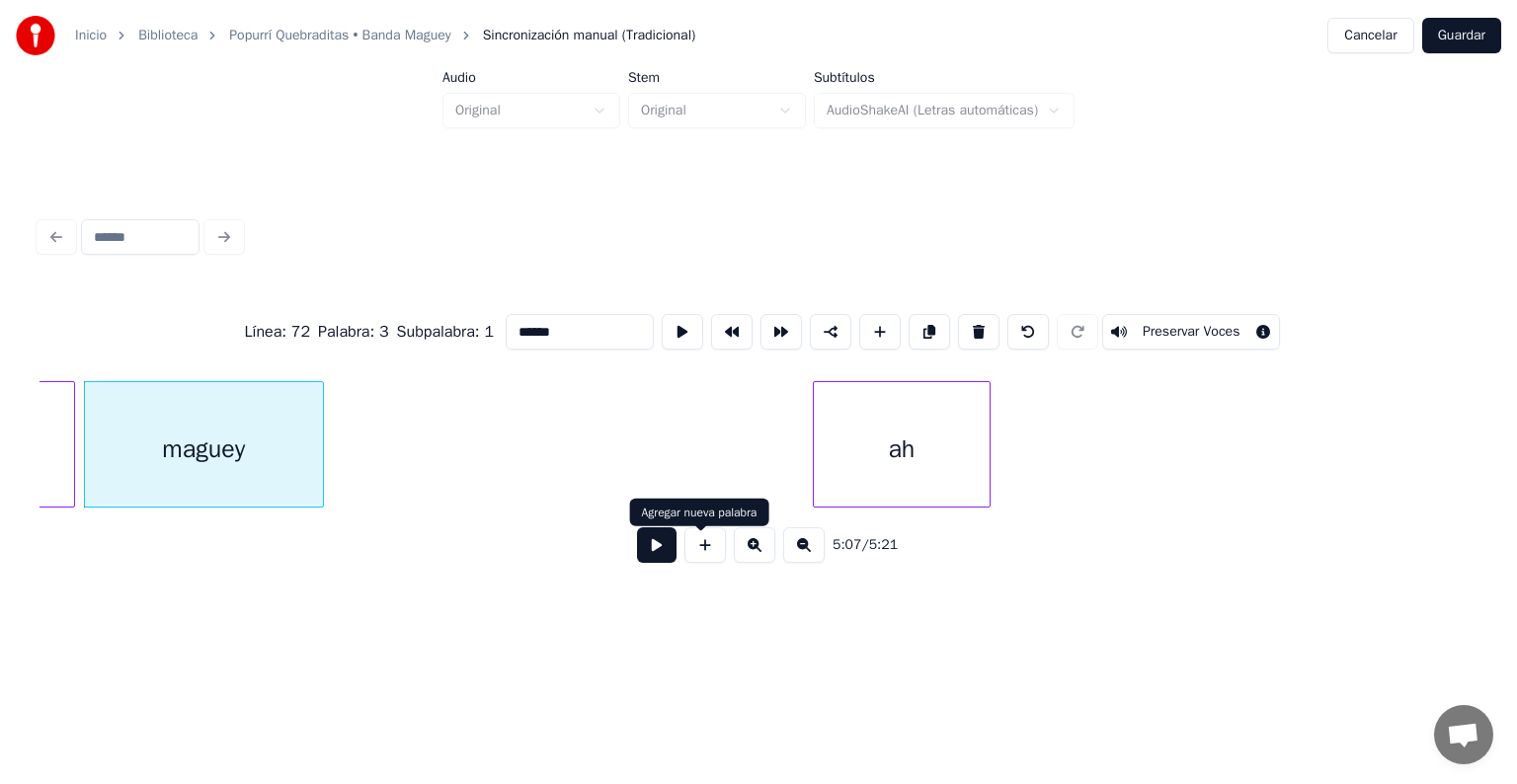 type on "******" 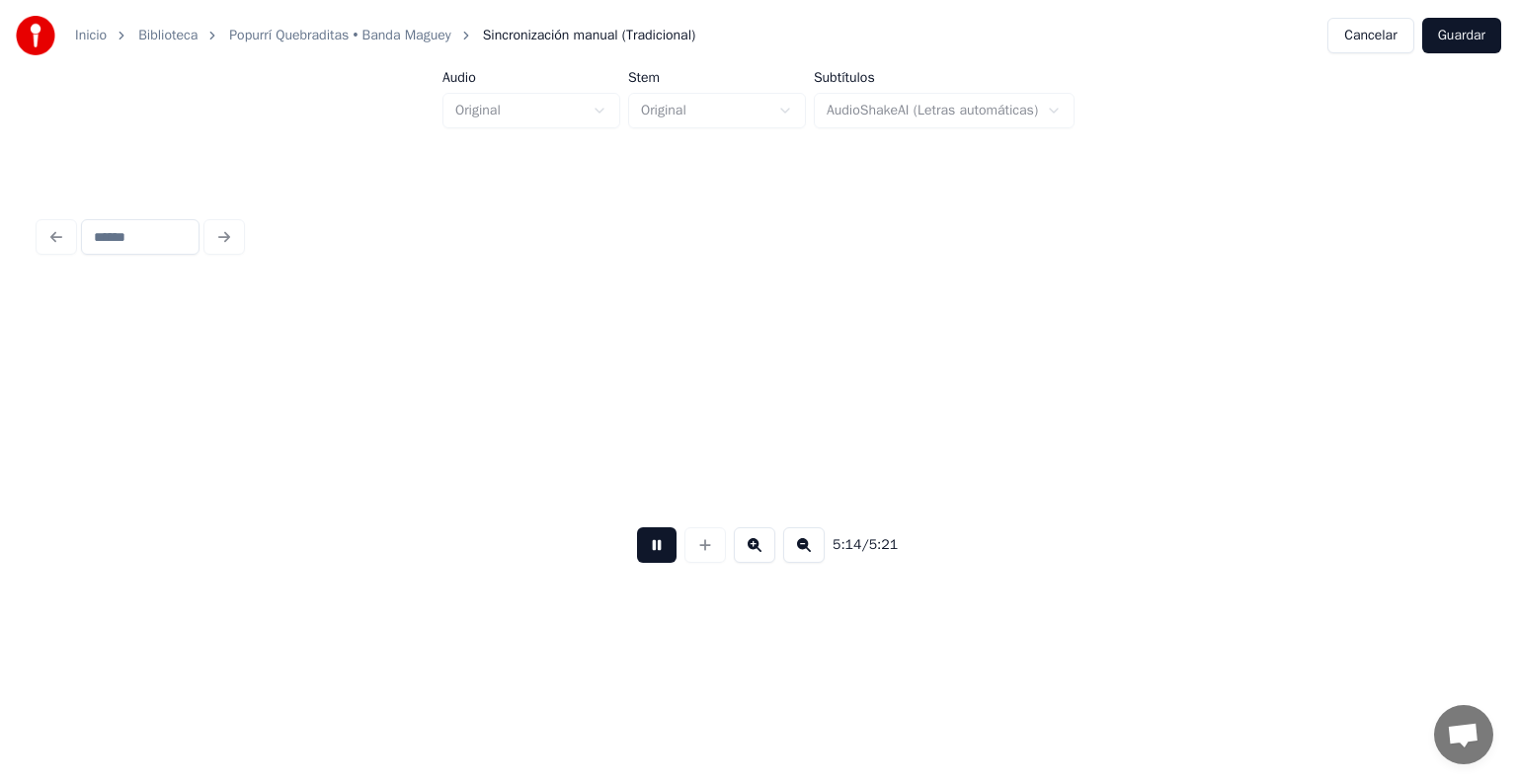 scroll, scrollTop: 0, scrollLeft: 139689, axis: horizontal 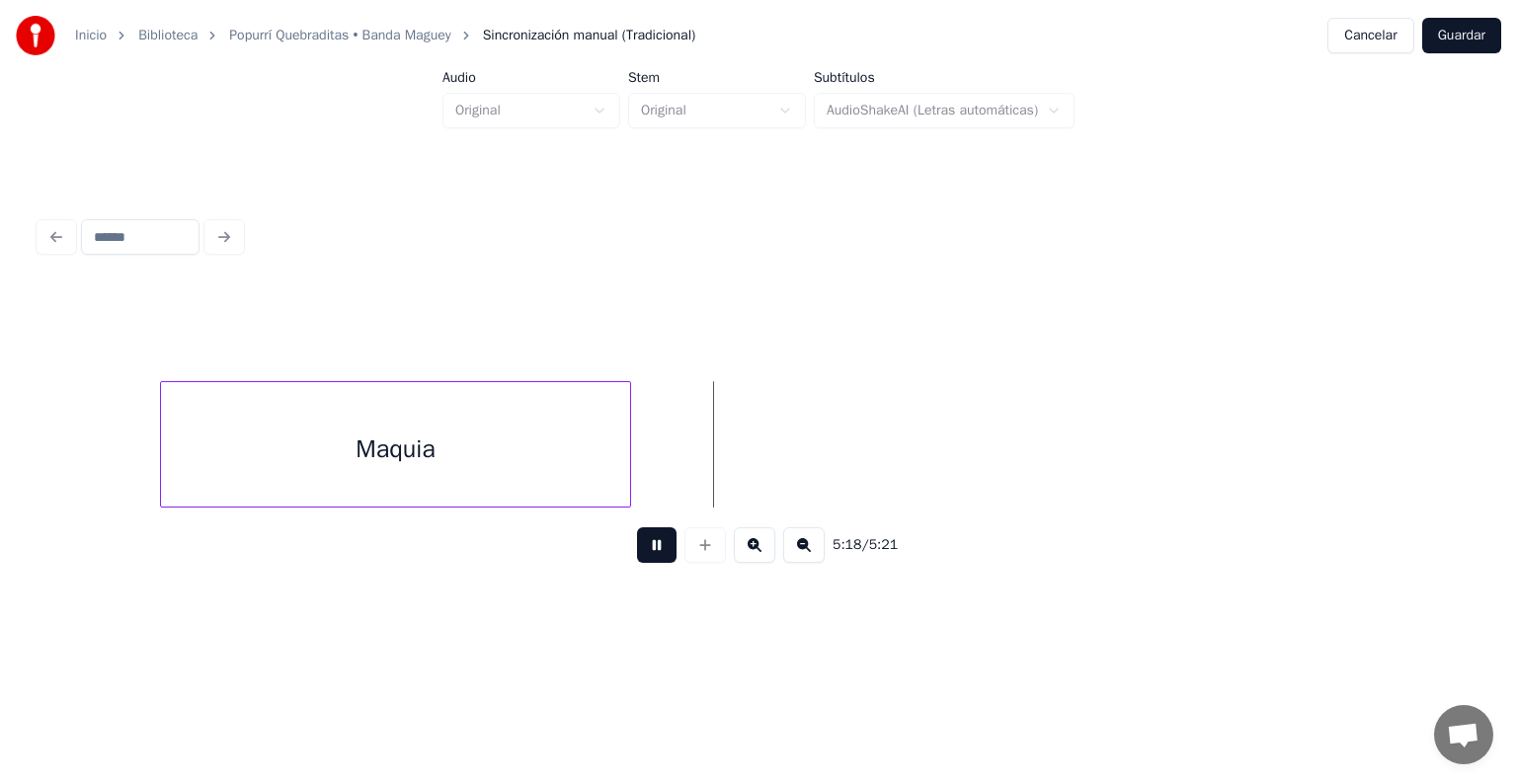 click at bounding box center [657, 545] 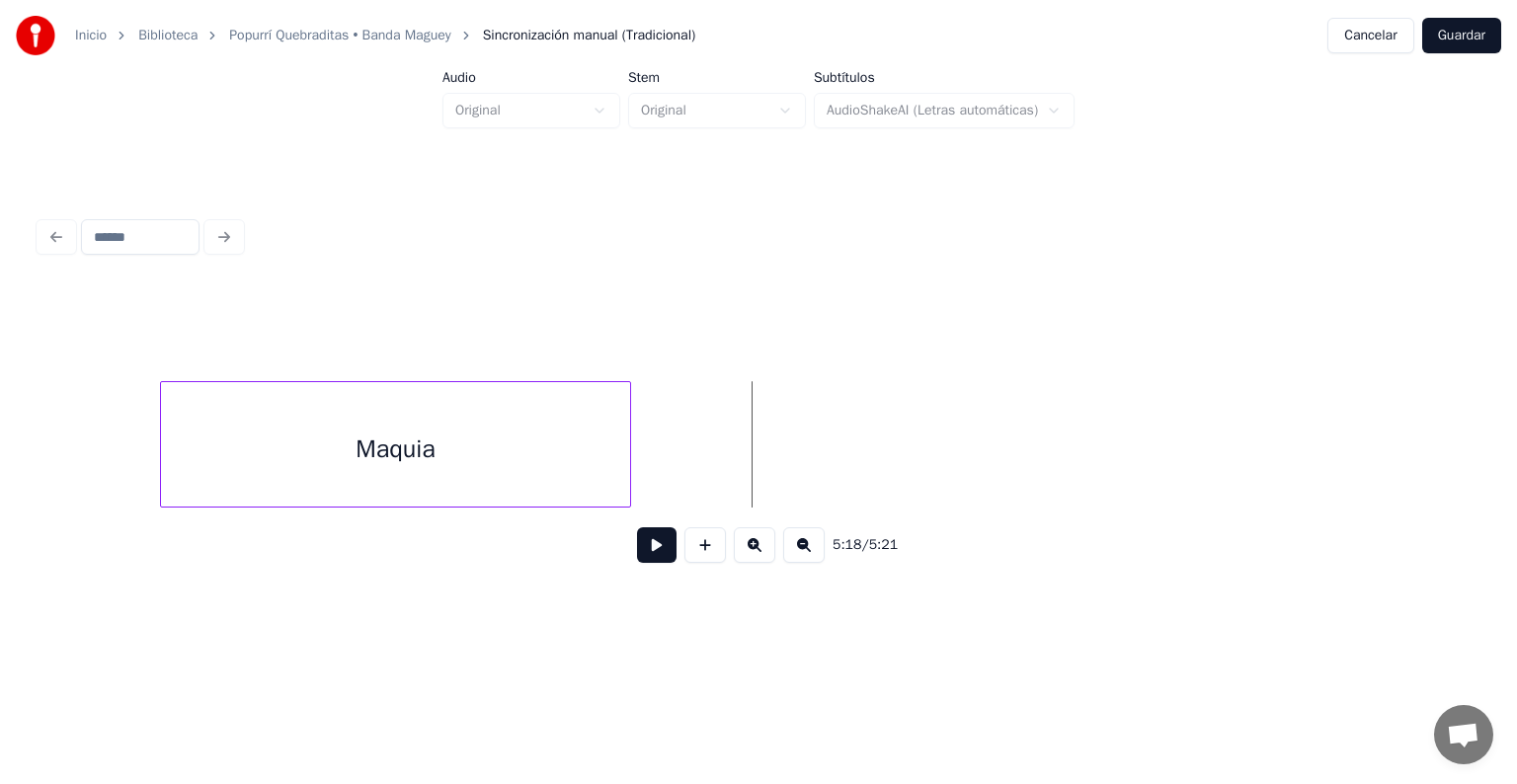 click on "Maquia" at bounding box center (395, 449) 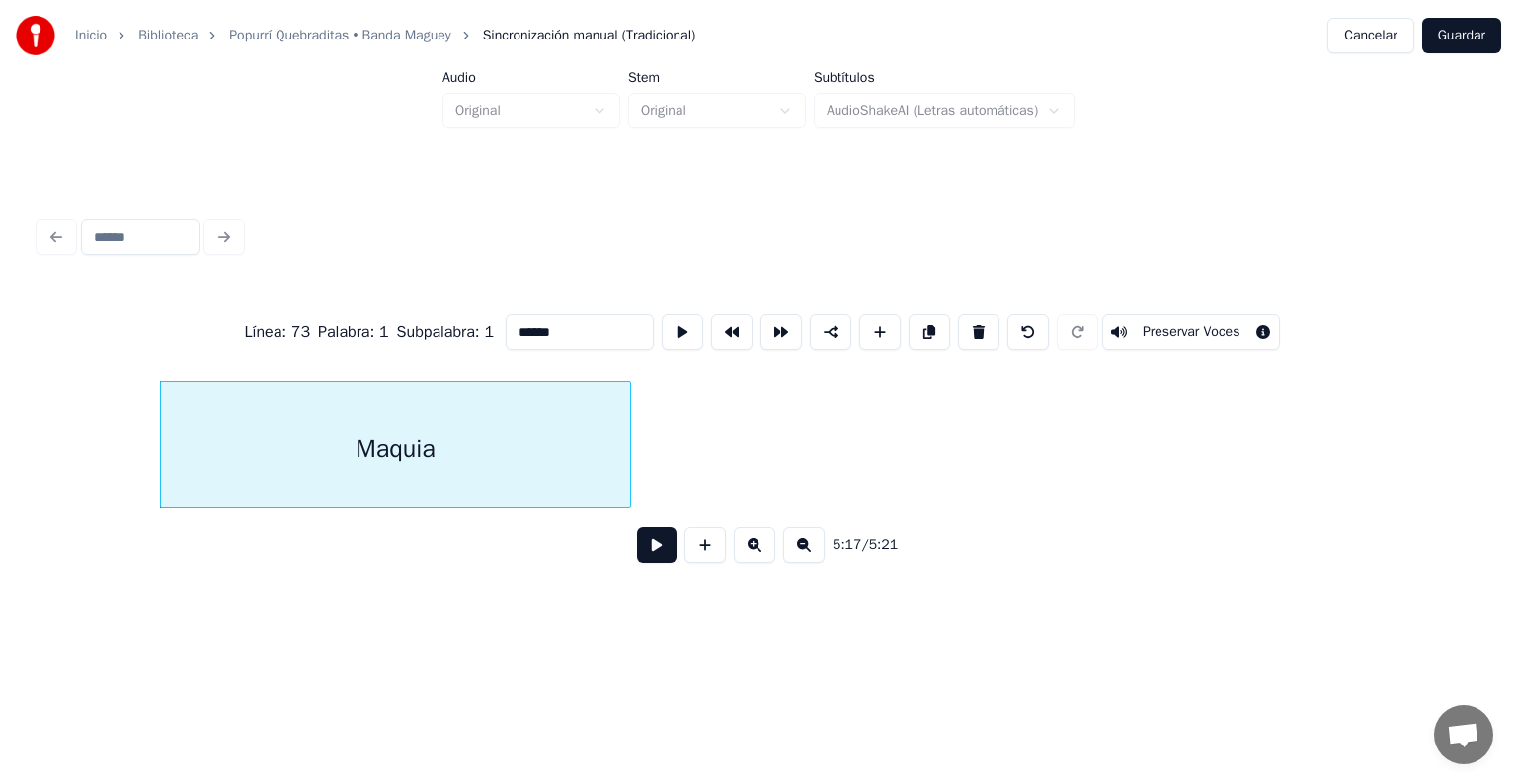 click on "******" at bounding box center (580, 332) 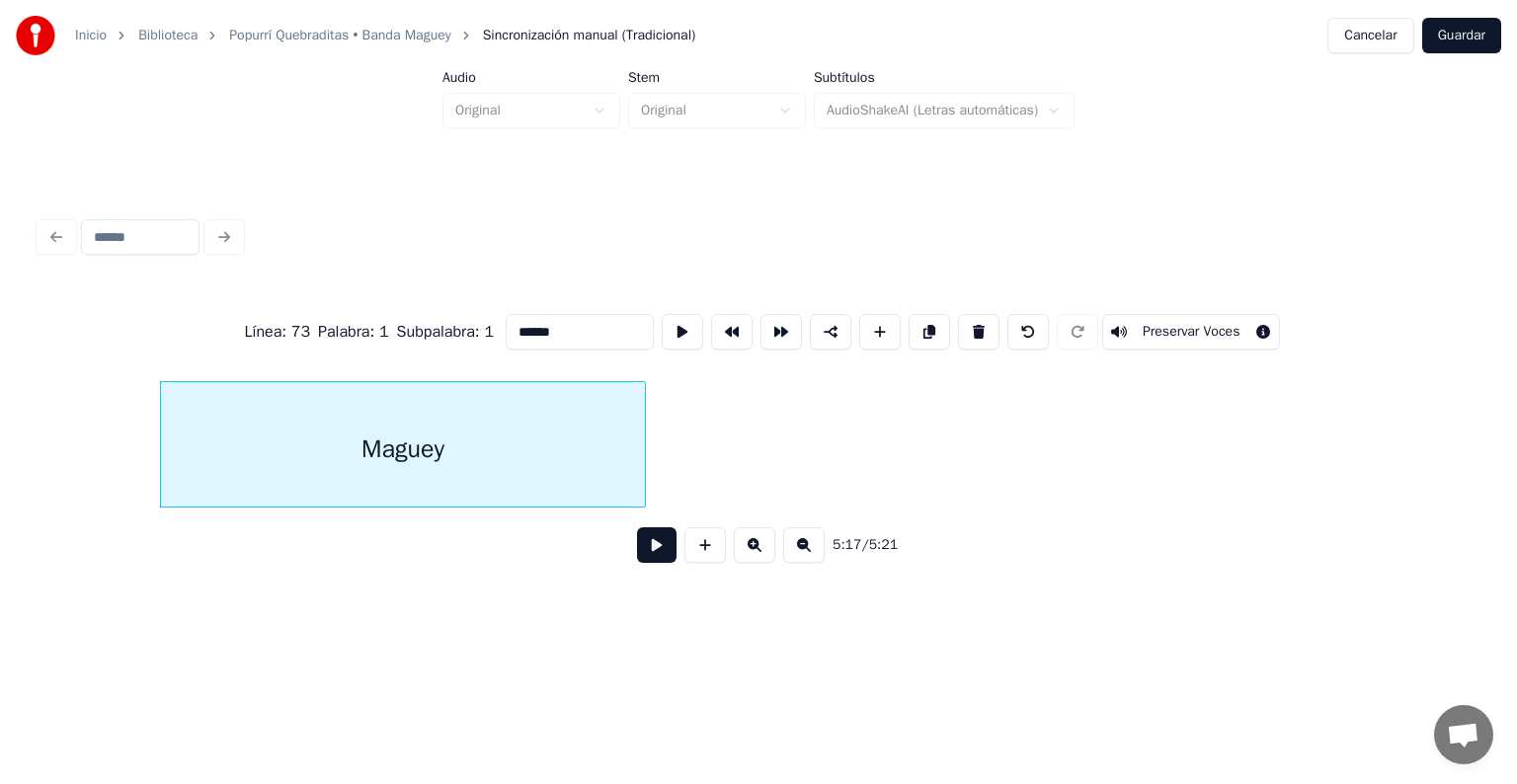 click at bounding box center [642, 444] 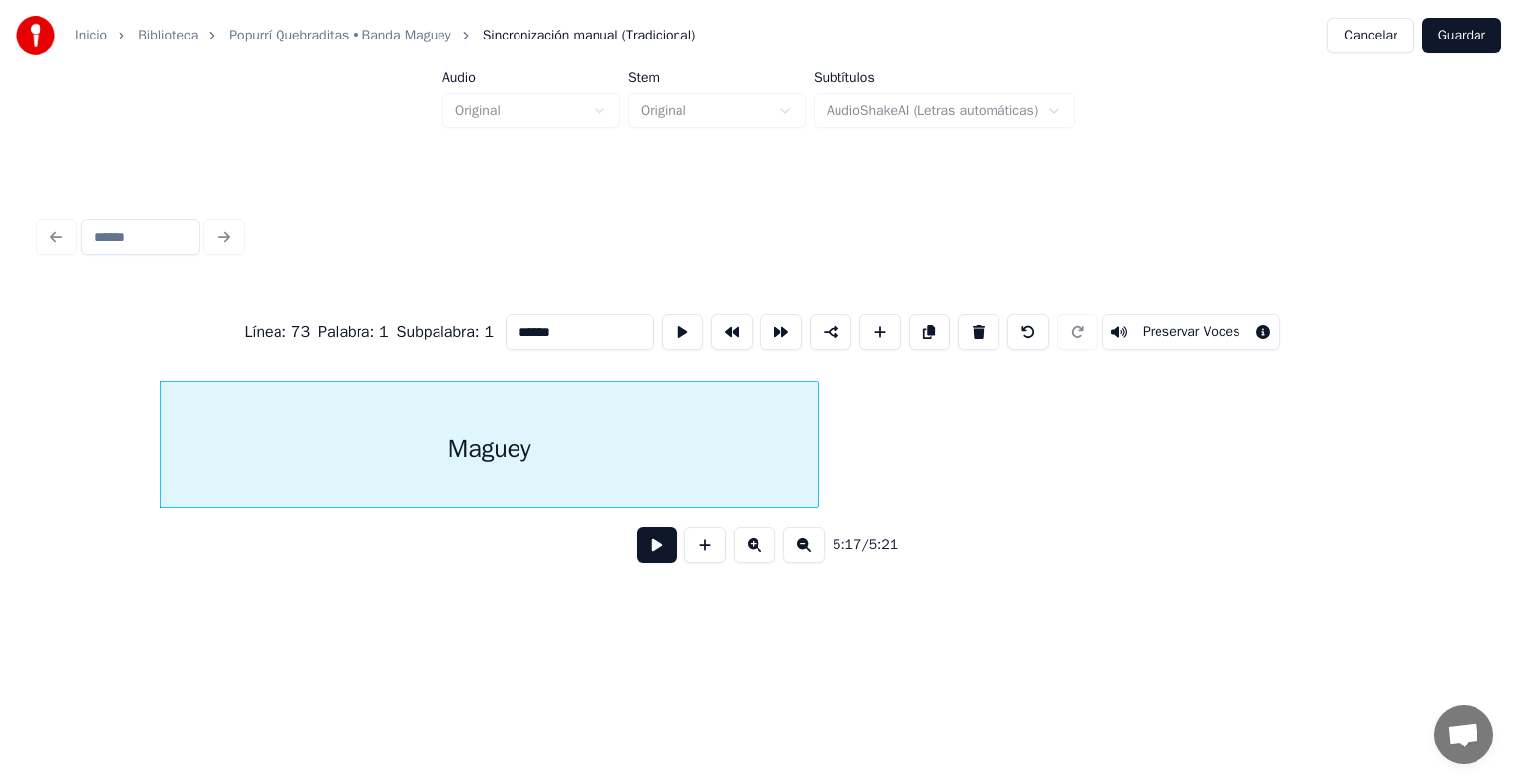 click on "Maguey" at bounding box center [489, 449] 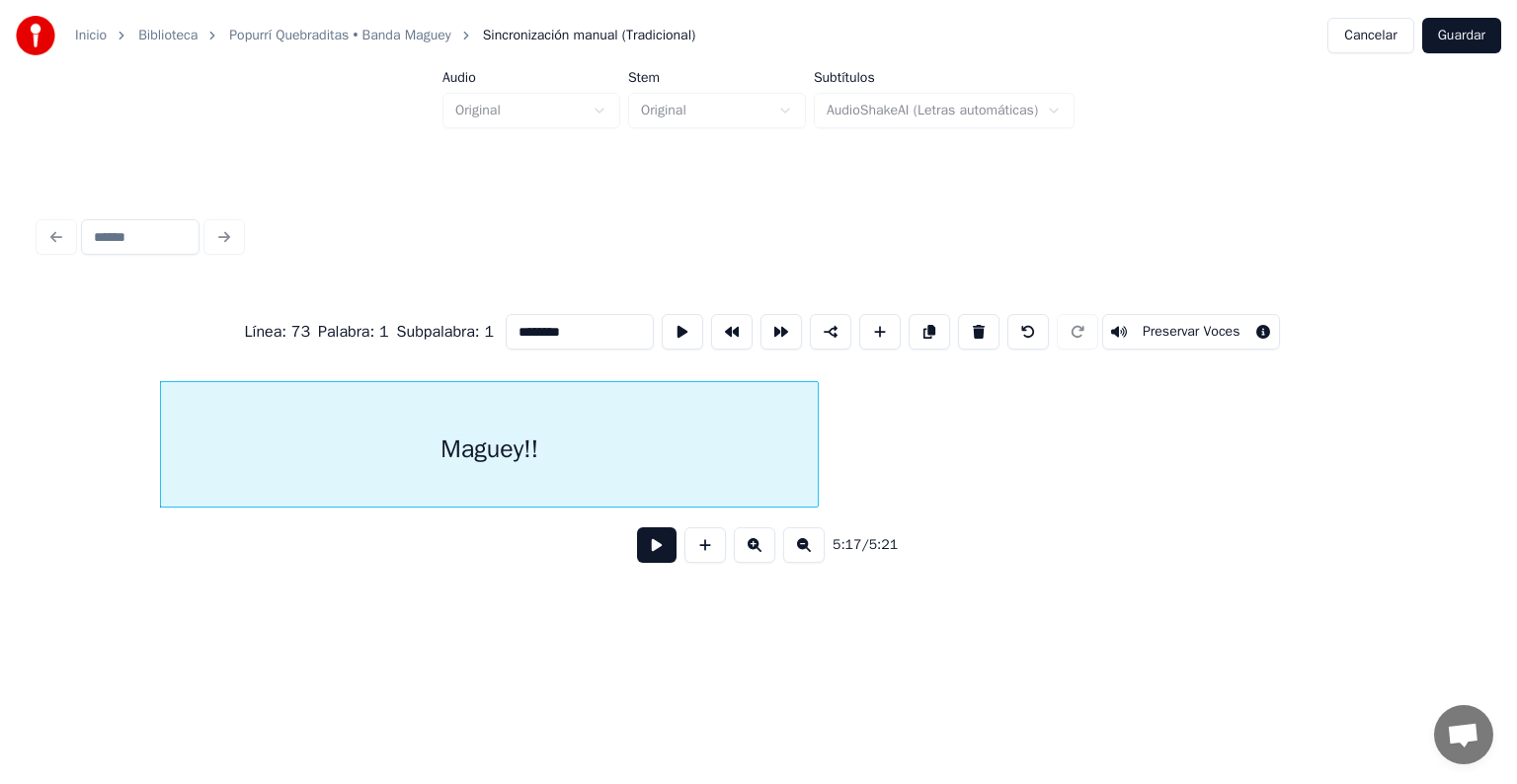 type on "********" 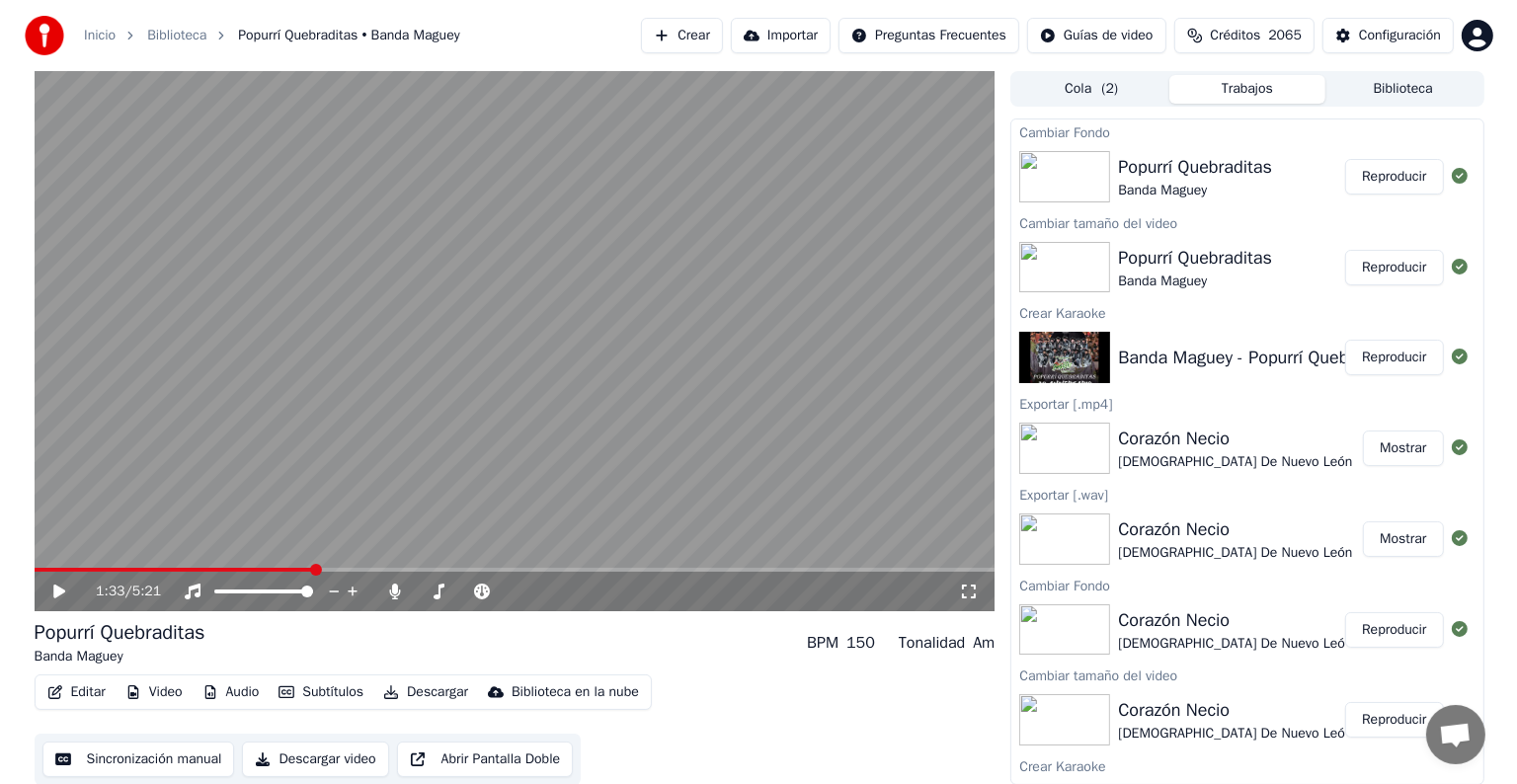 scroll, scrollTop: 1, scrollLeft: 0, axis: vertical 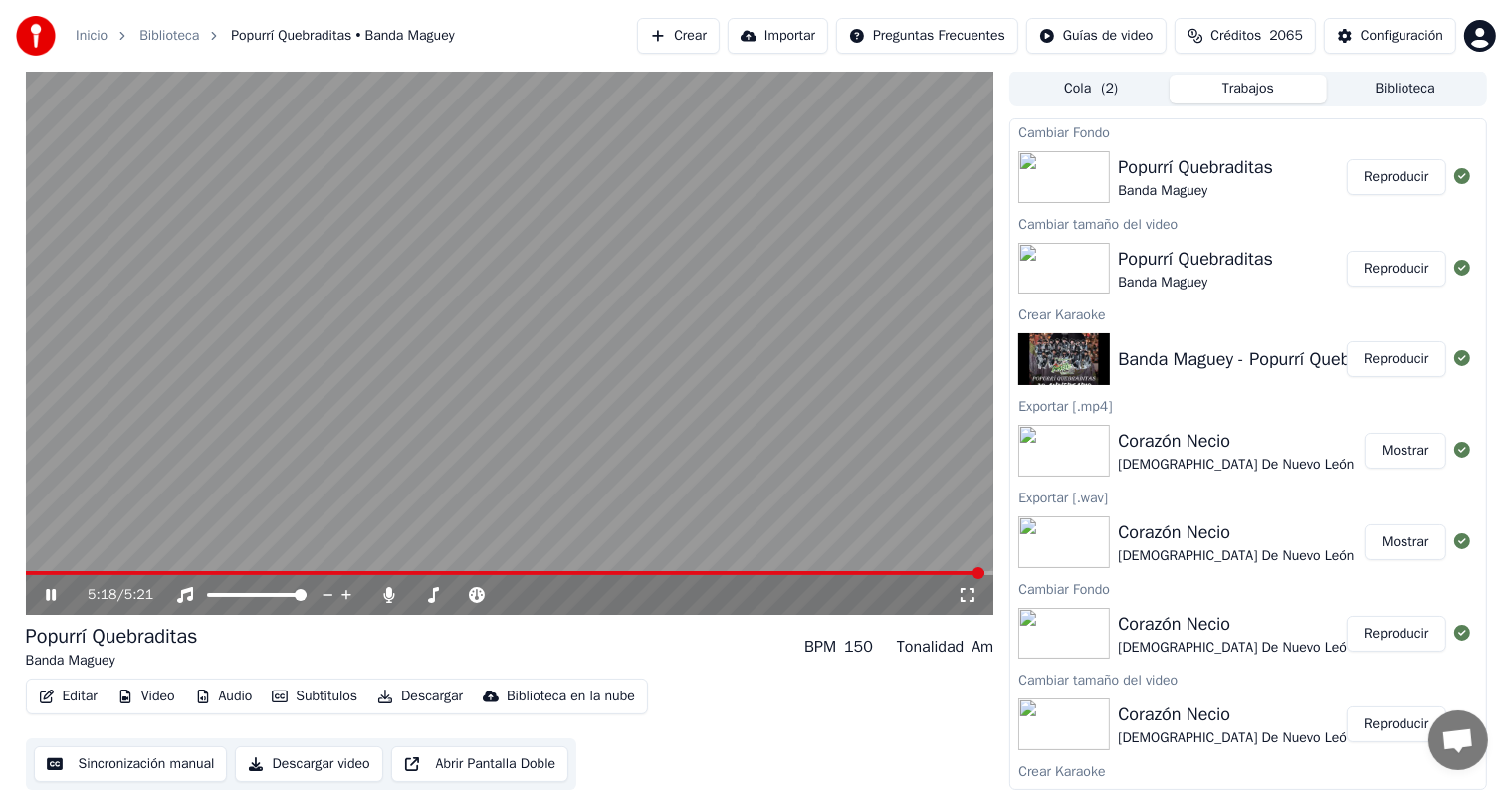 click 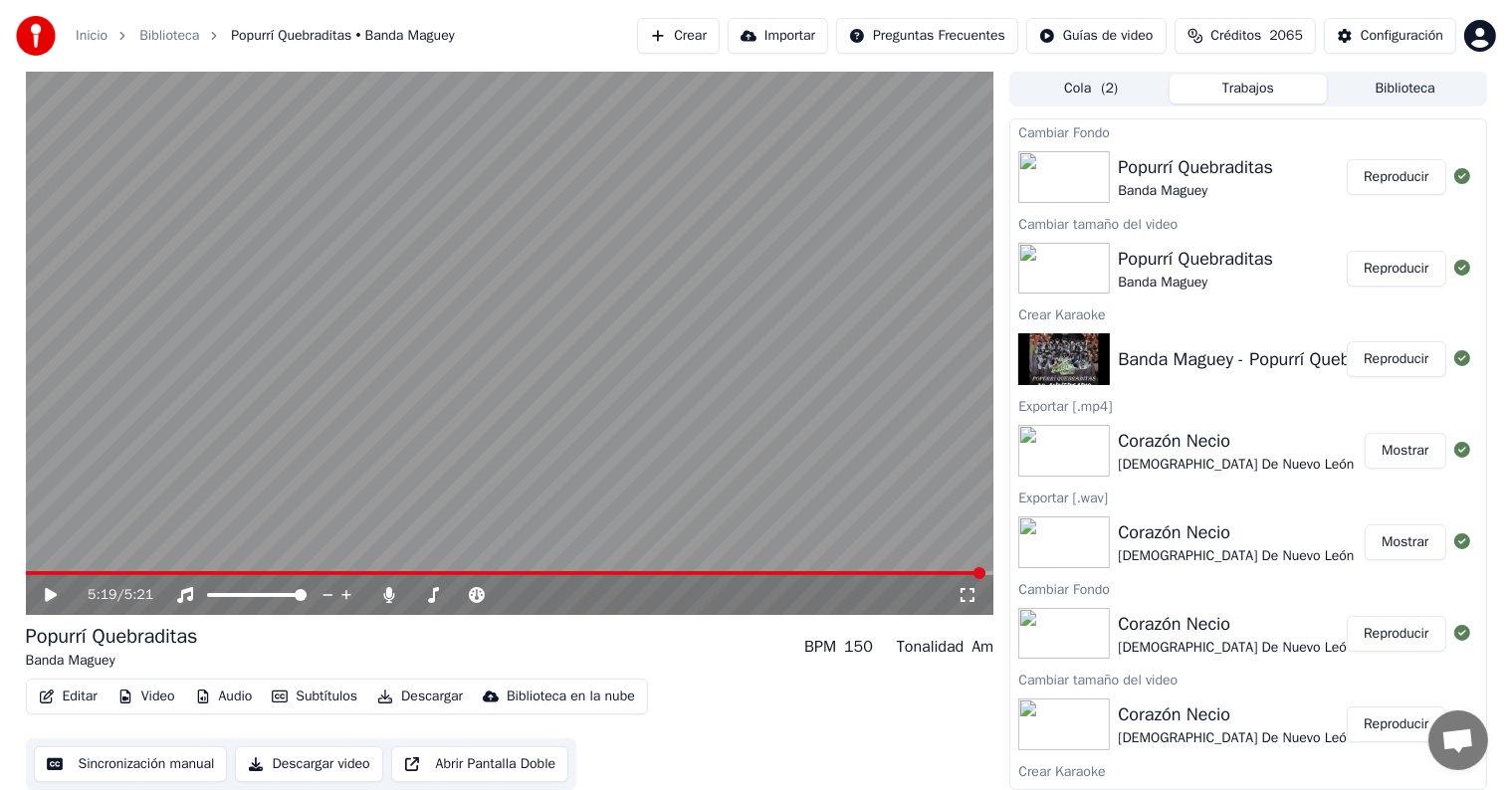 click on "Descargar" at bounding box center (420, 696) 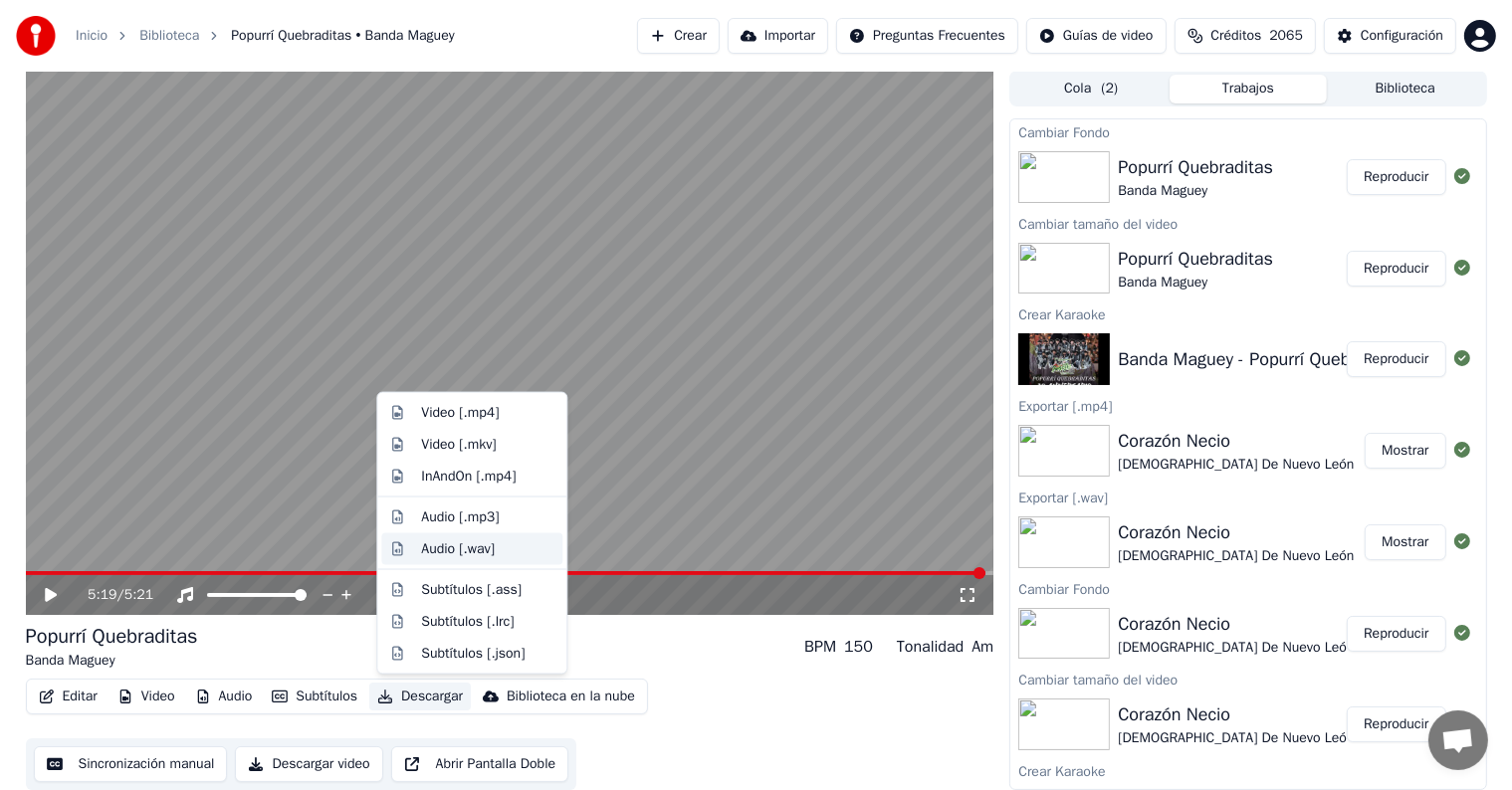 click on "Audio [.wav]" at bounding box center (458, 549) 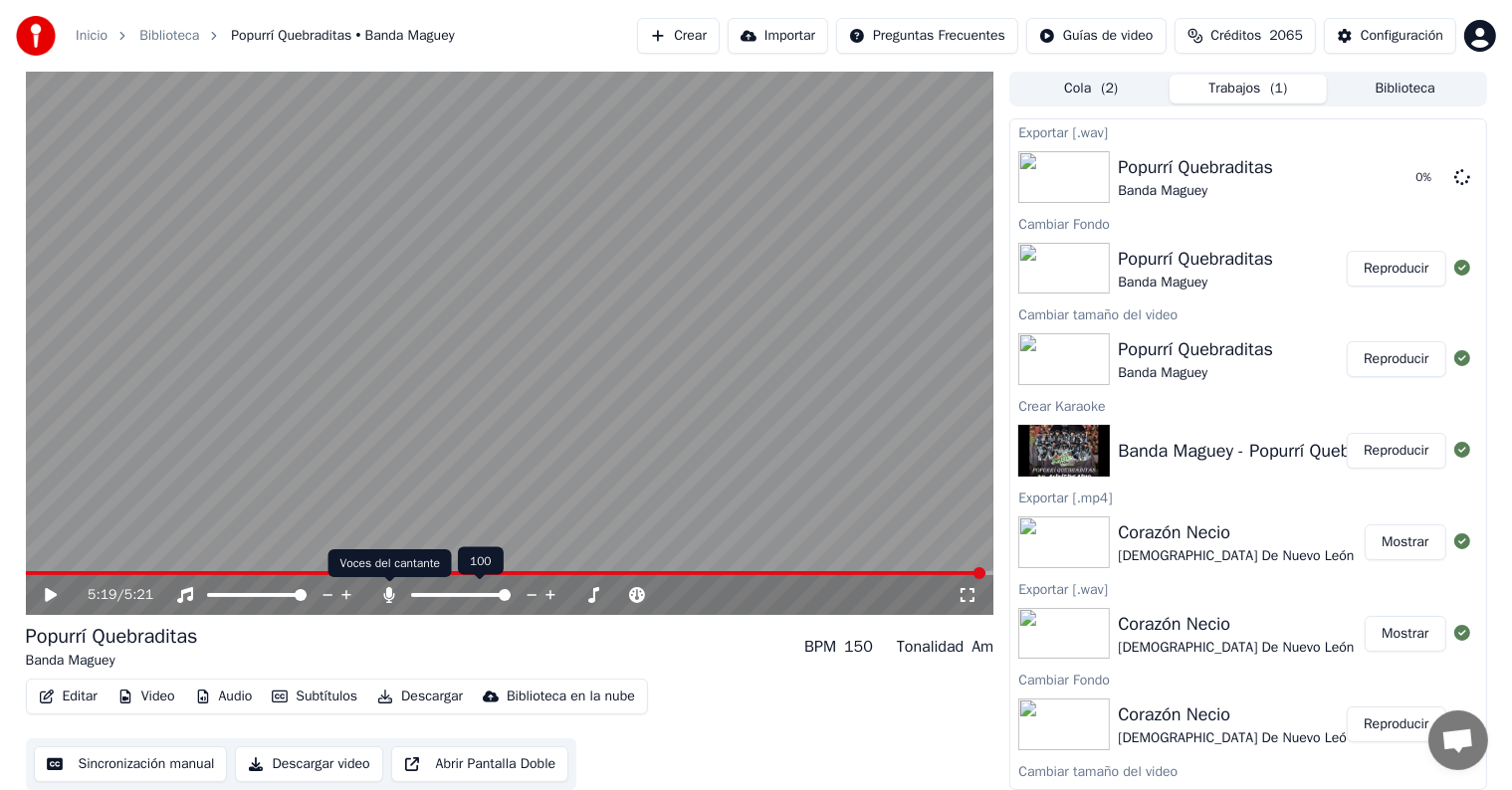 click 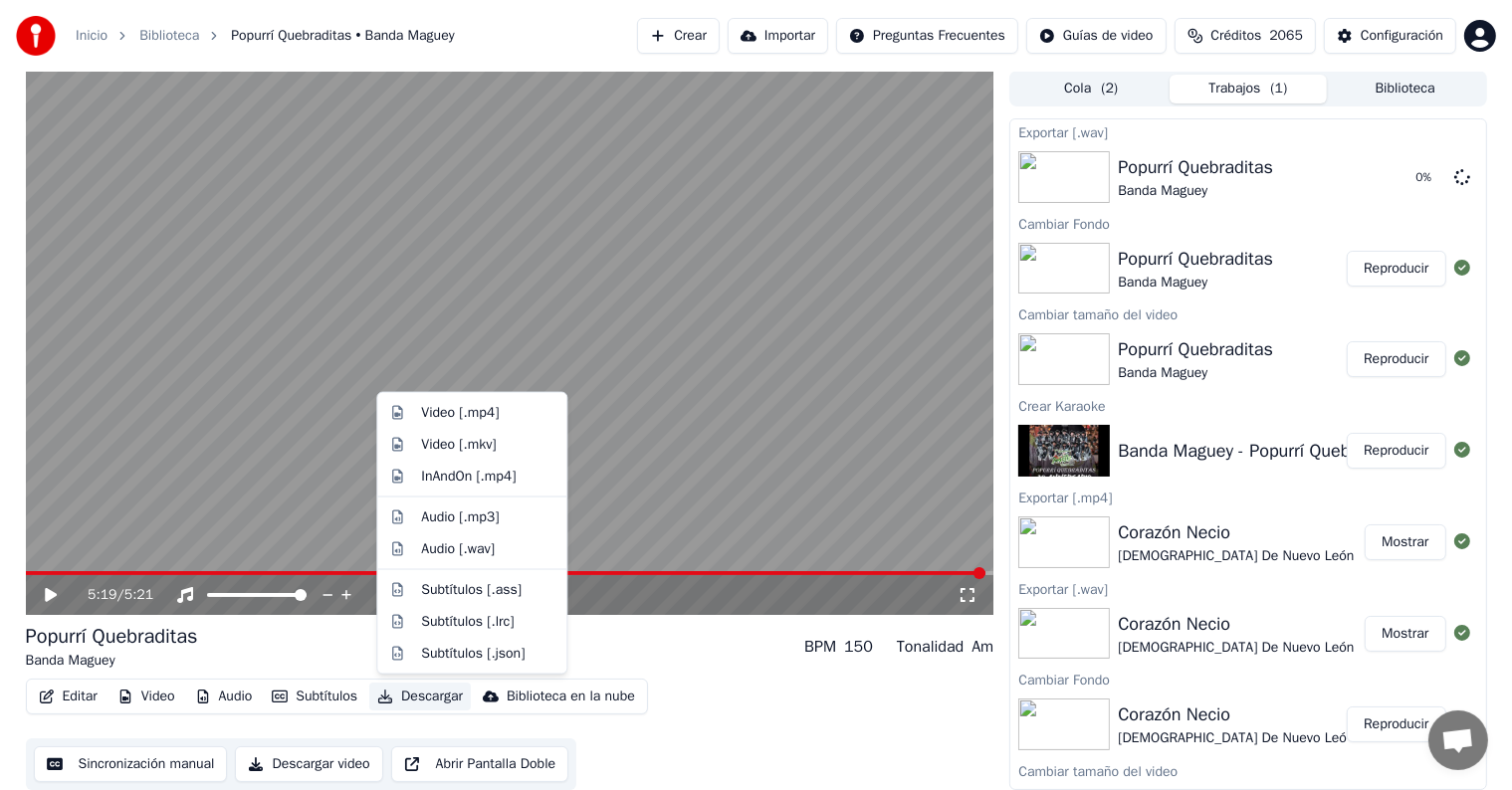 click on "Descargar" at bounding box center [420, 696] 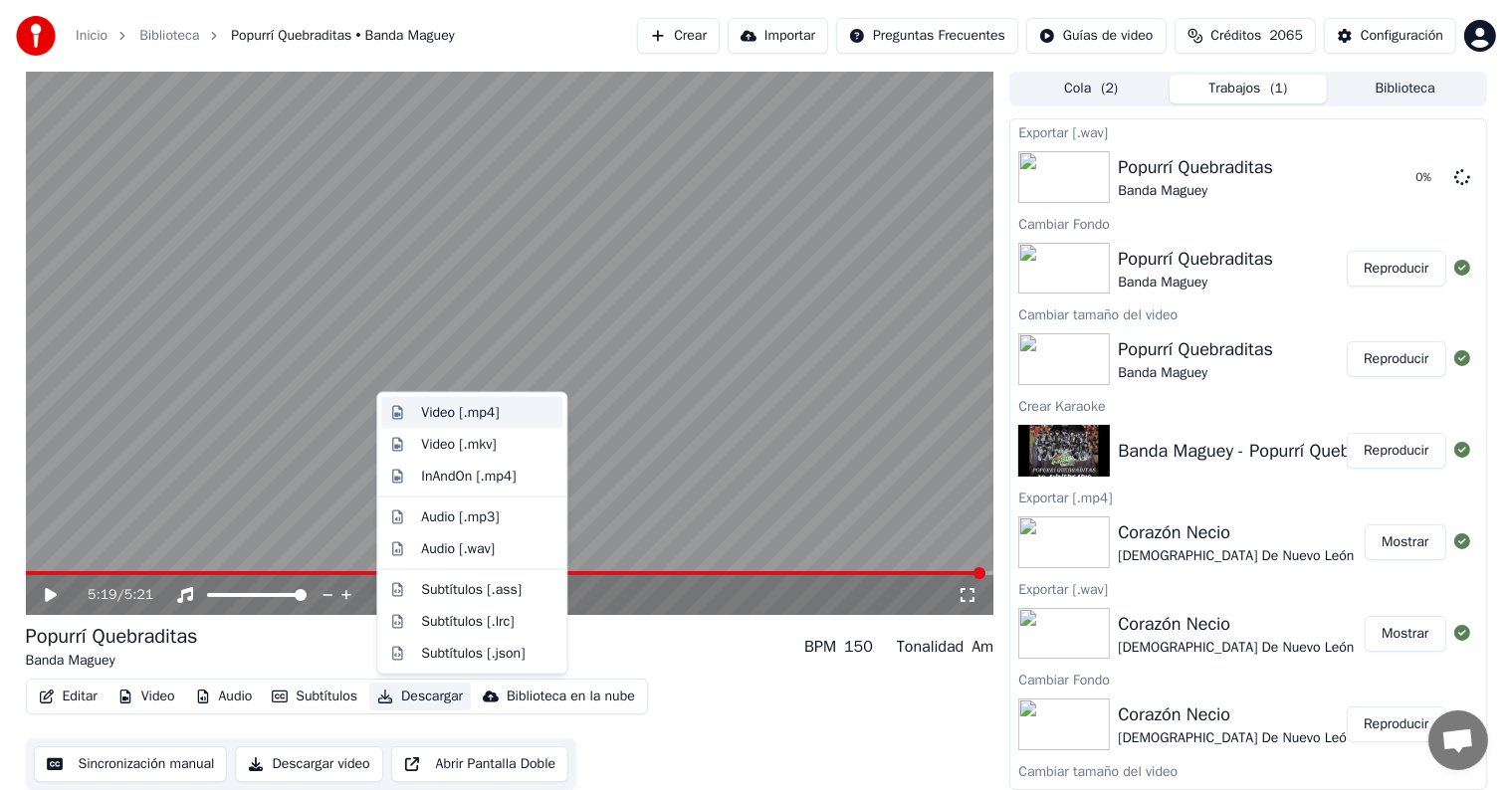 click on "Video [.mp4]" at bounding box center (460, 413) 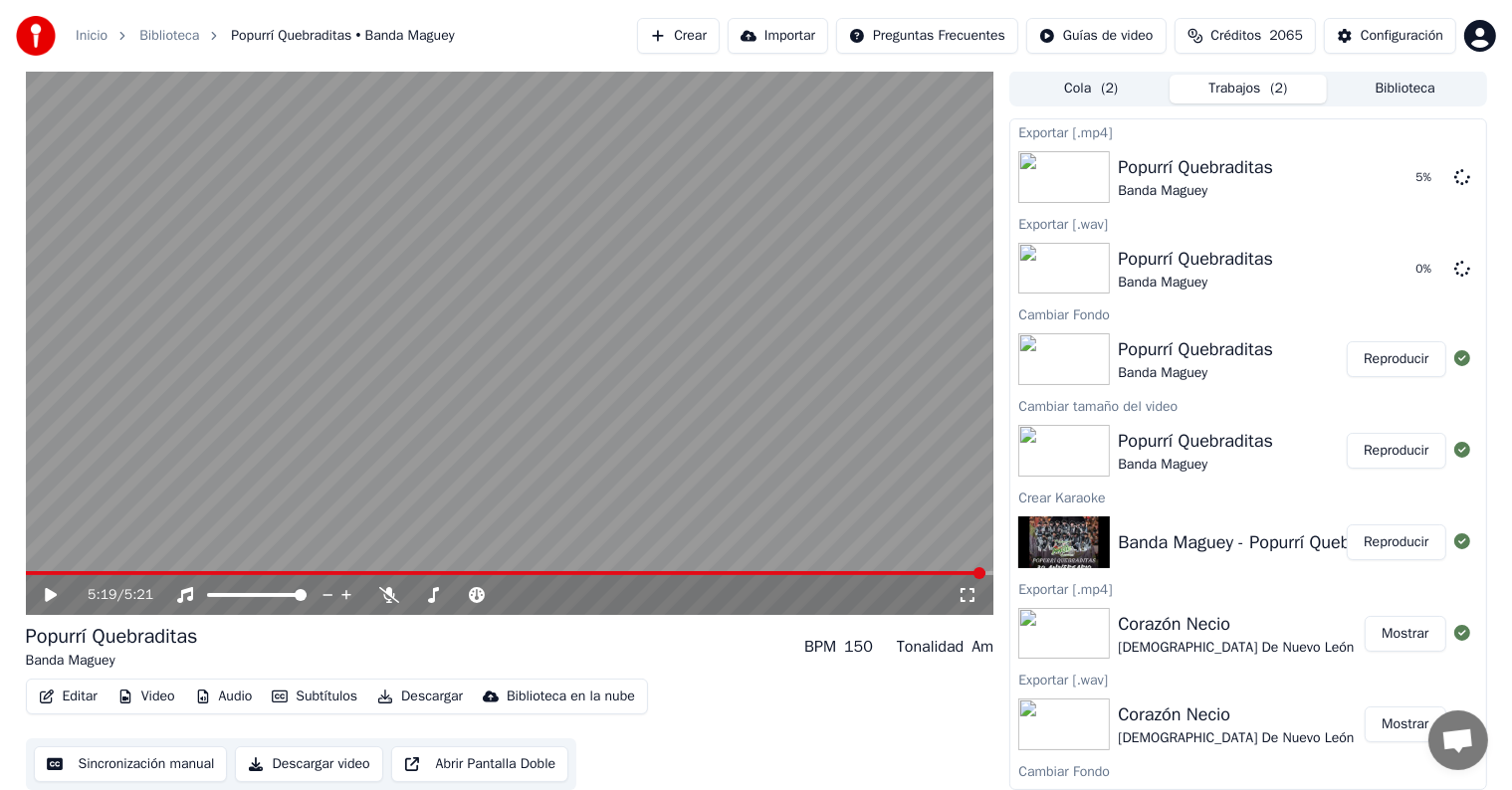 click on "Crear" at bounding box center (678, 36) 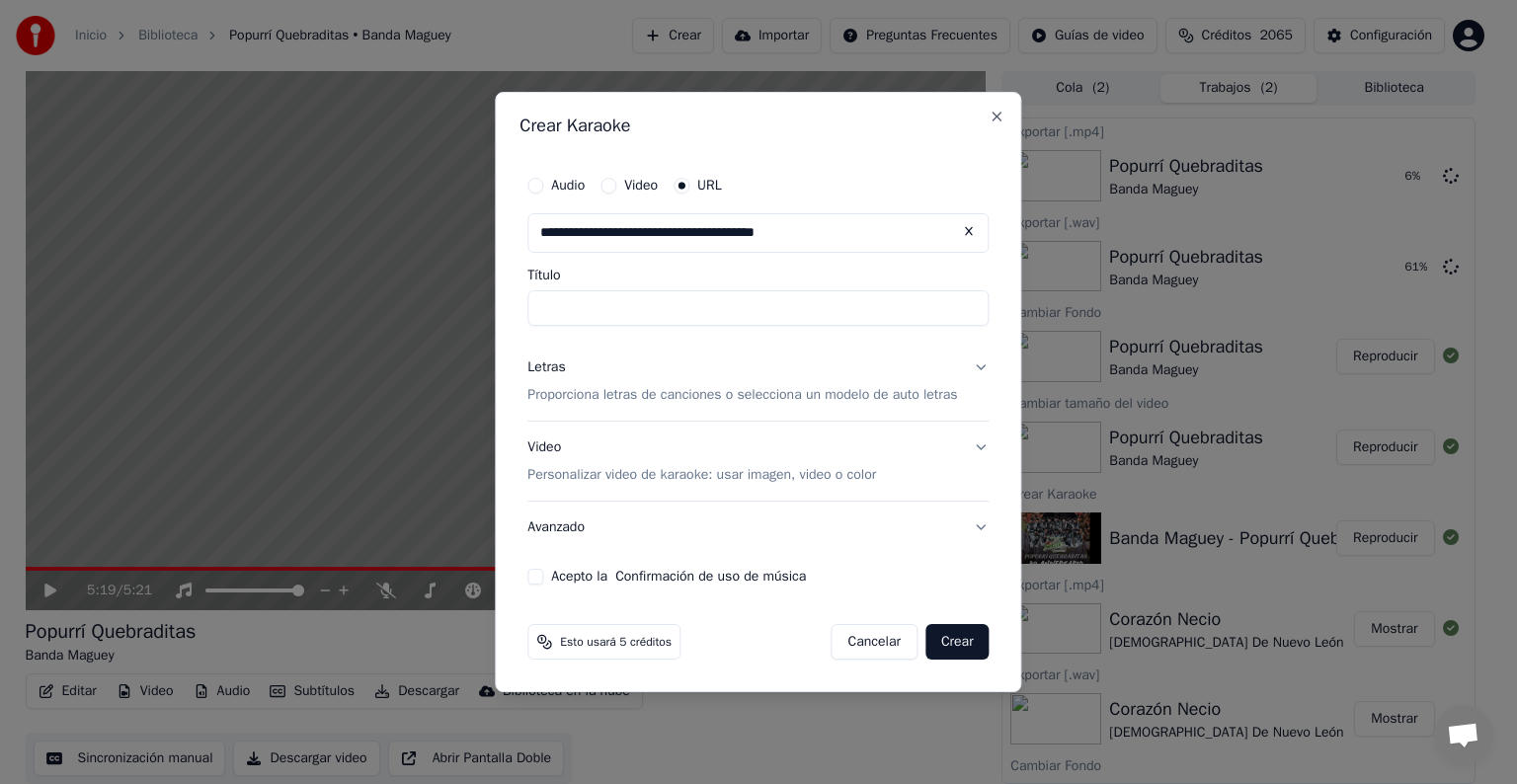click on "Título" at bounding box center [758, 308] 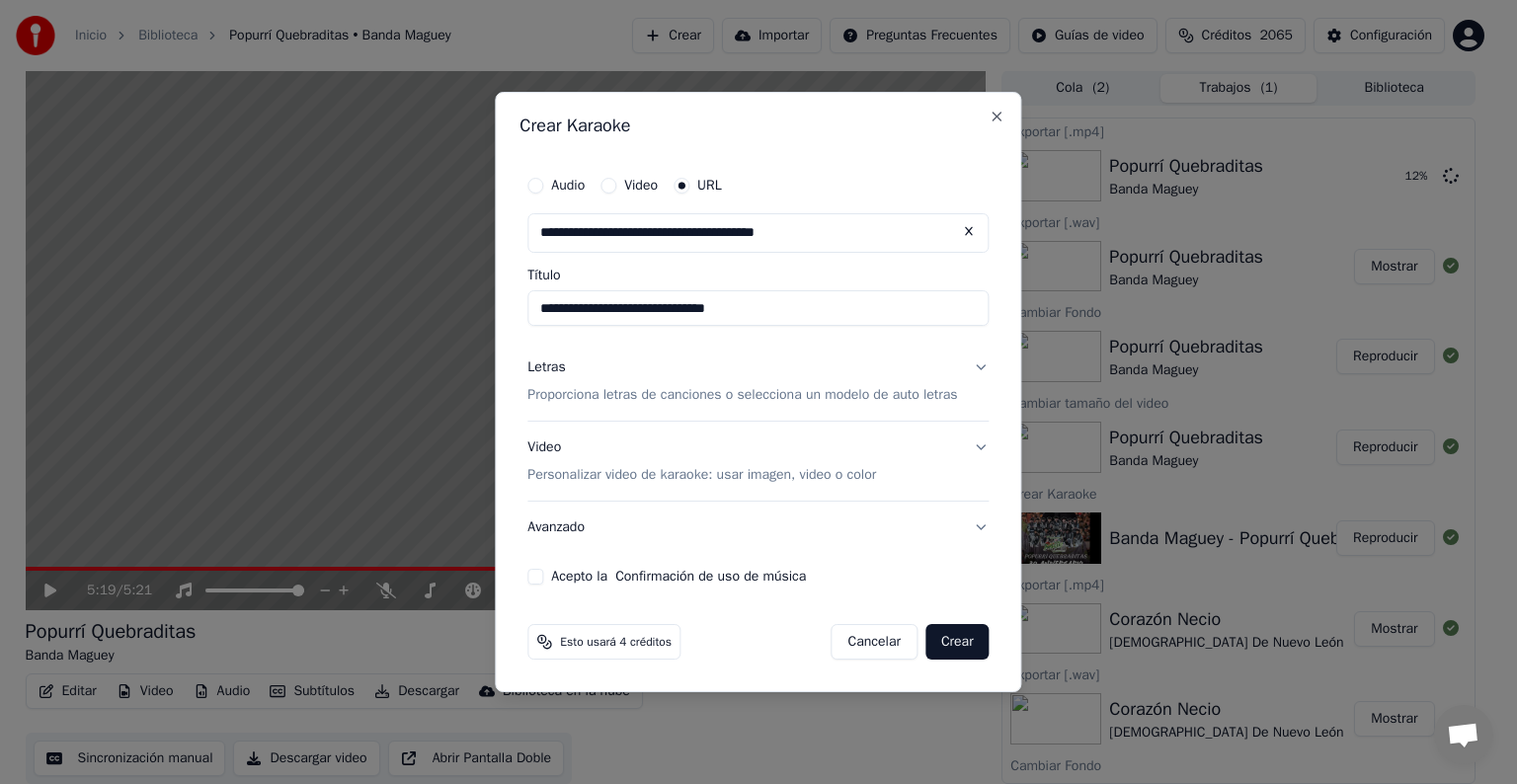 click on "Proporciona letras de canciones o selecciona un modelo de auto letras" at bounding box center (742, 395) 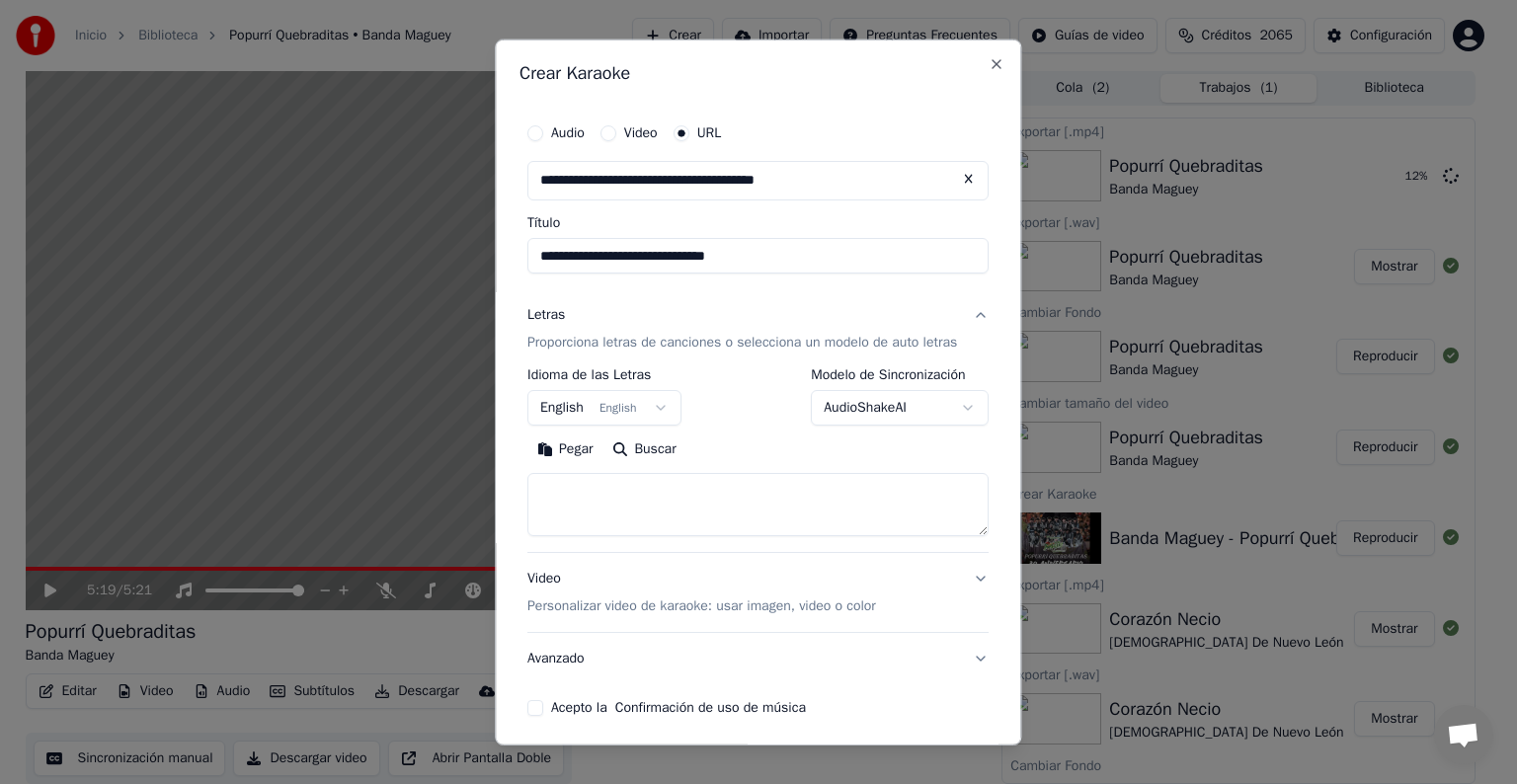 click on "English English" at bounding box center [604, 408] 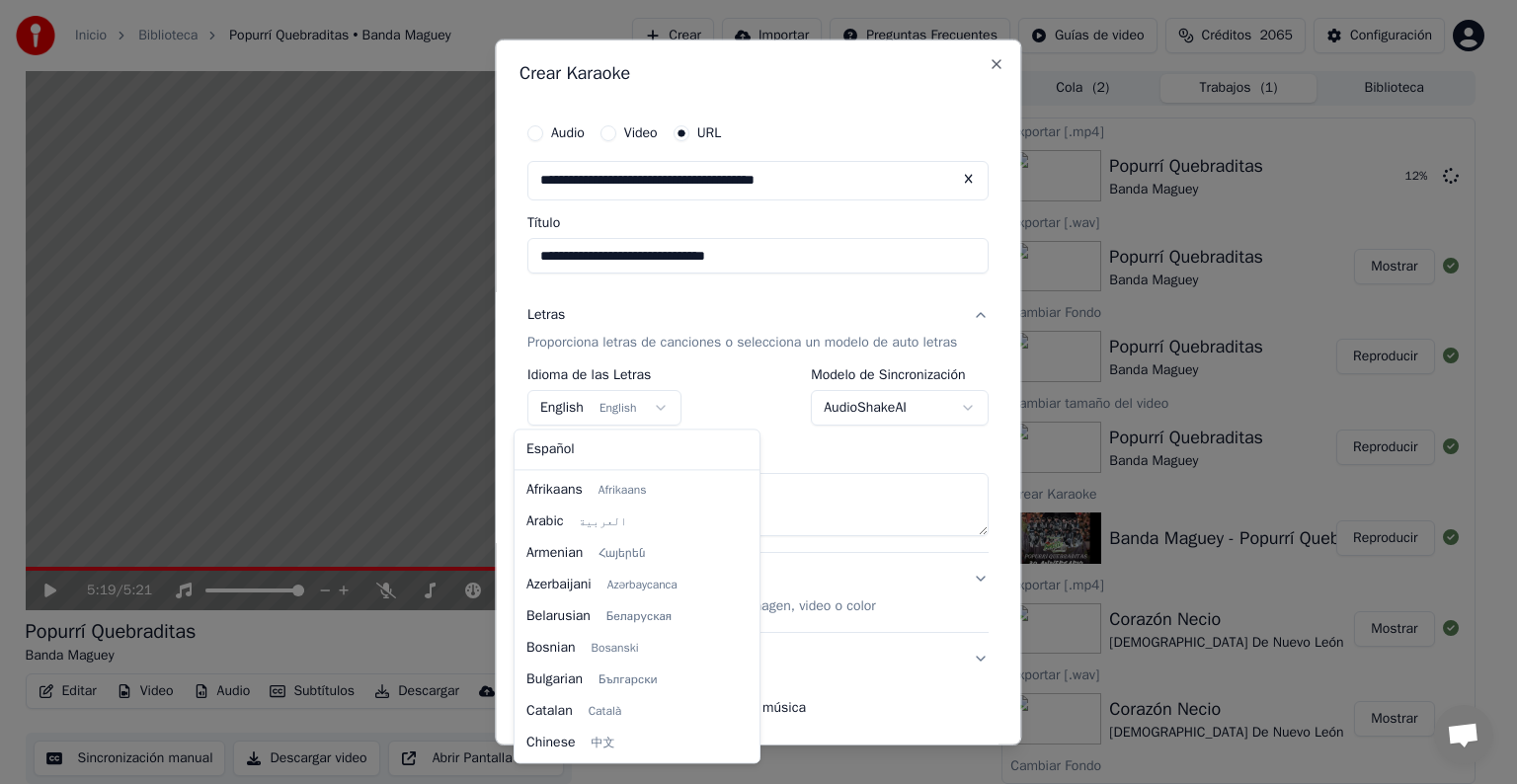 scroll, scrollTop: 158, scrollLeft: 0, axis: vertical 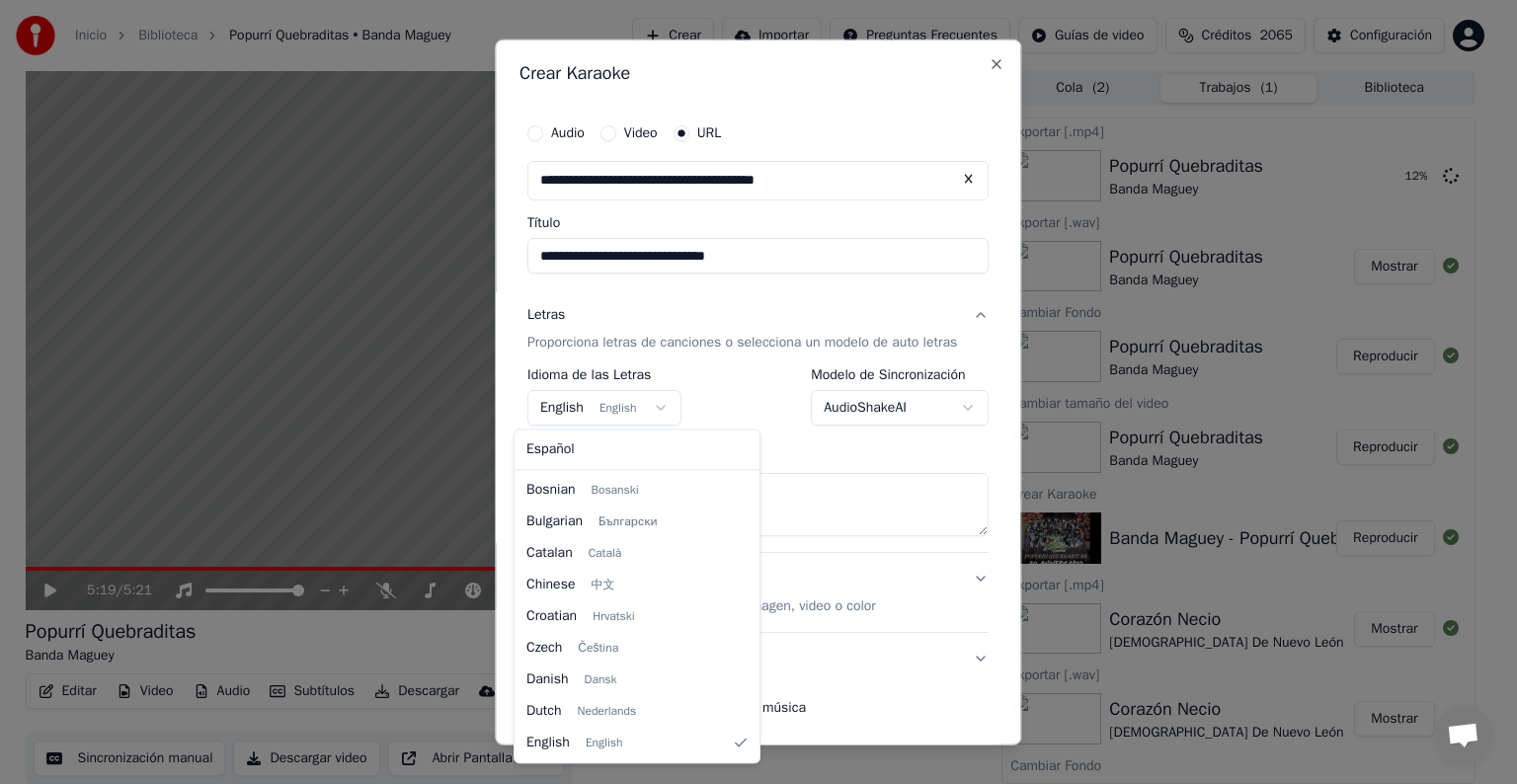 select on "**" 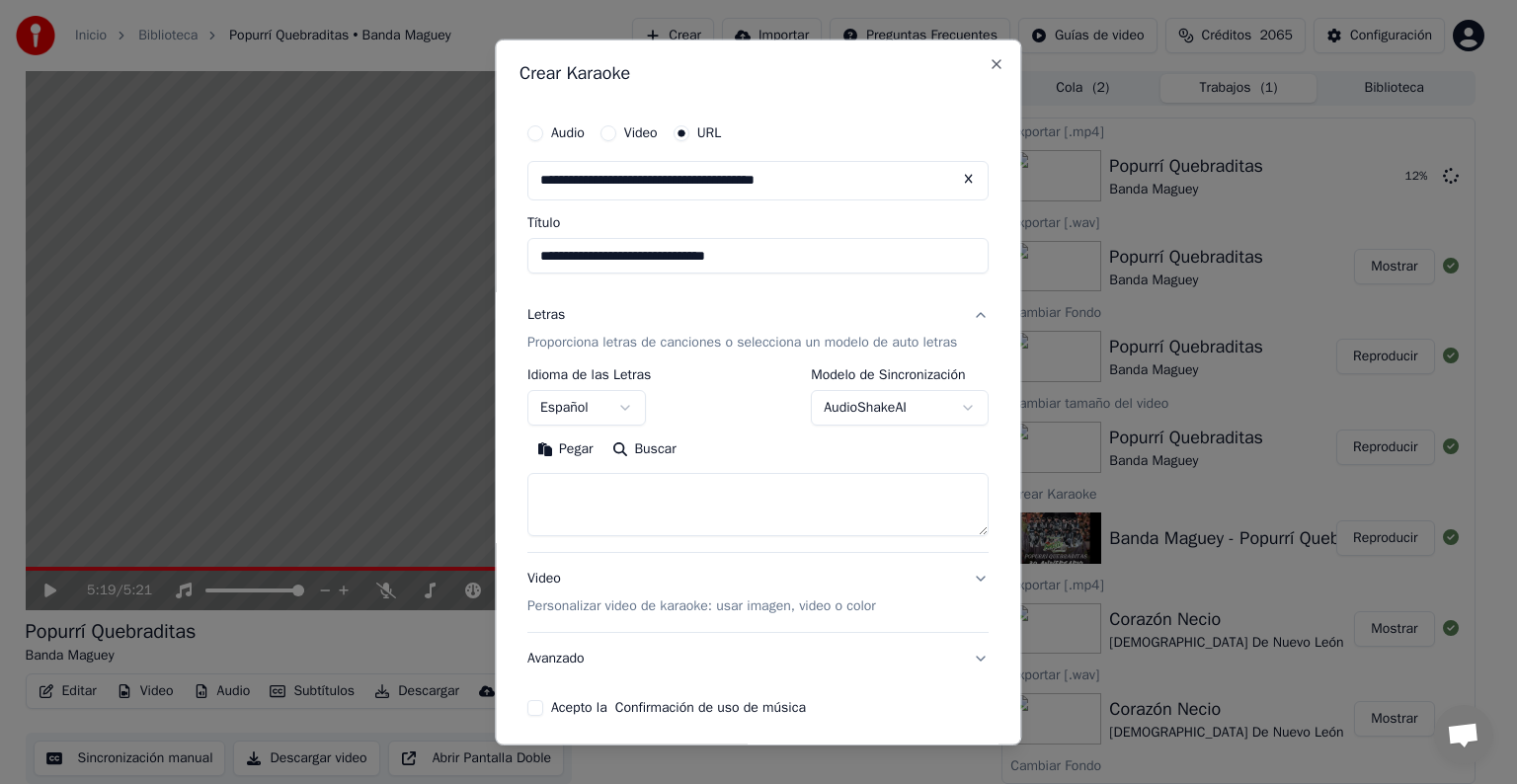 click at bounding box center [758, 505] 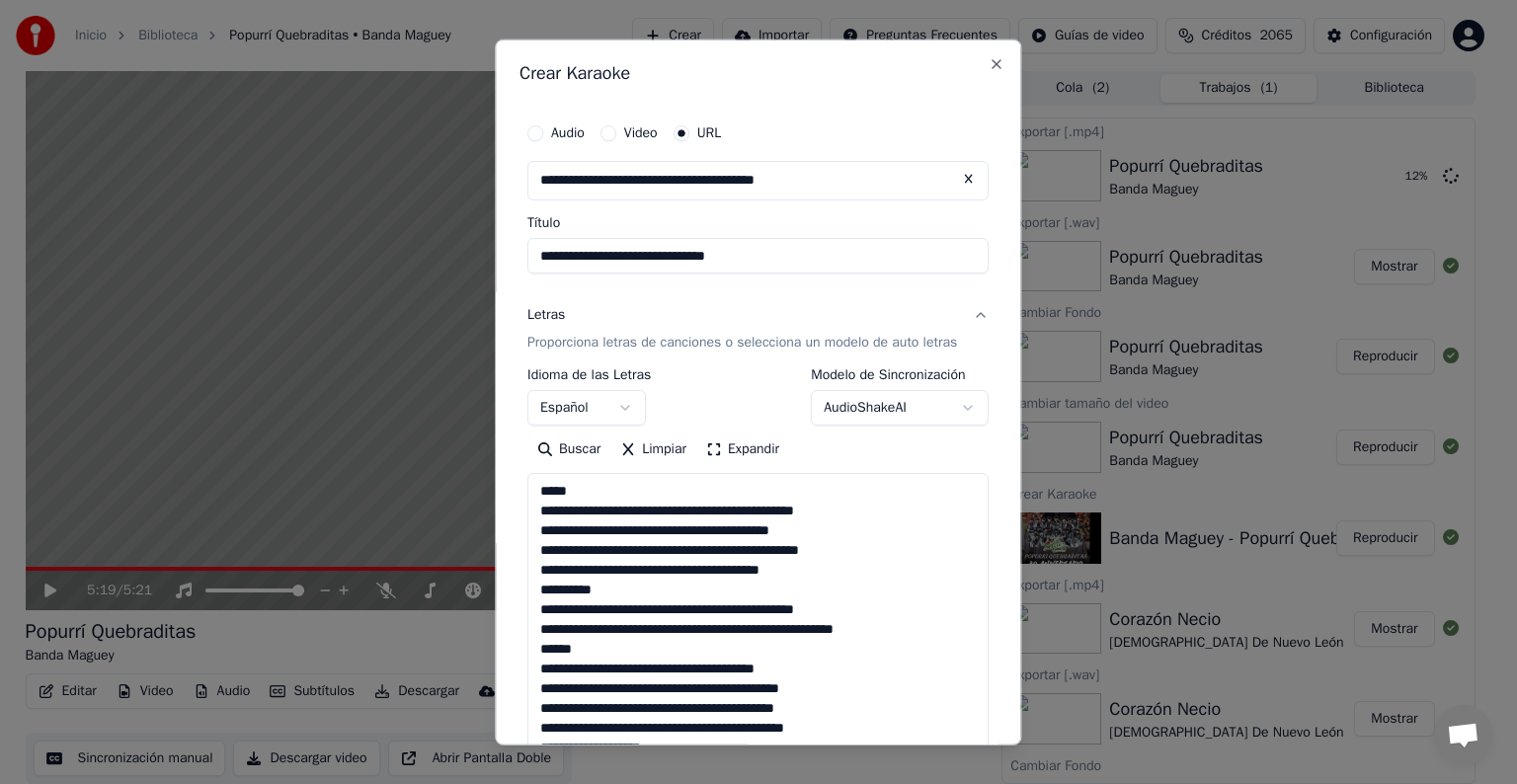 scroll, scrollTop: 675, scrollLeft: 0, axis: vertical 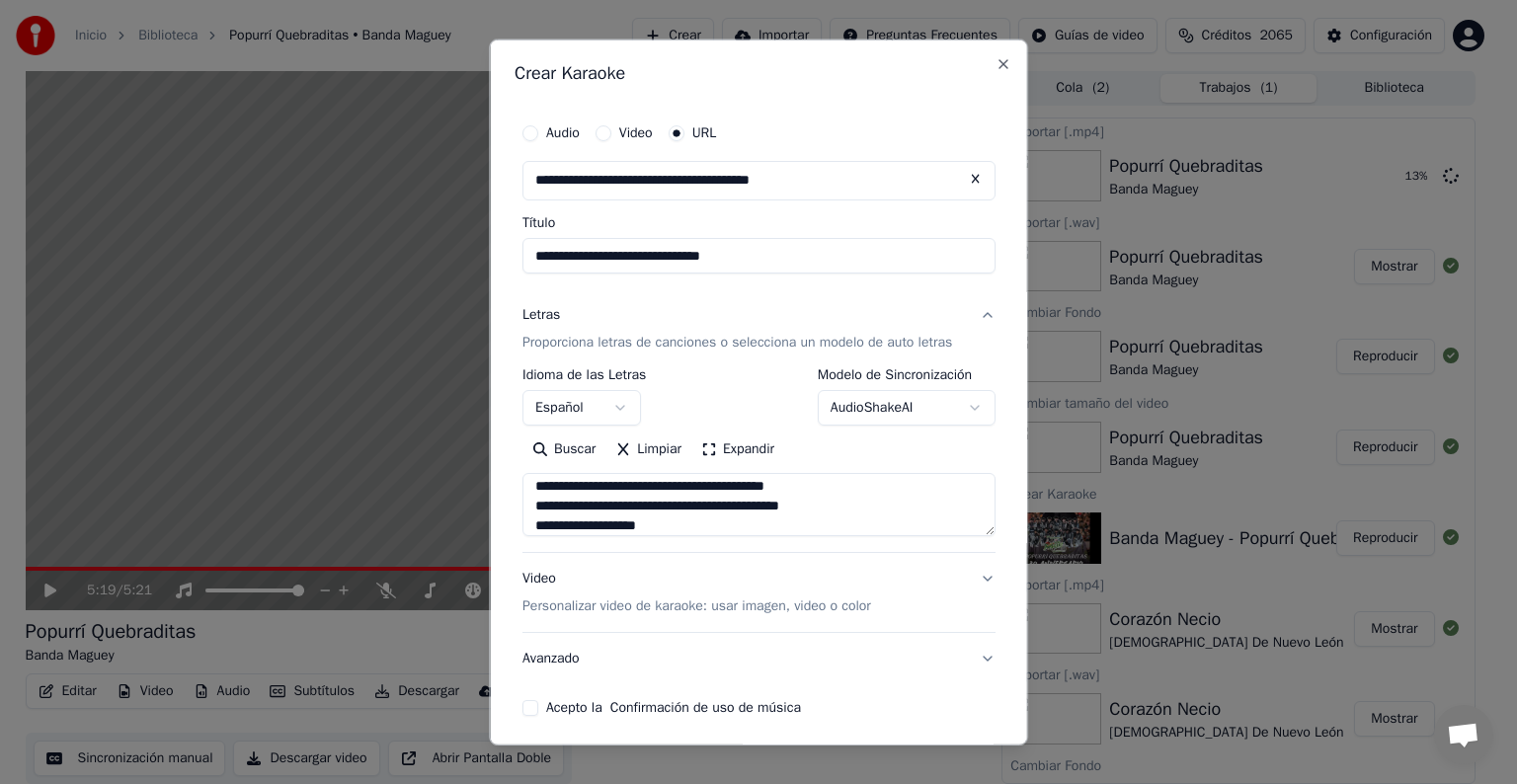 type on "**********" 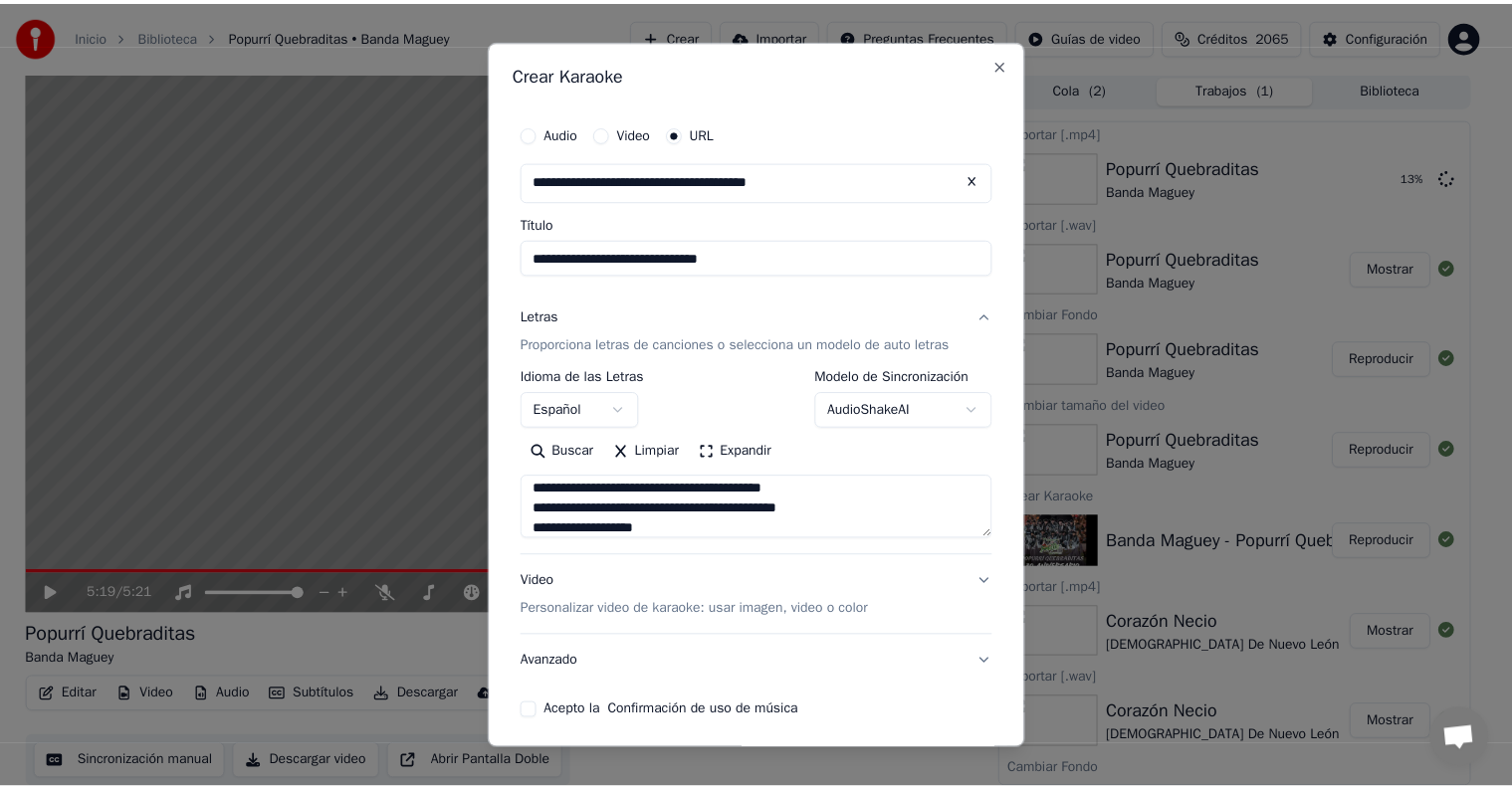 scroll, scrollTop: 79, scrollLeft: 0, axis: vertical 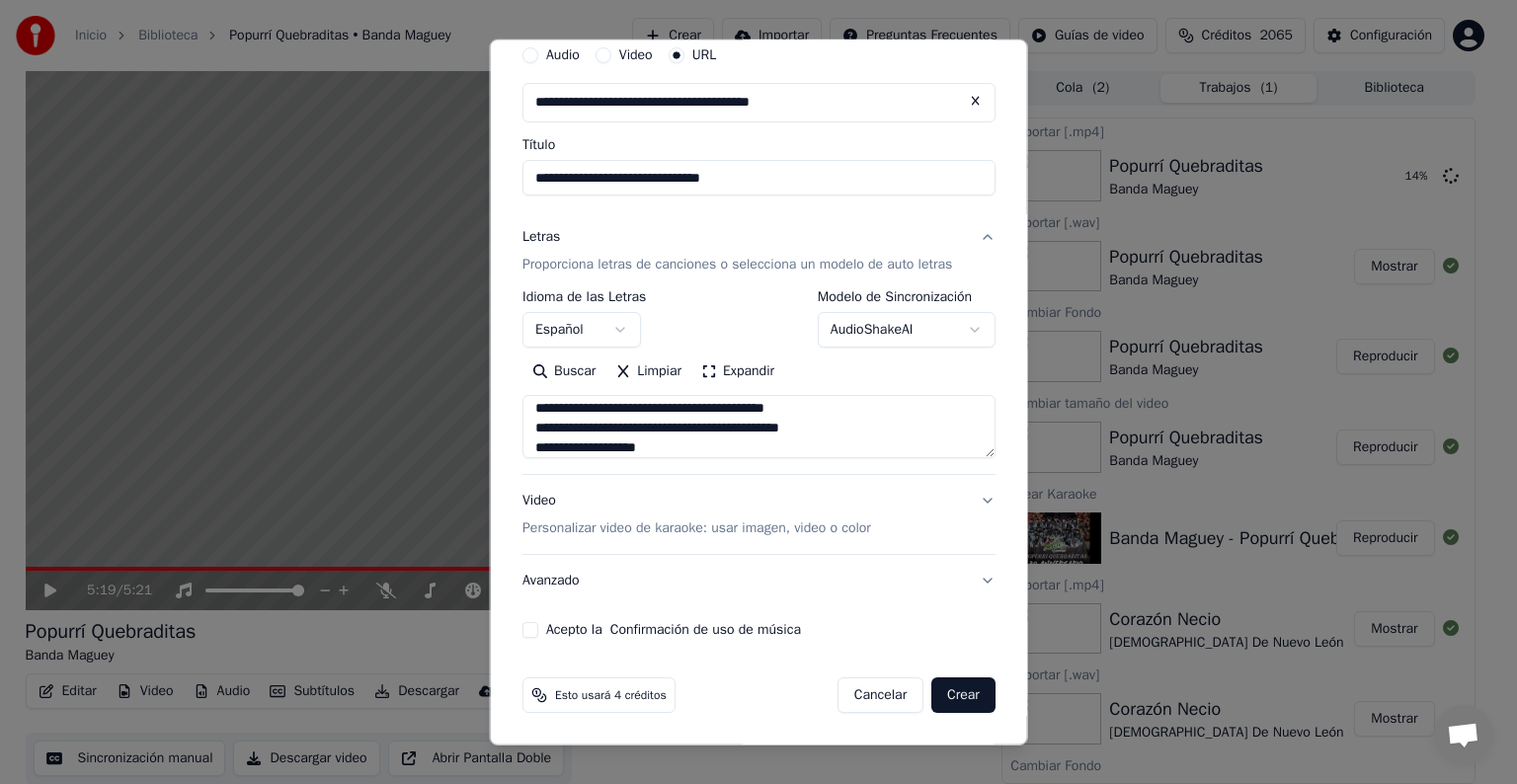 click on "Acepto la   Confirmación de uso de música" at bounding box center (530, 630) 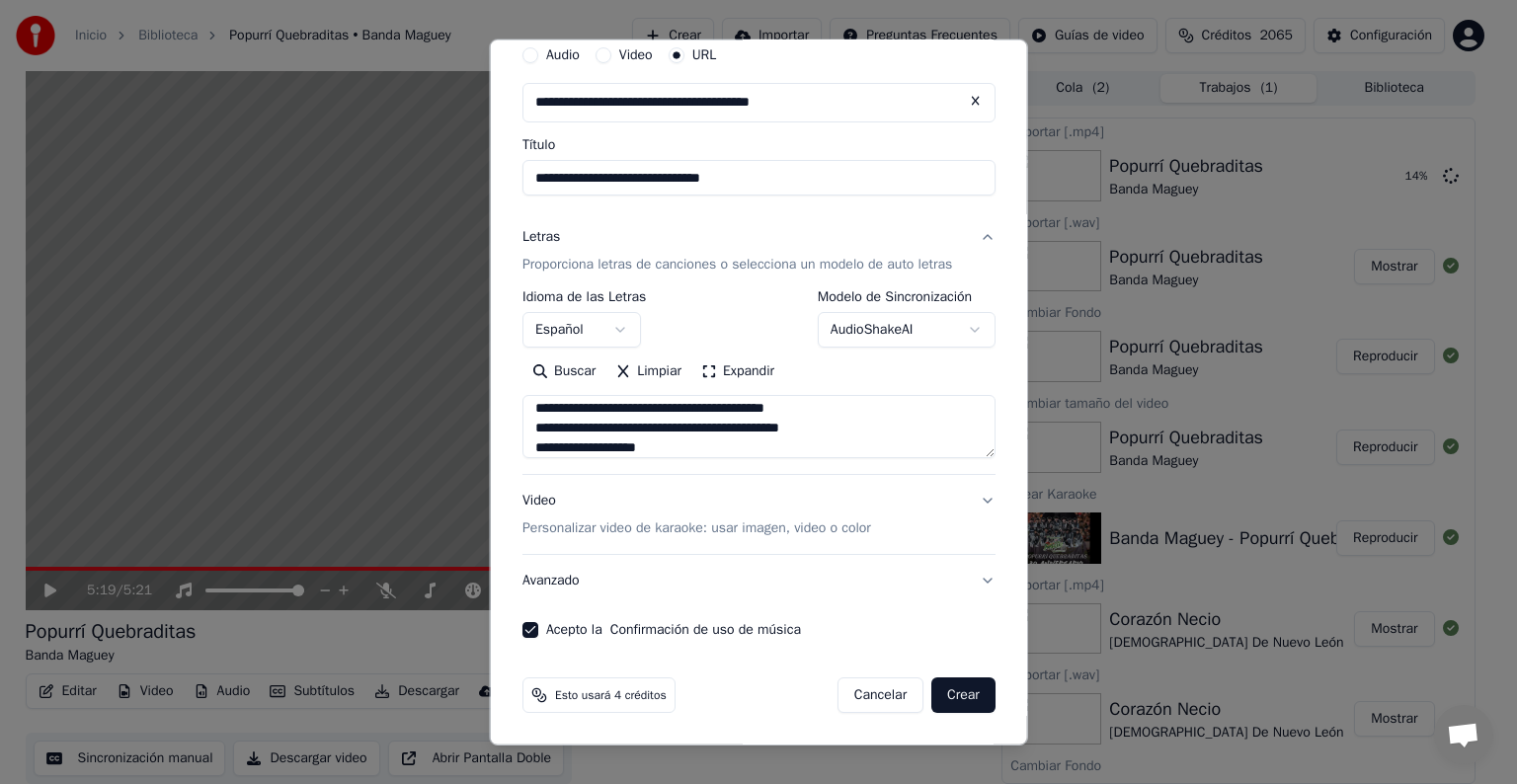 click on "Crear" at bounding box center (963, 695) 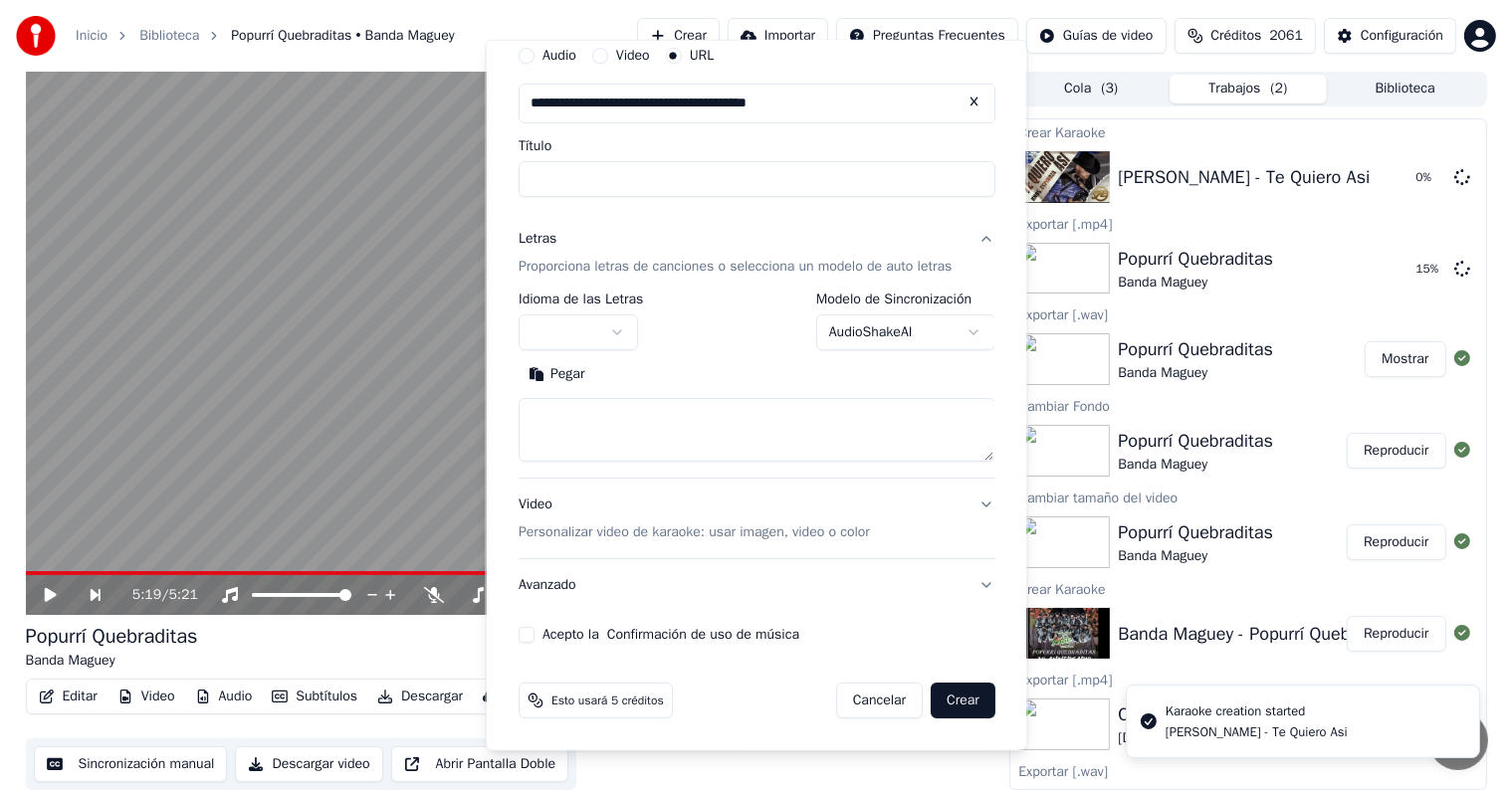 scroll, scrollTop: 0, scrollLeft: 0, axis: both 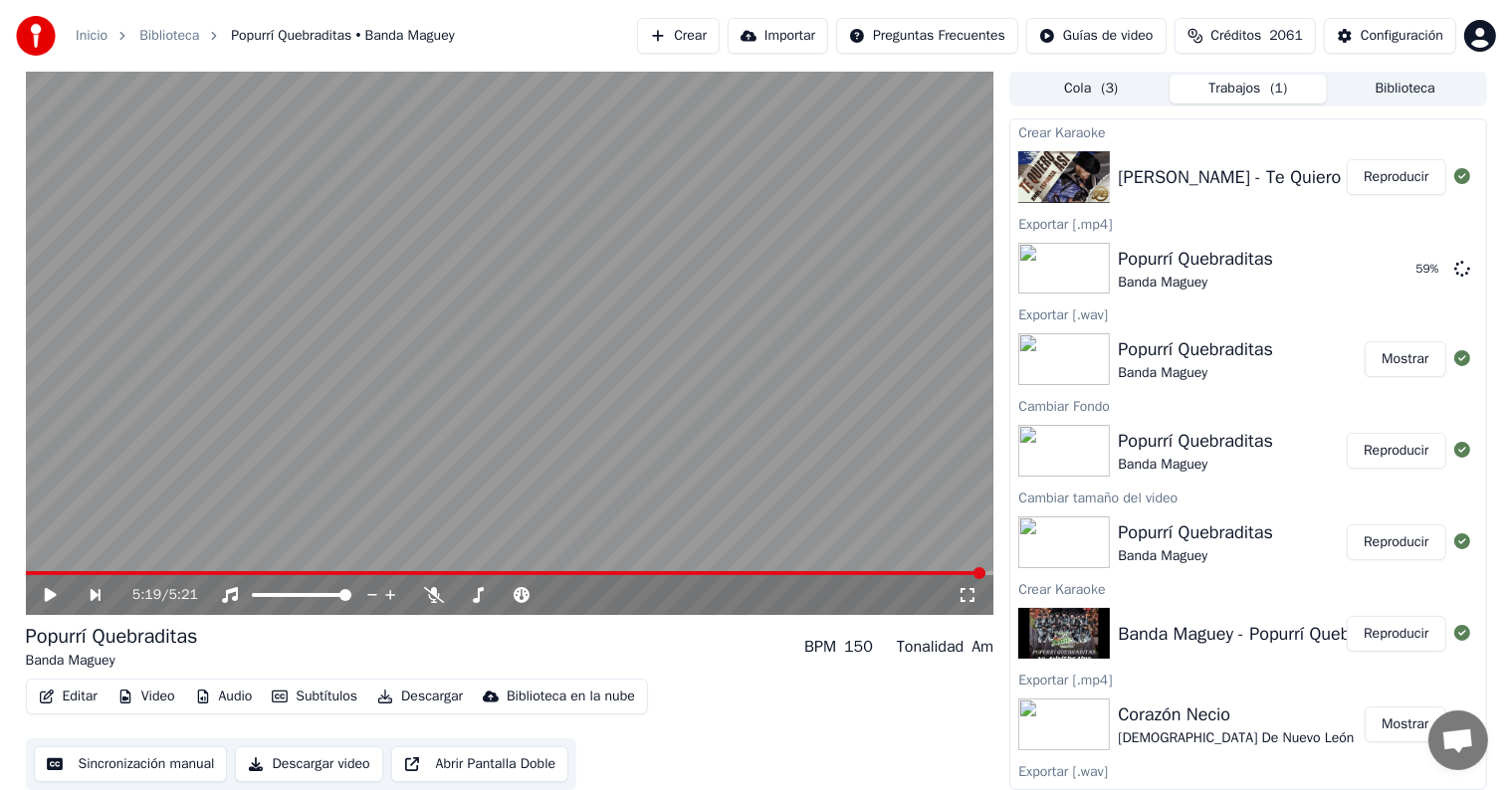 click on "Reproducir" at bounding box center [1396, 177] 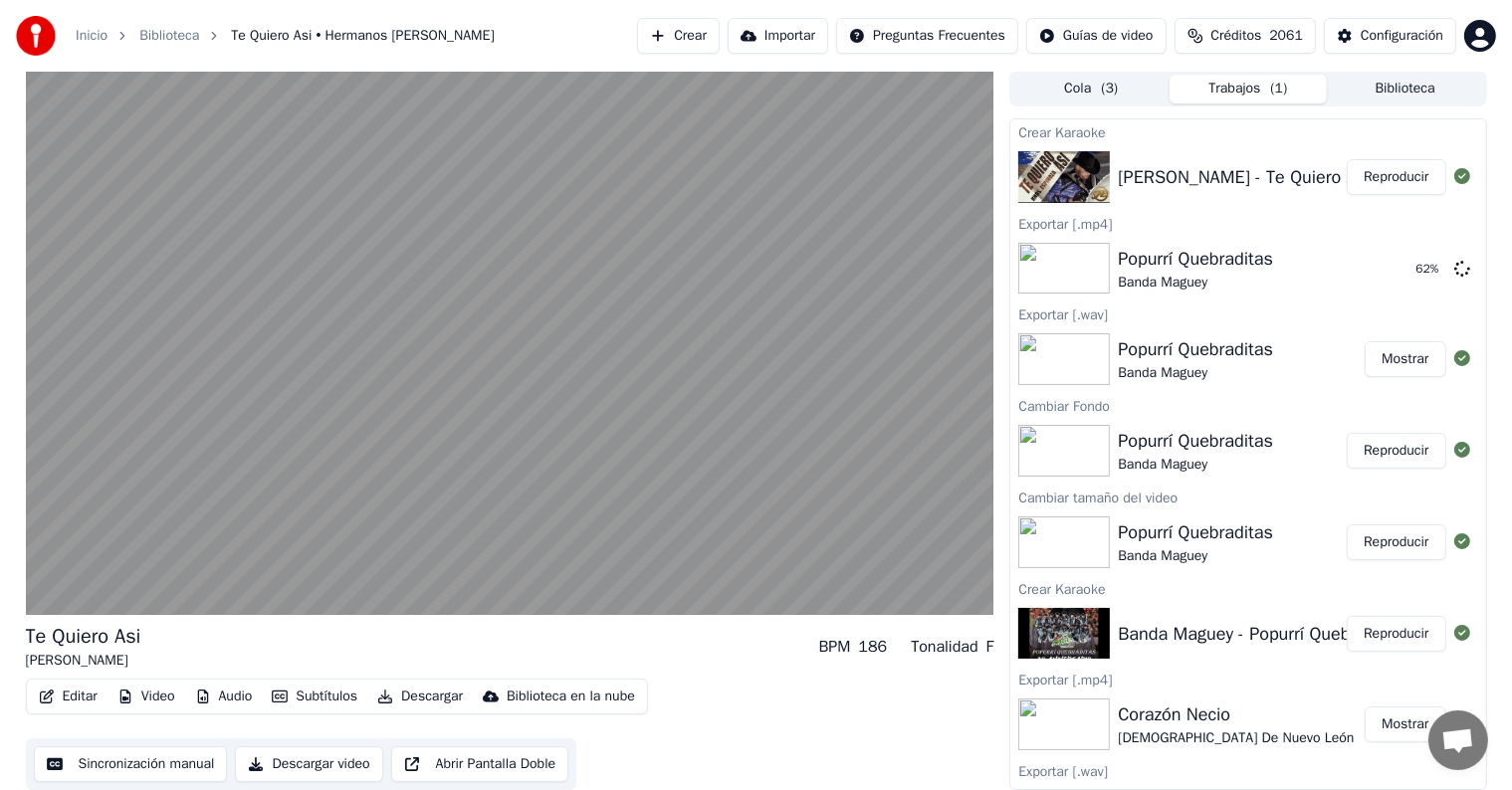 click on "Audio" at bounding box center (224, 696) 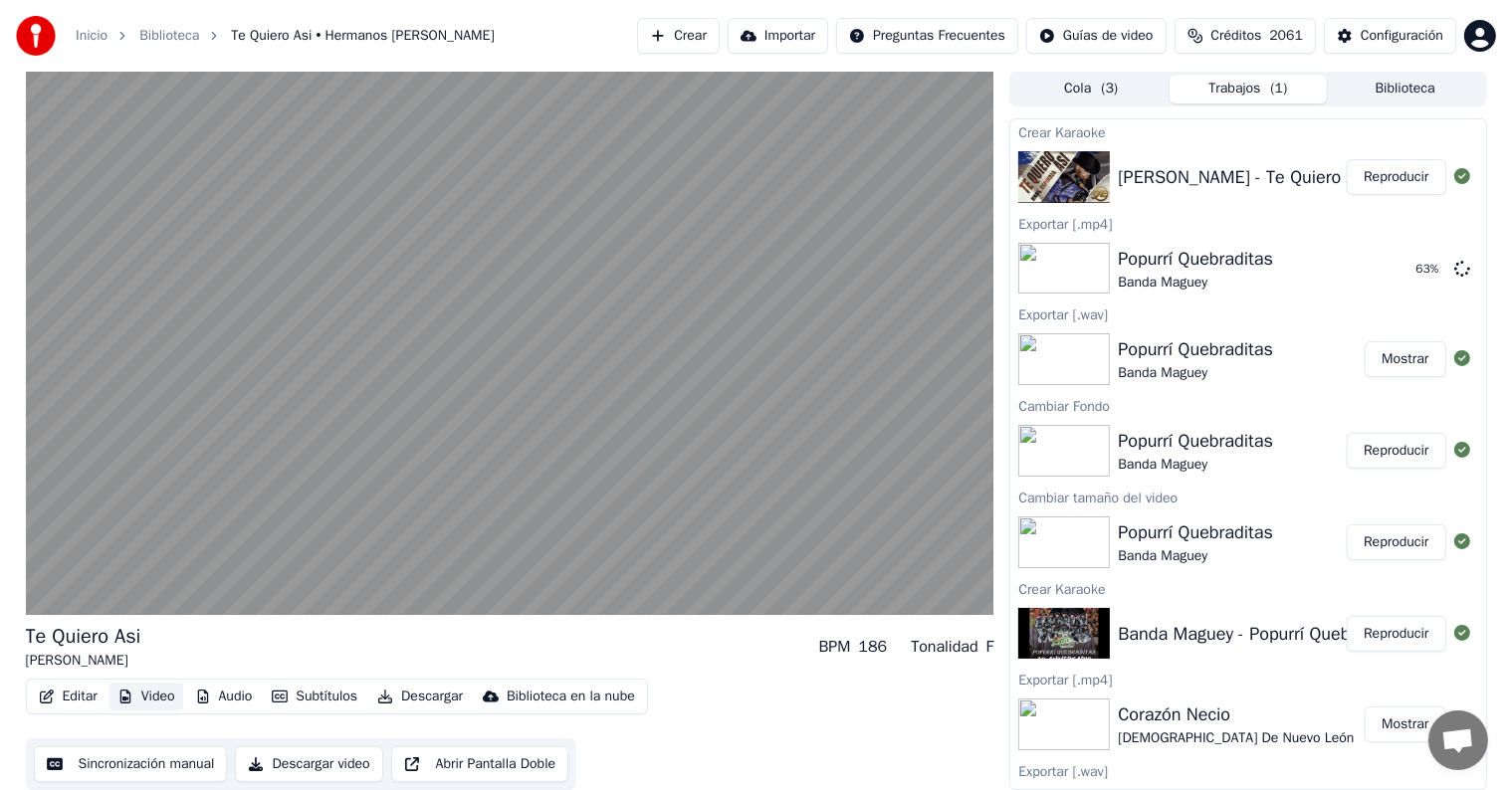click on "Video" at bounding box center [146, 696] 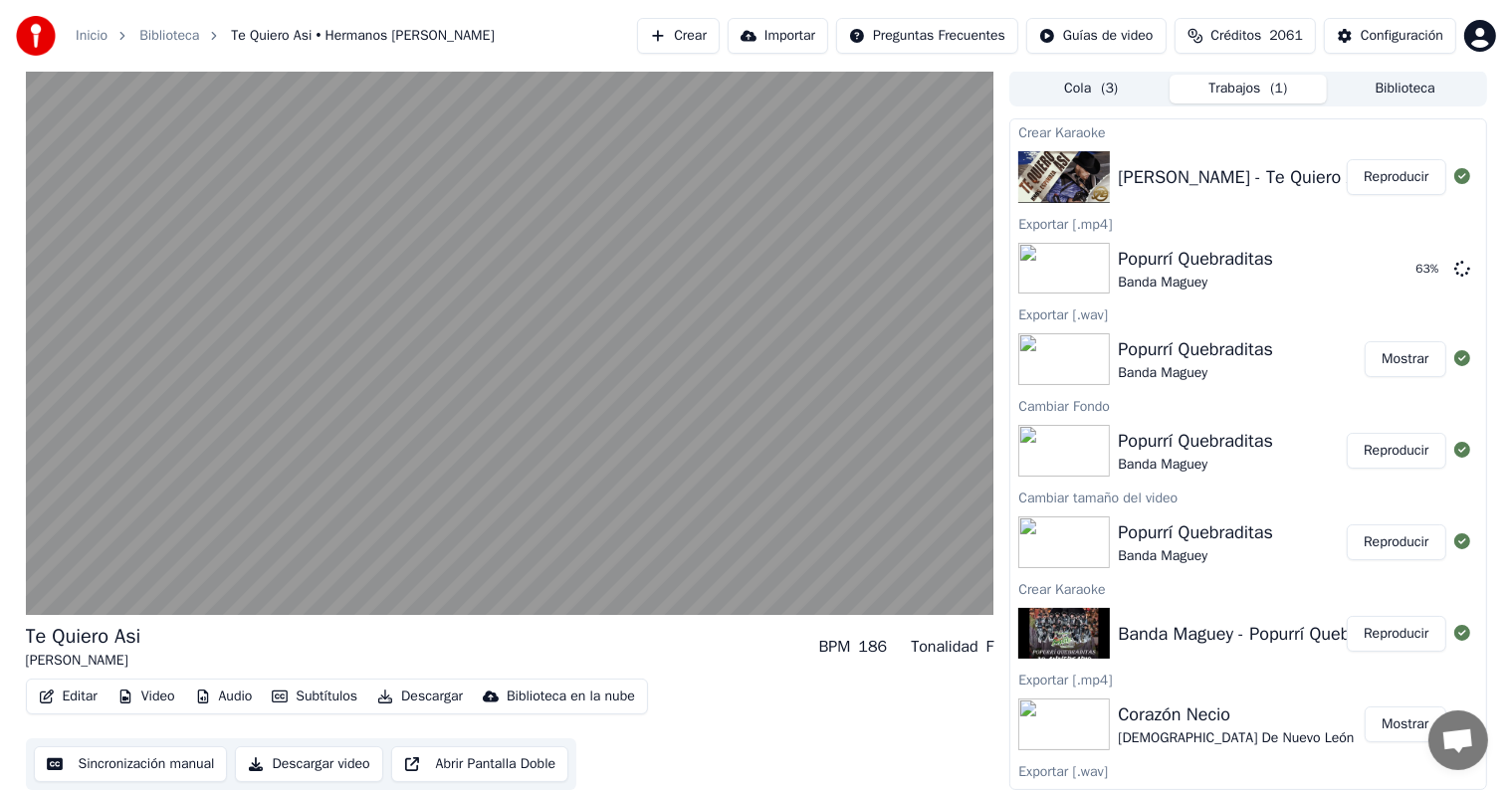 click on "Video" at bounding box center (146, 696) 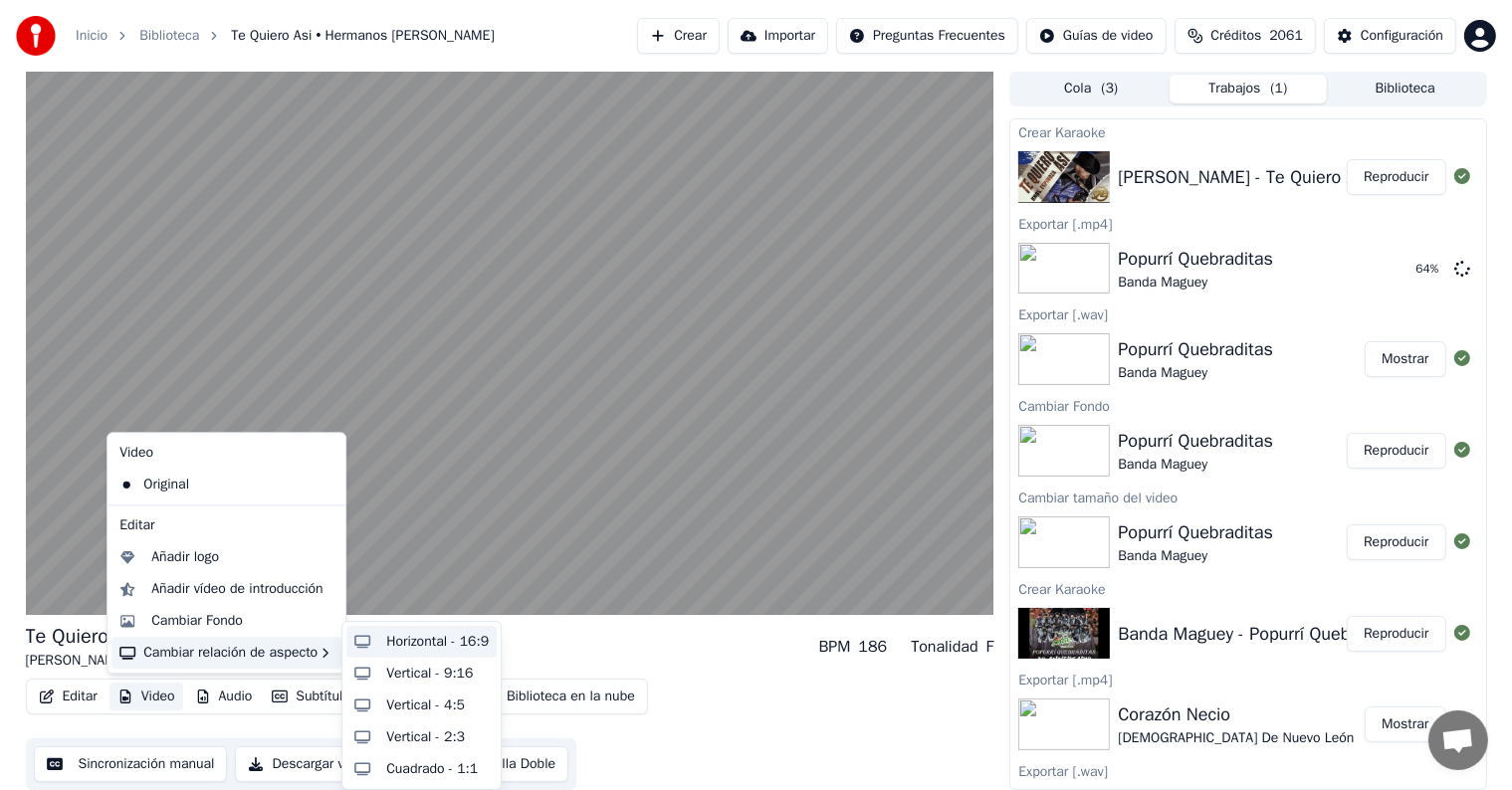 click on "Horizontal - 16:9" at bounding box center (437, 642) 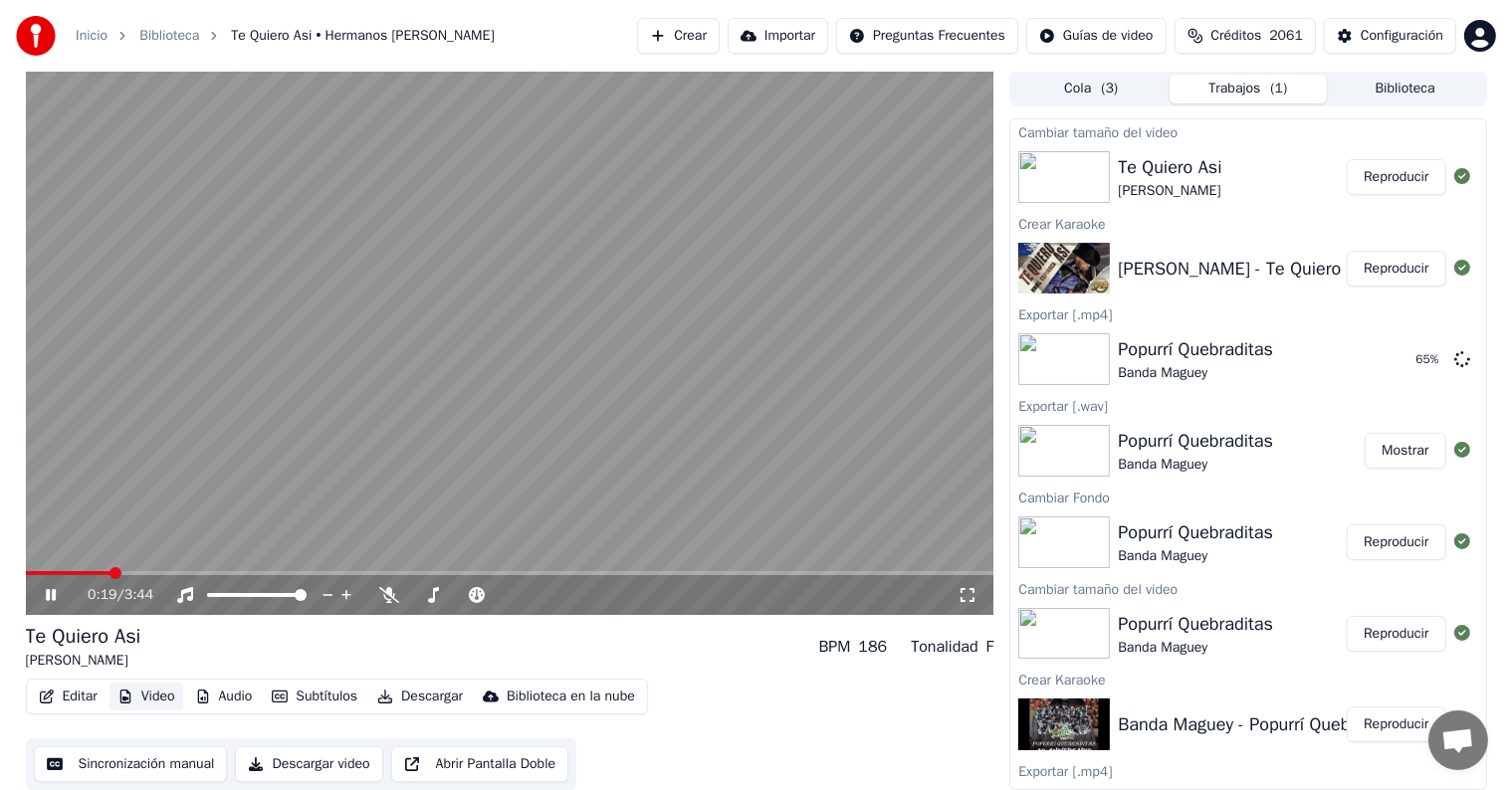 type 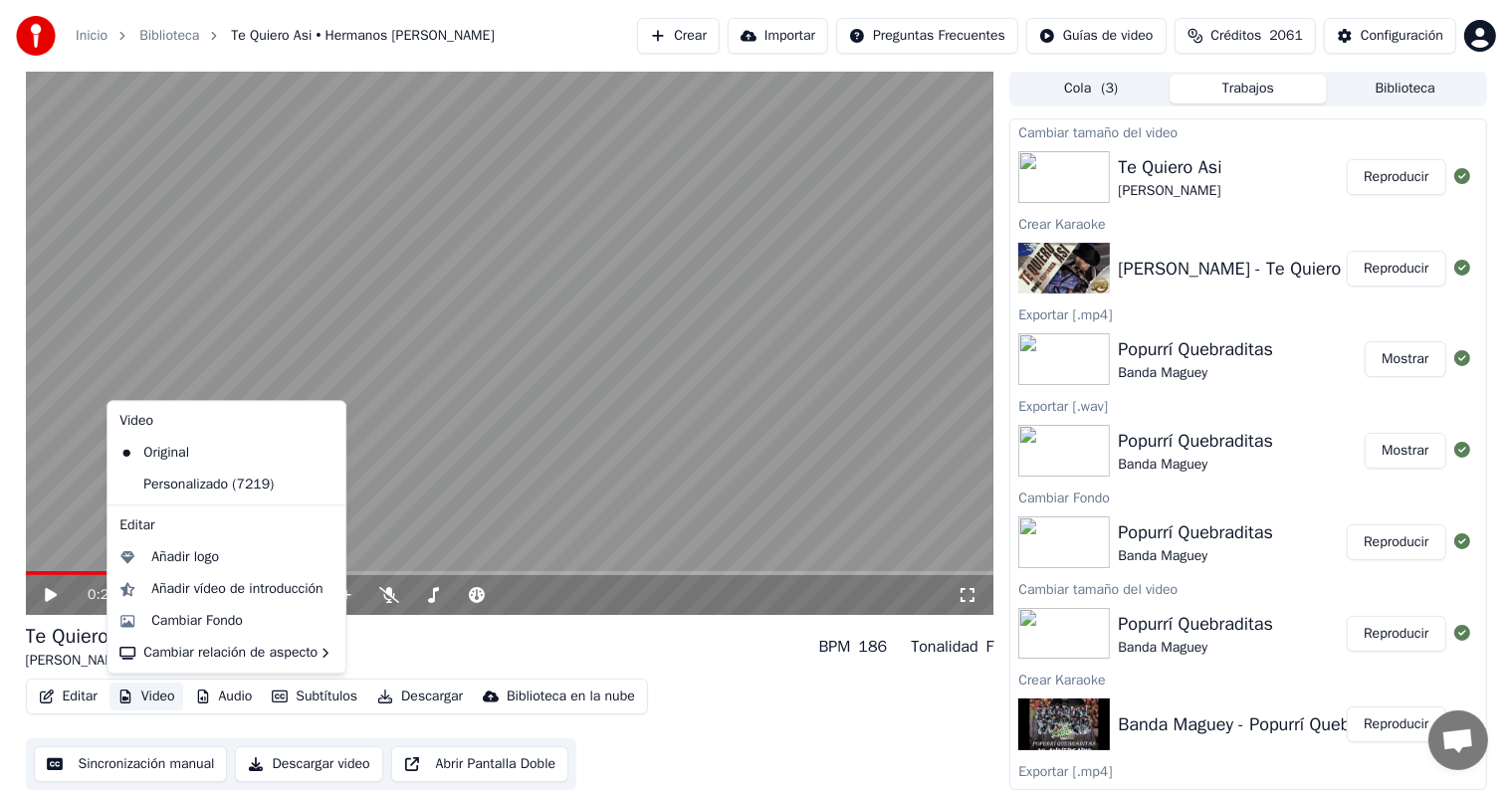 click on "Reproducir" at bounding box center [1396, 177] 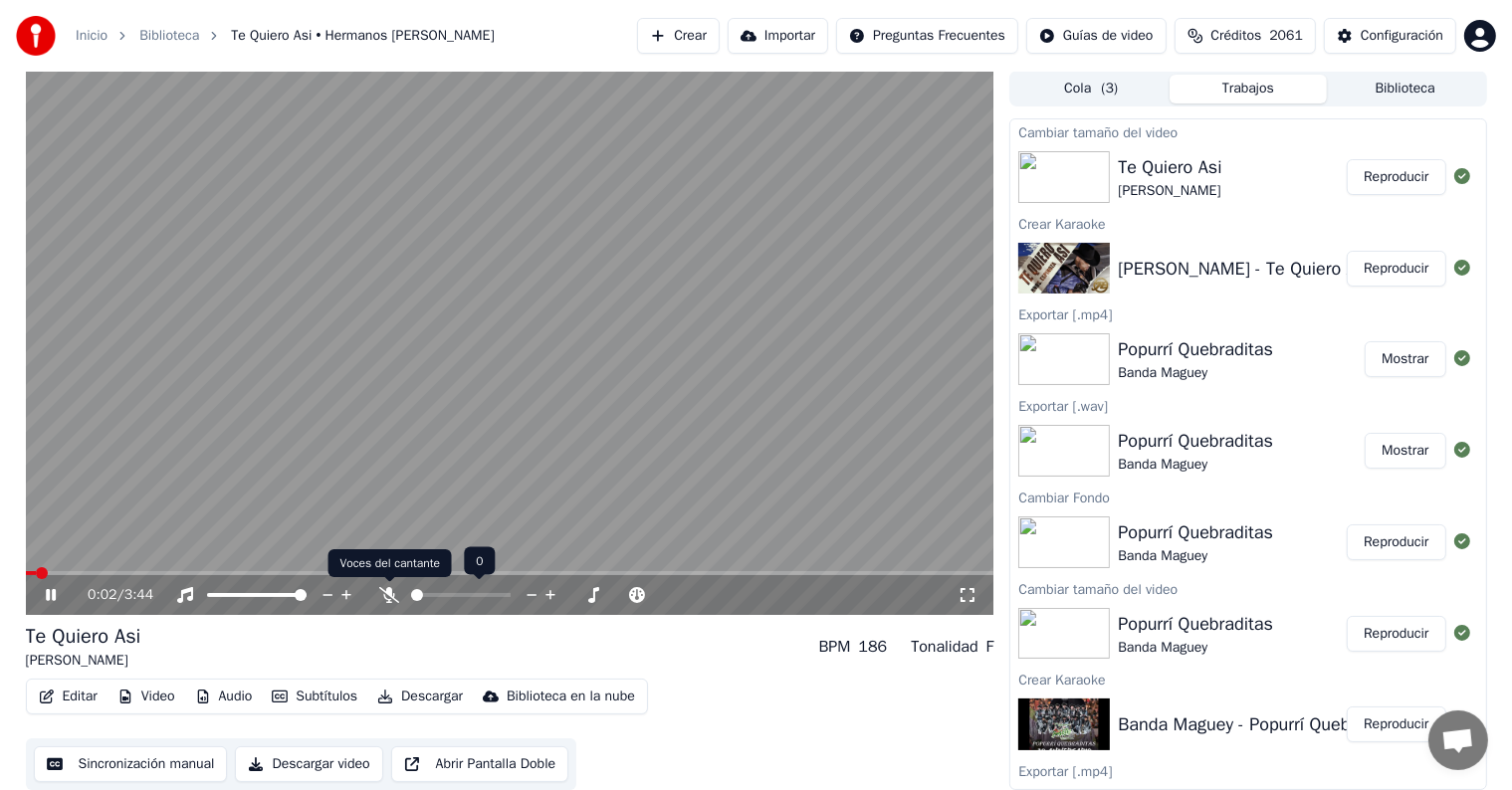 click at bounding box center (469, 595) 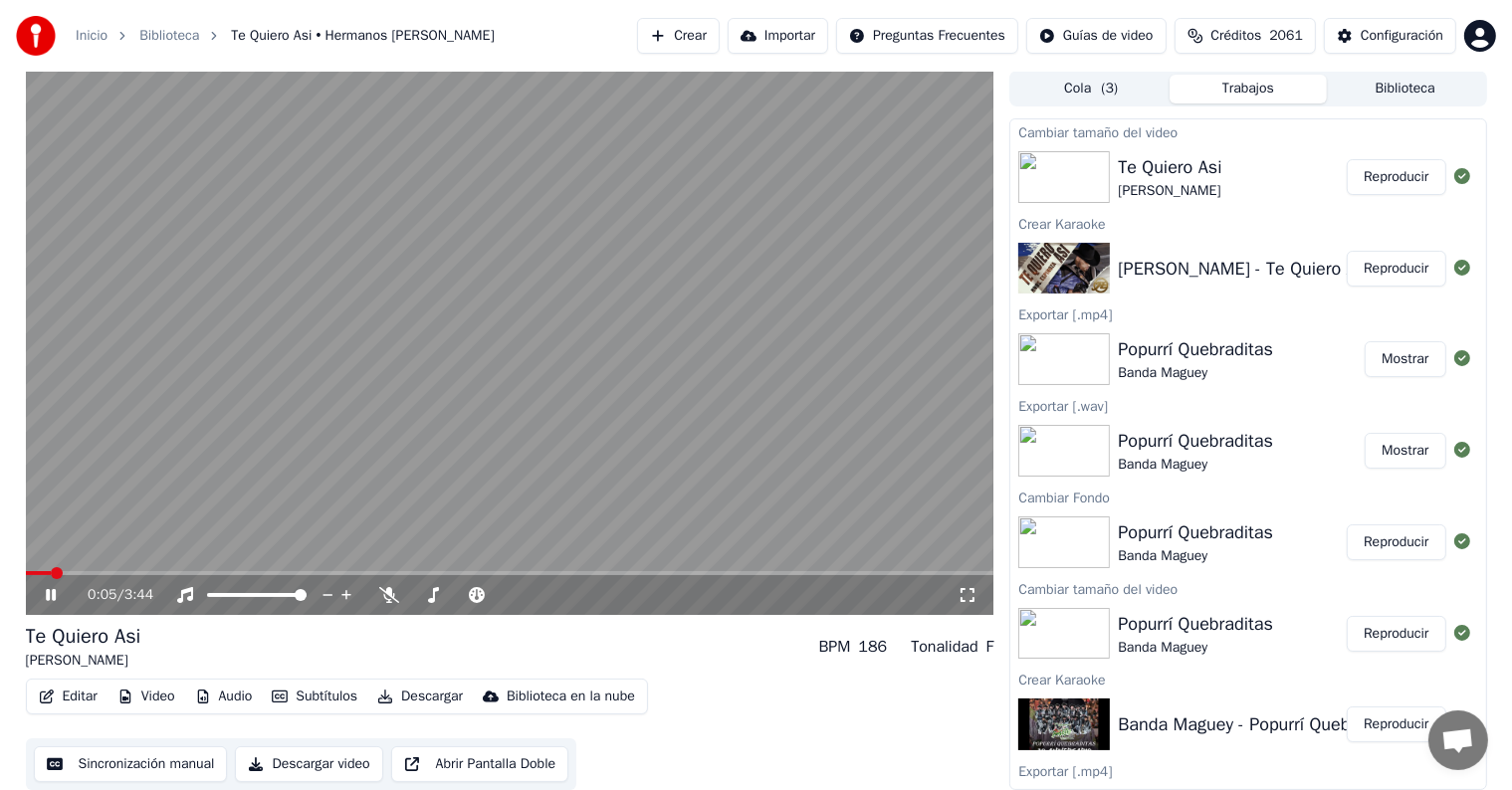 click on "Editar" at bounding box center (68, 696) 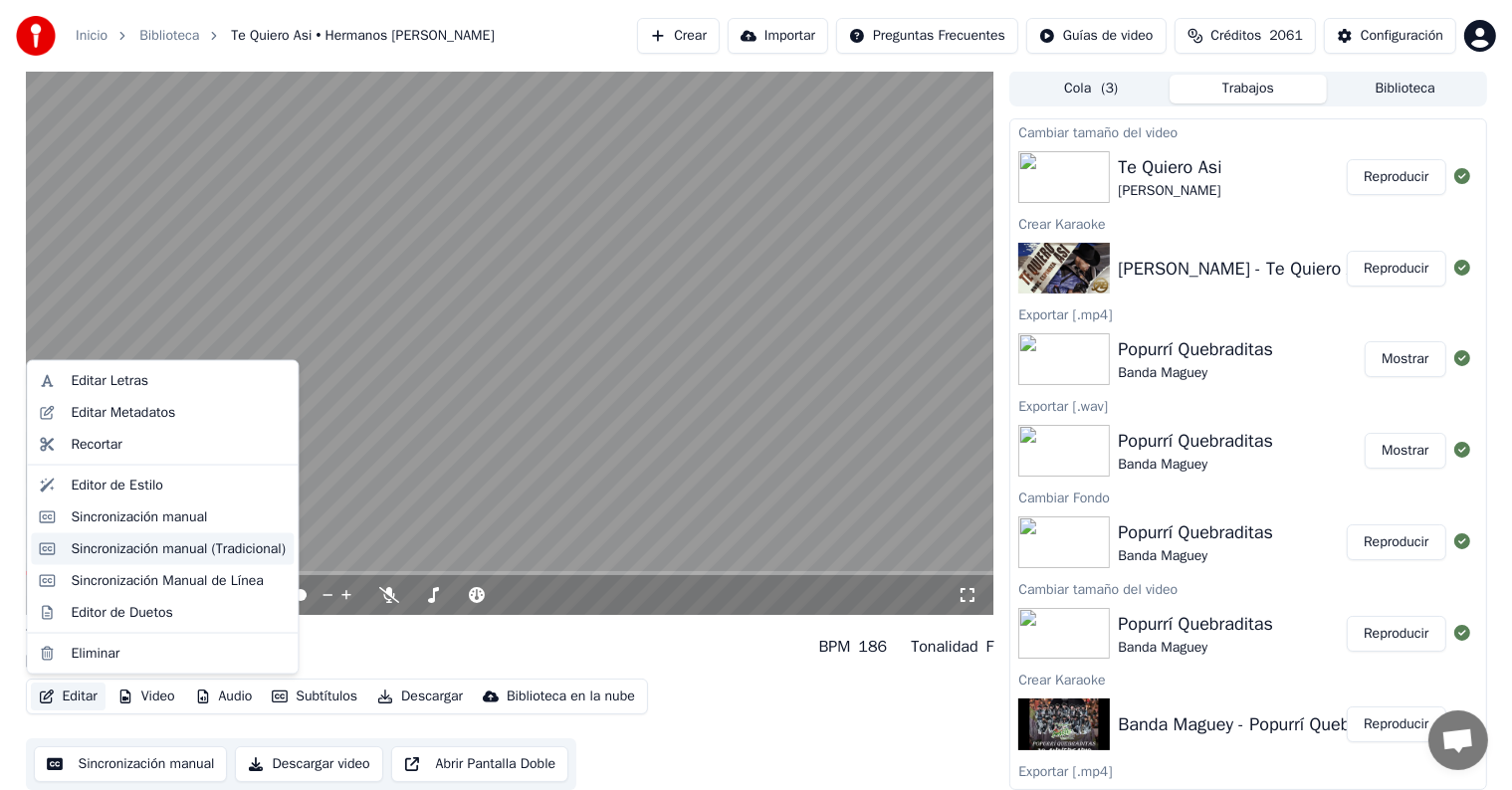 click on "Sincronización manual (Tradicional)" at bounding box center [178, 549] 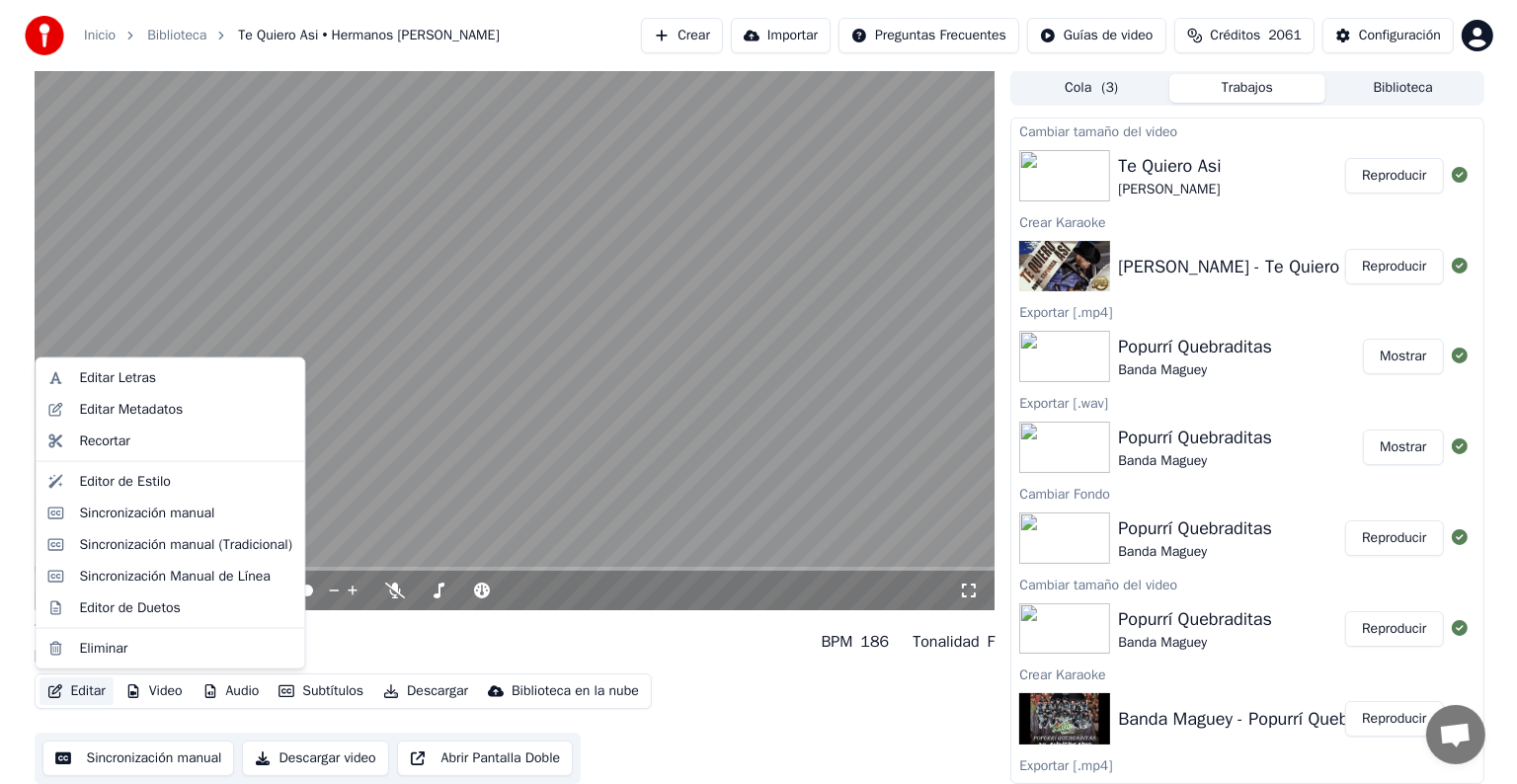 scroll, scrollTop: 0, scrollLeft: 0, axis: both 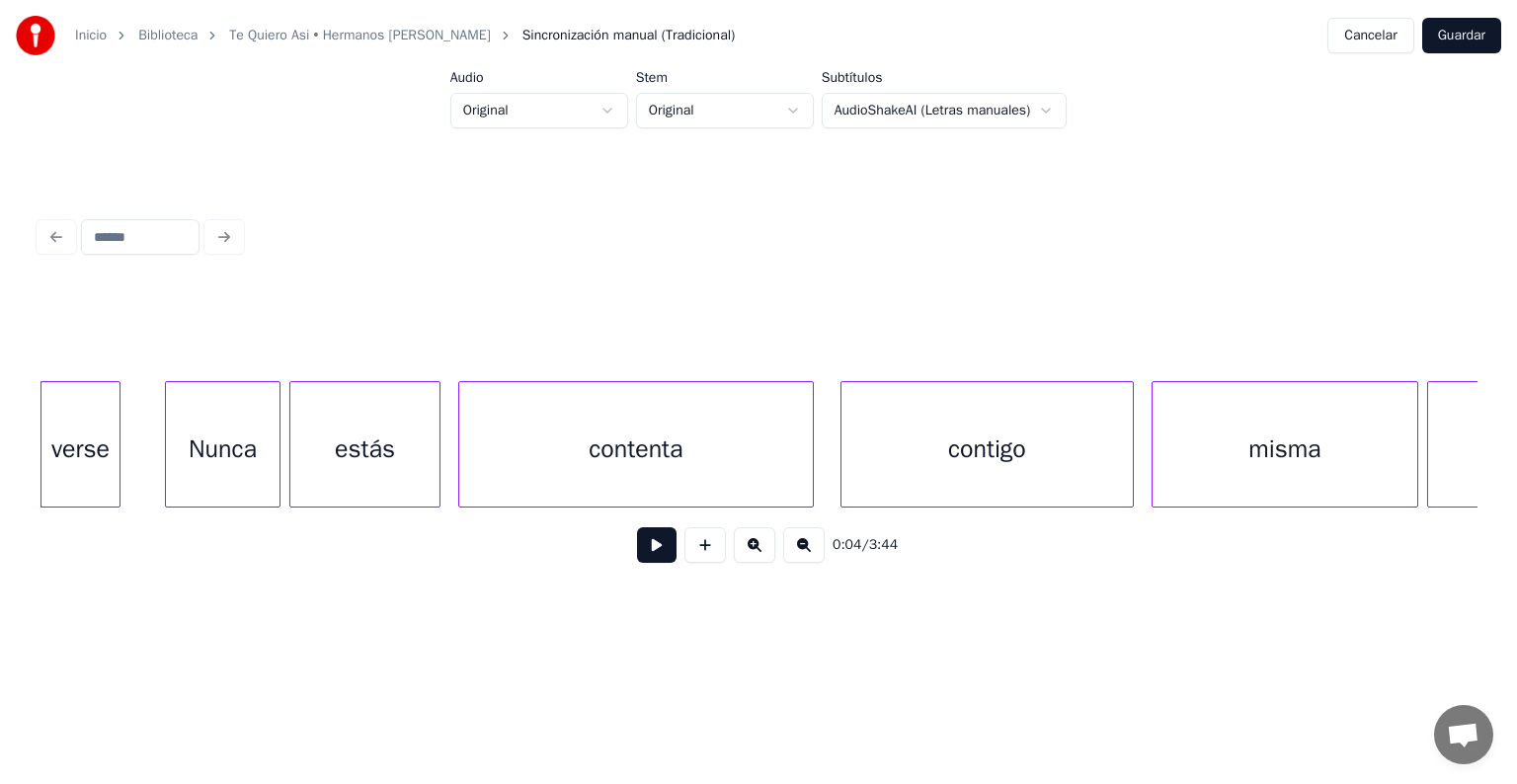 click on "verse" at bounding box center (80, 449) 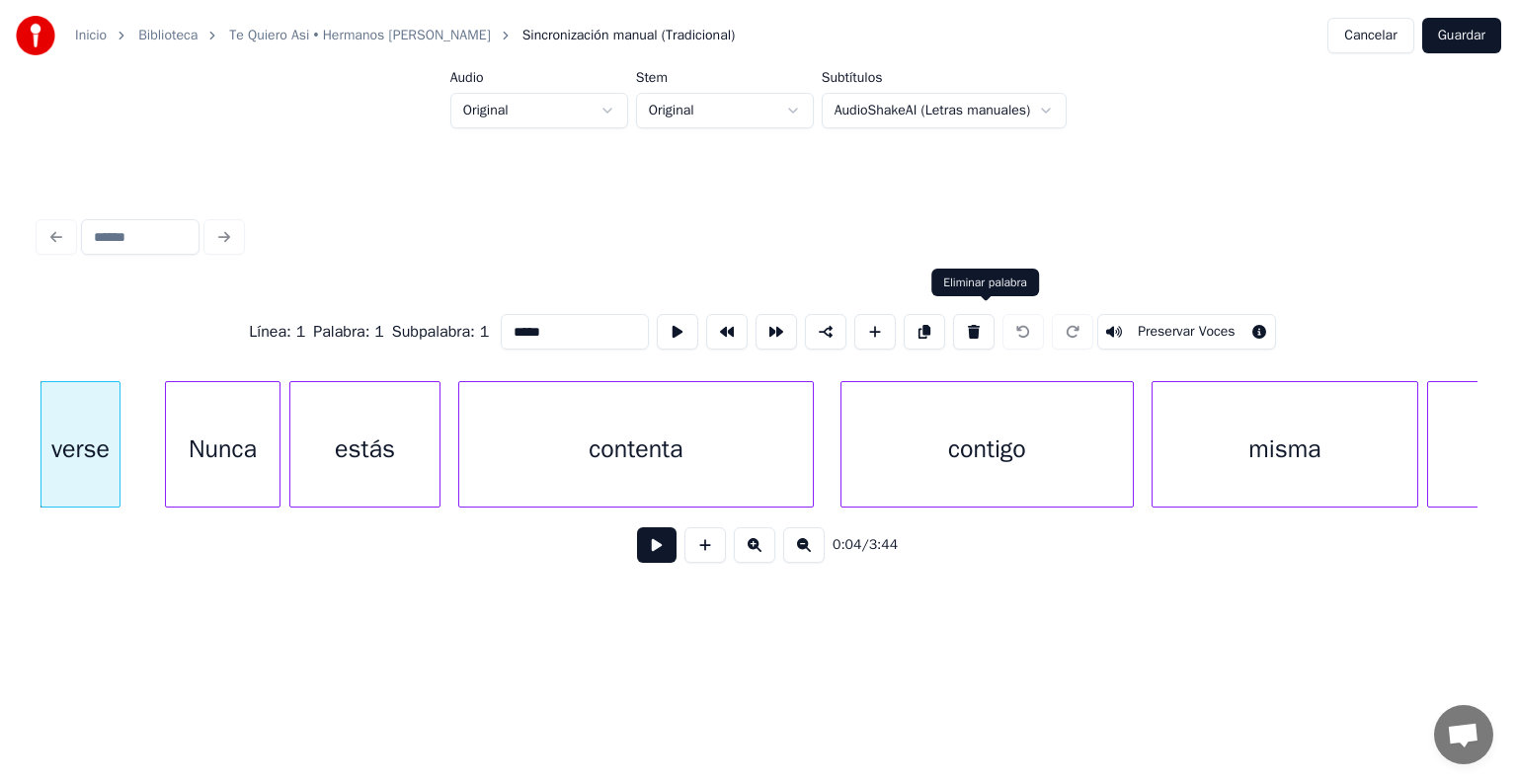 click at bounding box center (974, 332) 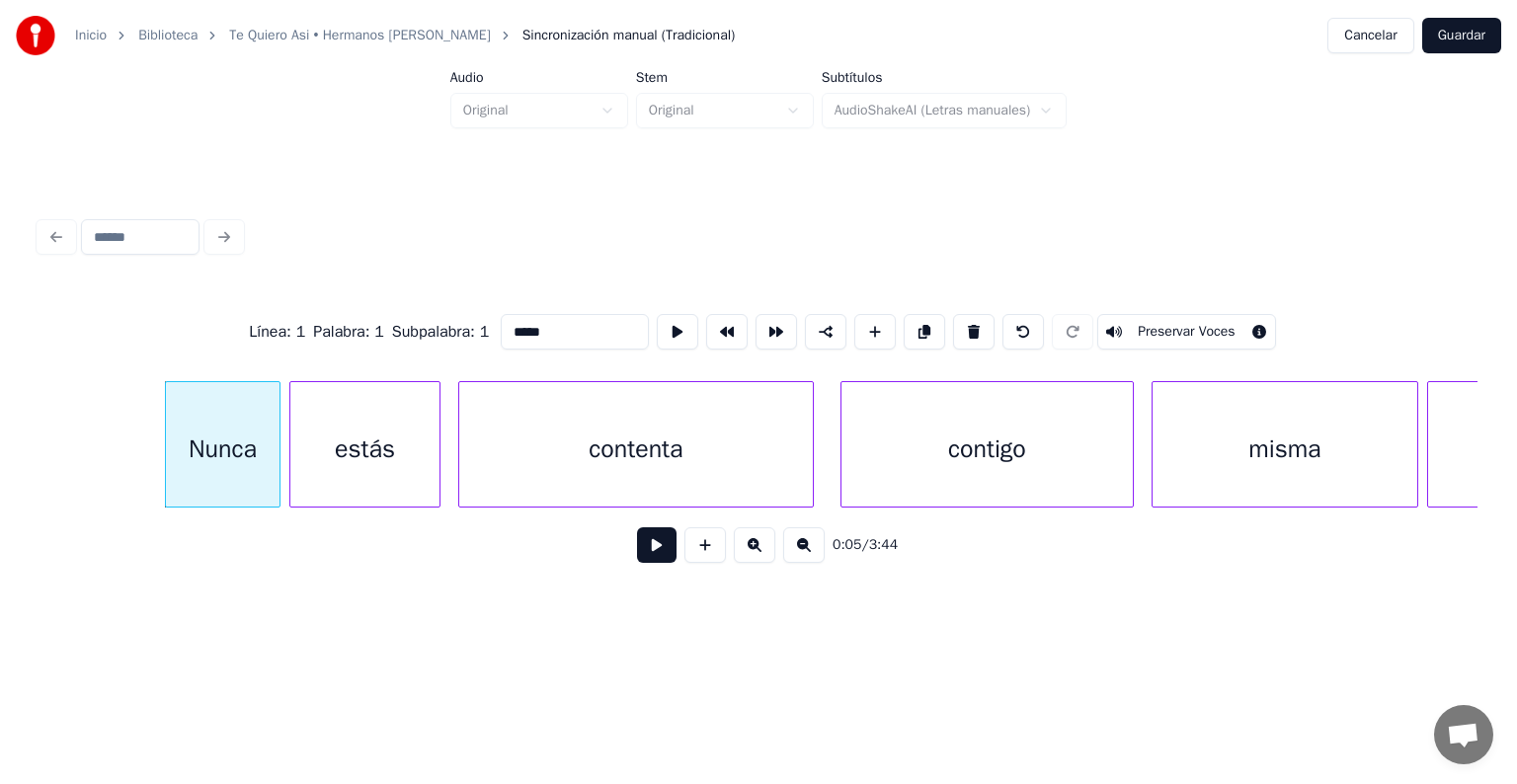 click on "Nunca estás contenta contigo misma siendo" at bounding box center [47865, 444] 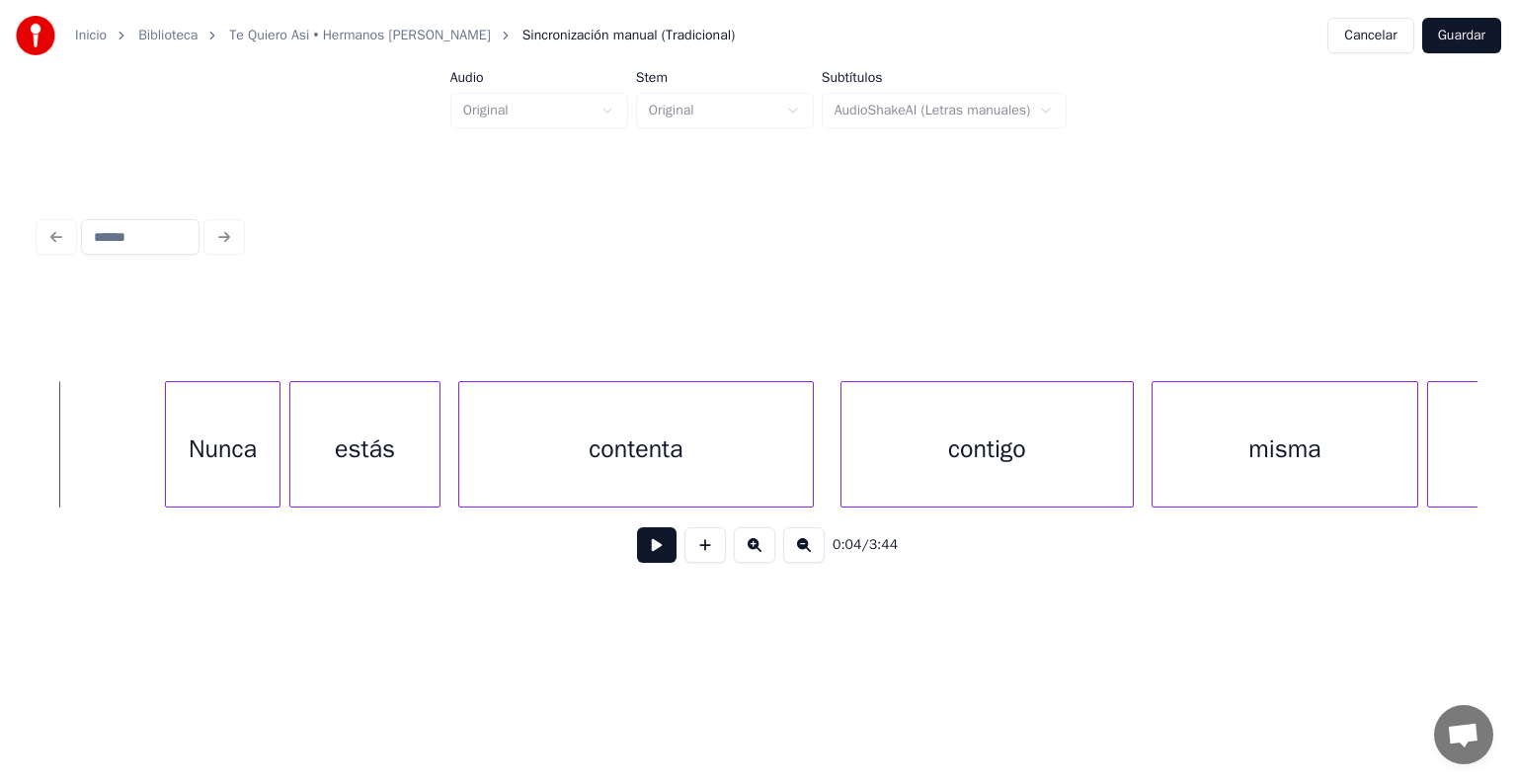 click at bounding box center [657, 545] 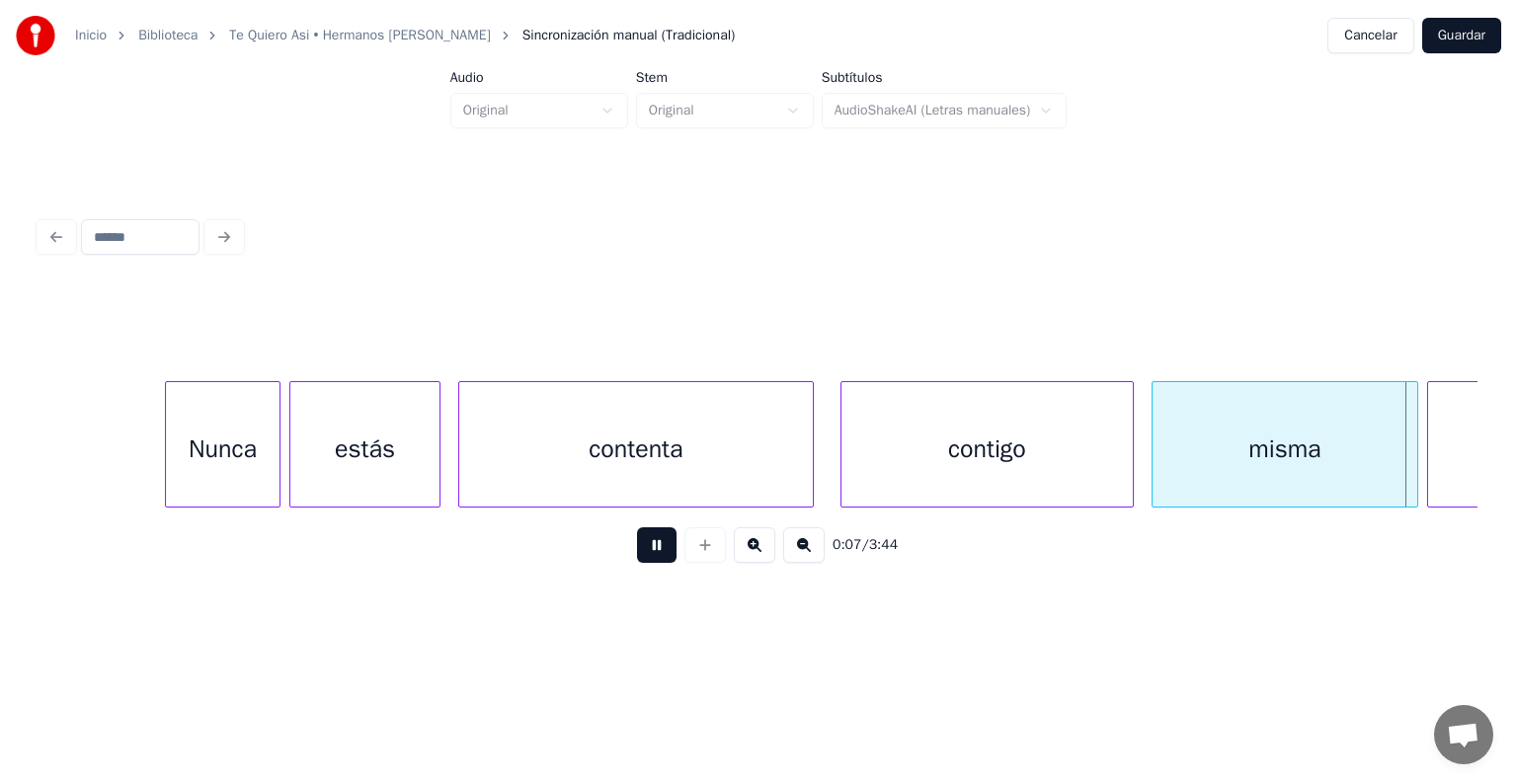 click on "Nunca estás contenta contigo misma siendo" at bounding box center [47865, 444] 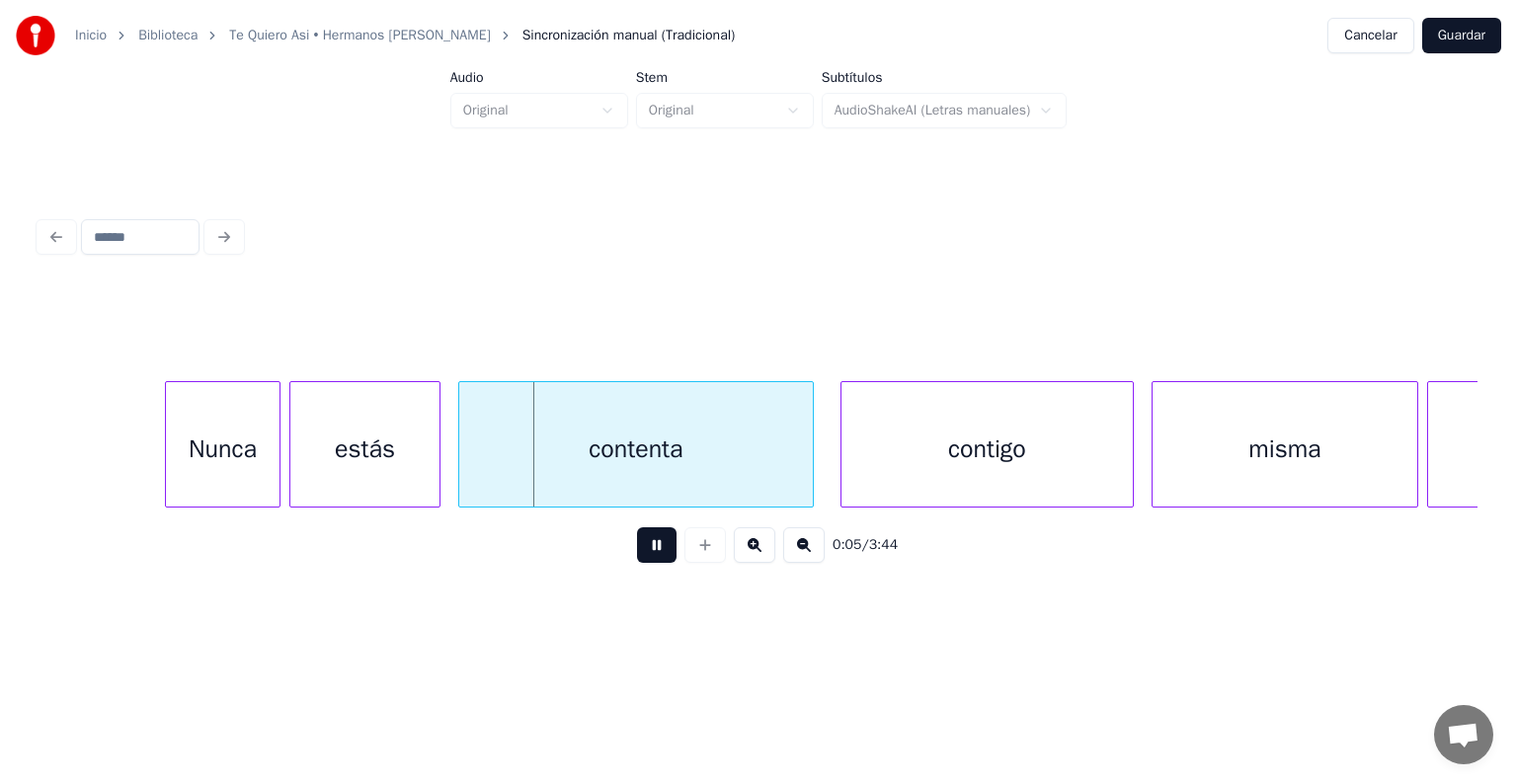 click at bounding box center [657, 545] 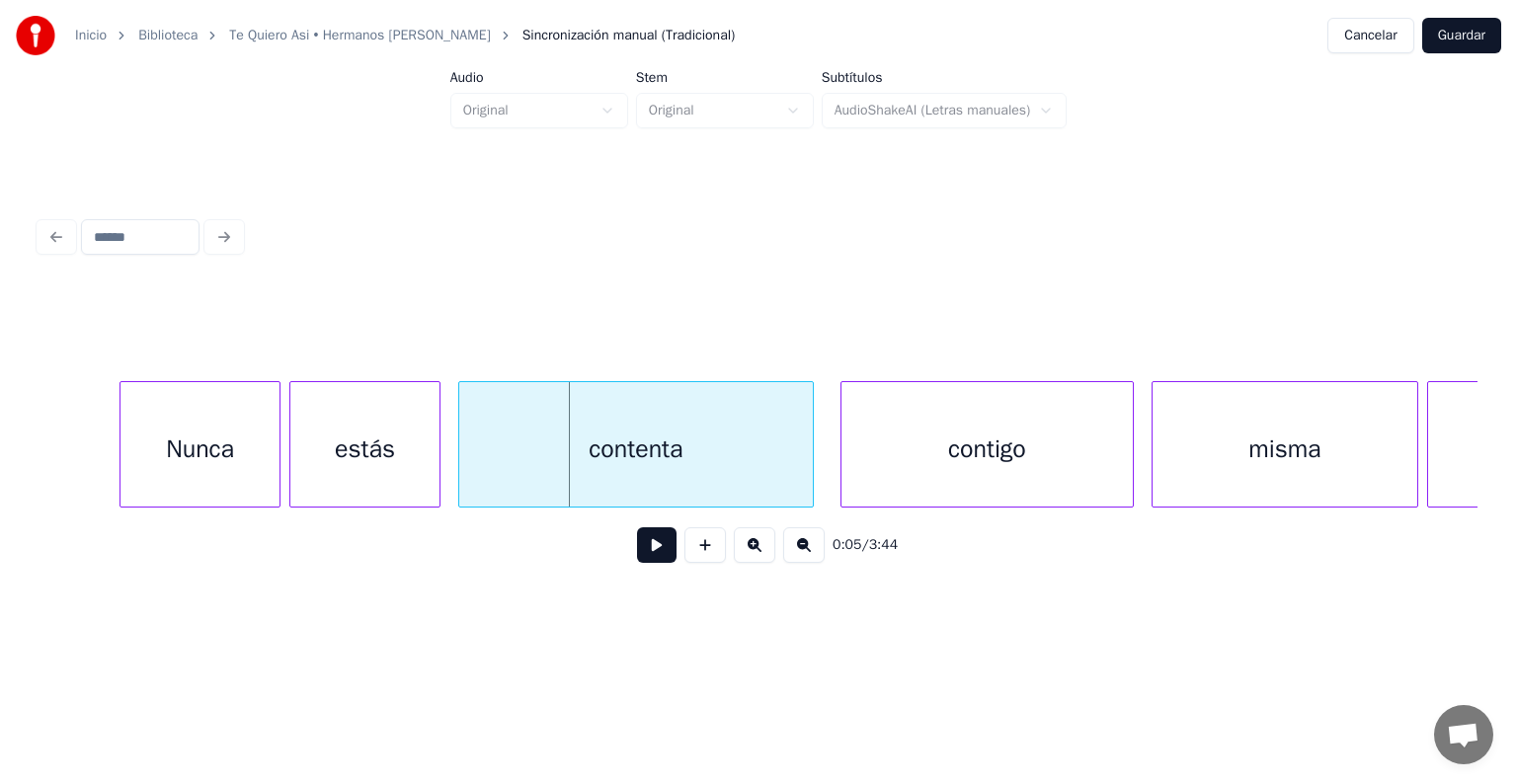 click at bounding box center [123, 444] 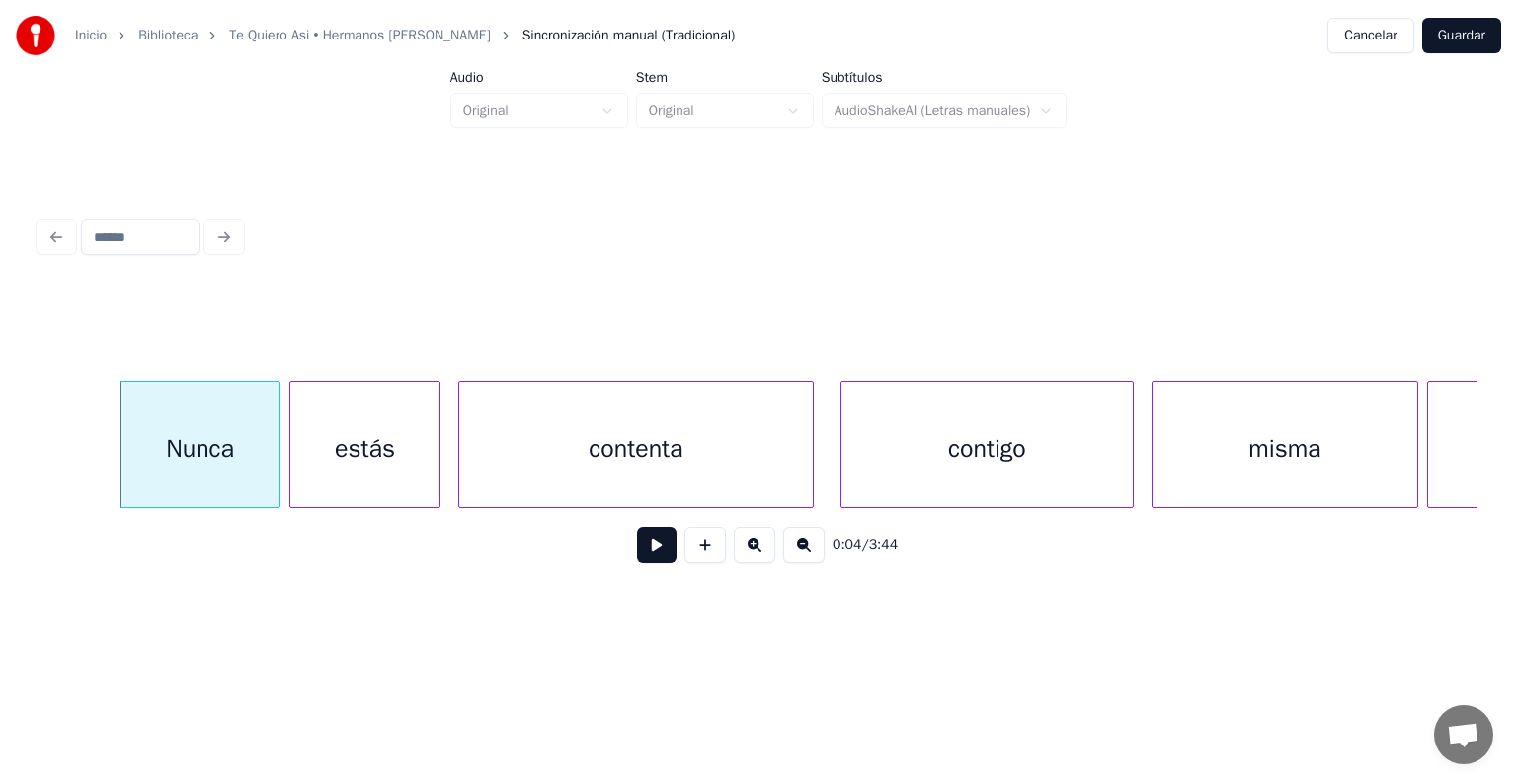 click at bounding box center [657, 545] 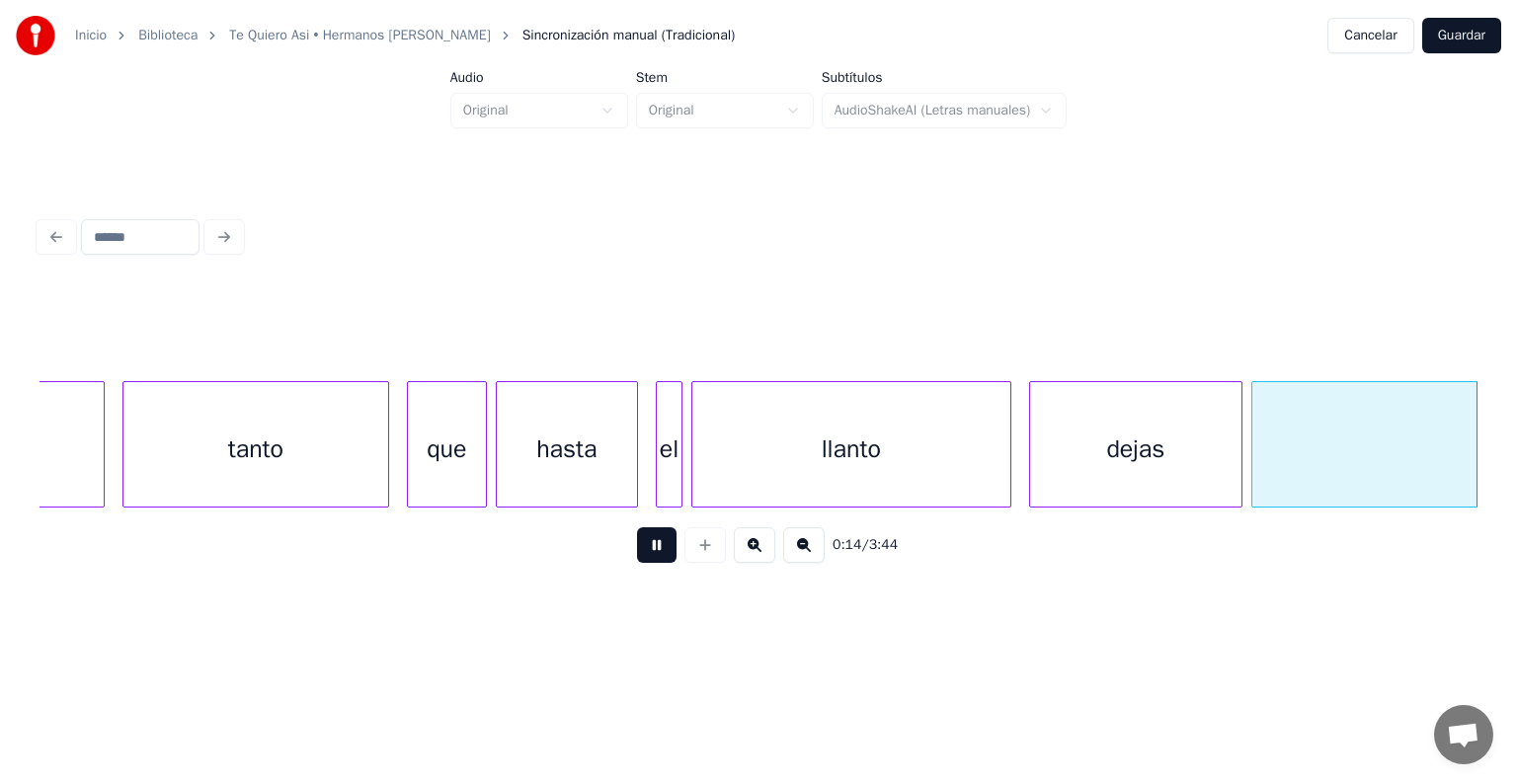 scroll, scrollTop: 0, scrollLeft: 6424, axis: horizontal 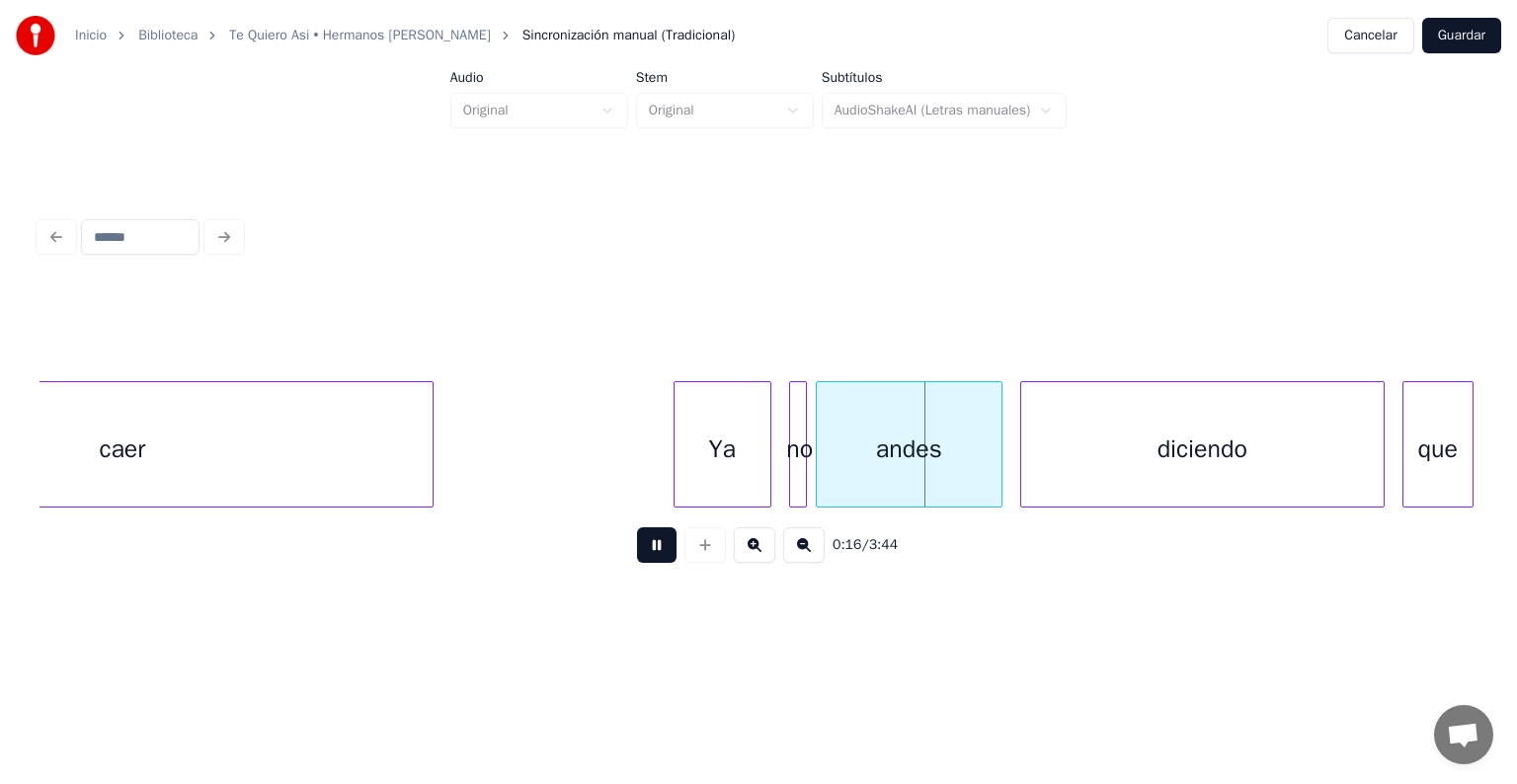 click at bounding box center (804, 545) 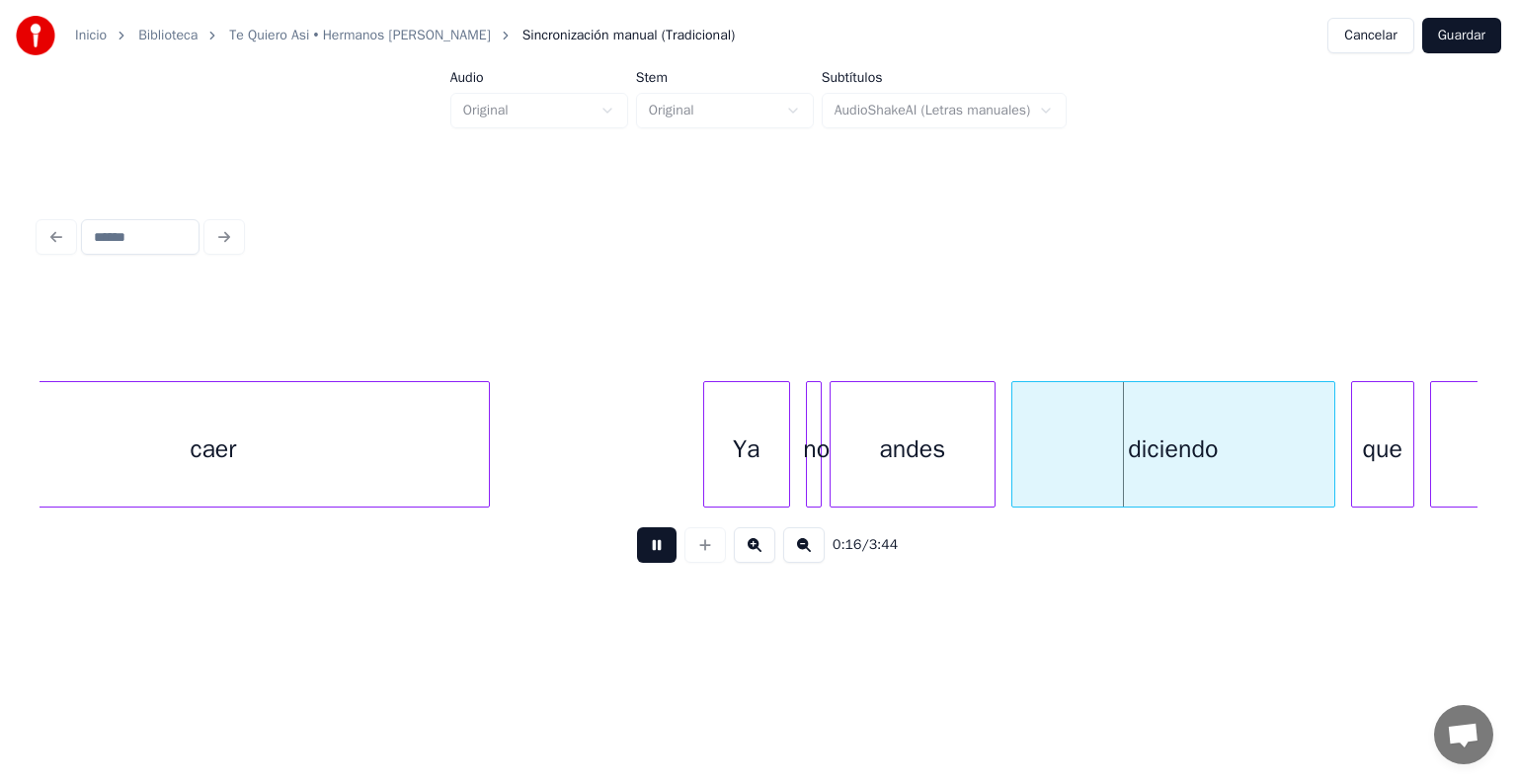 click at bounding box center (804, 545) 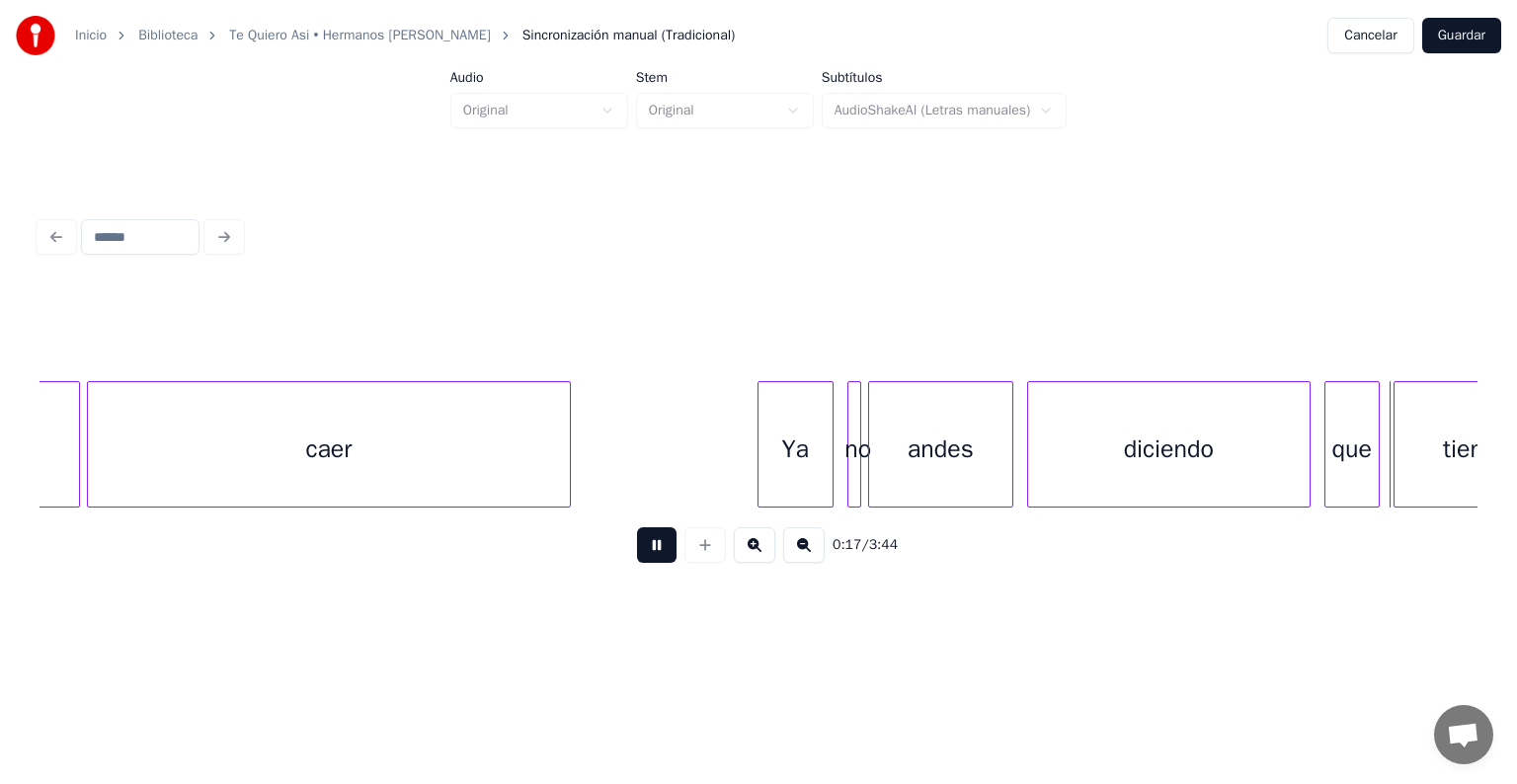 click at bounding box center (804, 545) 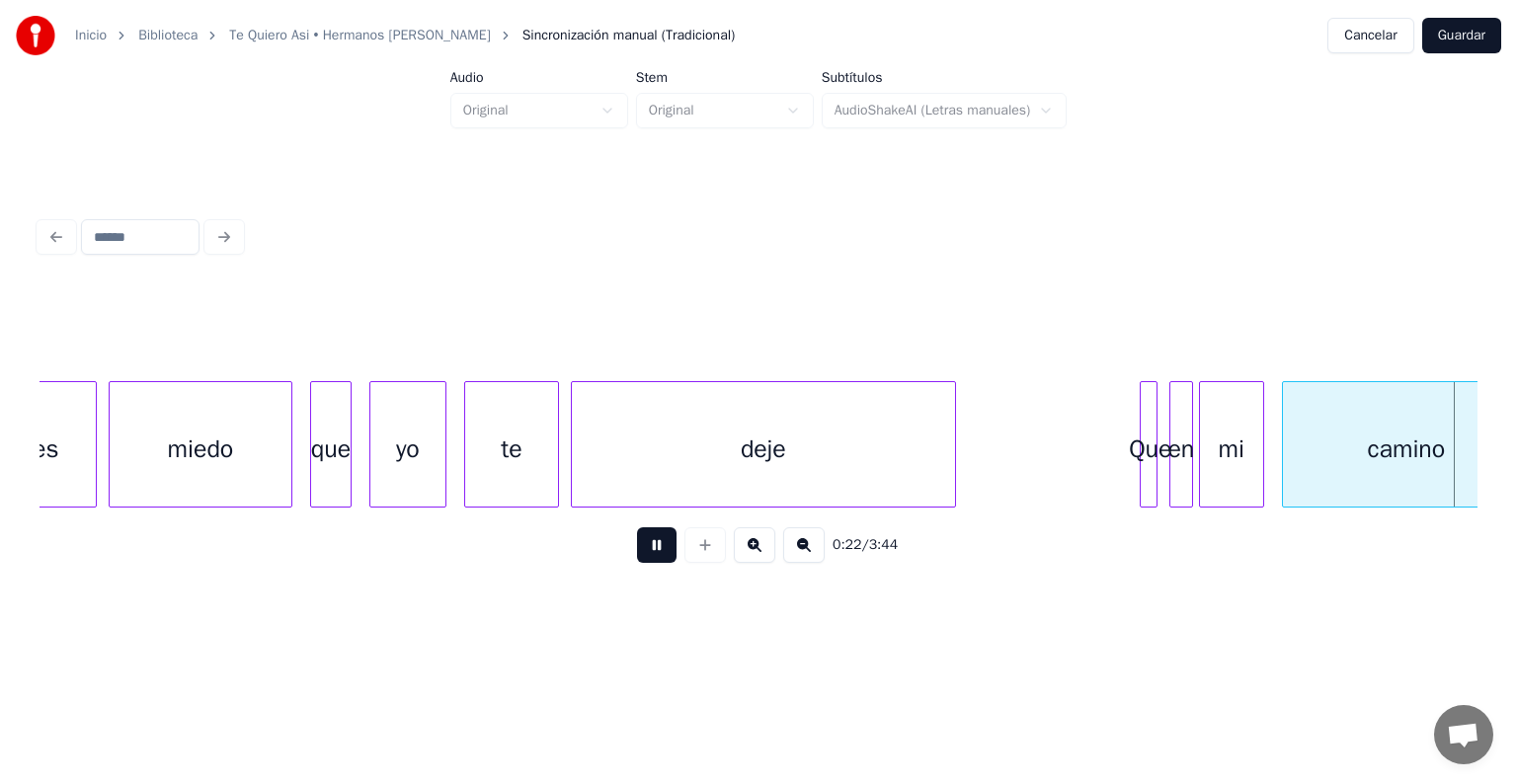 scroll, scrollTop: 0, scrollLeft: 6774, axis: horizontal 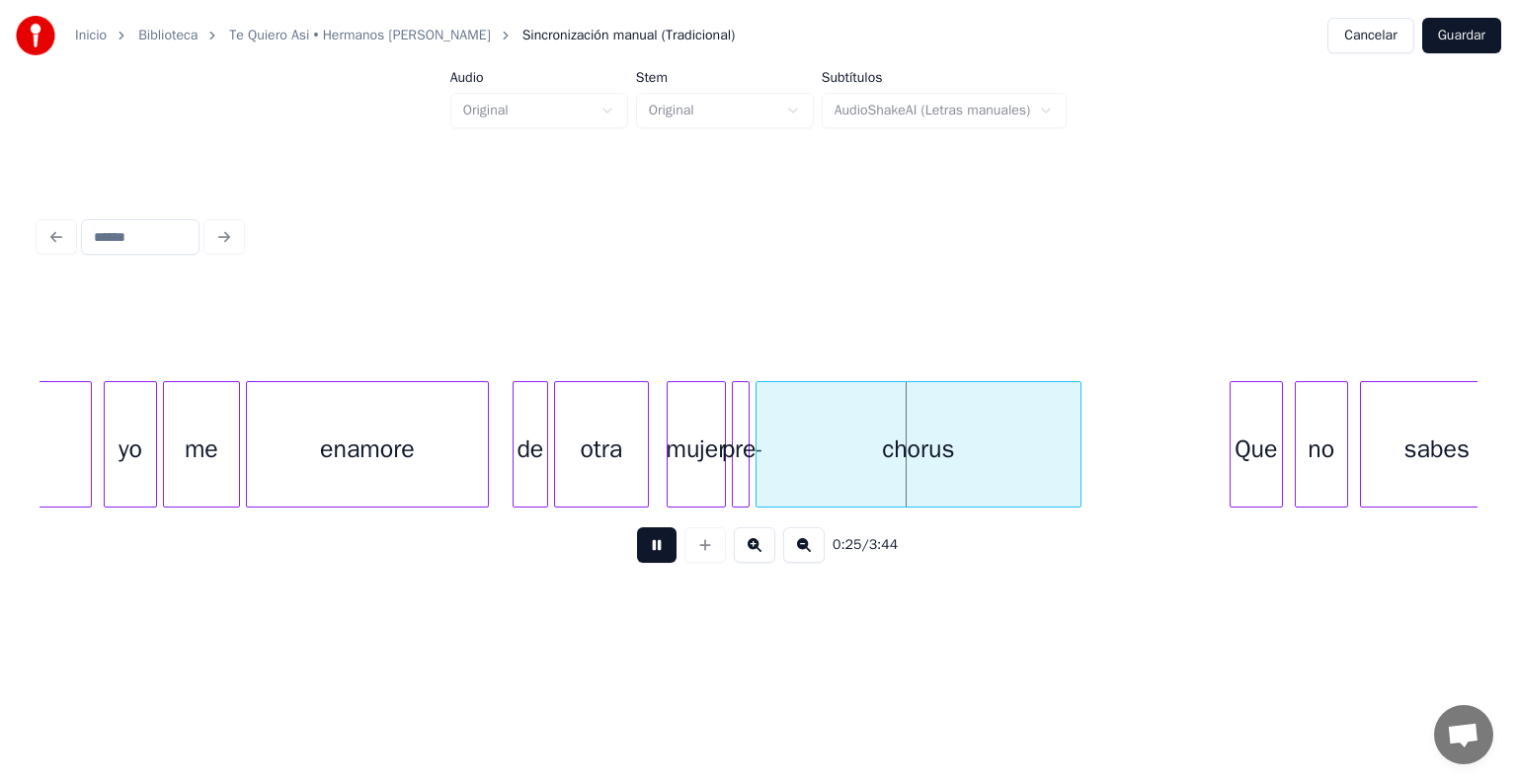 click at bounding box center (657, 545) 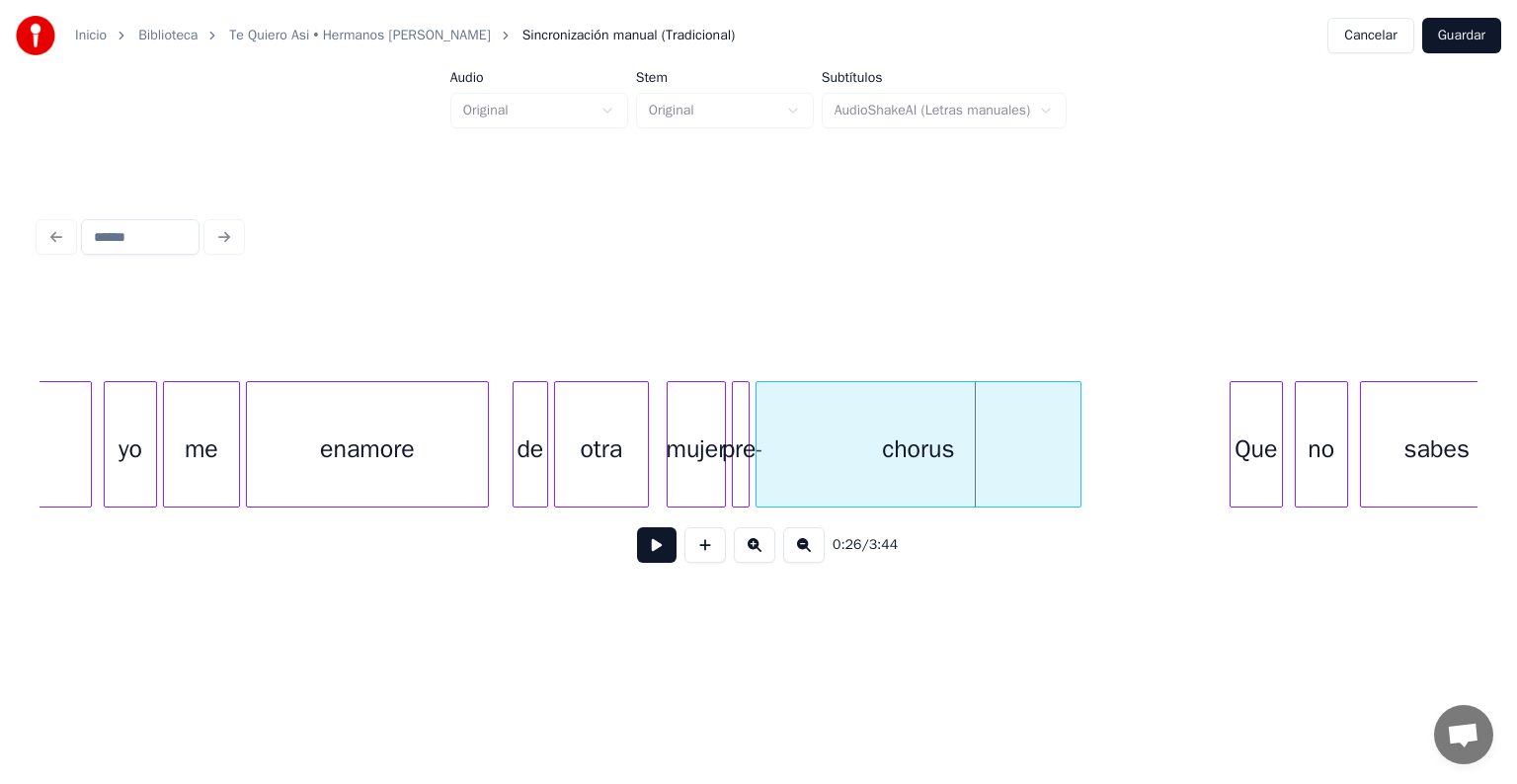 click on "chorus" at bounding box center (918, 449) 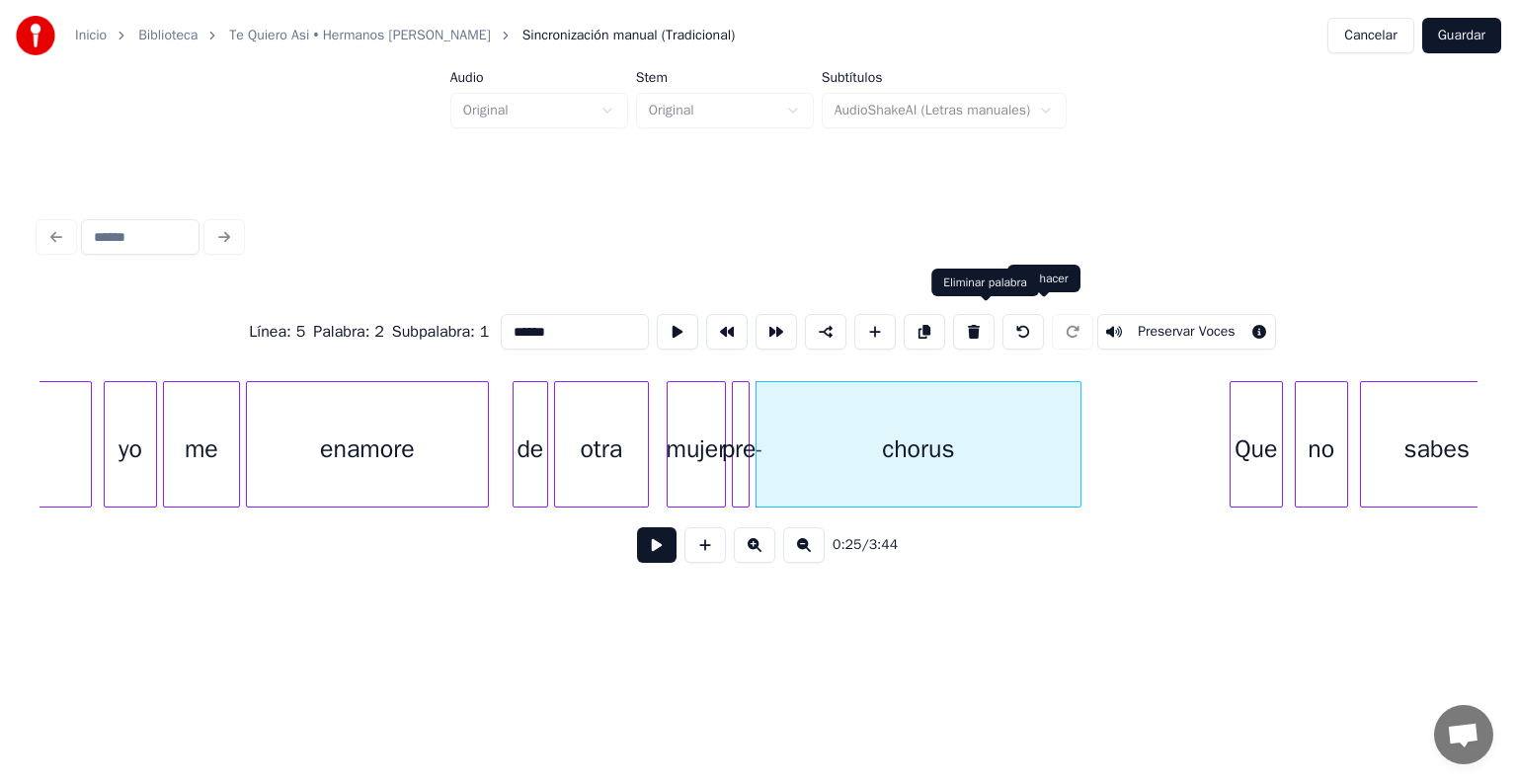 click at bounding box center (974, 332) 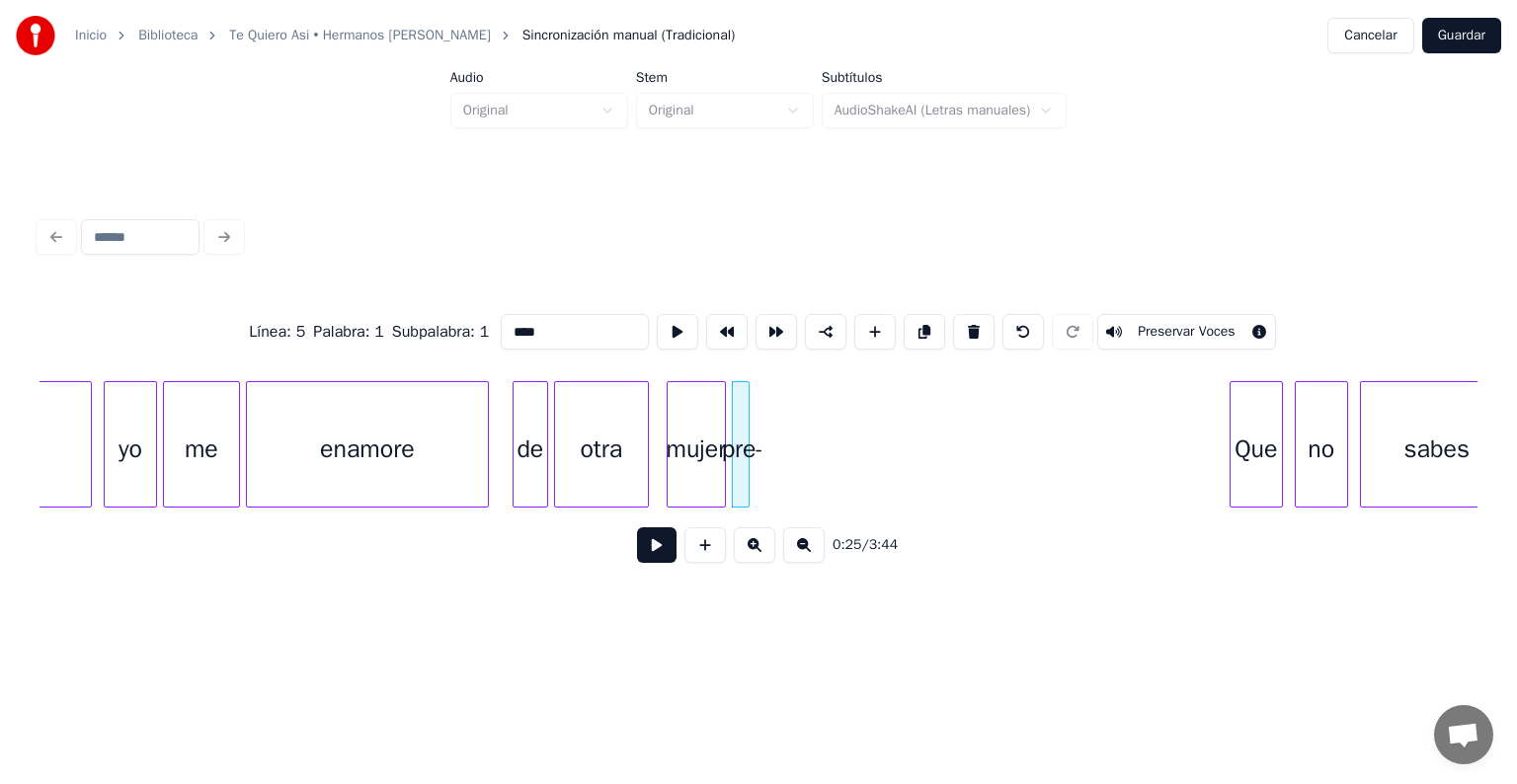 click on "pre-" at bounding box center [741, 444] 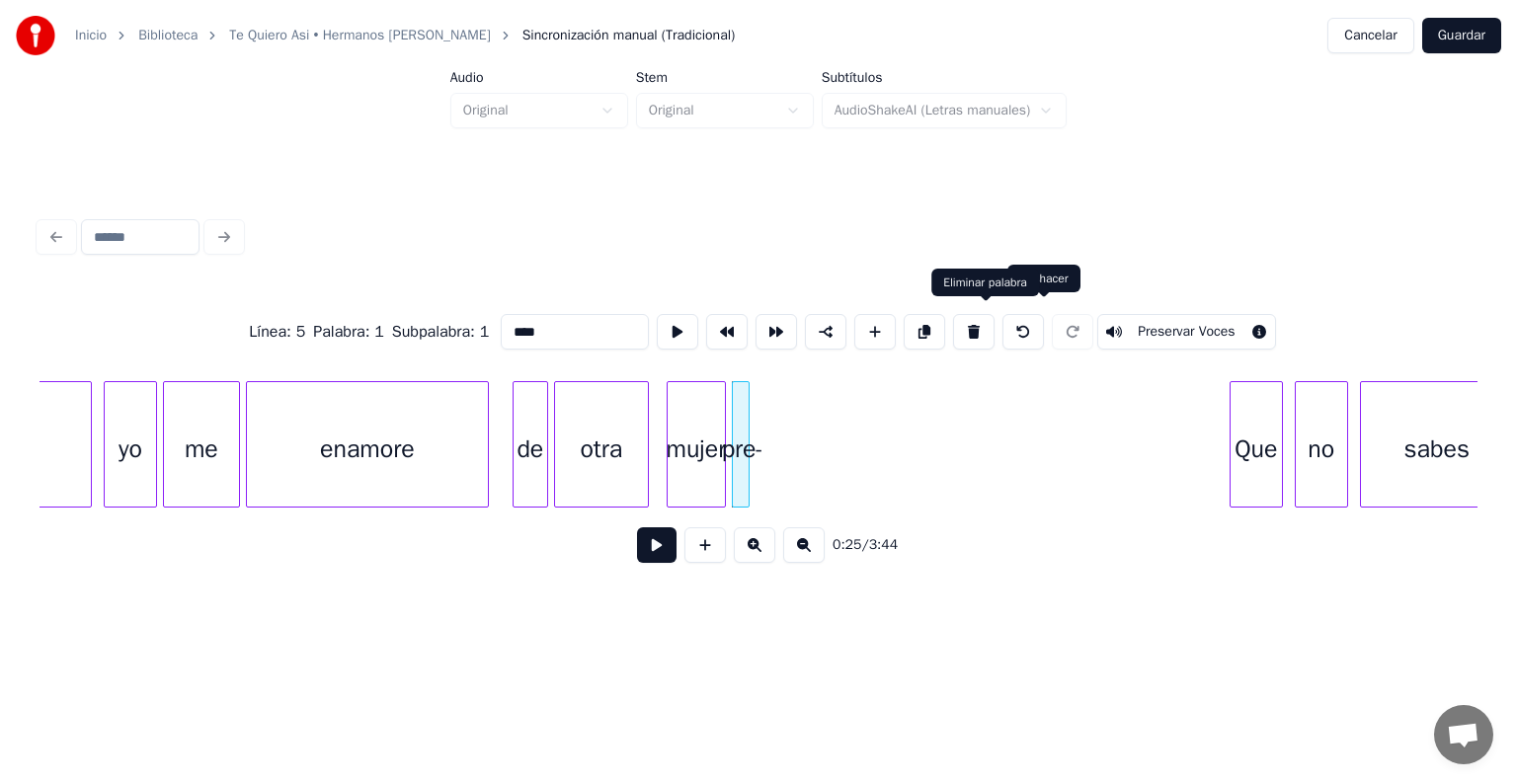 click at bounding box center (974, 332) 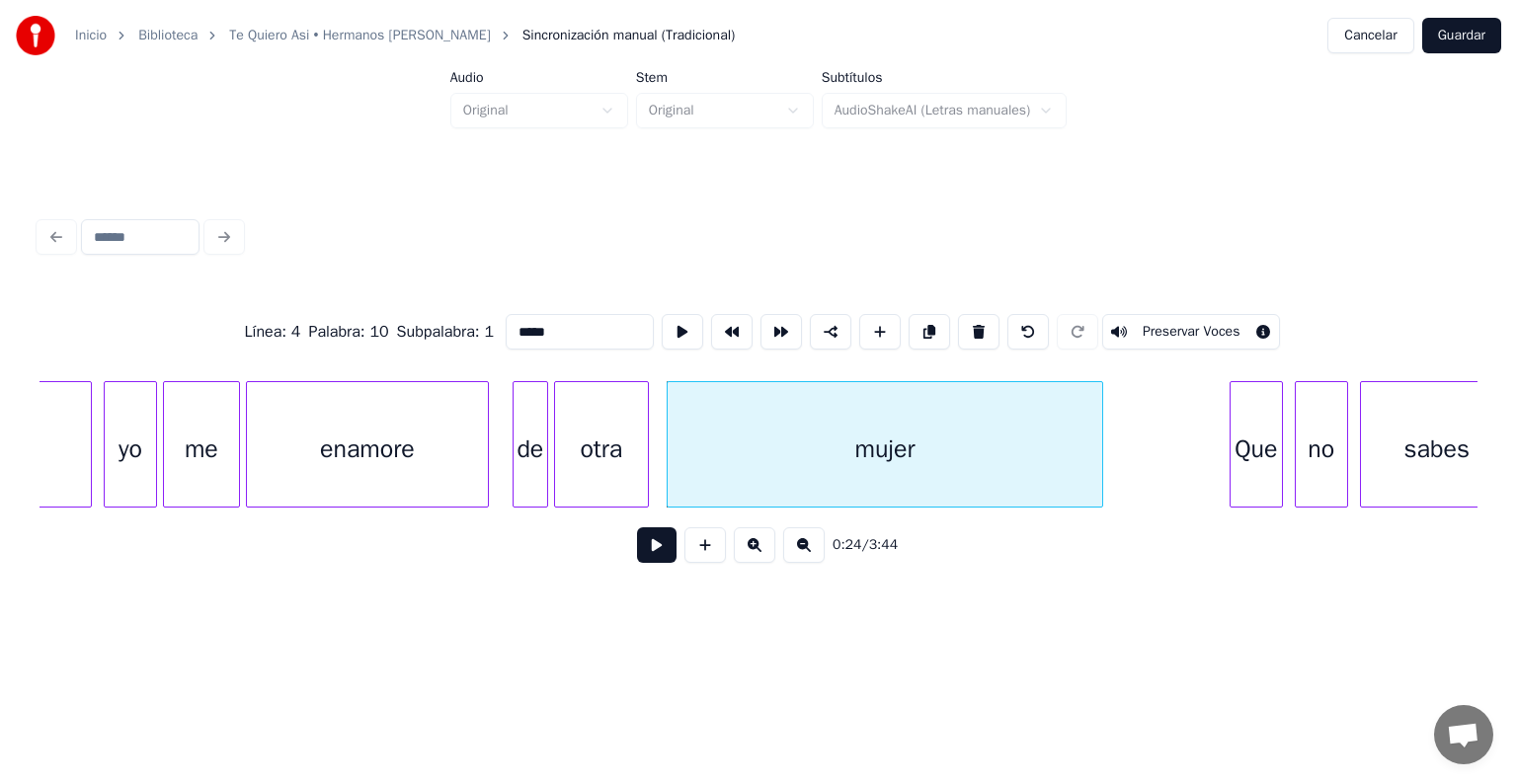 click at bounding box center [1099, 444] 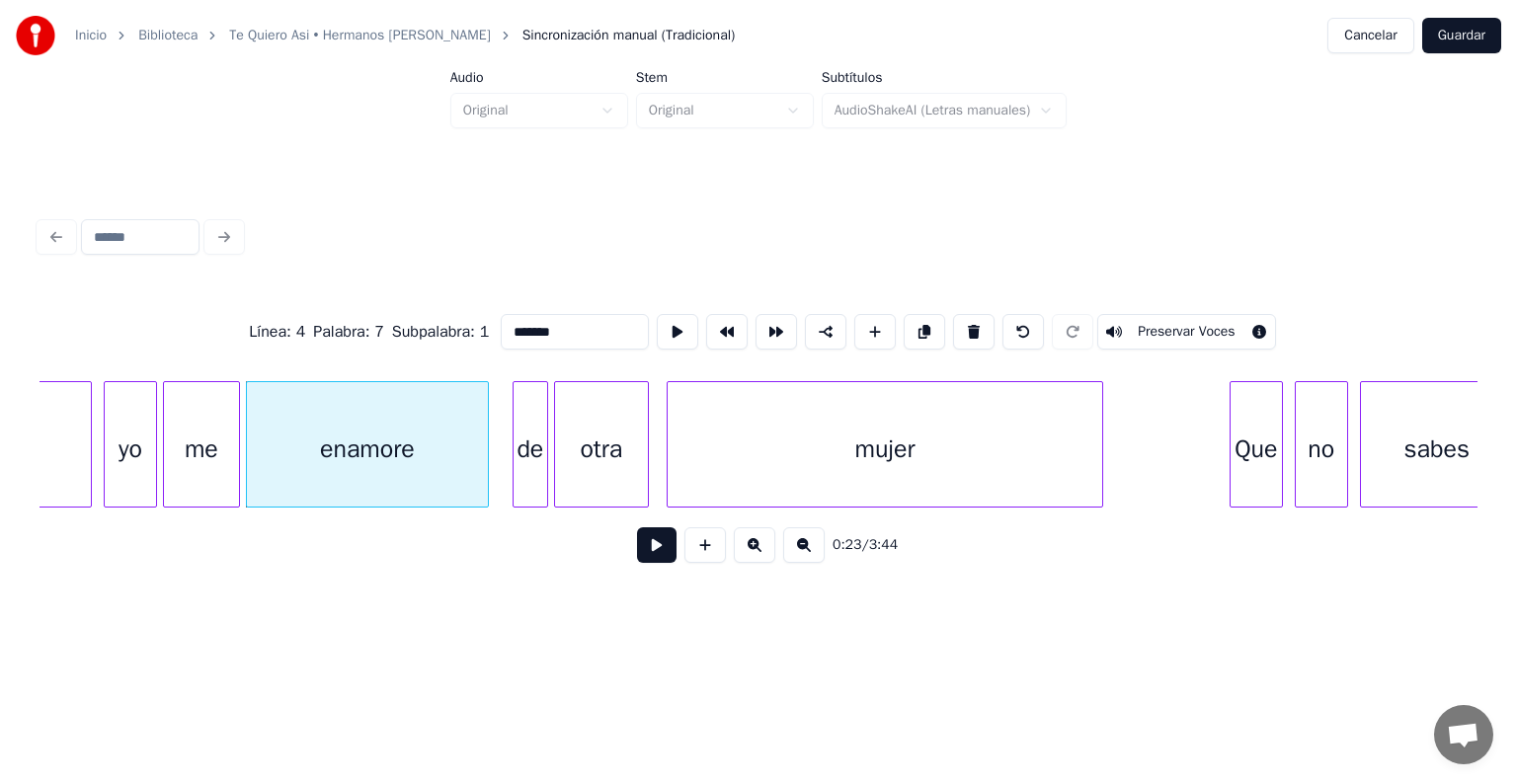 click at bounding box center [657, 545] 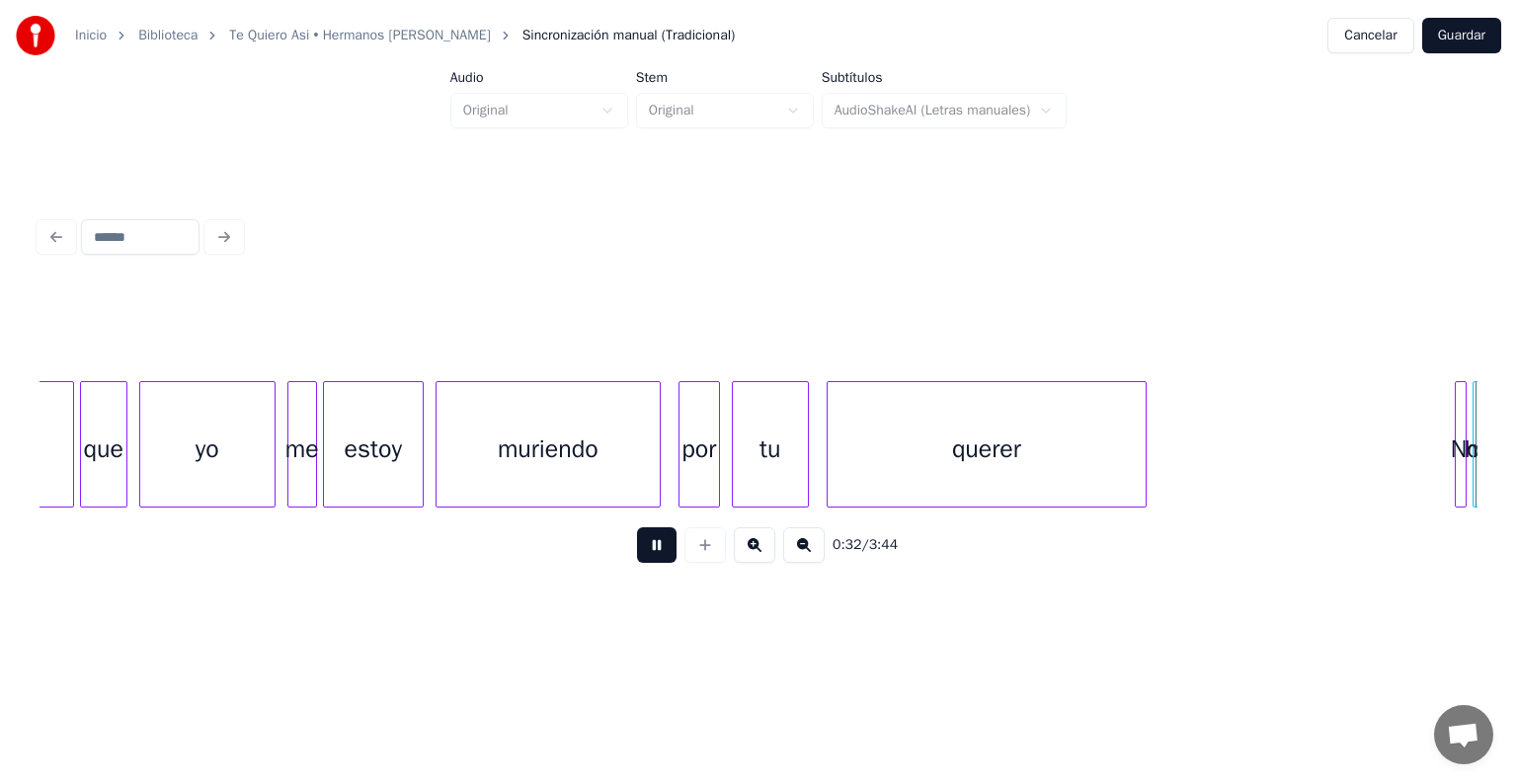 scroll, scrollTop: 0, scrollLeft: 9655, axis: horizontal 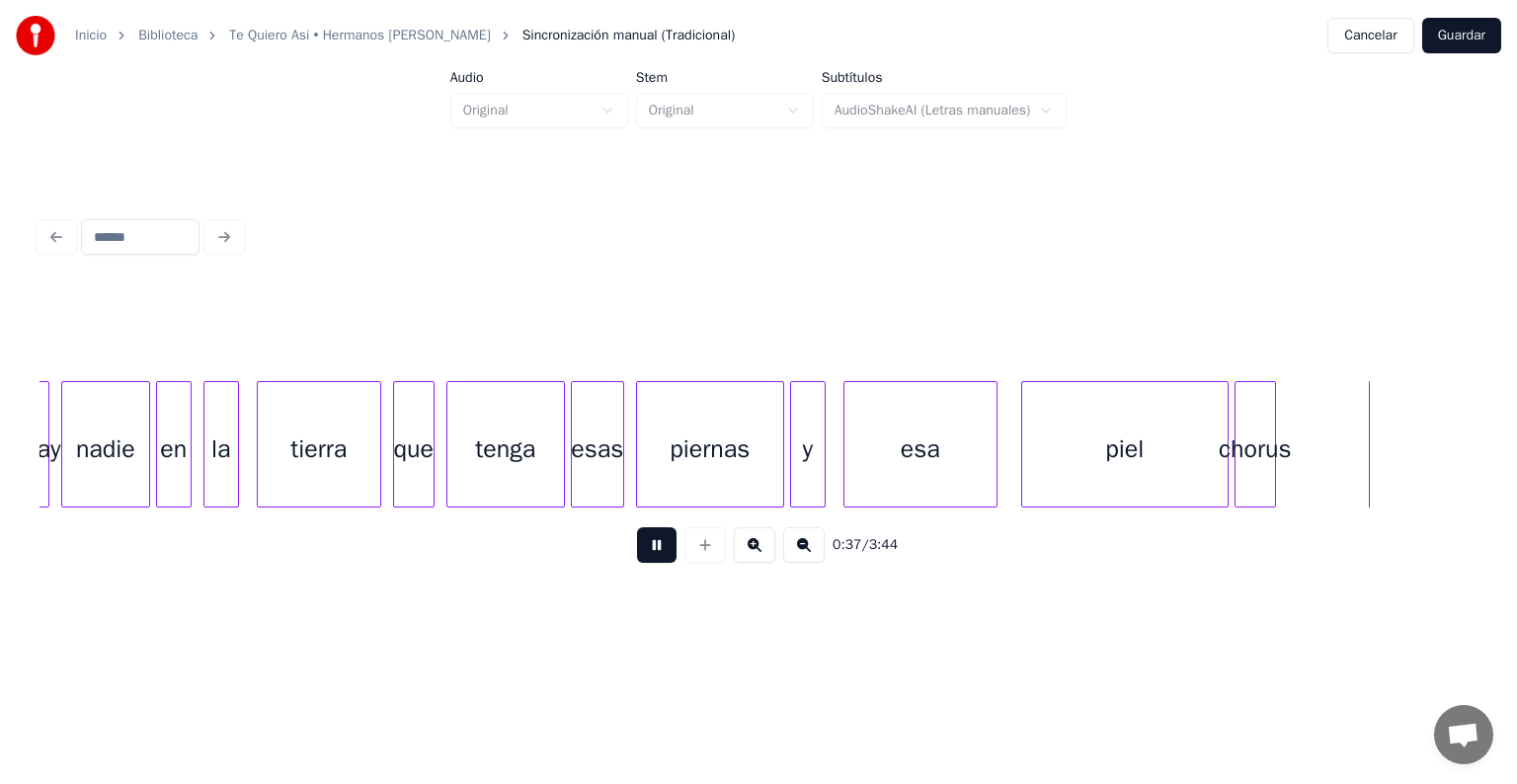 click at bounding box center [657, 545] 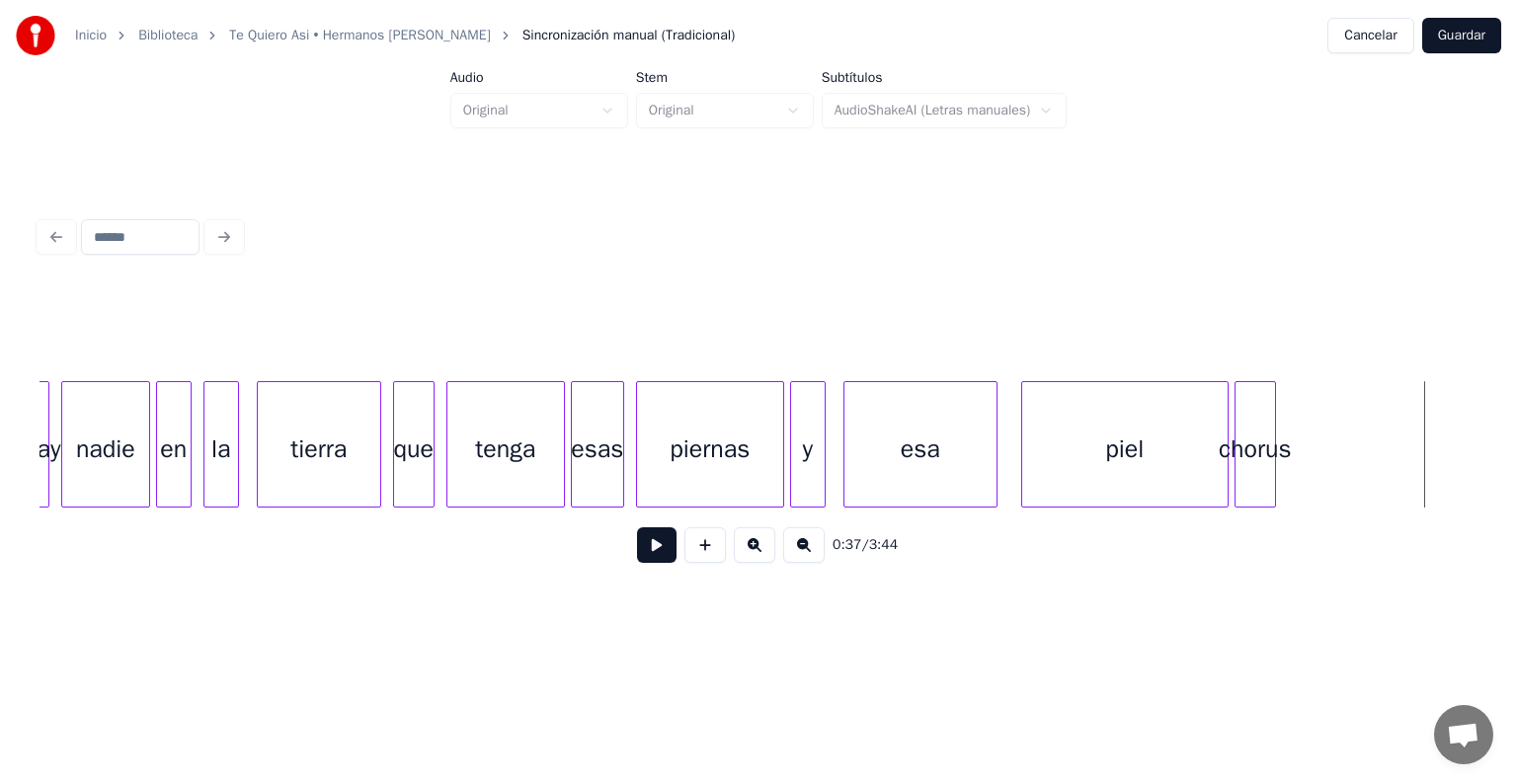 click on "chorus" at bounding box center [1255, 449] 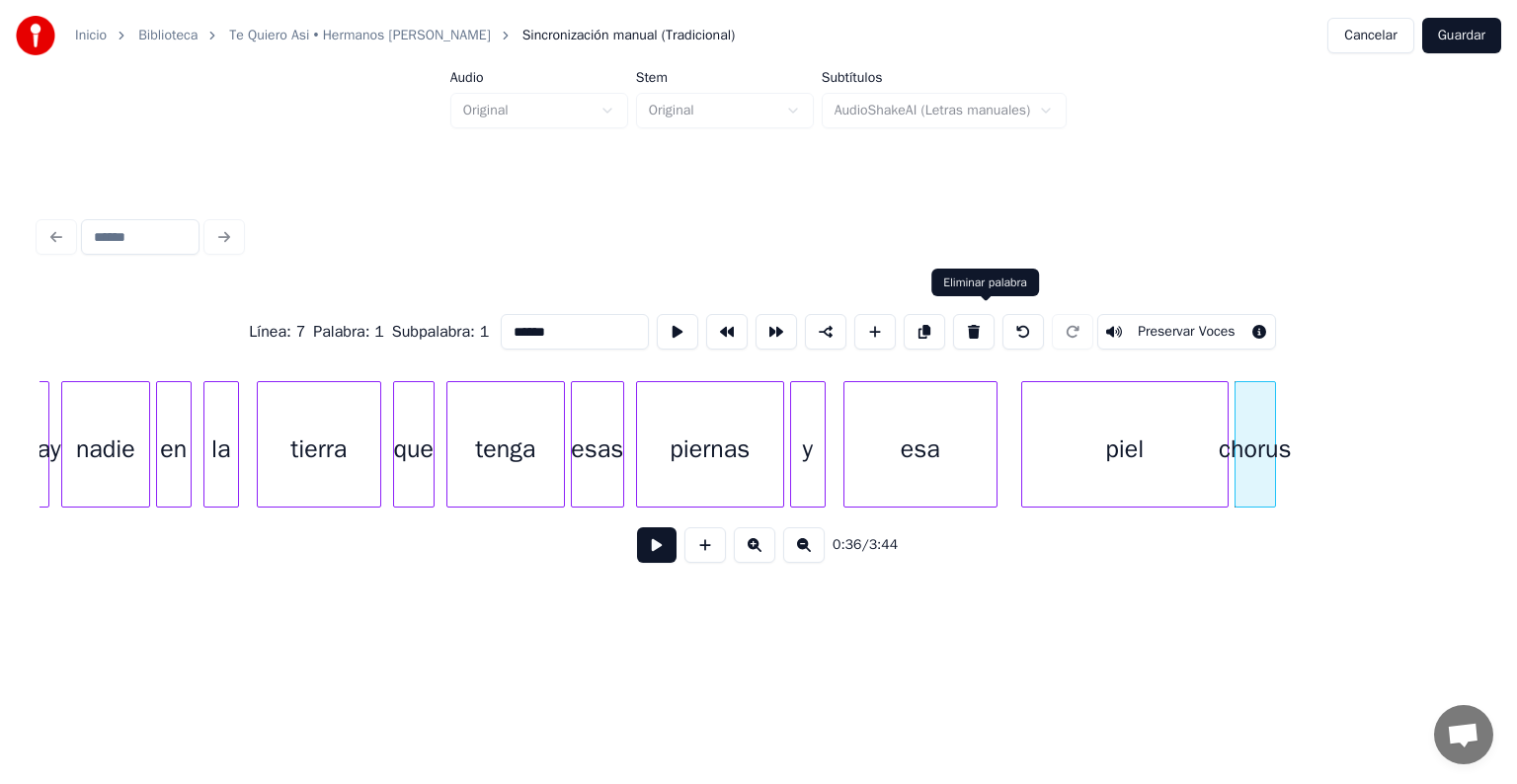 click at bounding box center [974, 332] 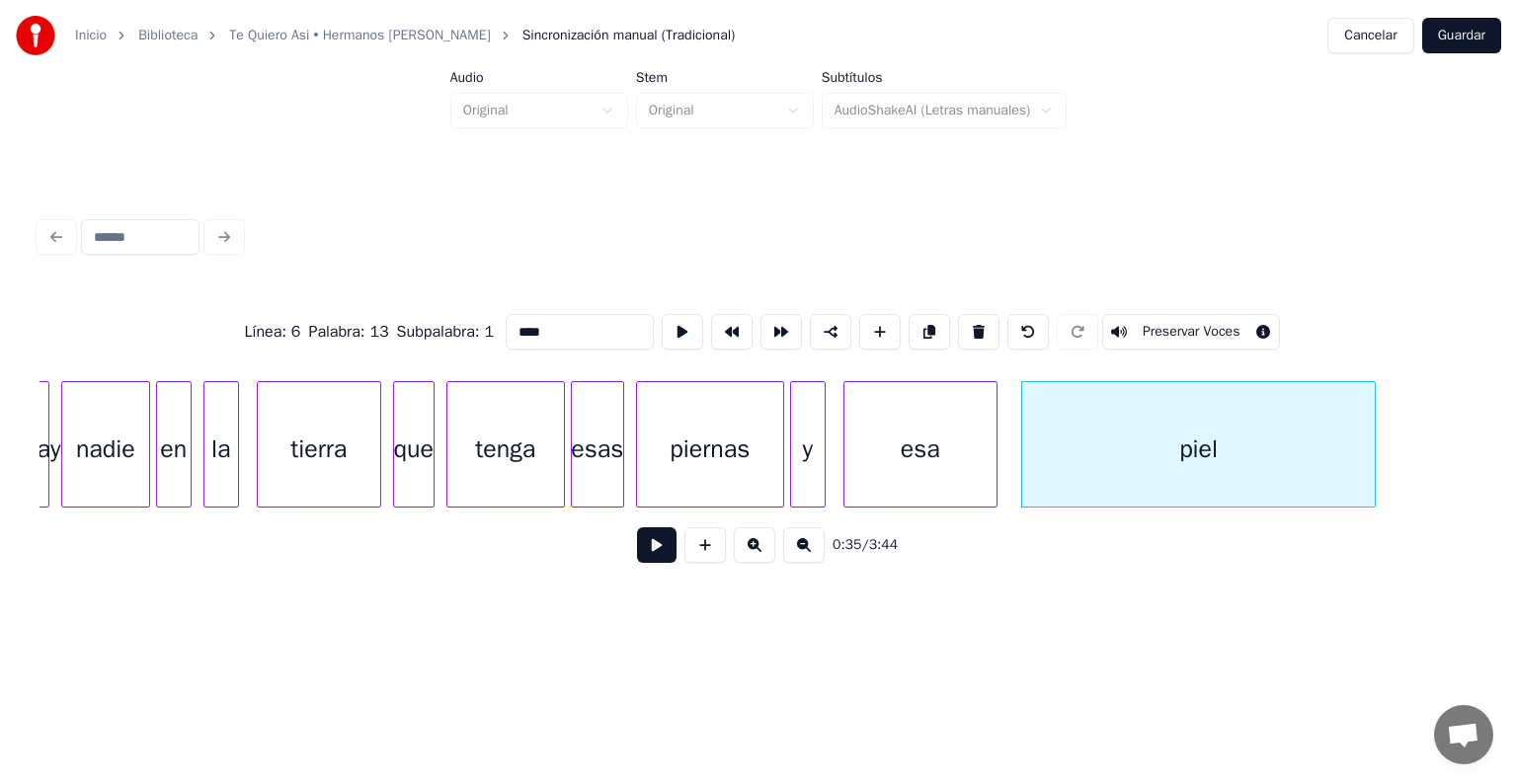 click at bounding box center (1372, 444) 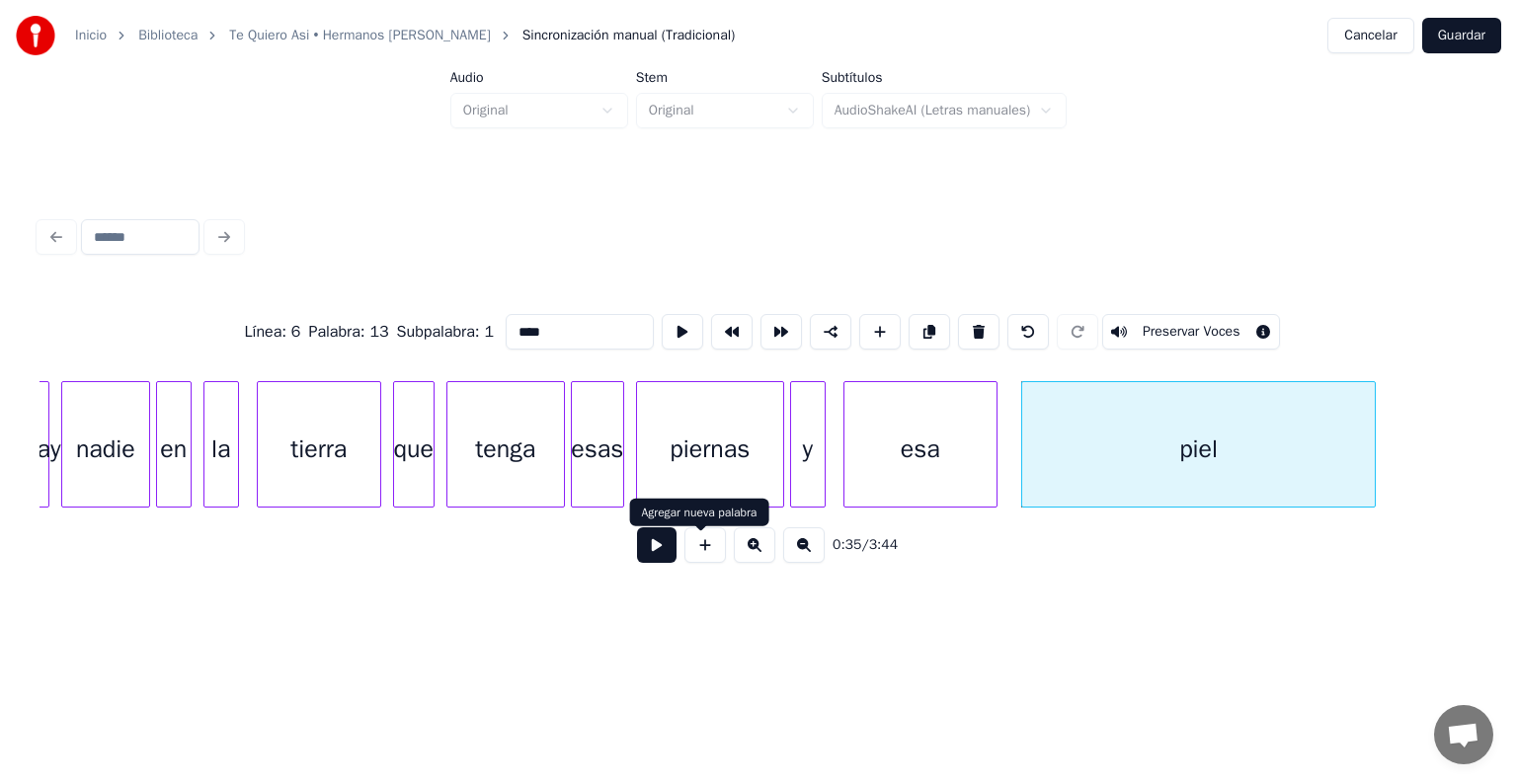 click at bounding box center [657, 545] 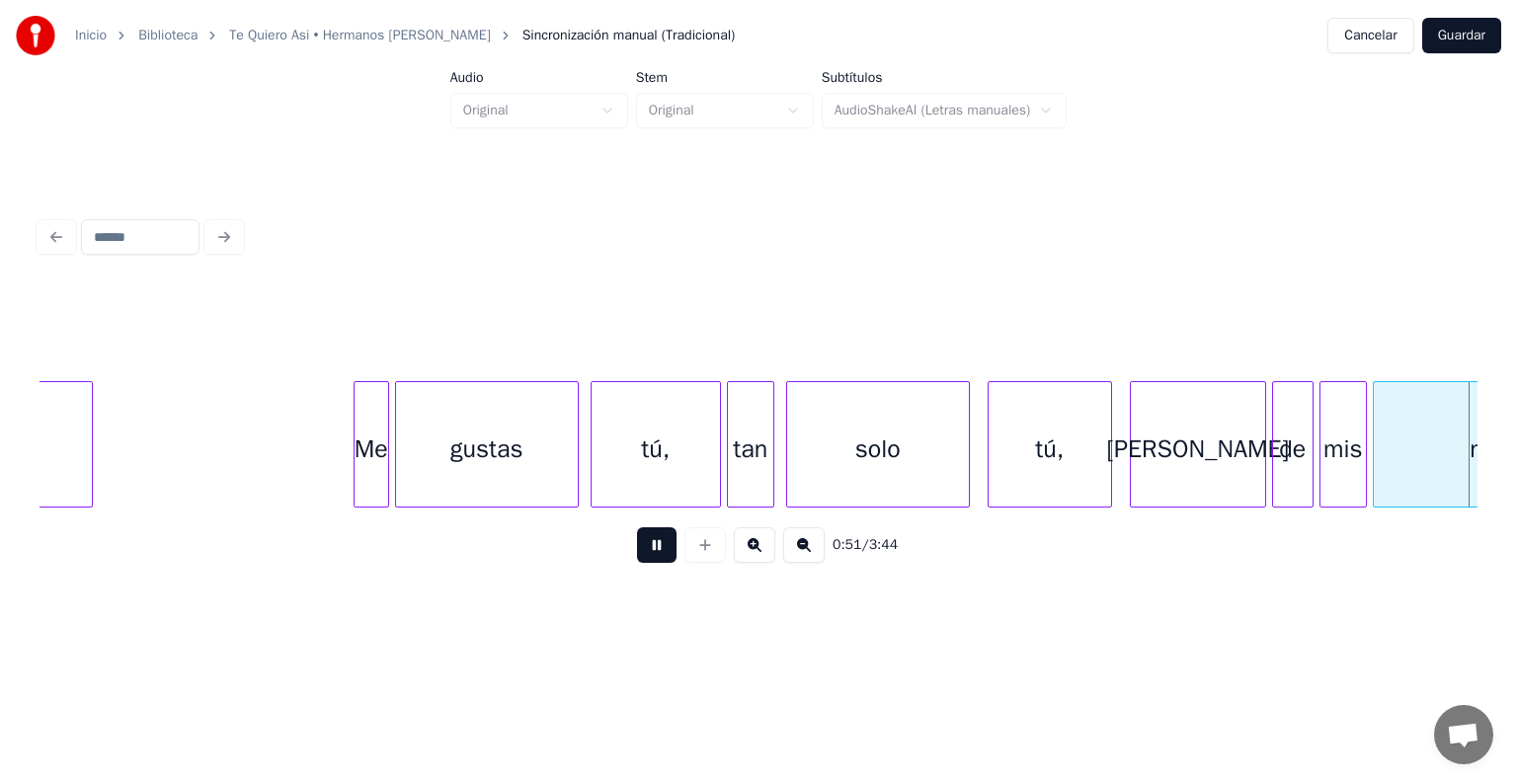 scroll, scrollTop: 0, scrollLeft: 15415, axis: horizontal 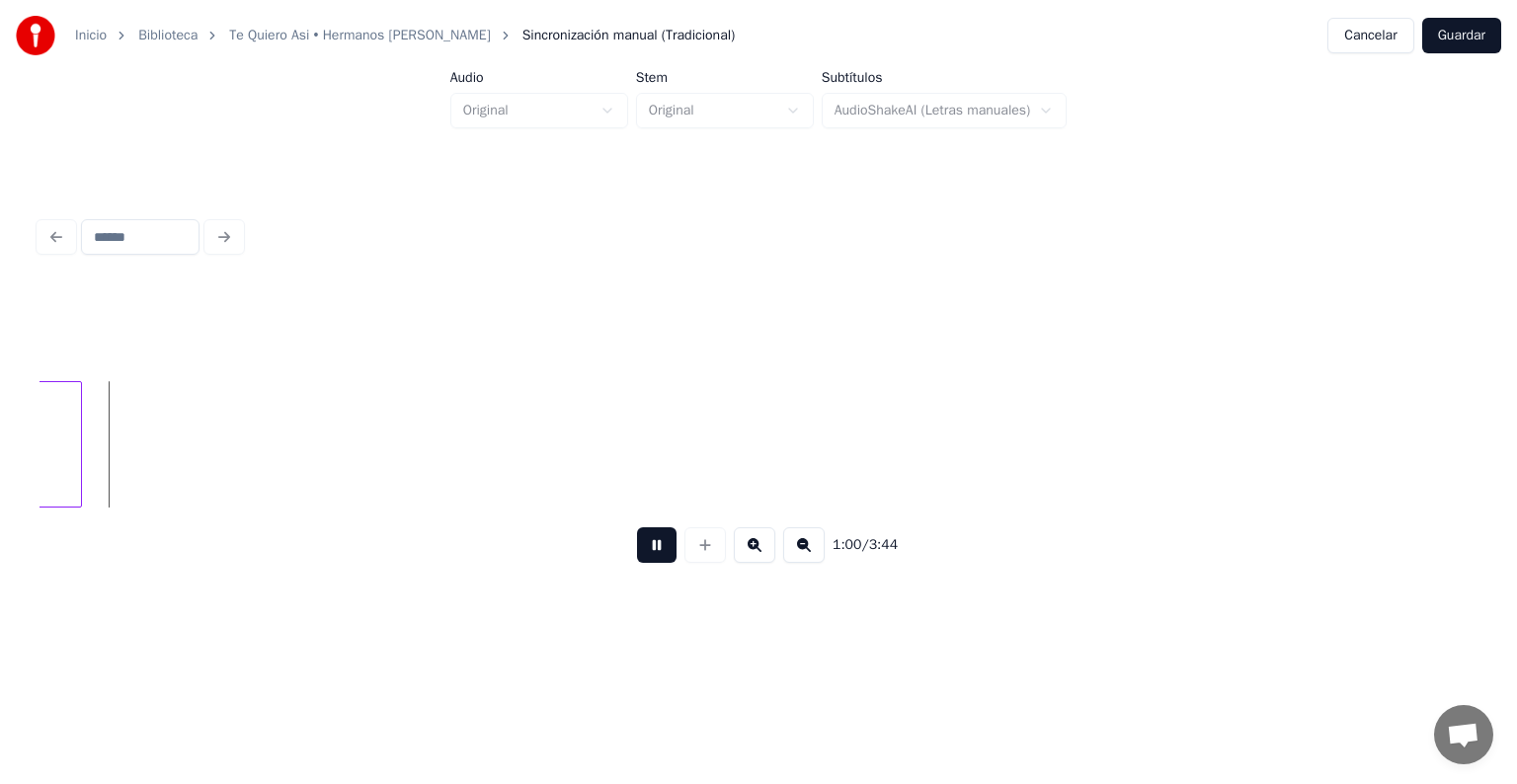 click at bounding box center (657, 545) 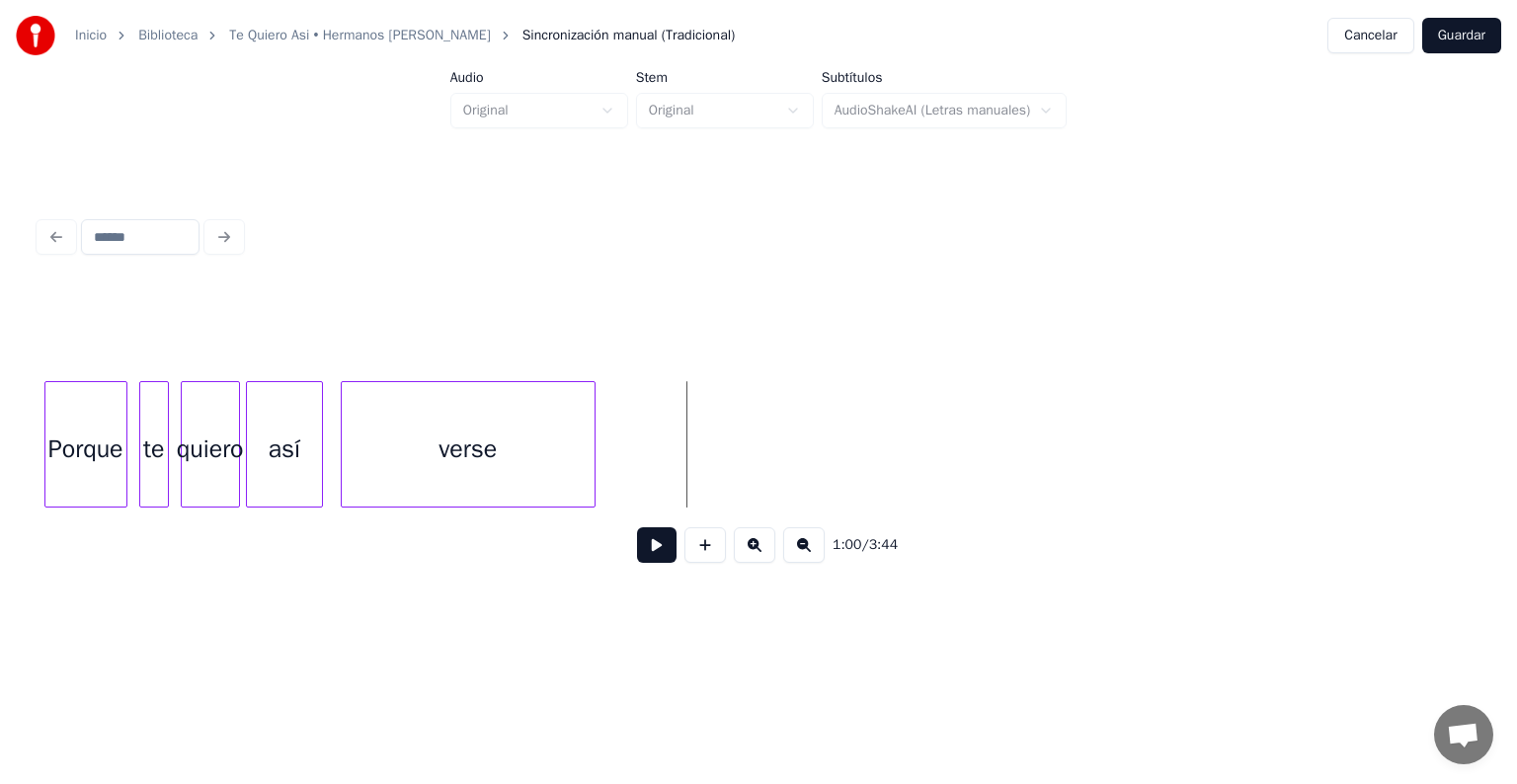 scroll, scrollTop: 0, scrollLeft: 17290, axis: horizontal 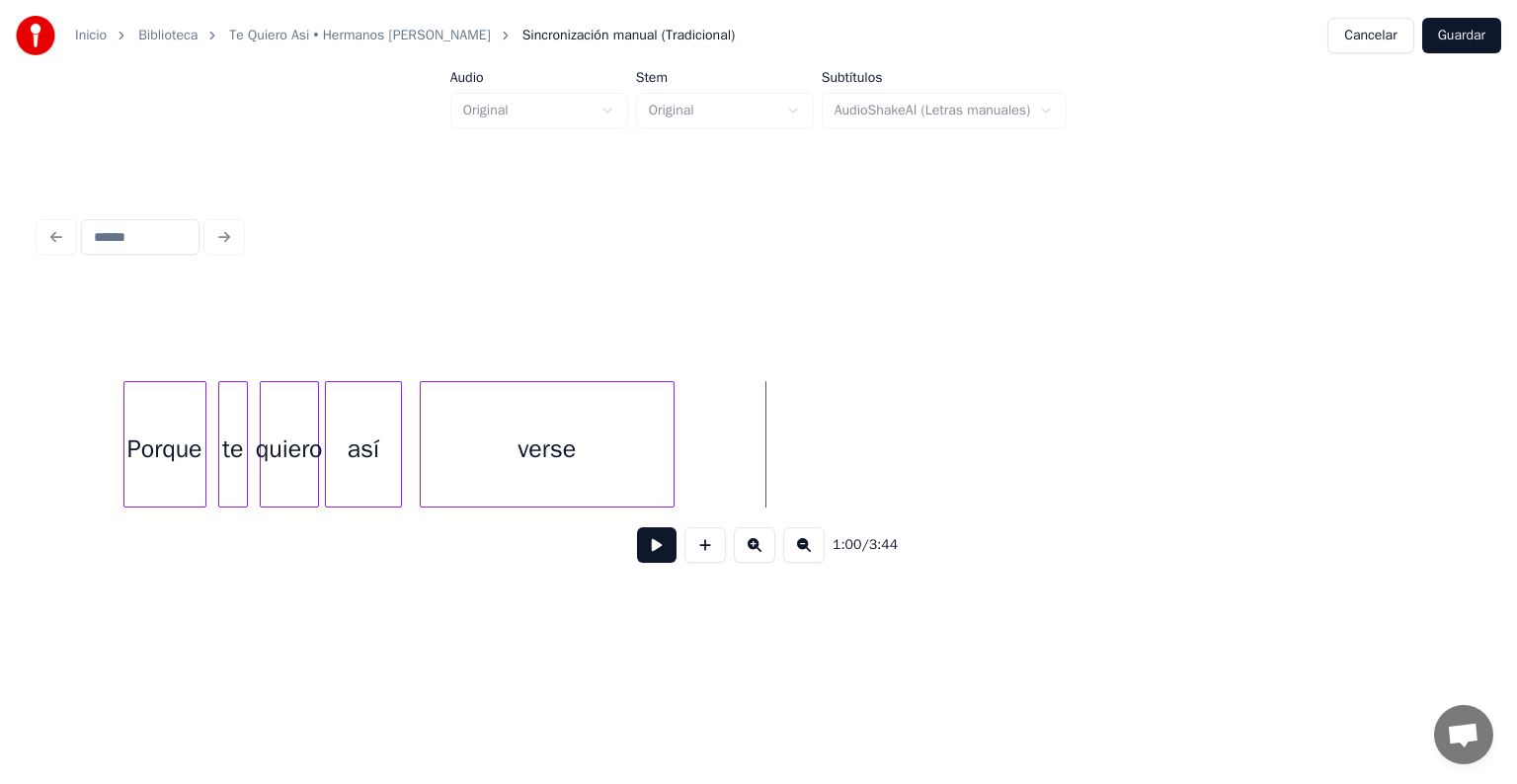click on "verse" at bounding box center (547, 449) 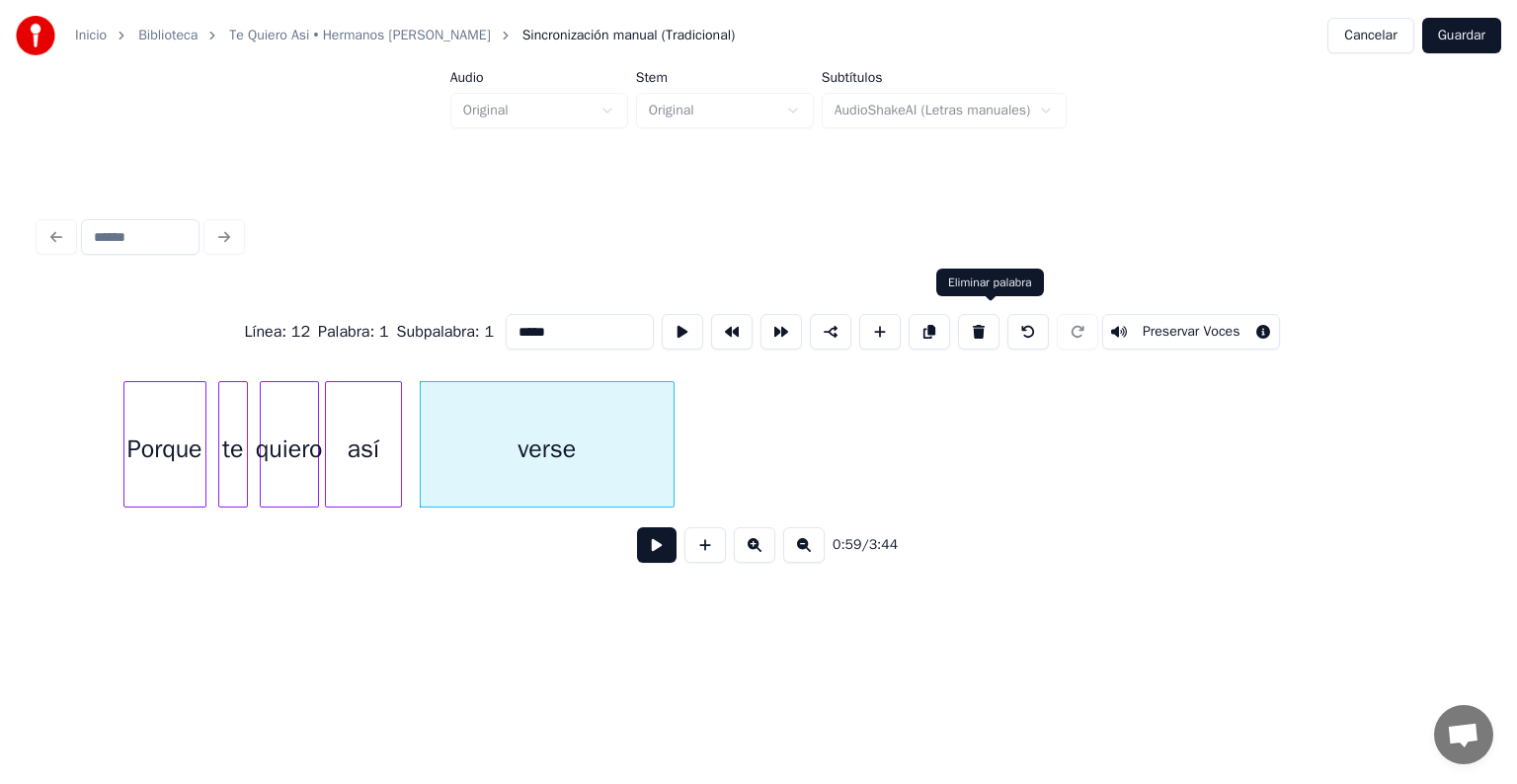 click at bounding box center [979, 332] 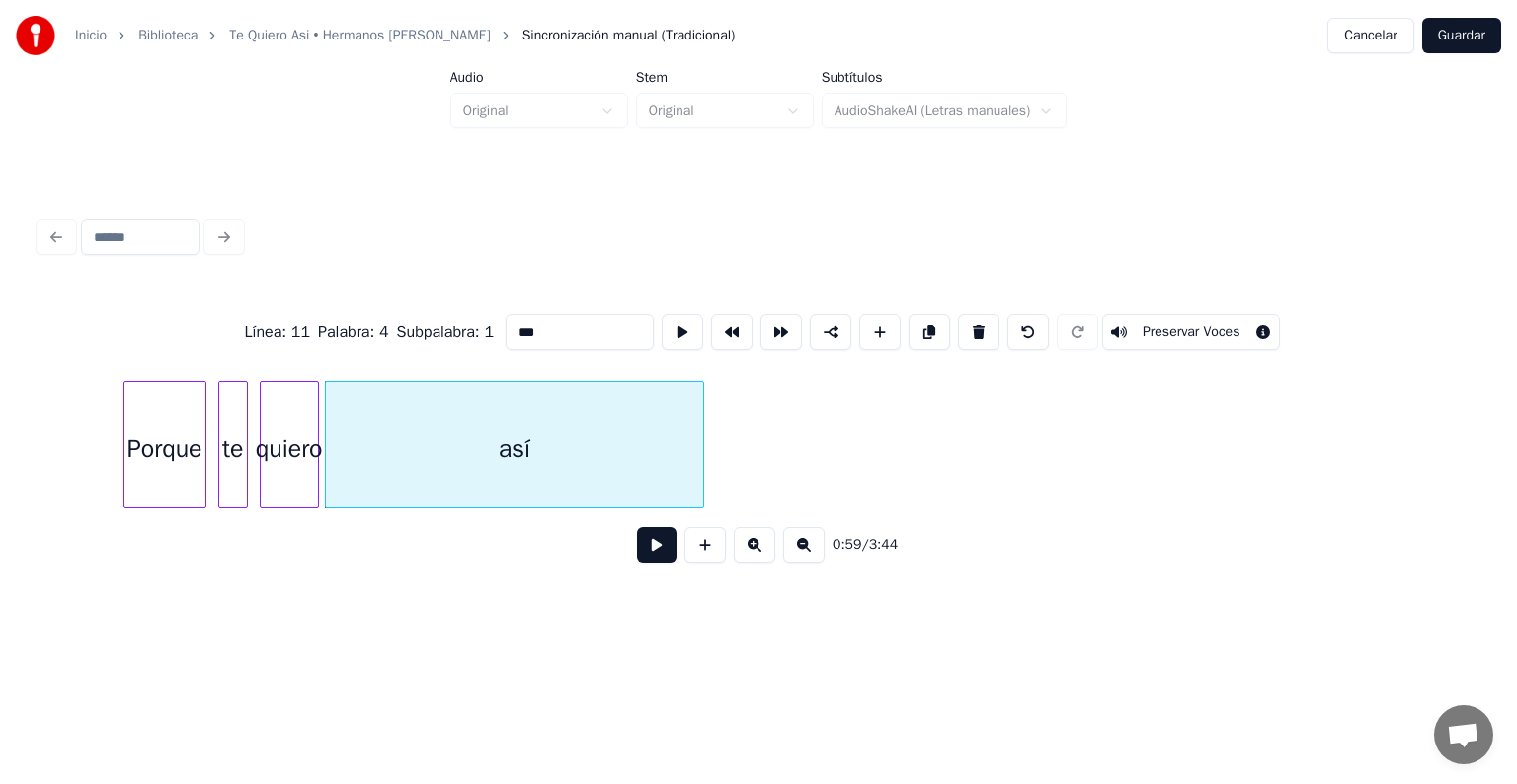 click at bounding box center [700, 444] 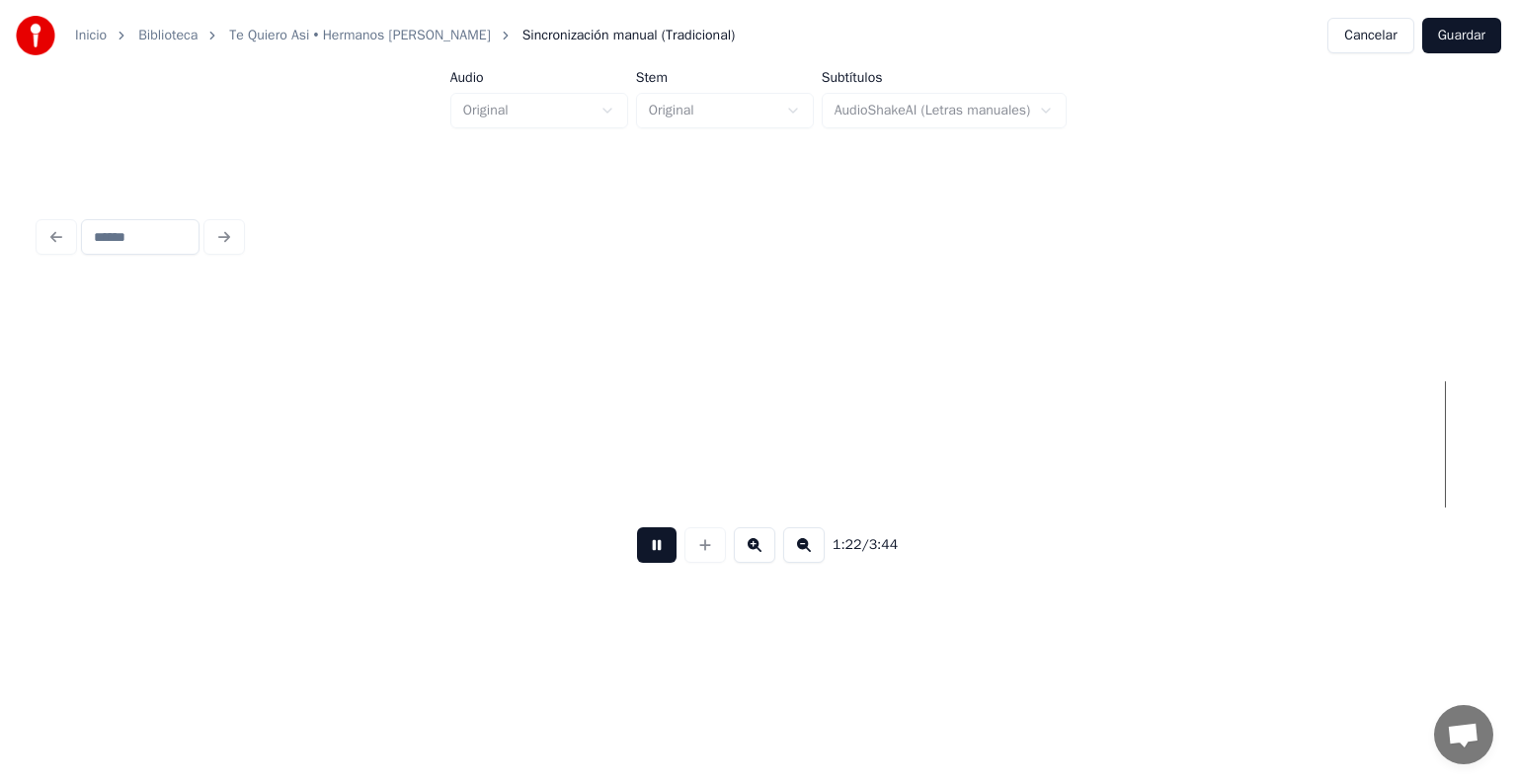 scroll, scrollTop: 0, scrollLeft: 24501, axis: horizontal 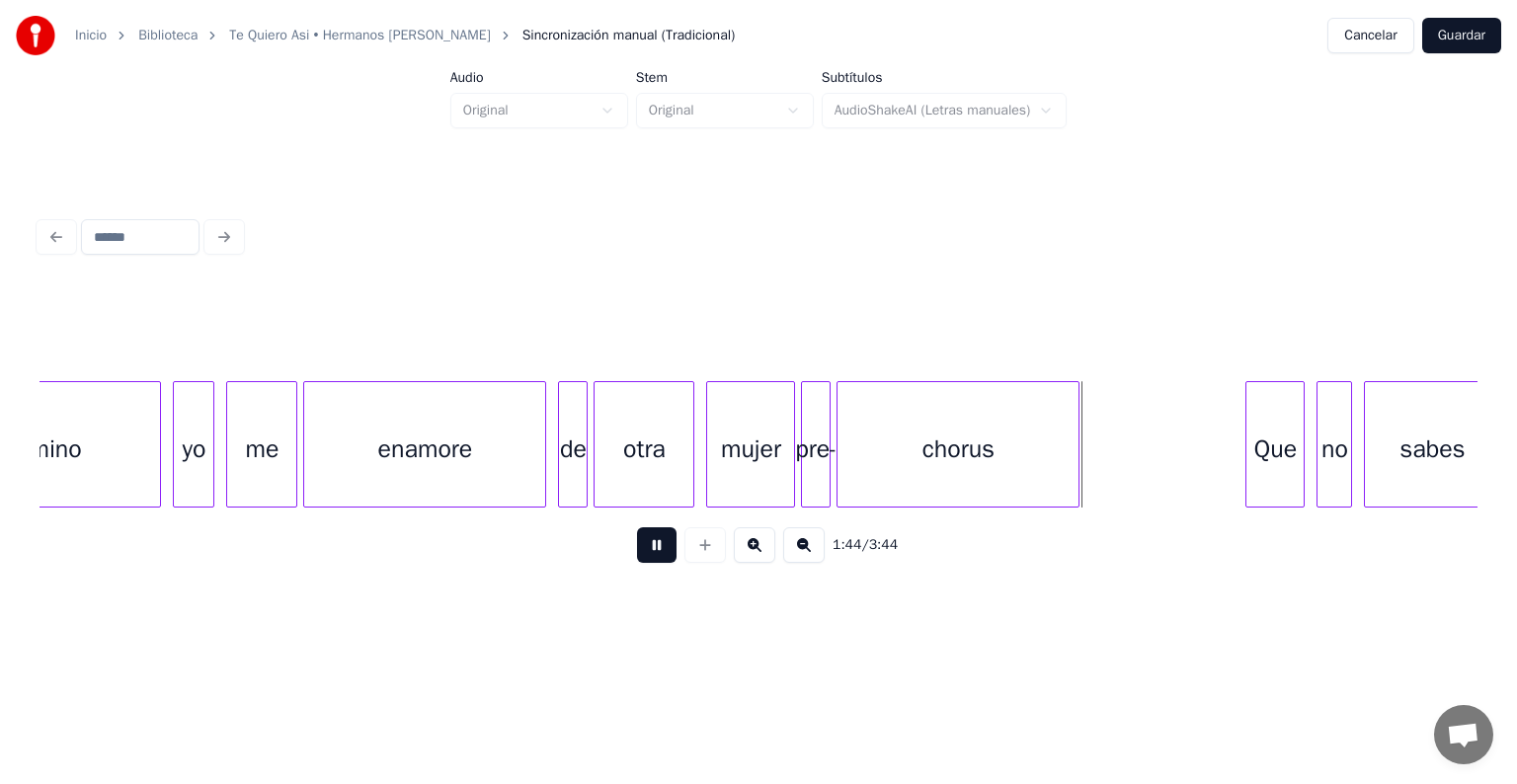 click at bounding box center (657, 545) 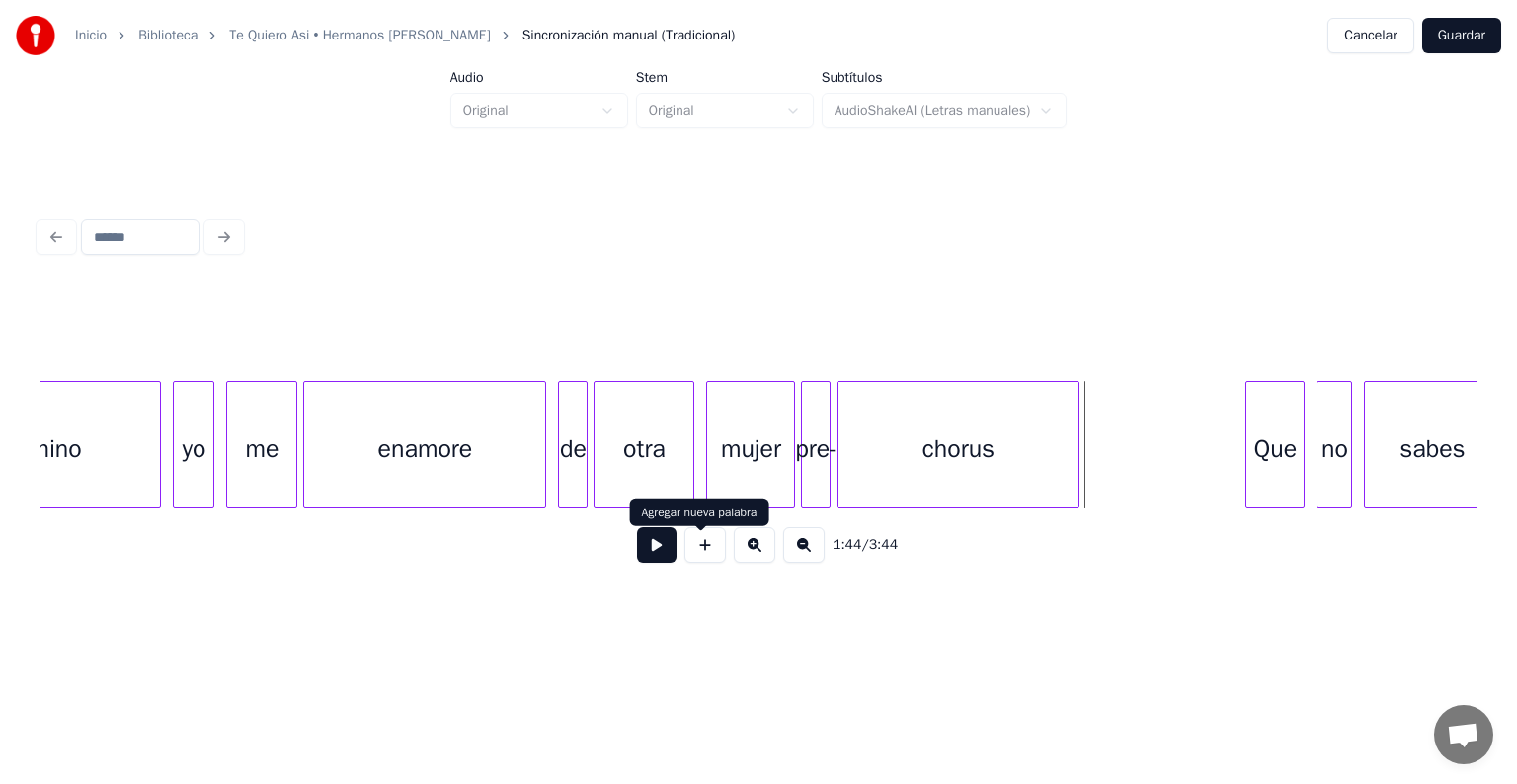 click on "chorus" at bounding box center [958, 449] 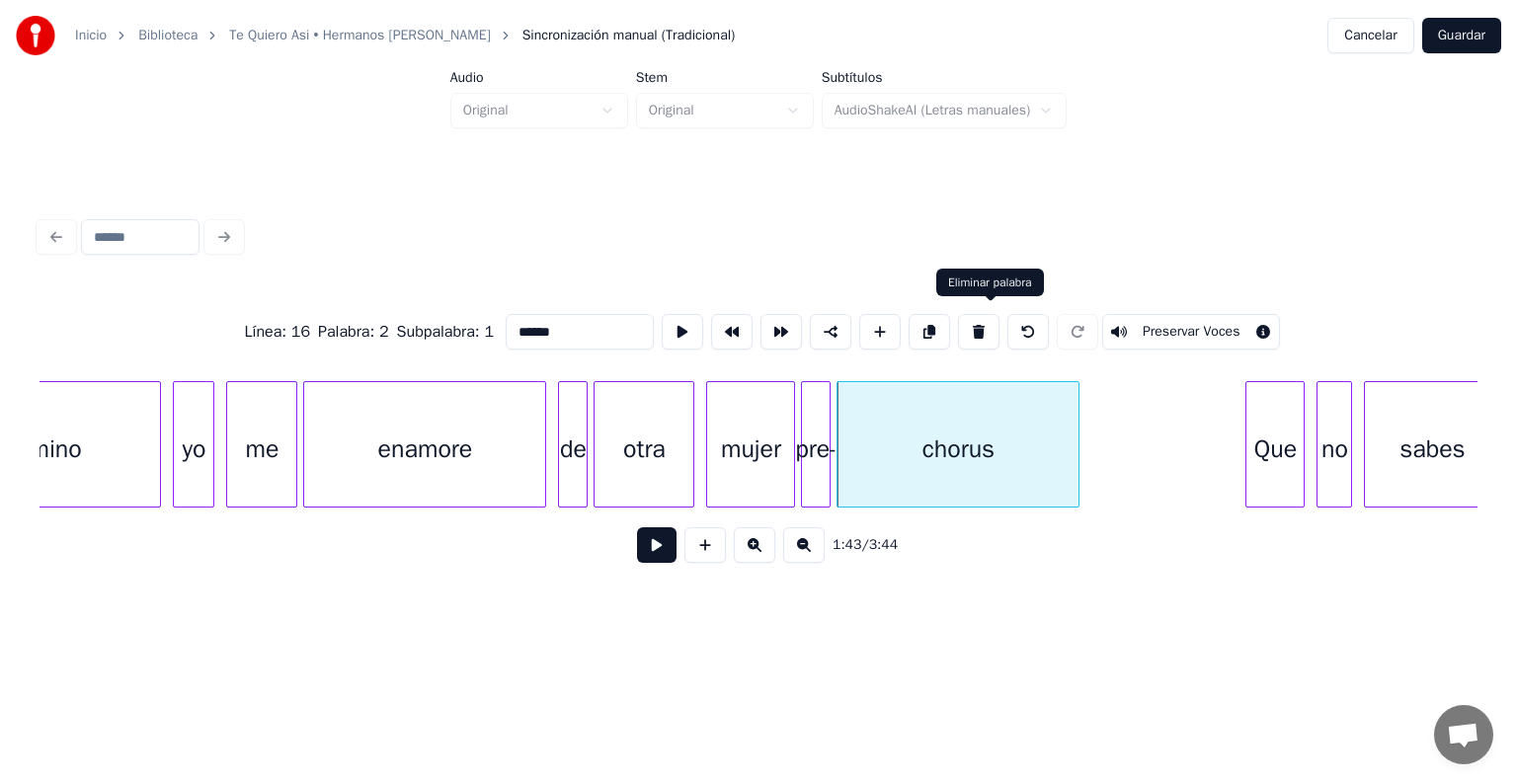 drag, startPoint x: 987, startPoint y: 329, endPoint x: 968, endPoint y: 344, distance: 24.207437 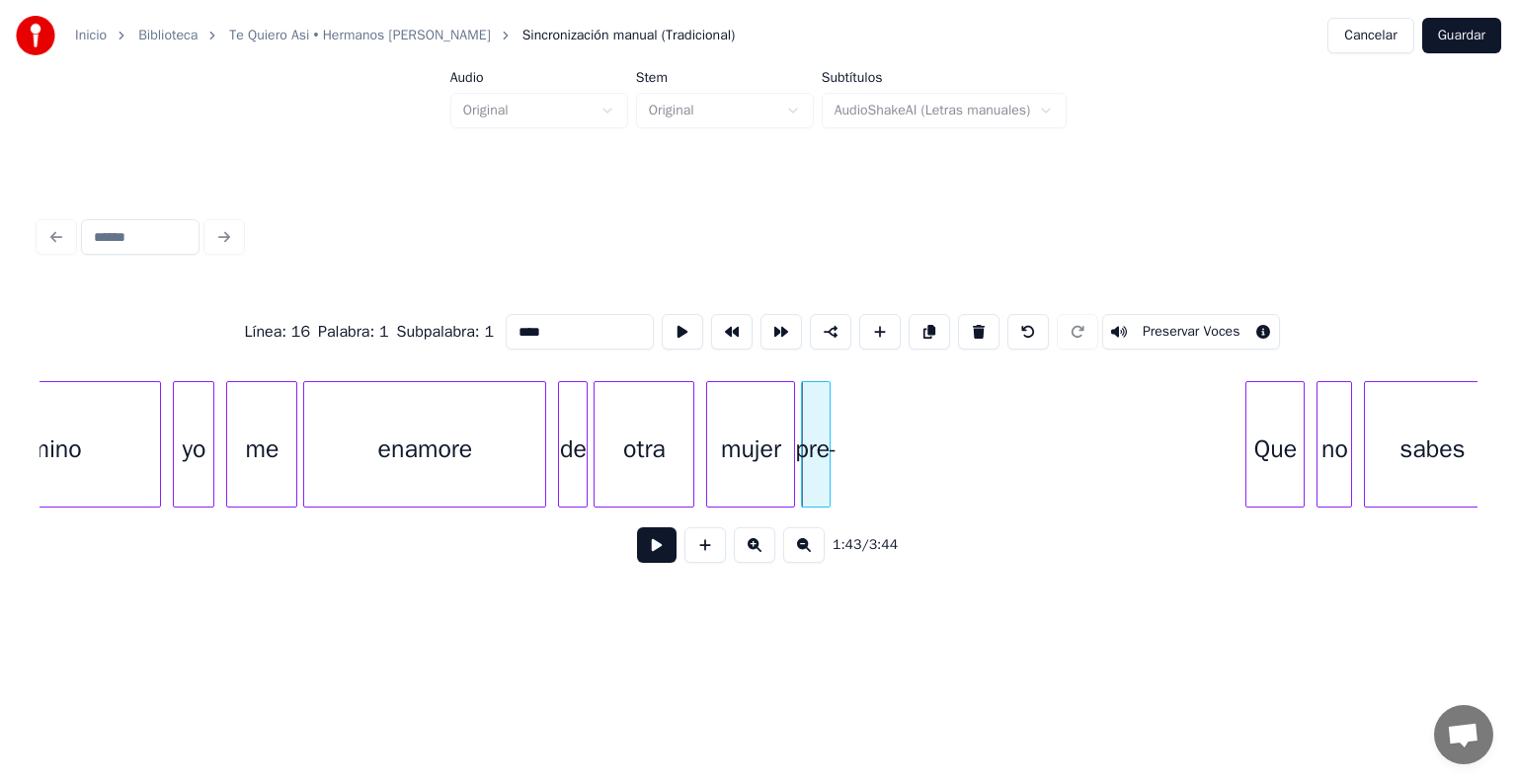 click on "pre-" at bounding box center [816, 449] 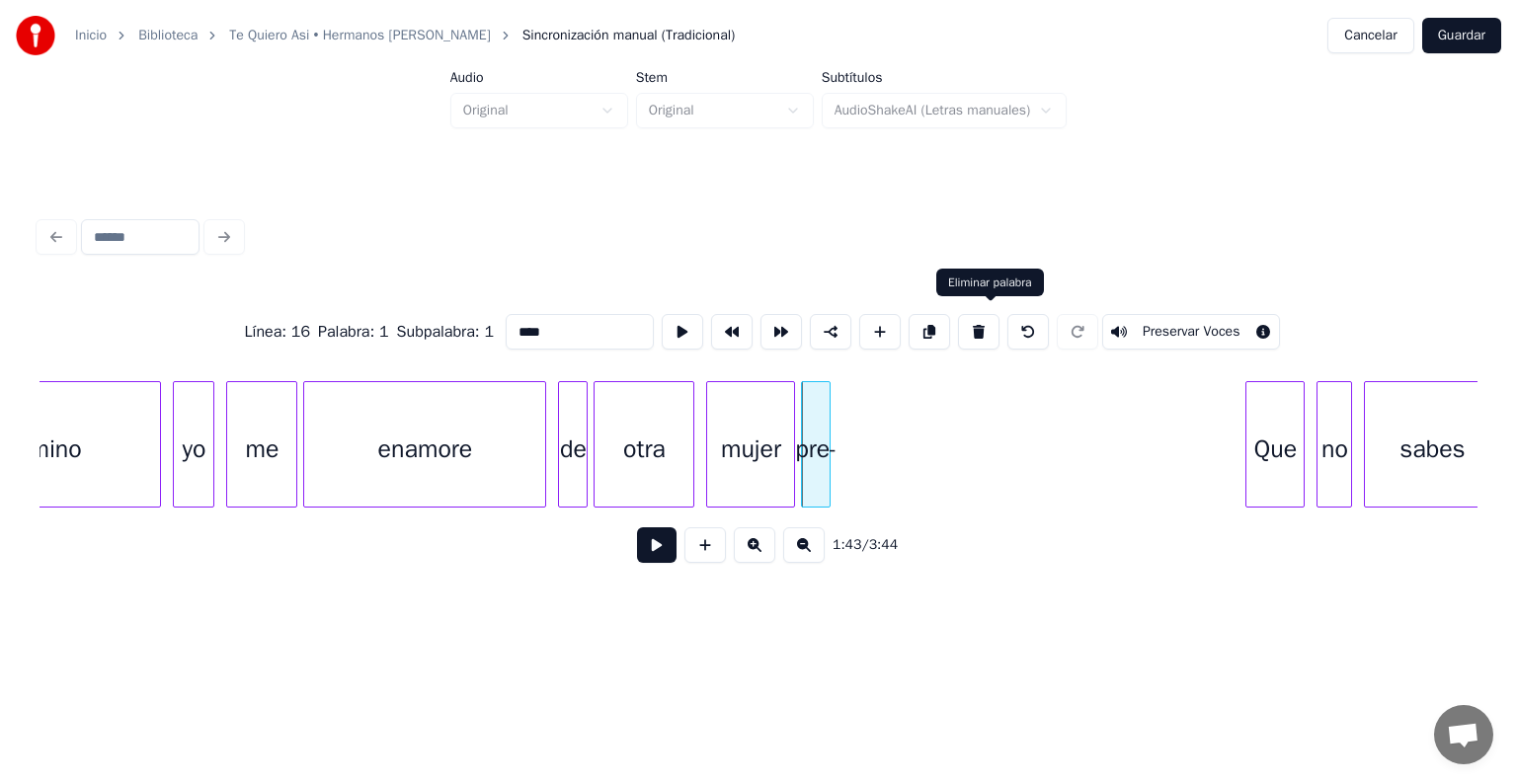 click at bounding box center (979, 332) 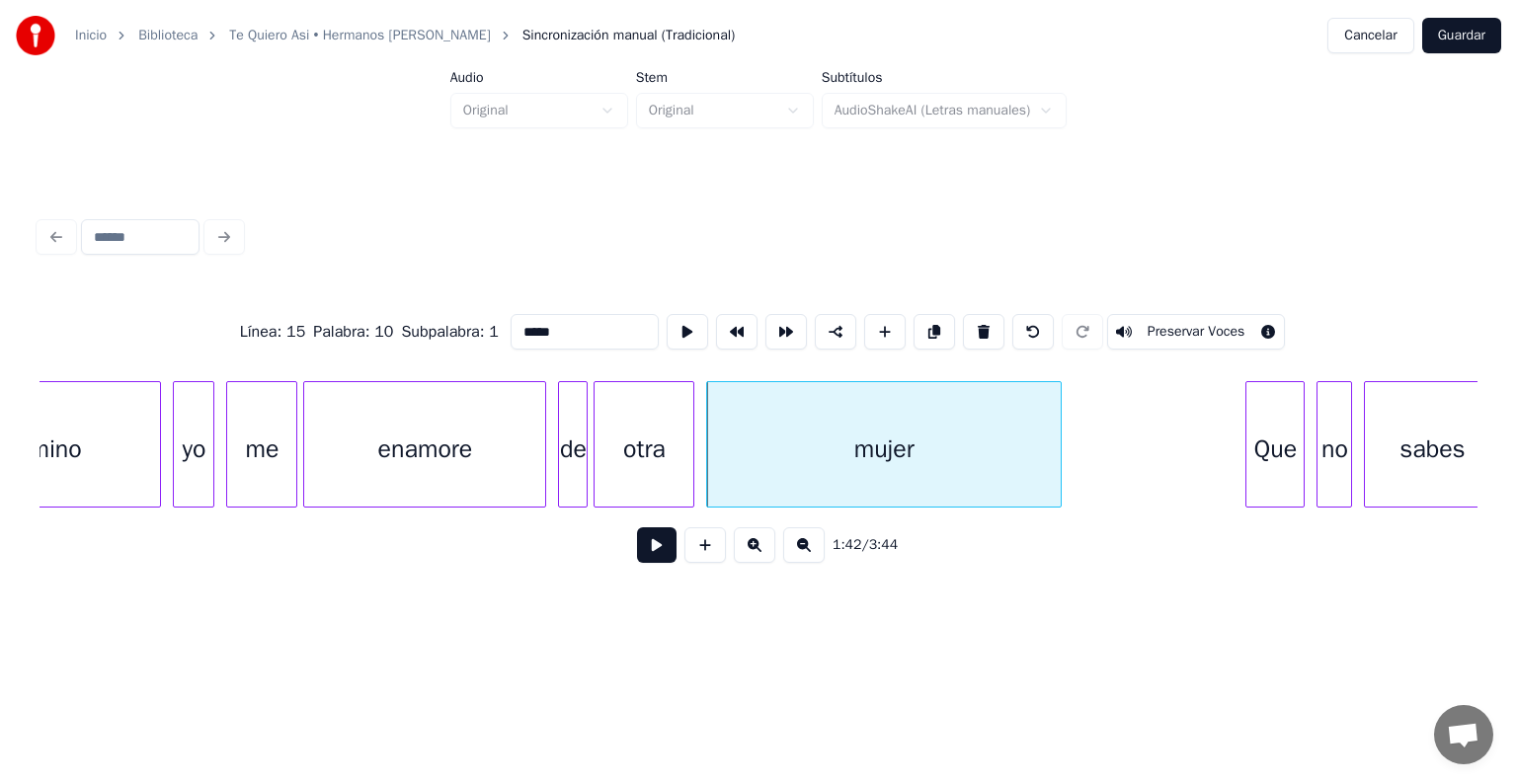 click at bounding box center [1058, 444] 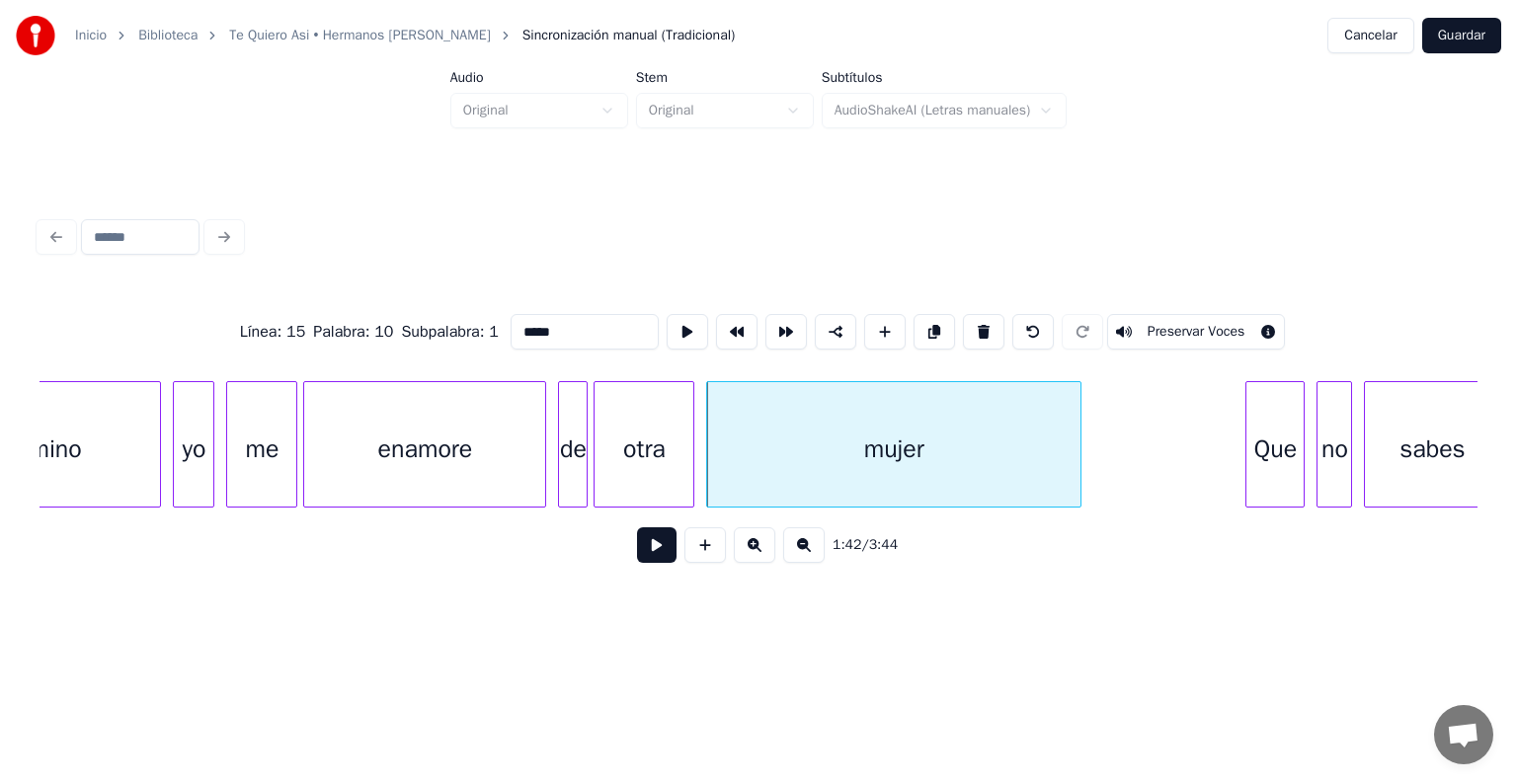 click at bounding box center (657, 545) 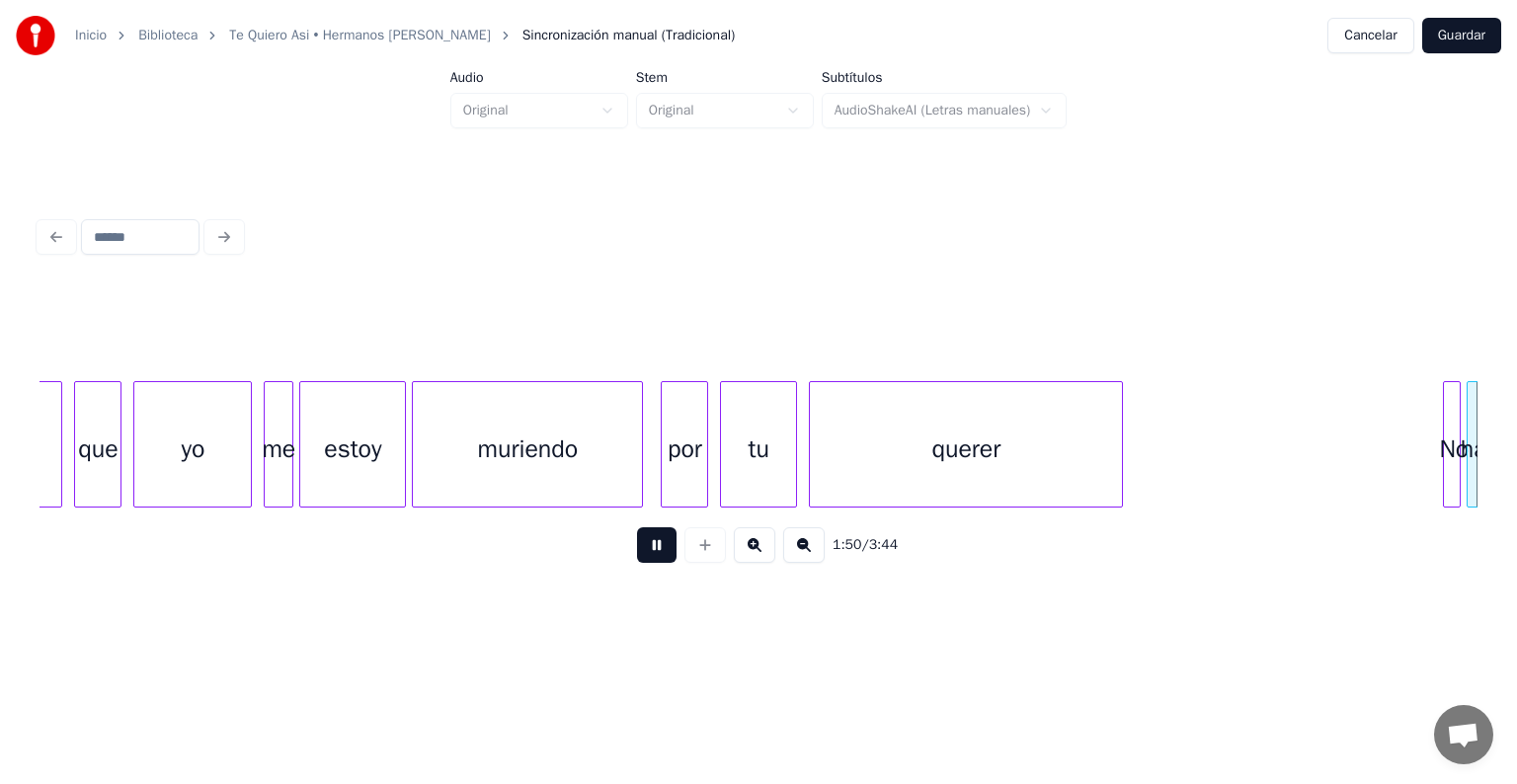 scroll, scrollTop: 0, scrollLeft: 32726, axis: horizontal 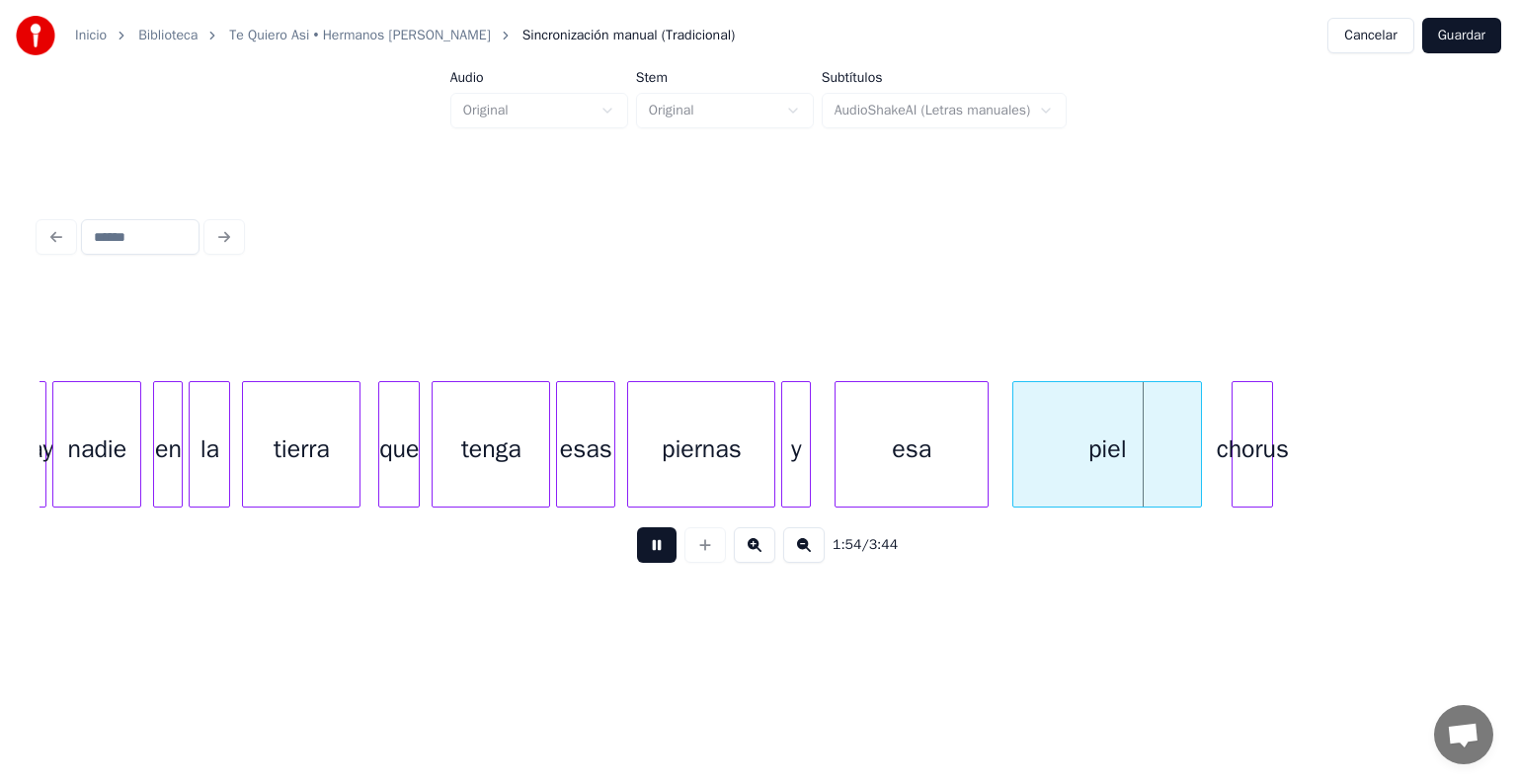 click at bounding box center [657, 545] 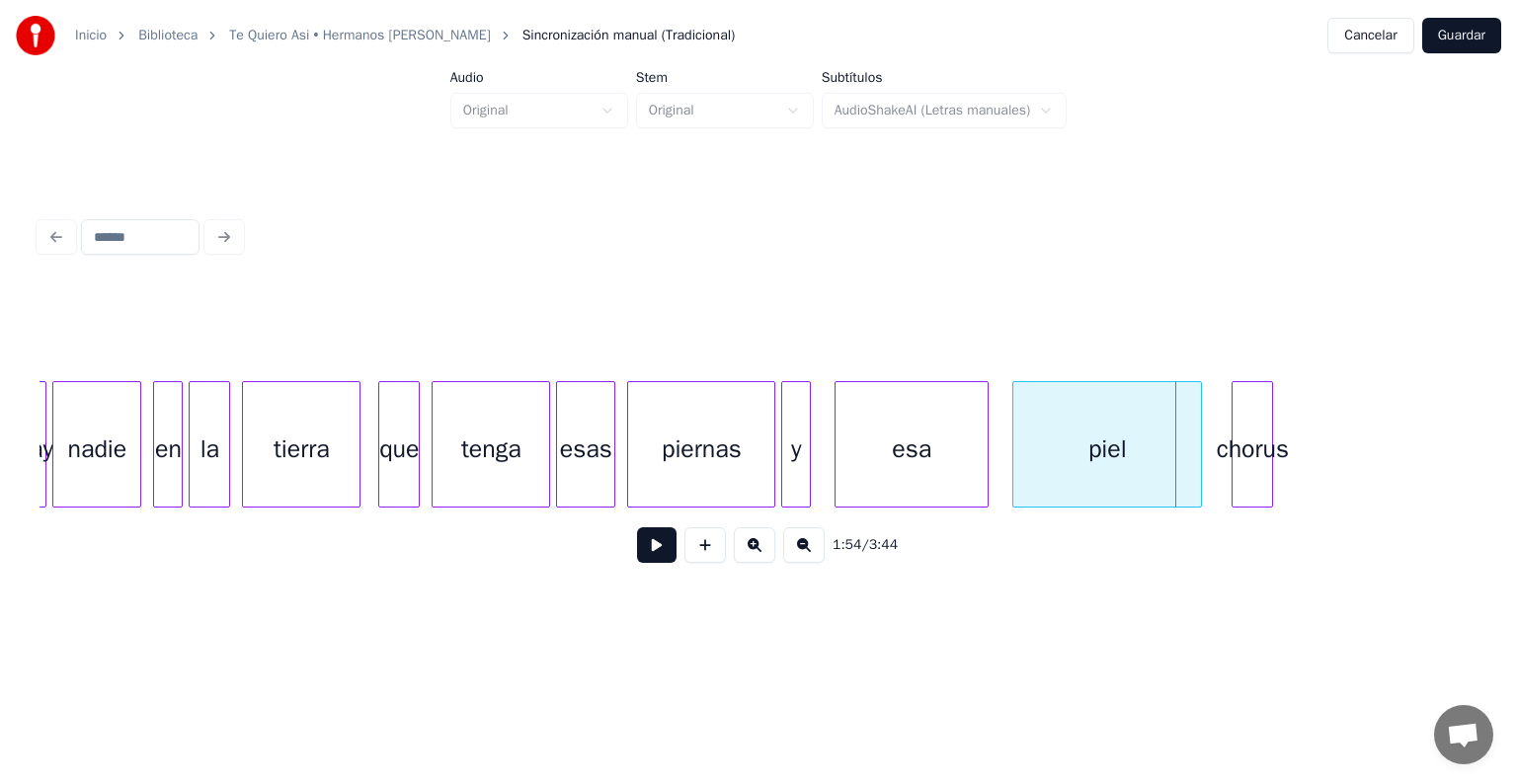 click on "chorus" at bounding box center [1252, 449] 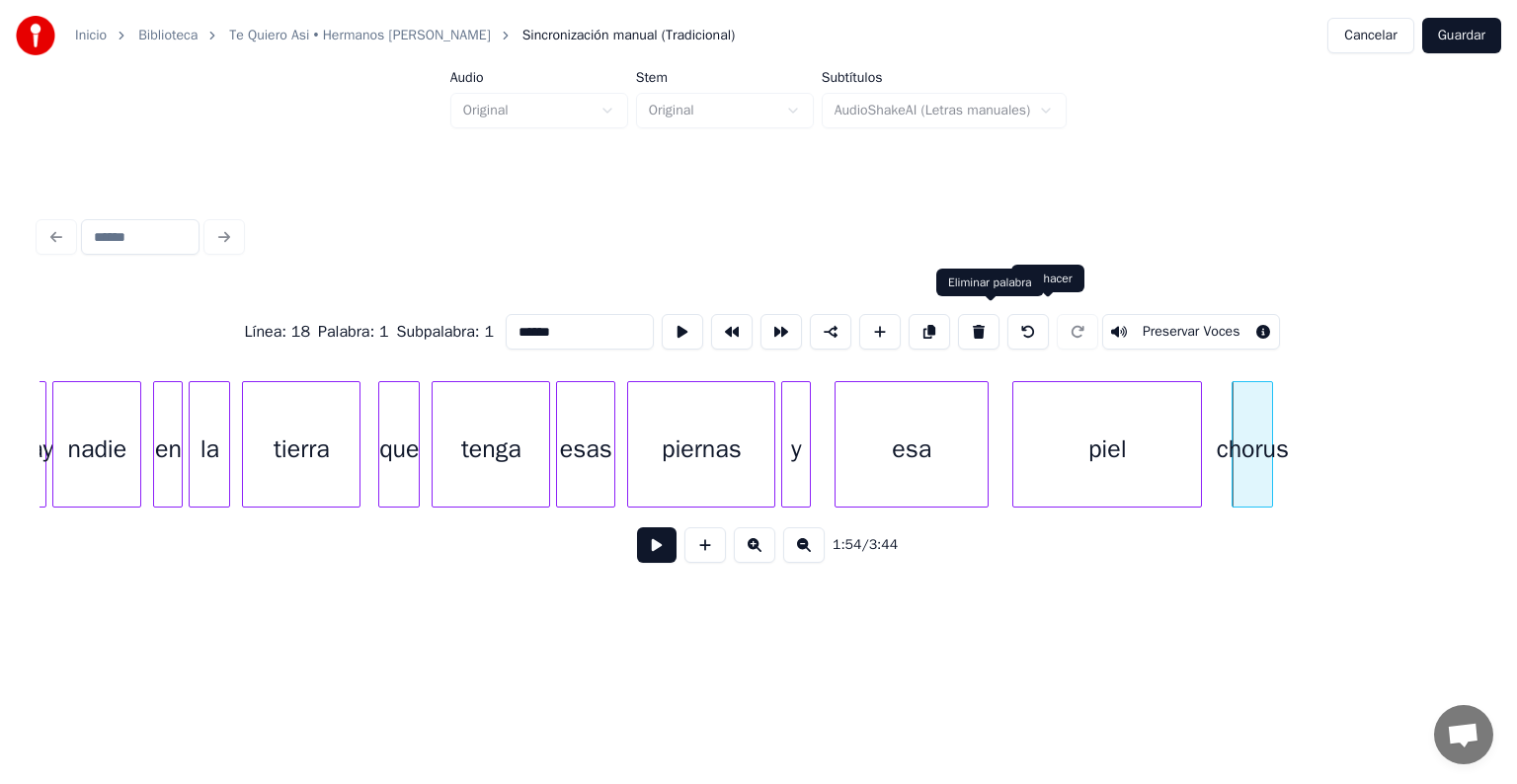 click at bounding box center [979, 332] 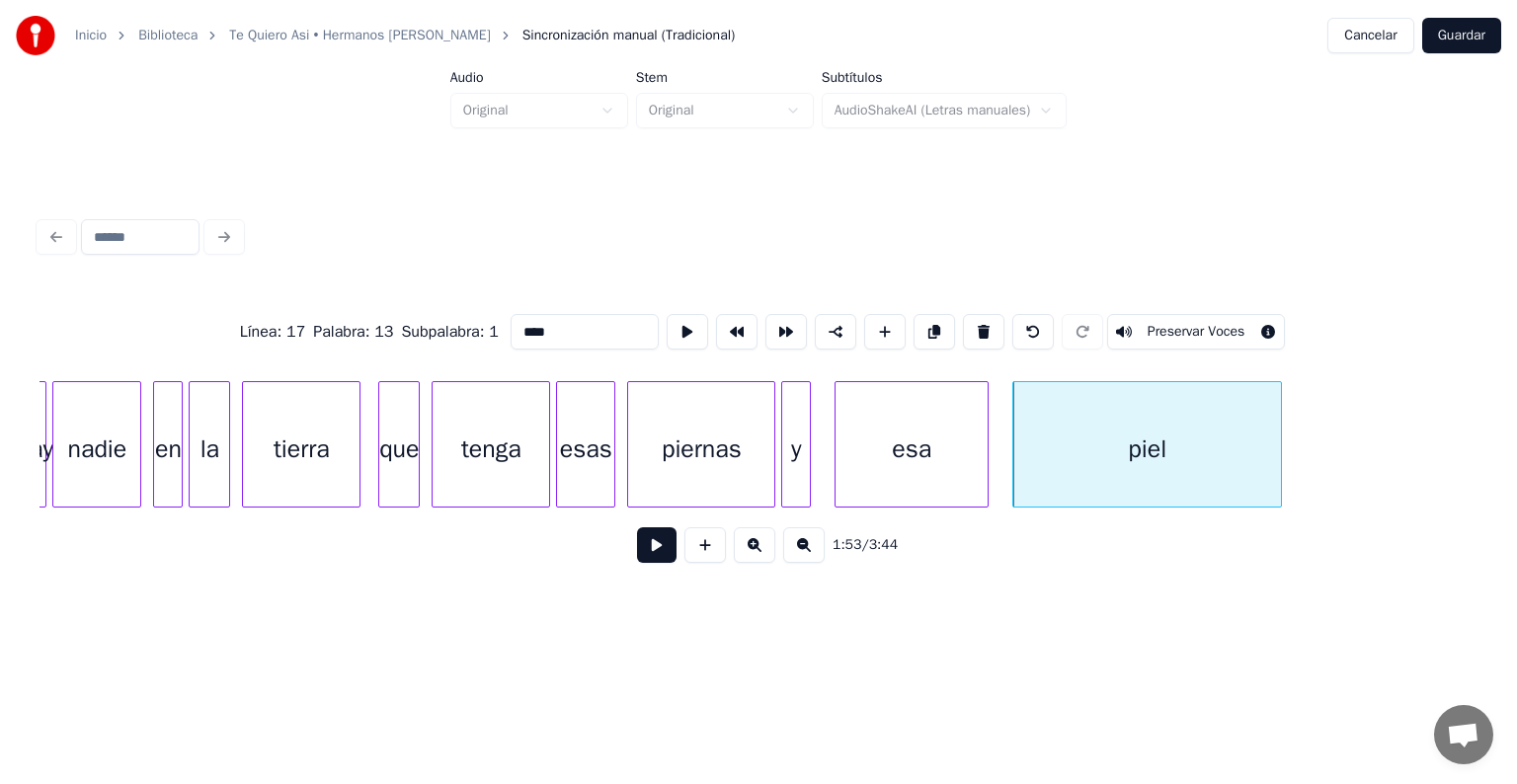 click at bounding box center [1278, 444] 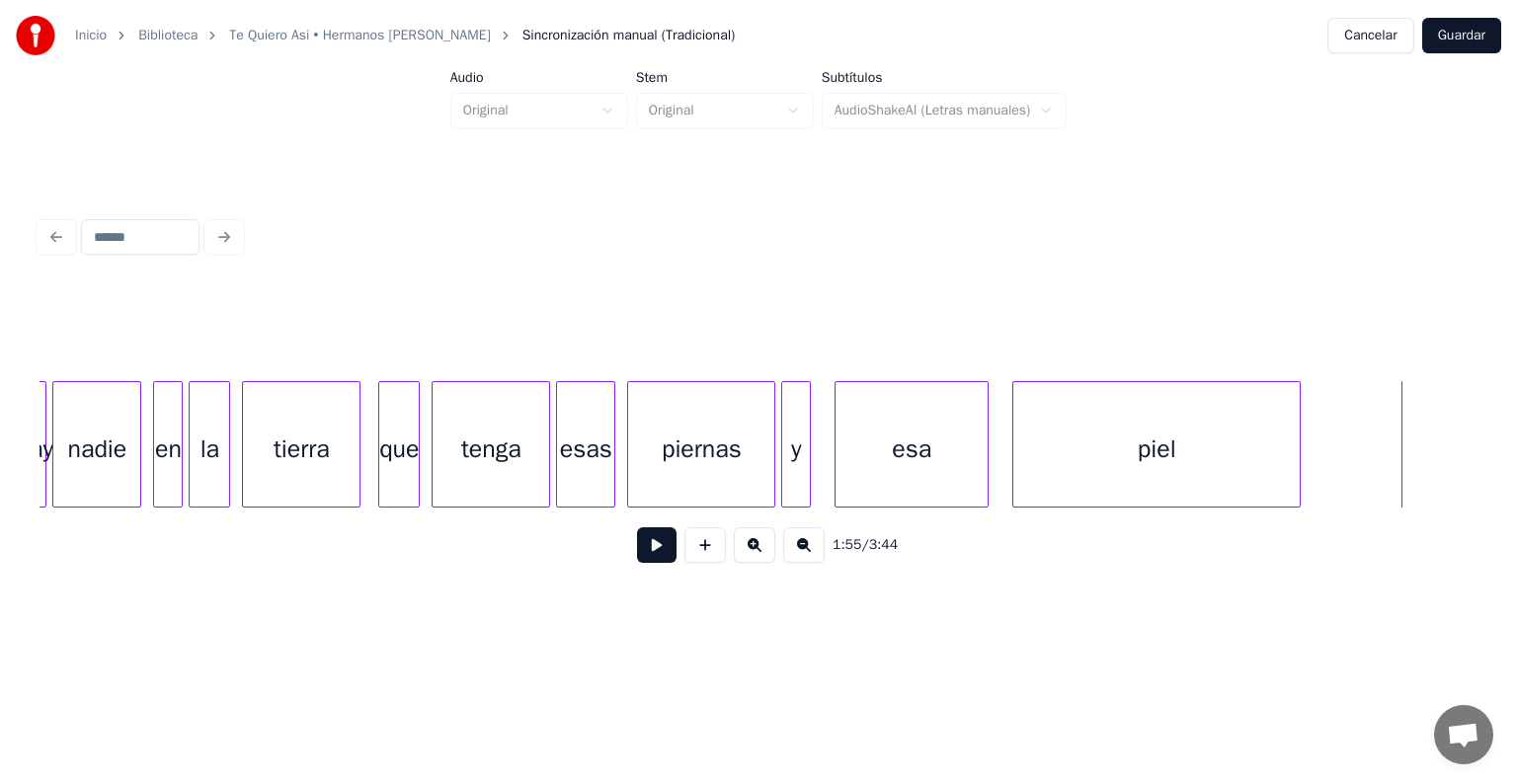 click at bounding box center (657, 545) 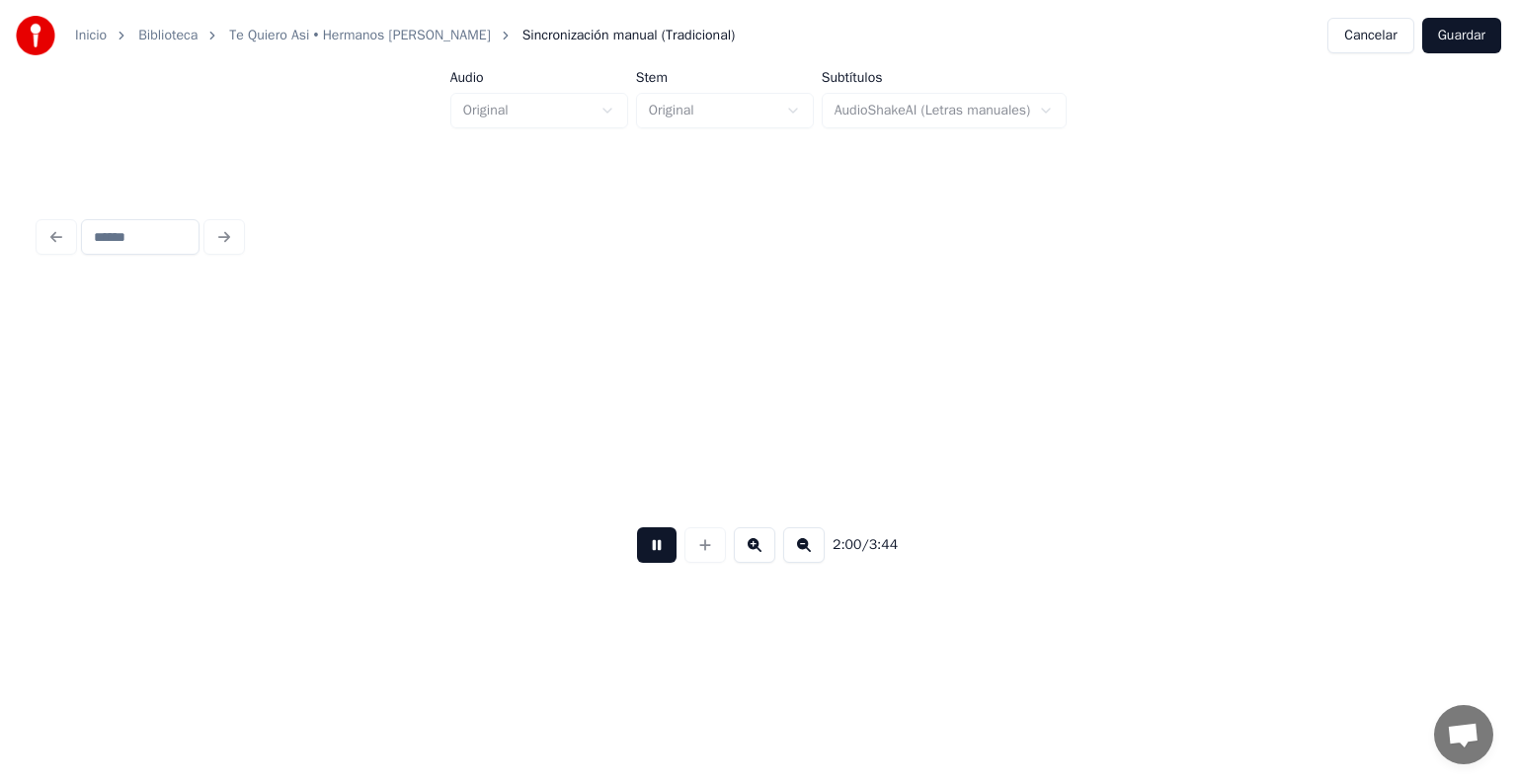 scroll, scrollTop: 0, scrollLeft: 35611, axis: horizontal 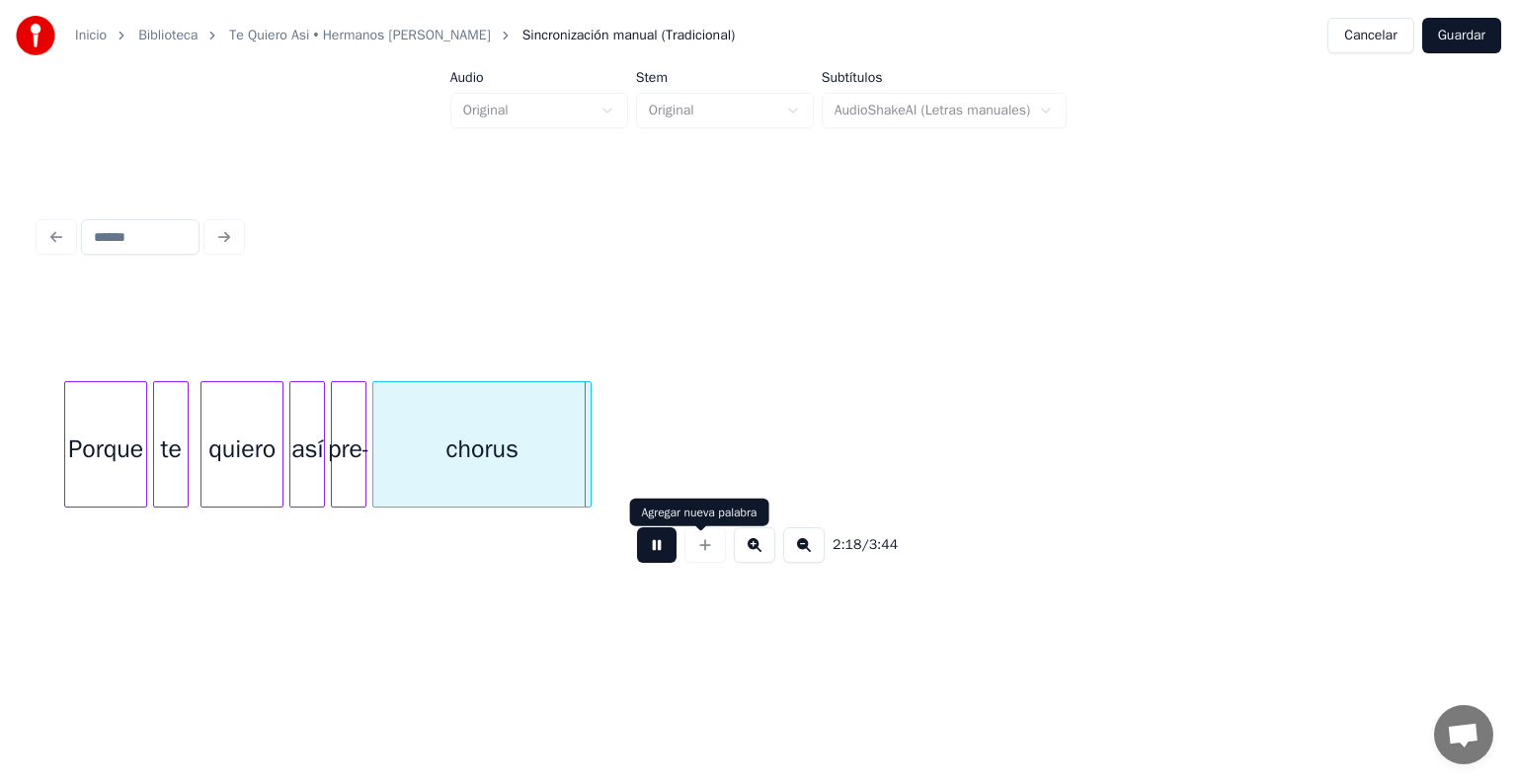 click at bounding box center (657, 545) 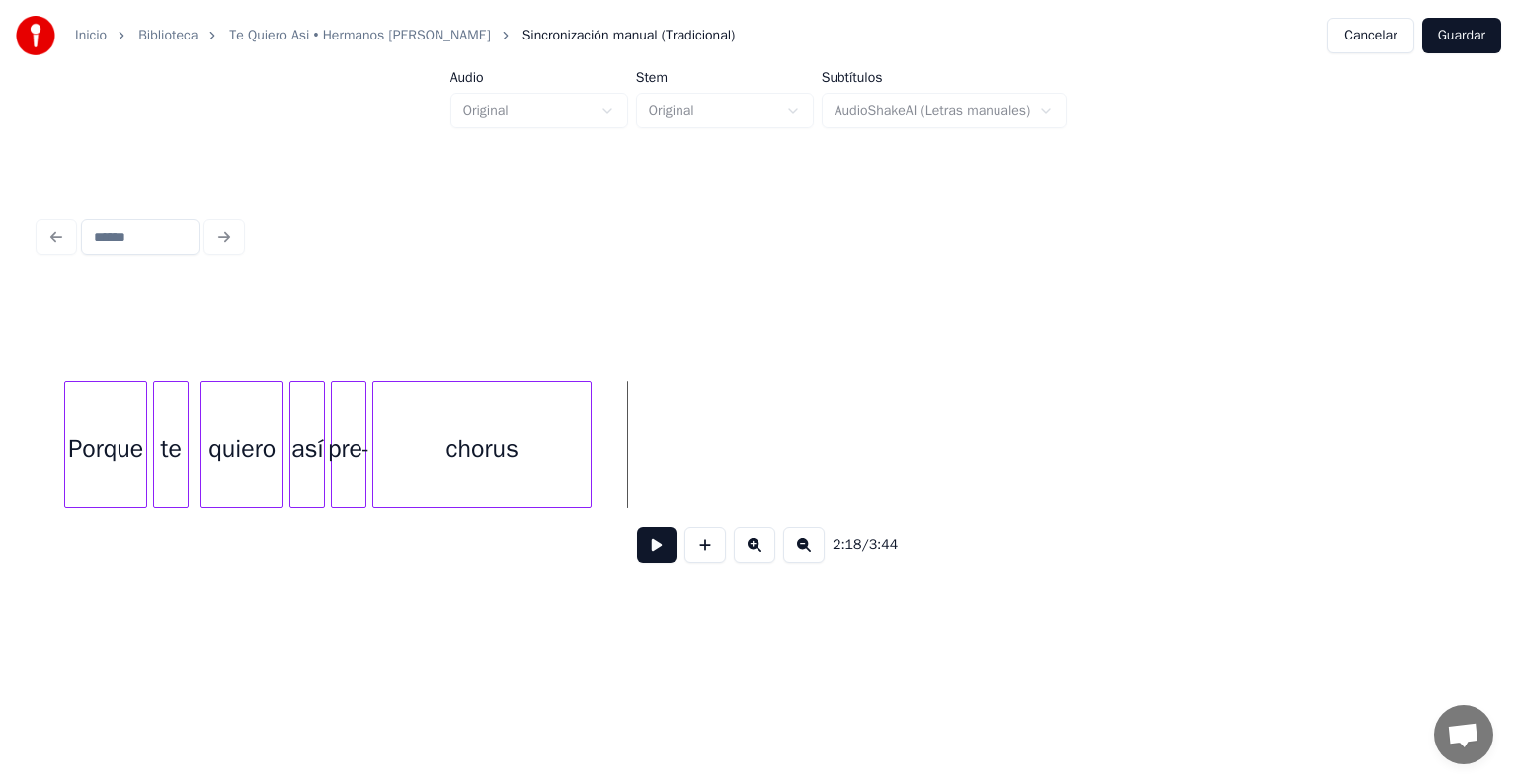 click on "chorus" at bounding box center [482, 449] 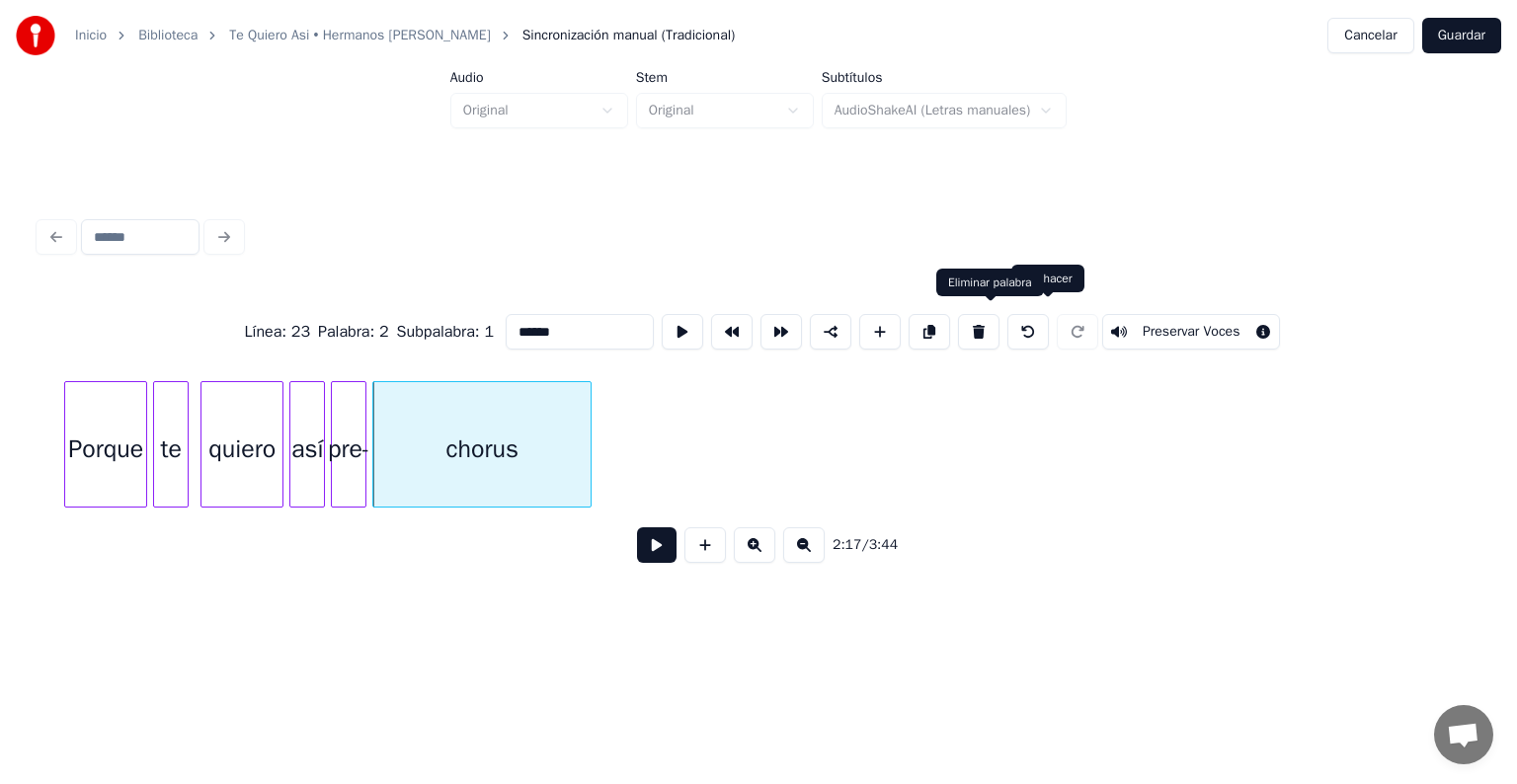 click at bounding box center (979, 332) 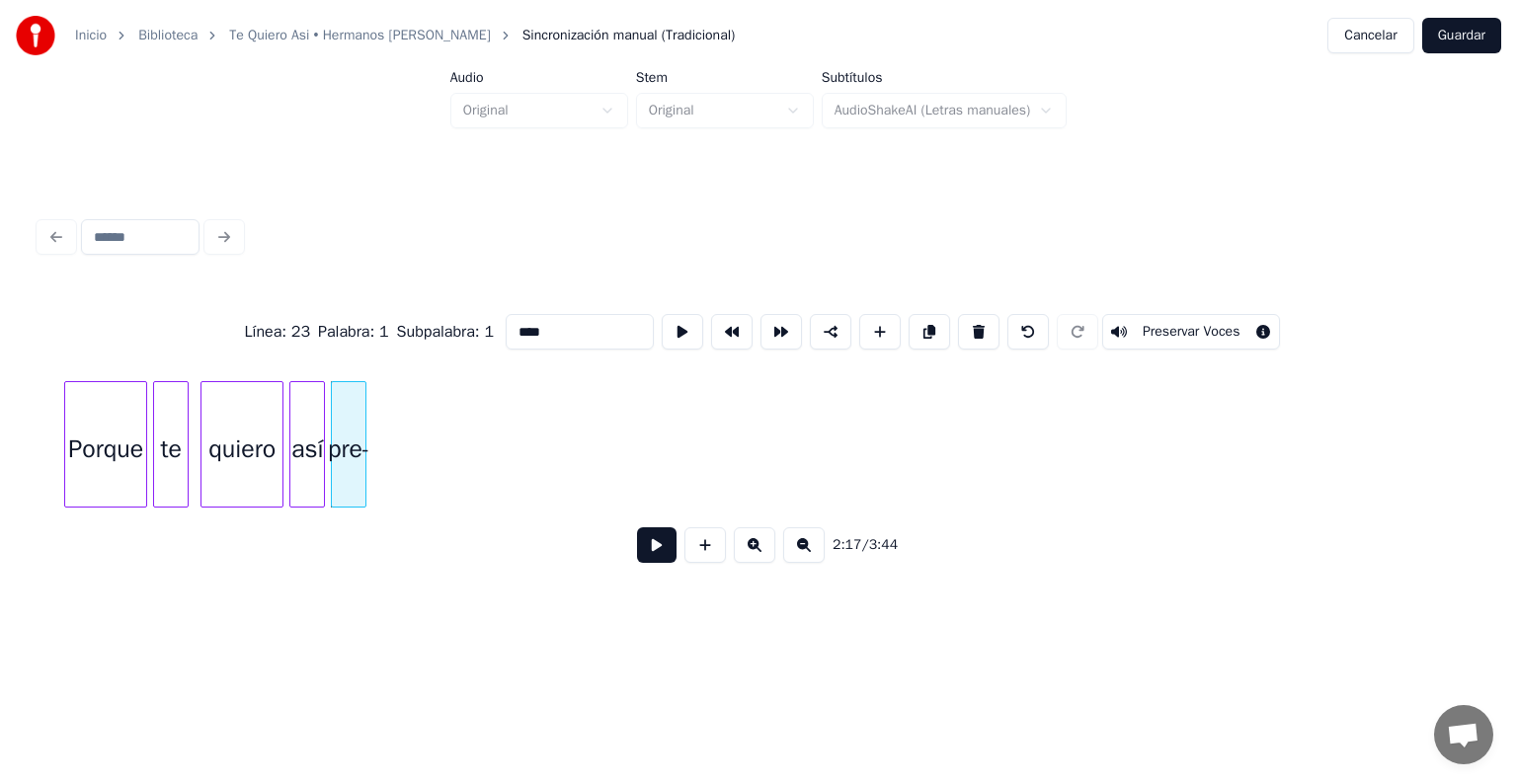 click on "pre-" at bounding box center (349, 449) 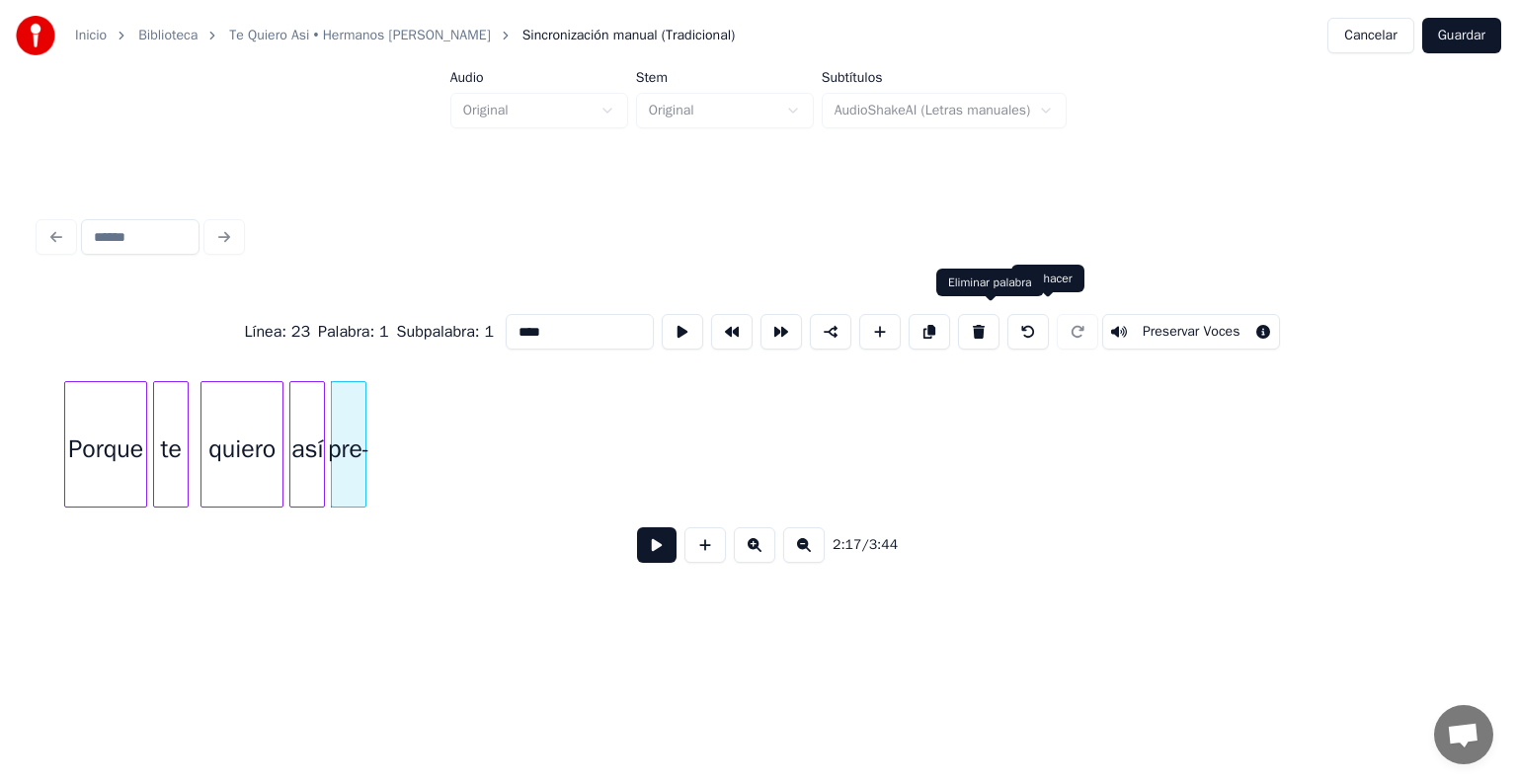 click at bounding box center (979, 332) 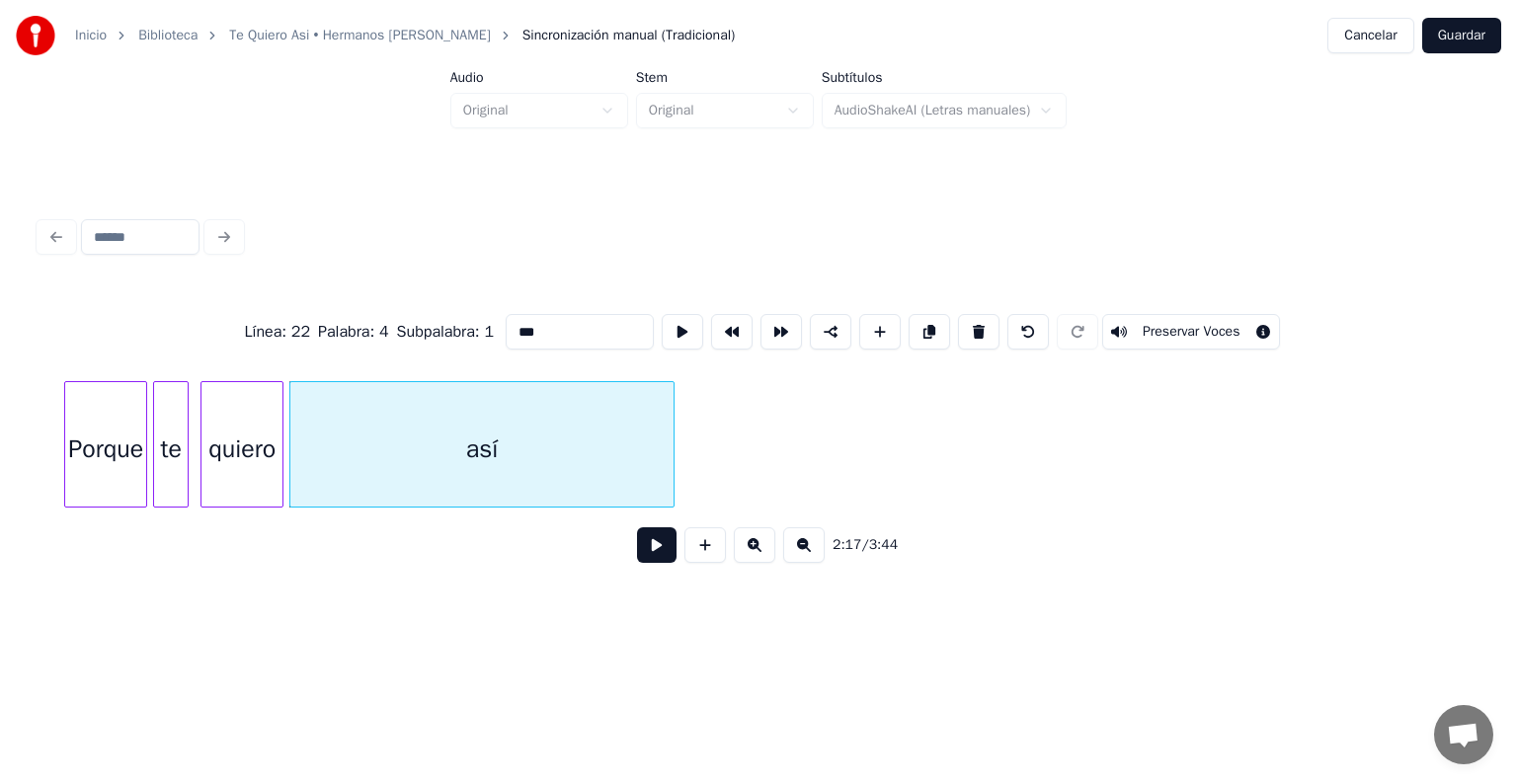 click at bounding box center (671, 444) 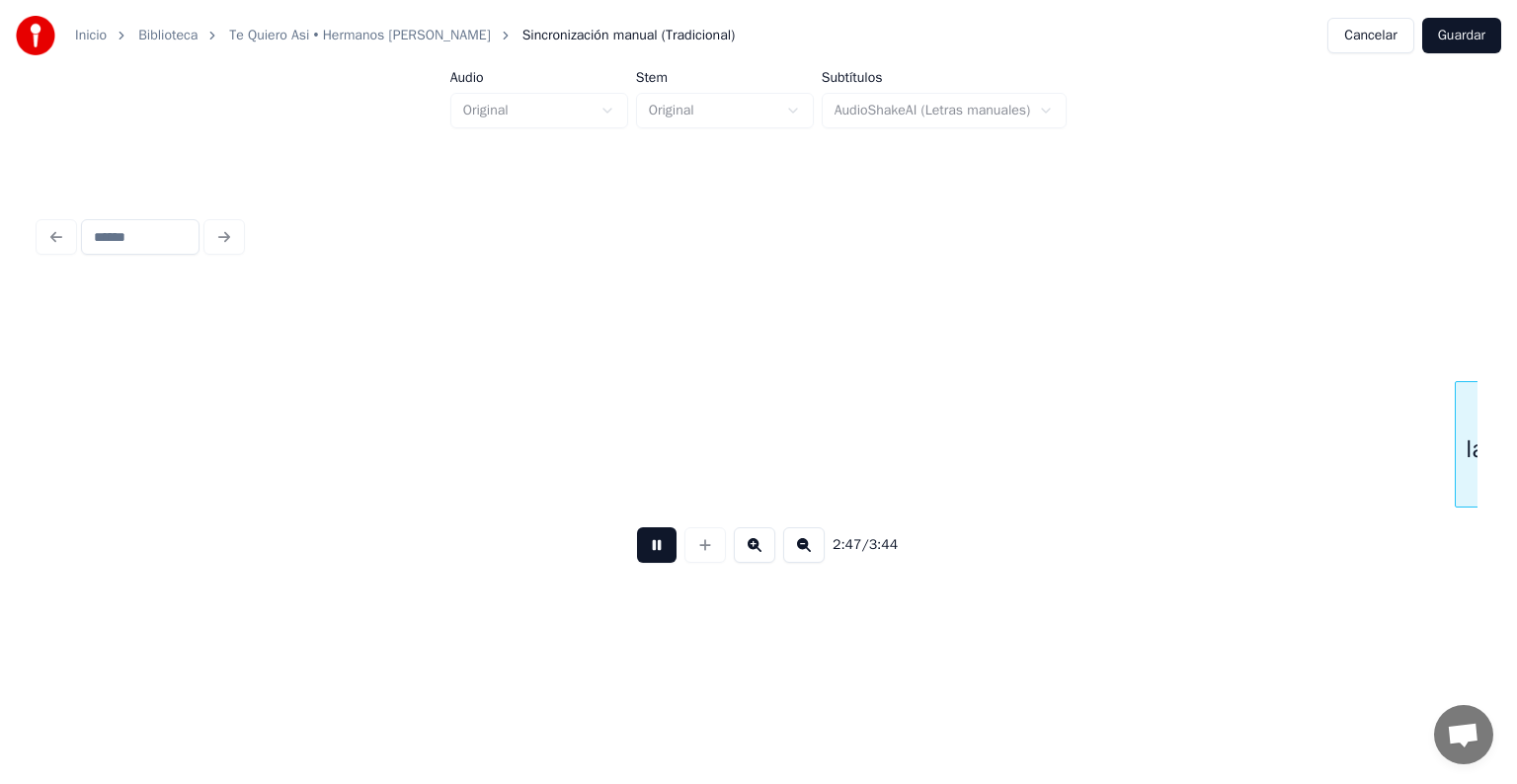 scroll, scrollTop: 0, scrollLeft: 49727, axis: horizontal 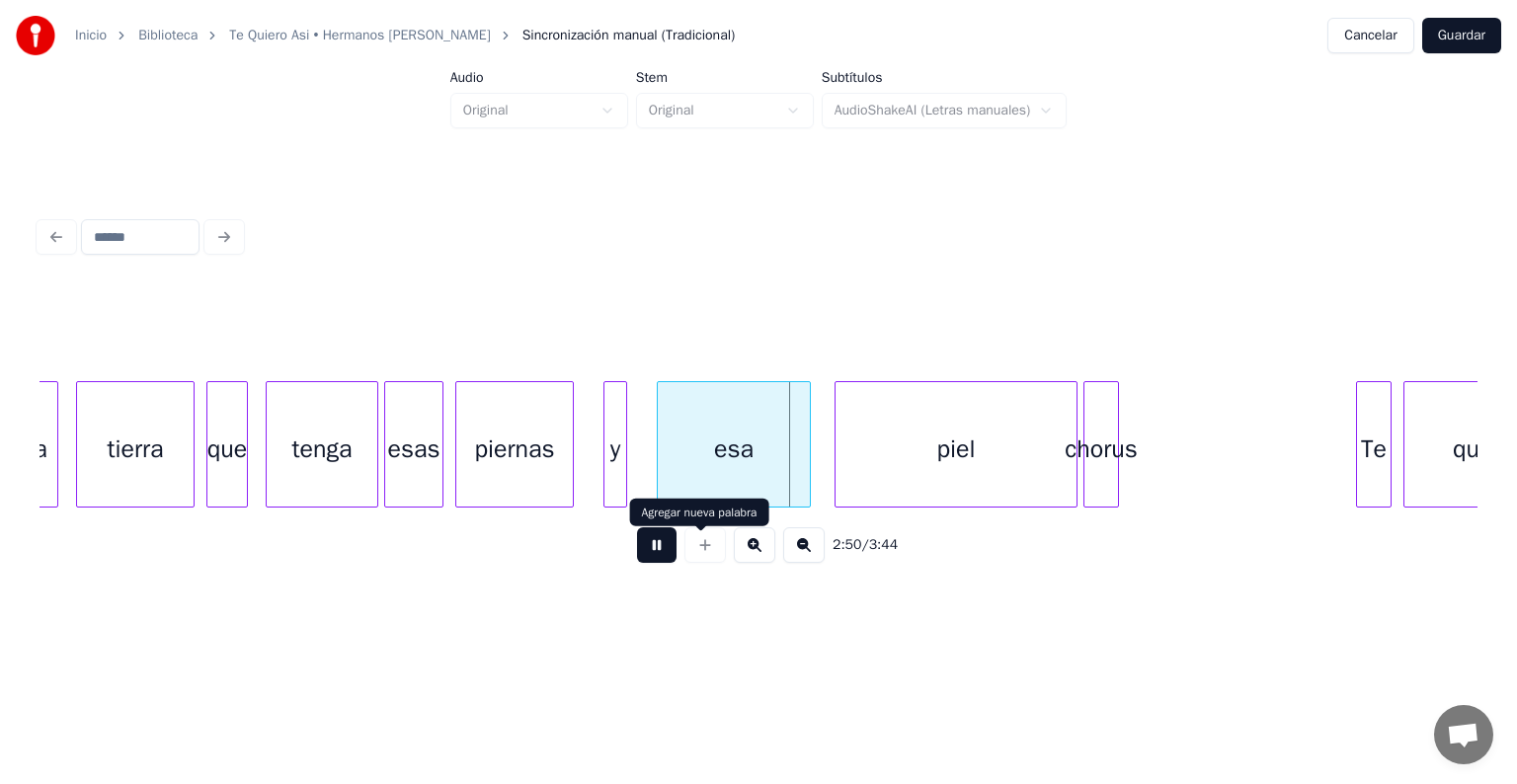click at bounding box center (657, 545) 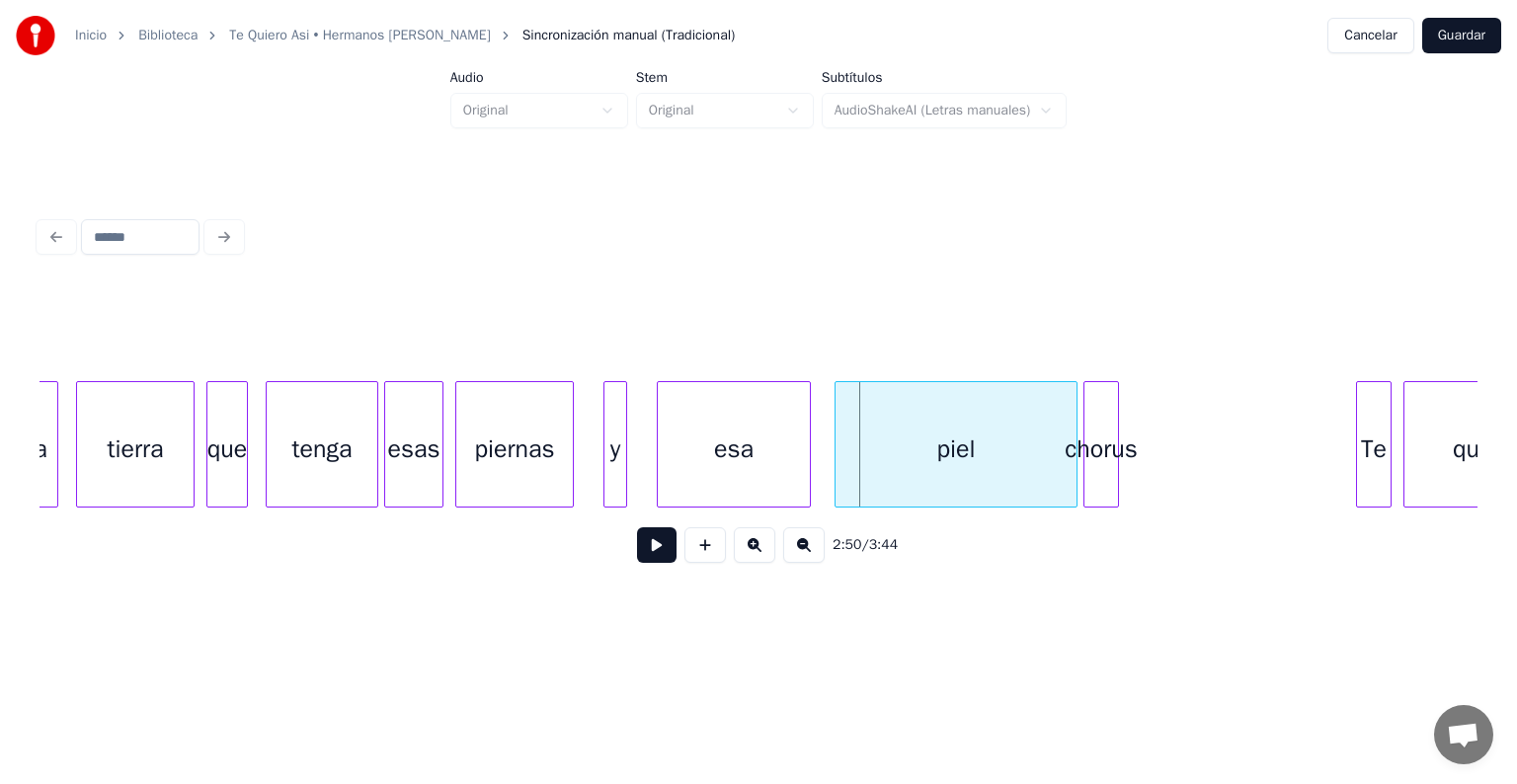 click at bounding box center (1087, 444) 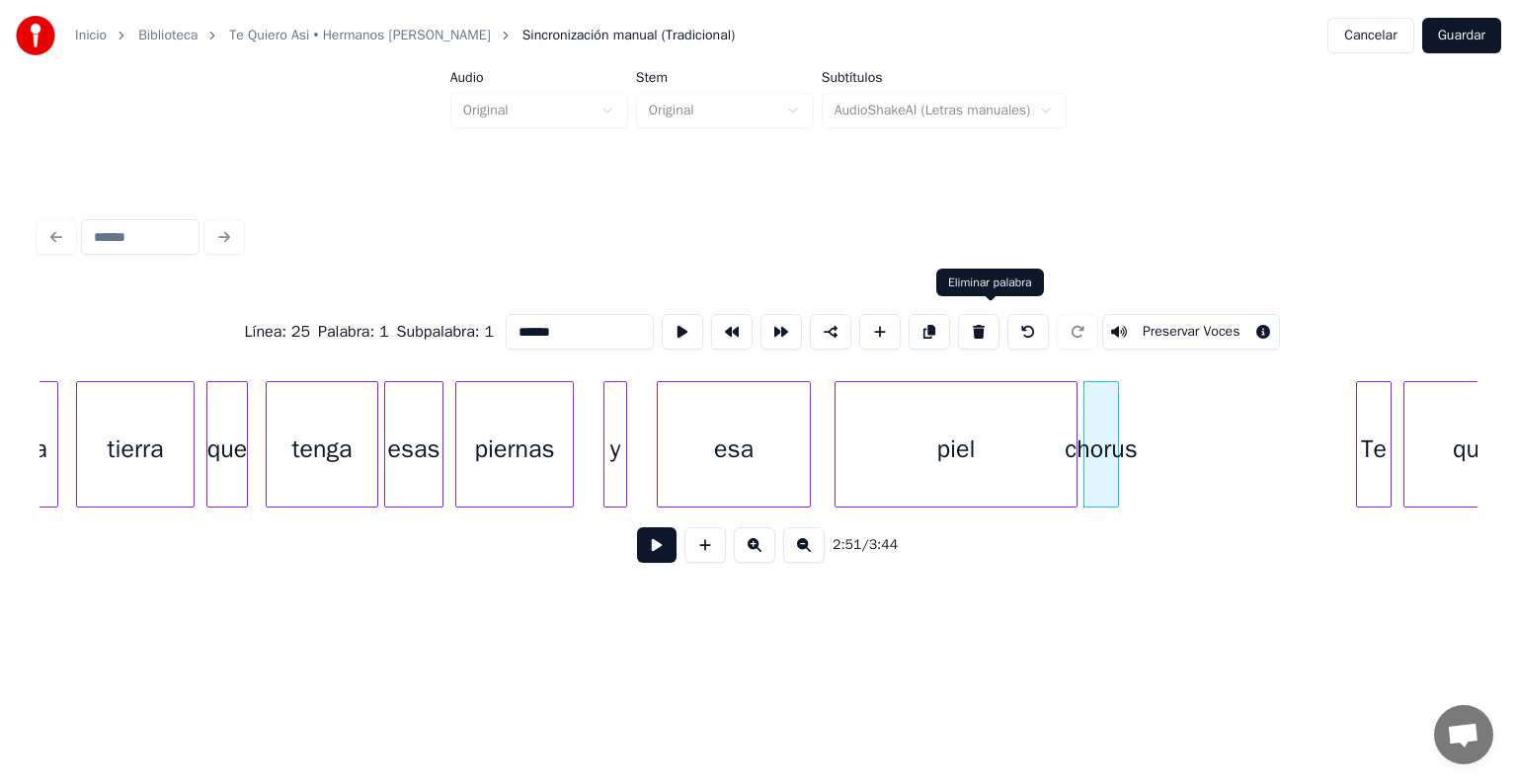 drag, startPoint x: 997, startPoint y: 322, endPoint x: 1004, endPoint y: 339, distance: 18.384776 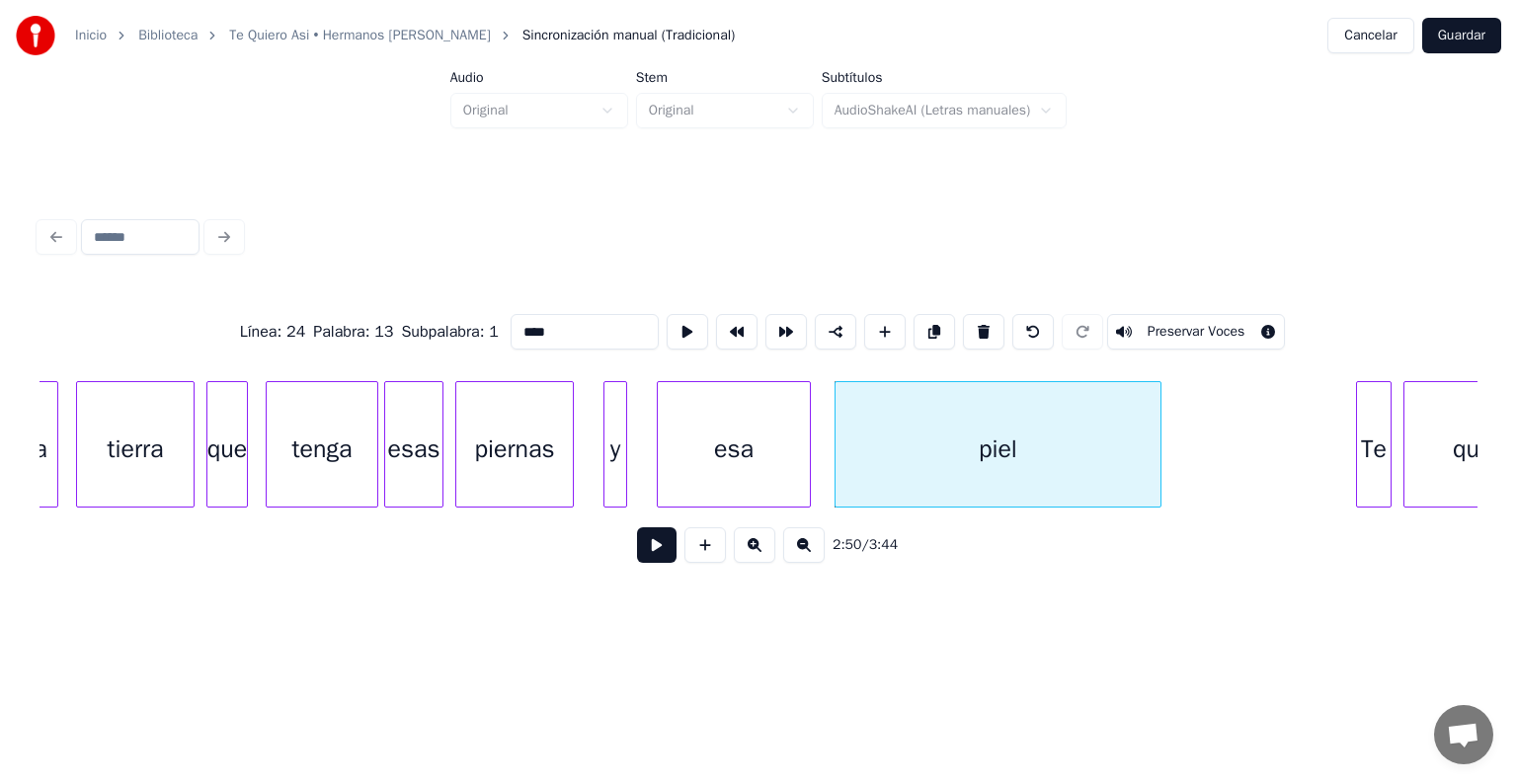 click at bounding box center (1158, 444) 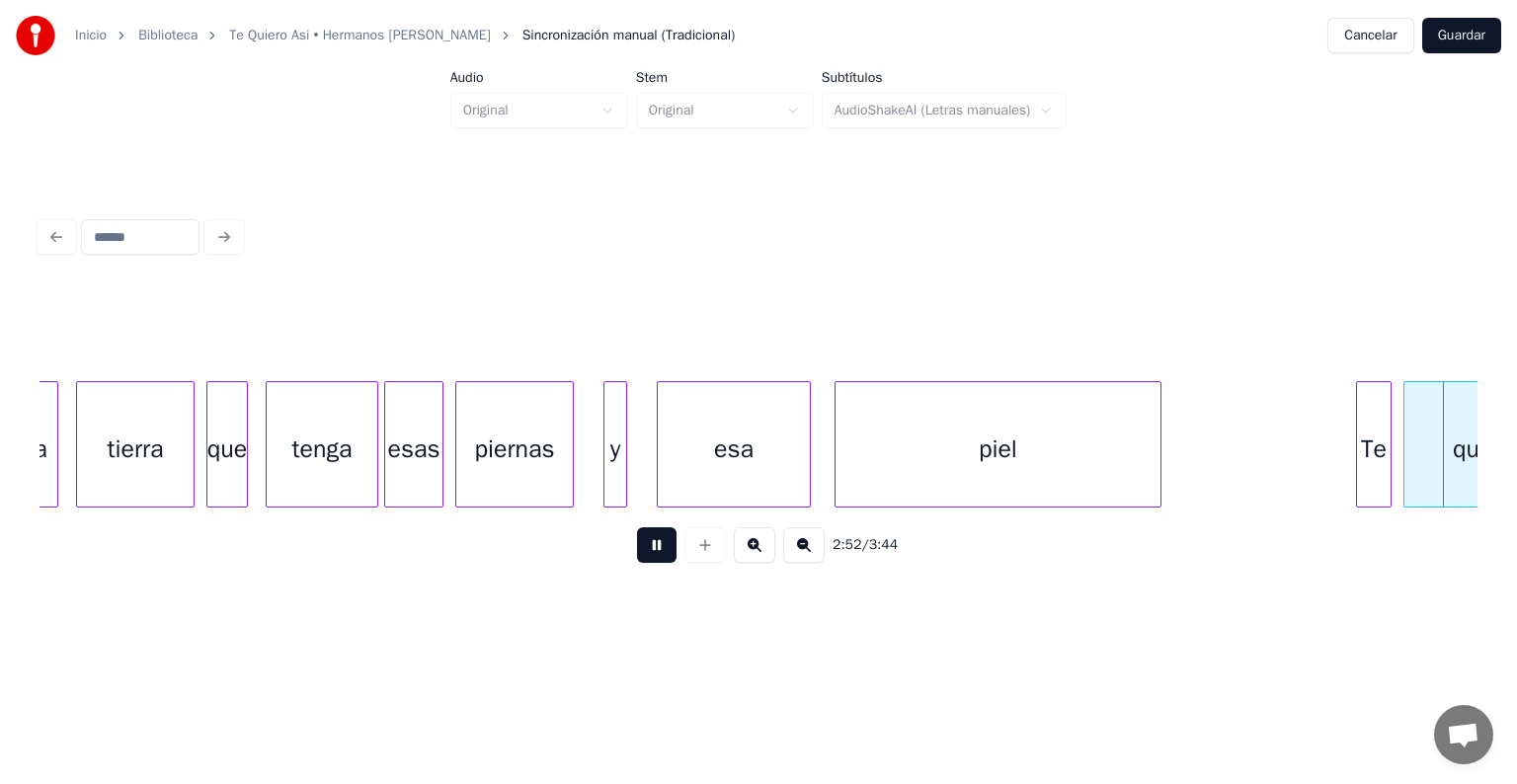 scroll, scrollTop: 0, scrollLeft: 51169, axis: horizontal 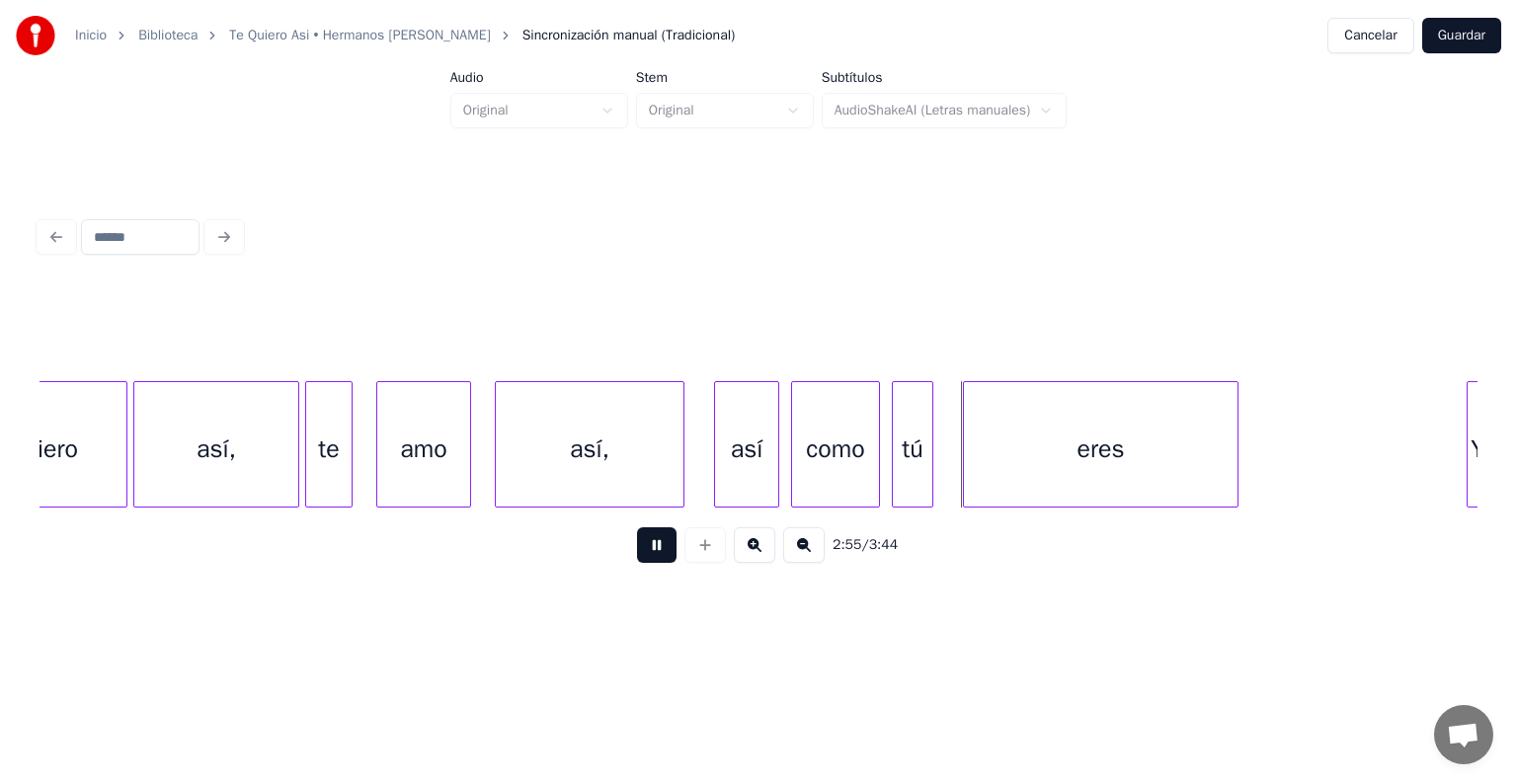 click at bounding box center [1235, 444] 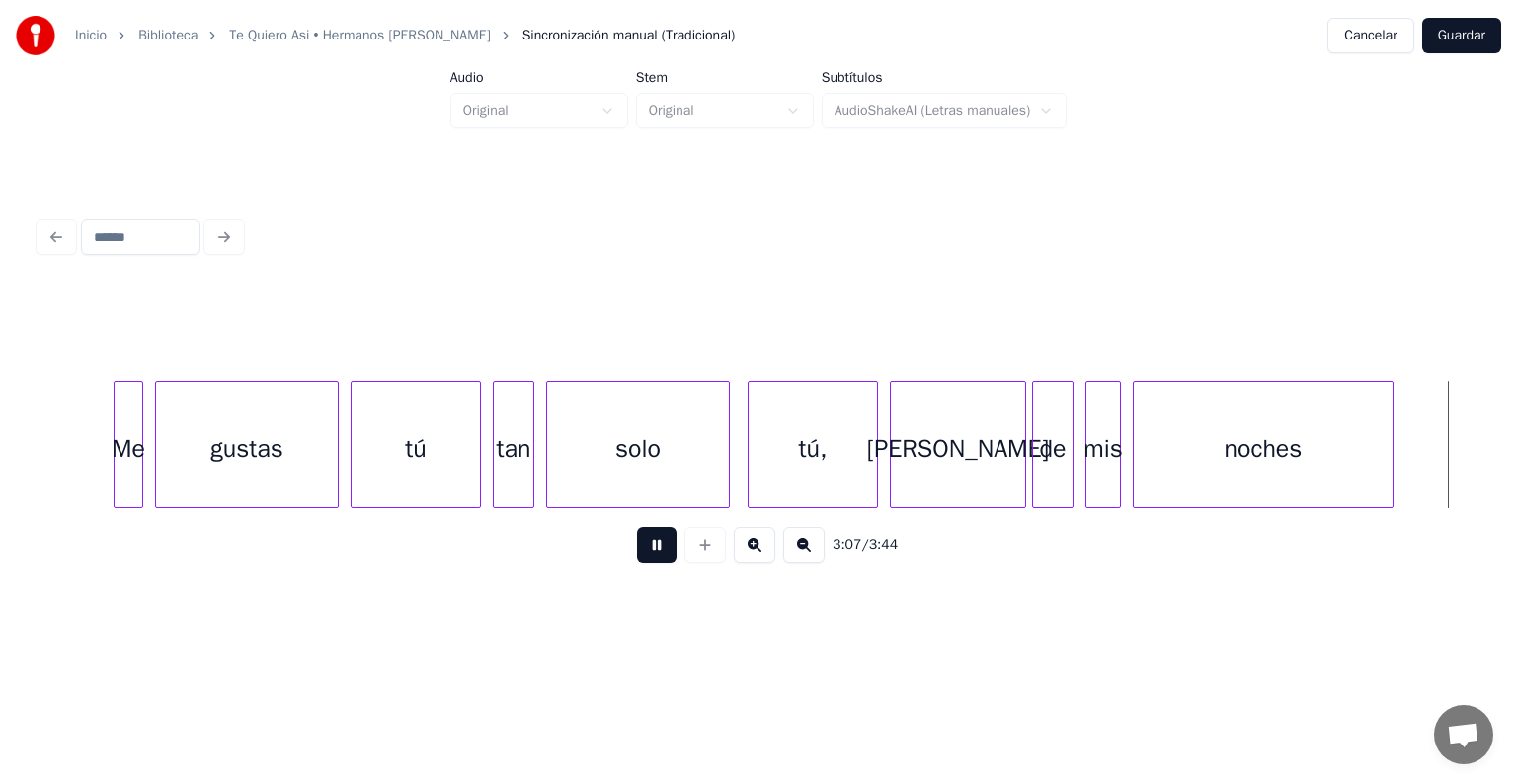 scroll, scrollTop: 0, scrollLeft: 55493, axis: horizontal 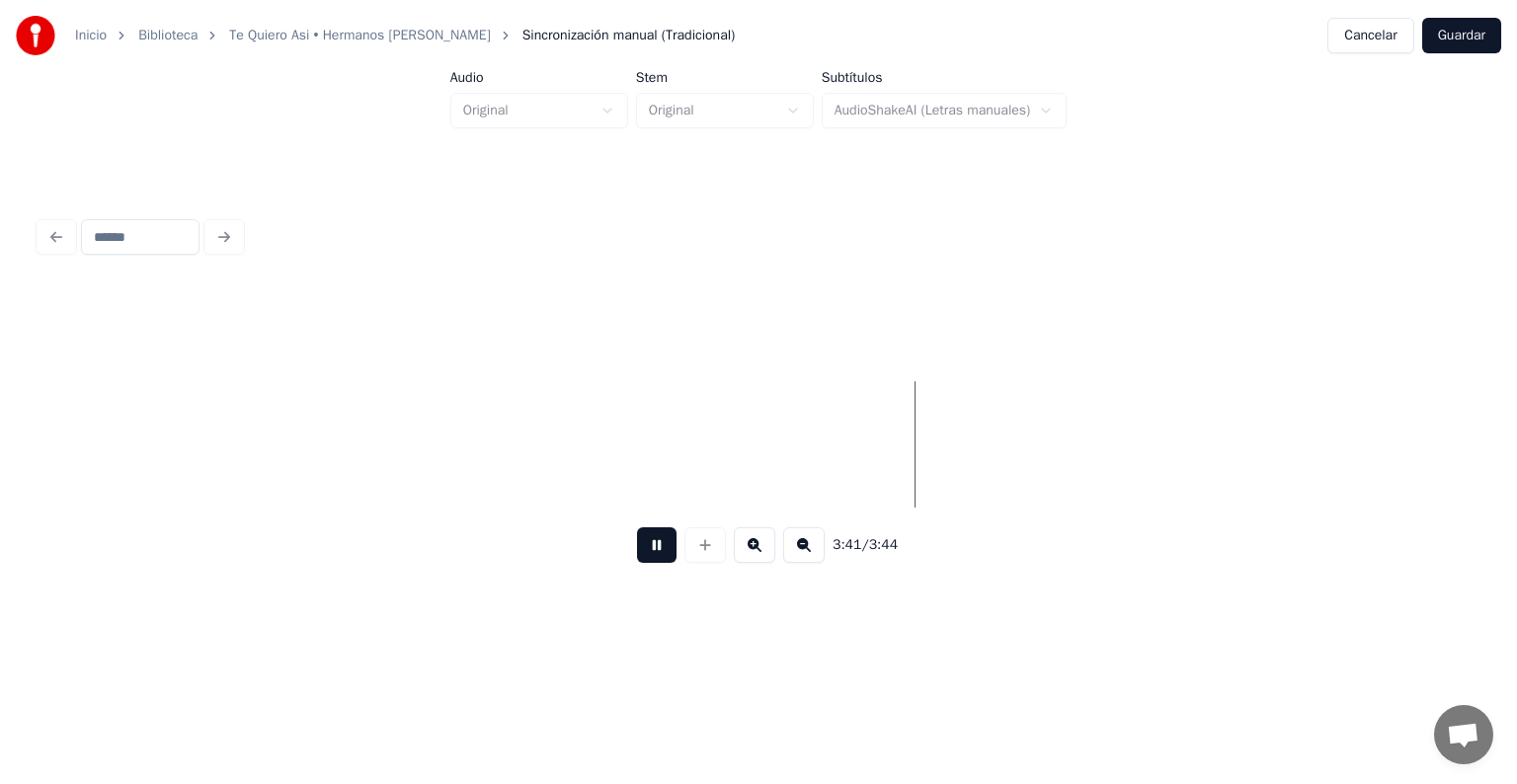 click at bounding box center (657, 545) 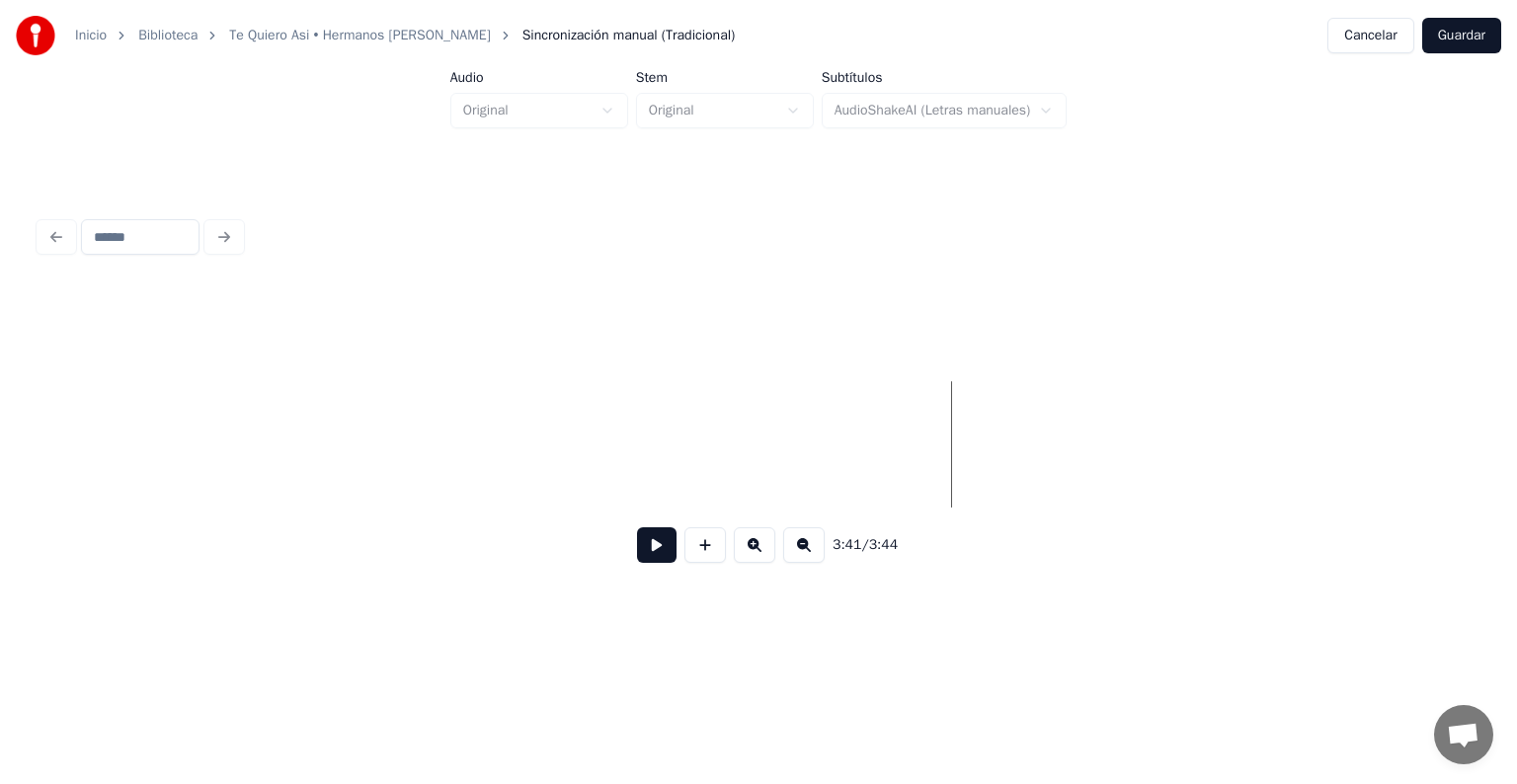 click on "Guardar" at bounding box center [1462, 36] 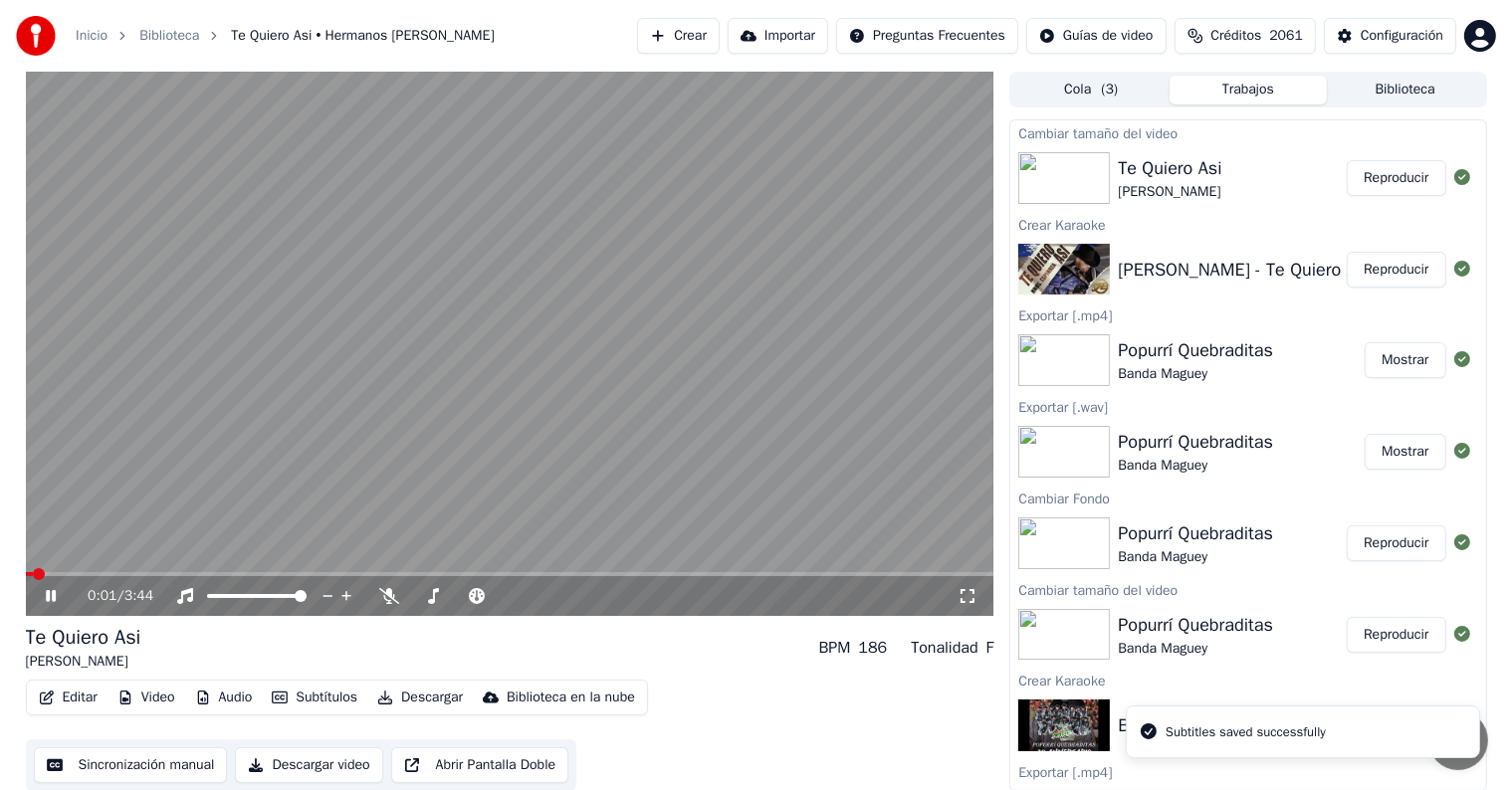 click 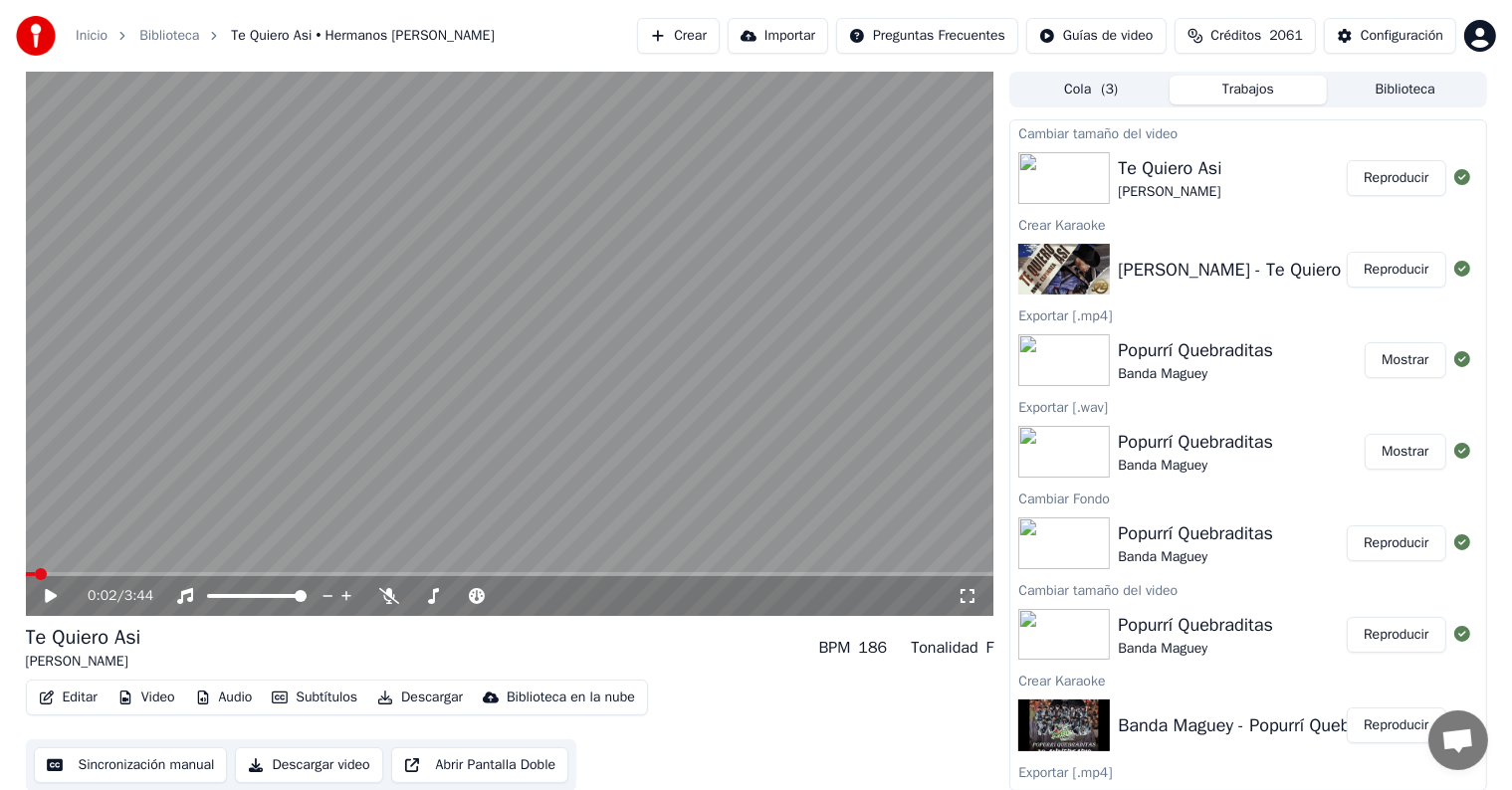 click on "Descargar" at bounding box center [420, 697] 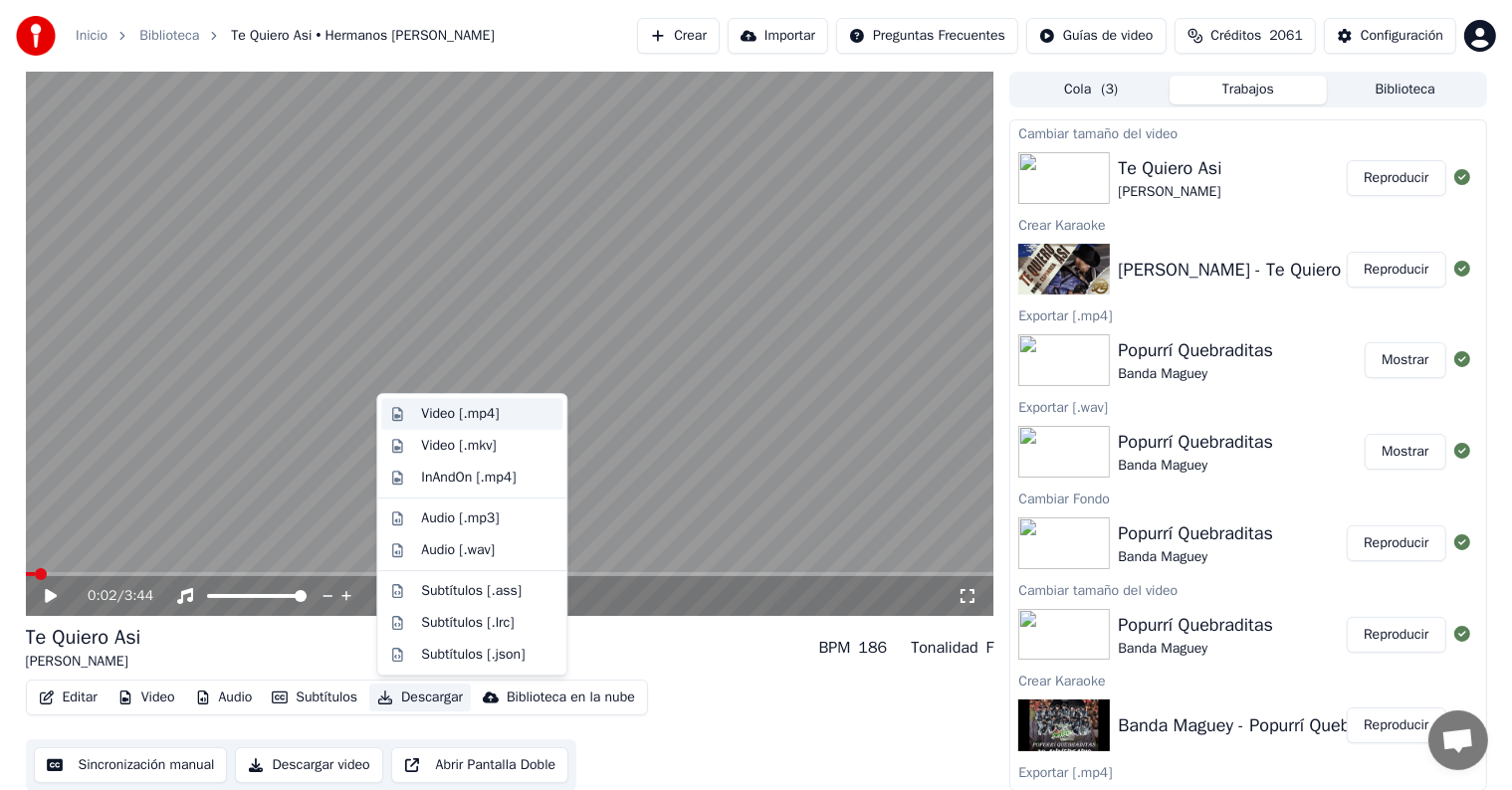 click on "Video [.mp4]" at bounding box center [460, 414] 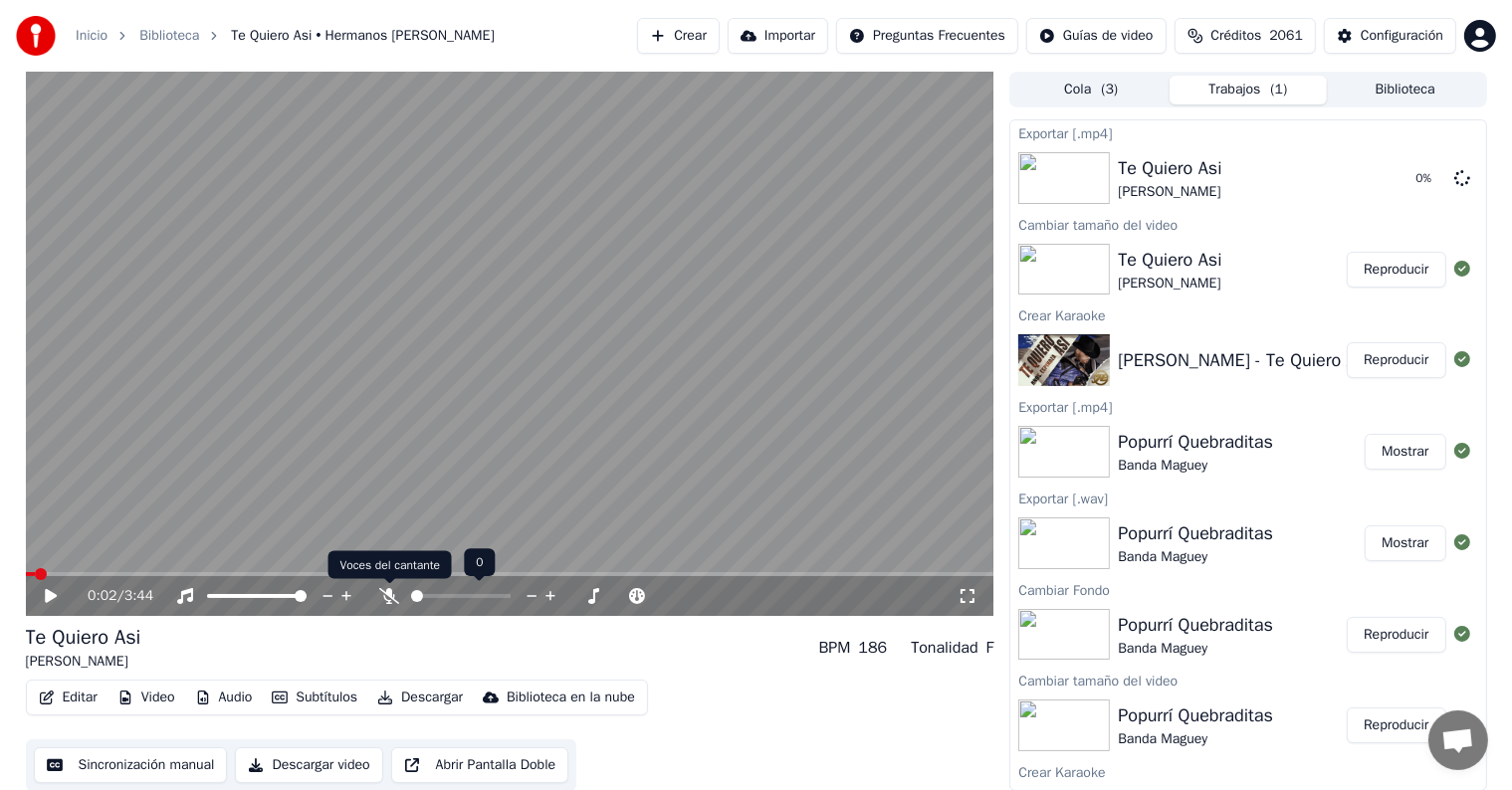 click 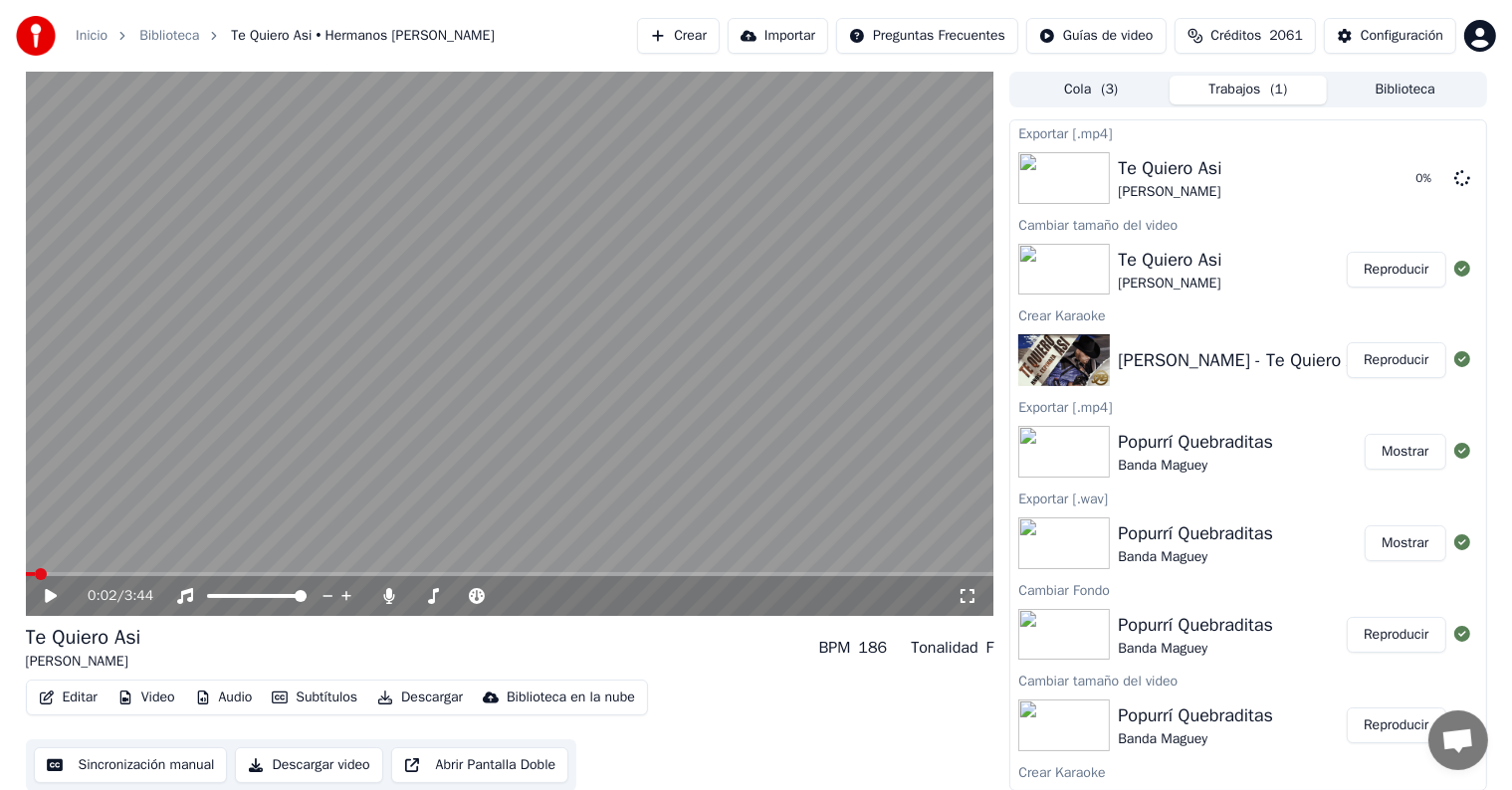 click on "Descargar" at bounding box center [420, 697] 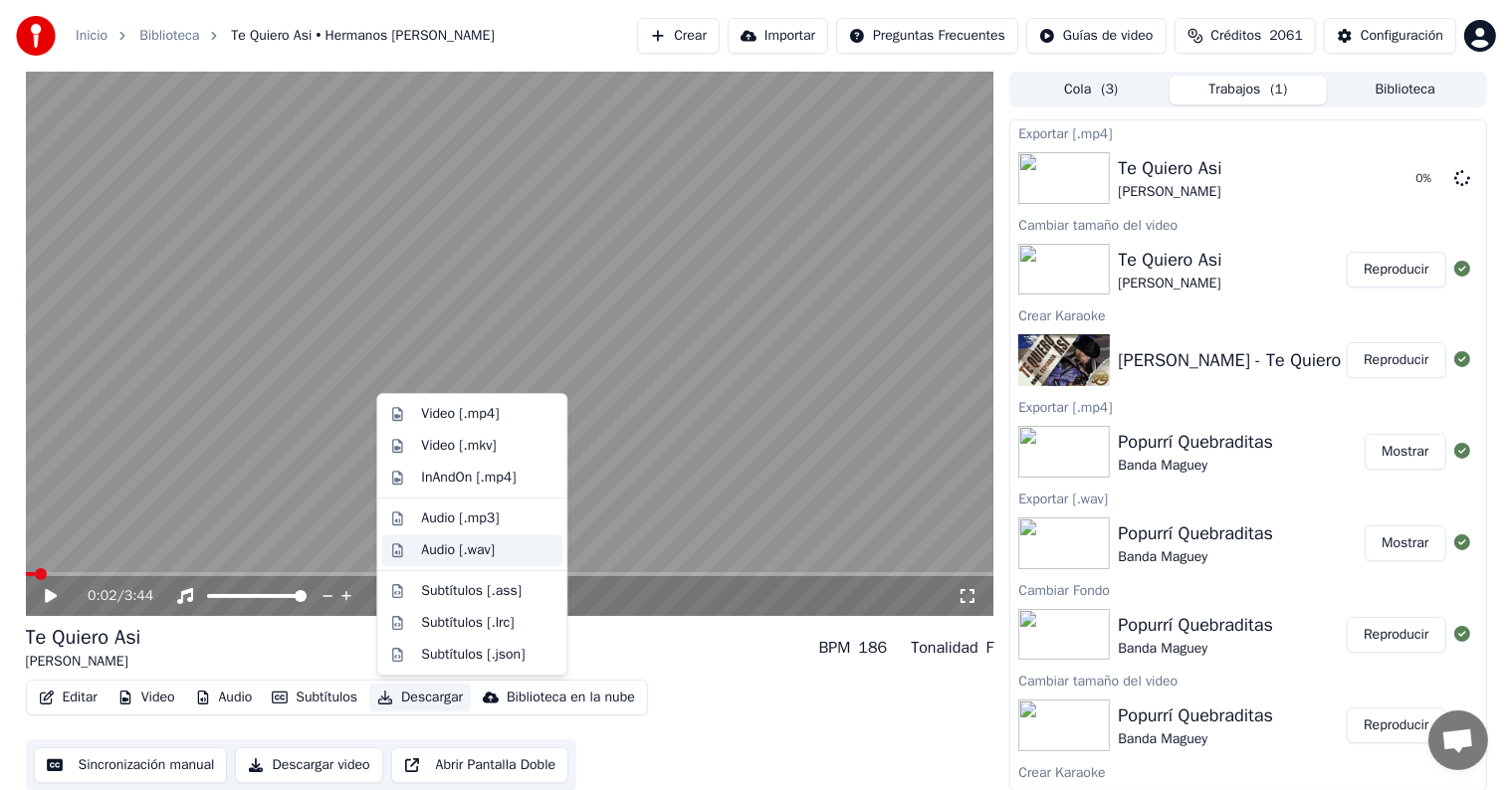 click on "Audio [.wav]" at bounding box center [458, 550] 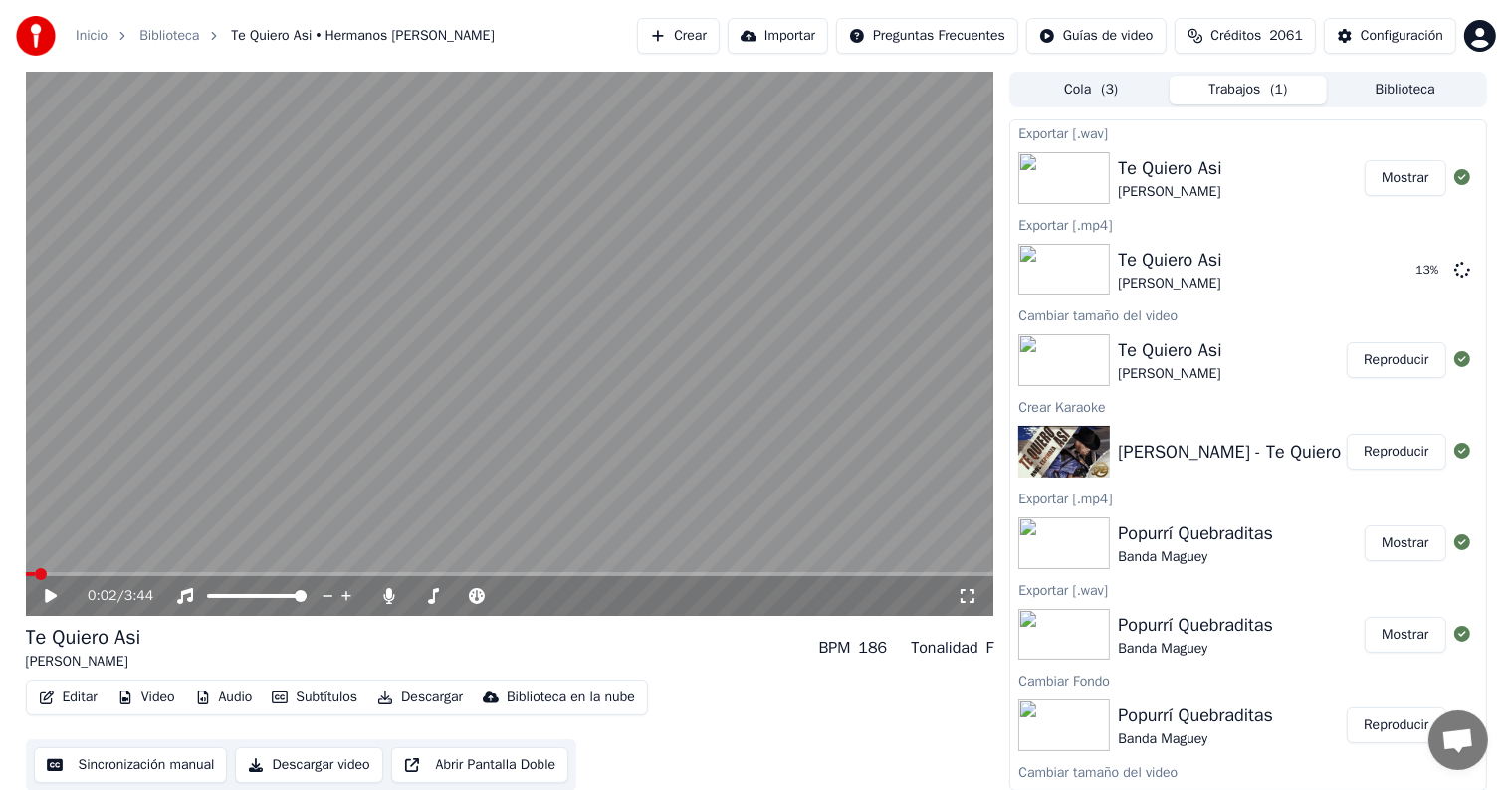 click on "Crear" at bounding box center (678, 36) 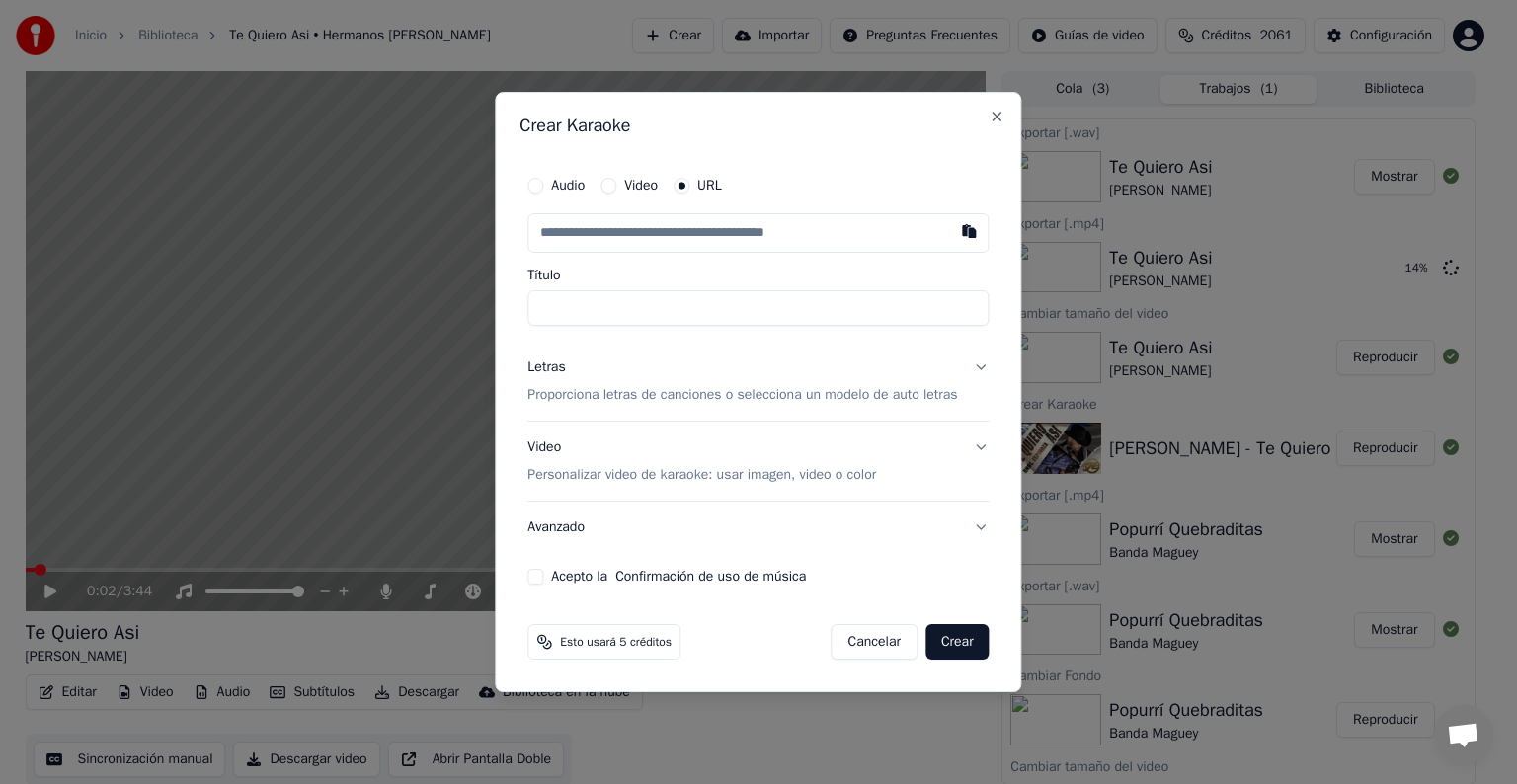 type on "**********" 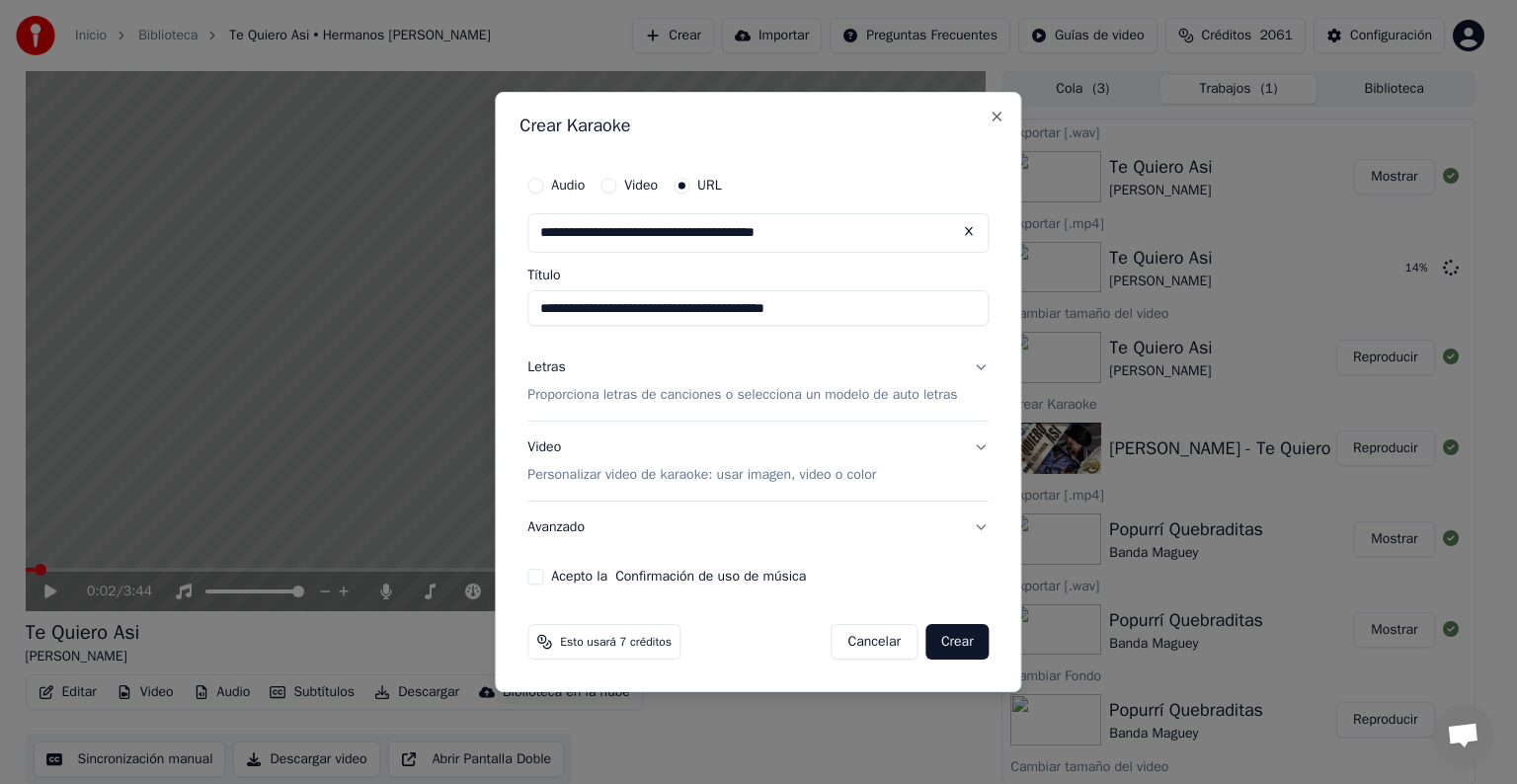 type on "**********" 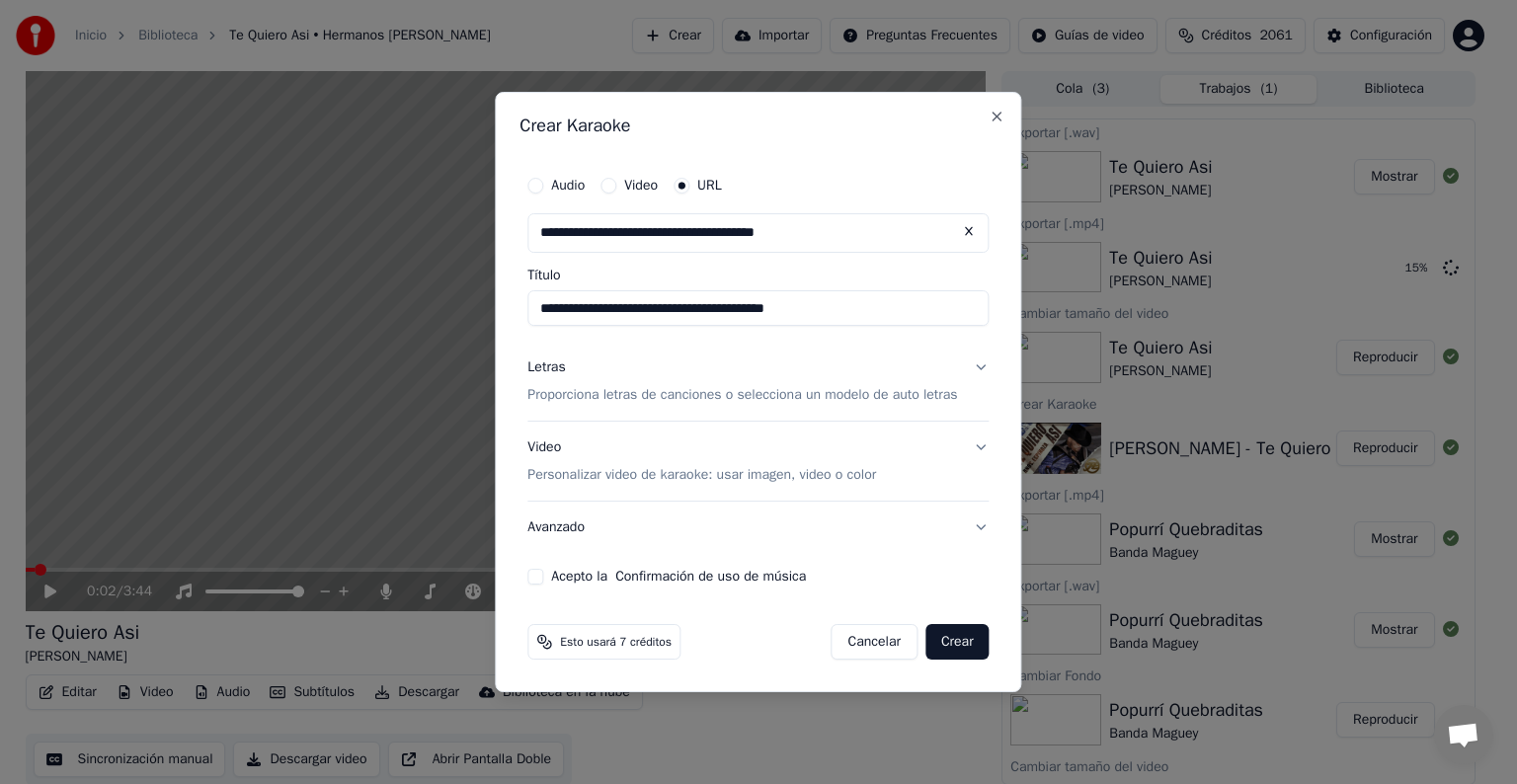 type on "**********" 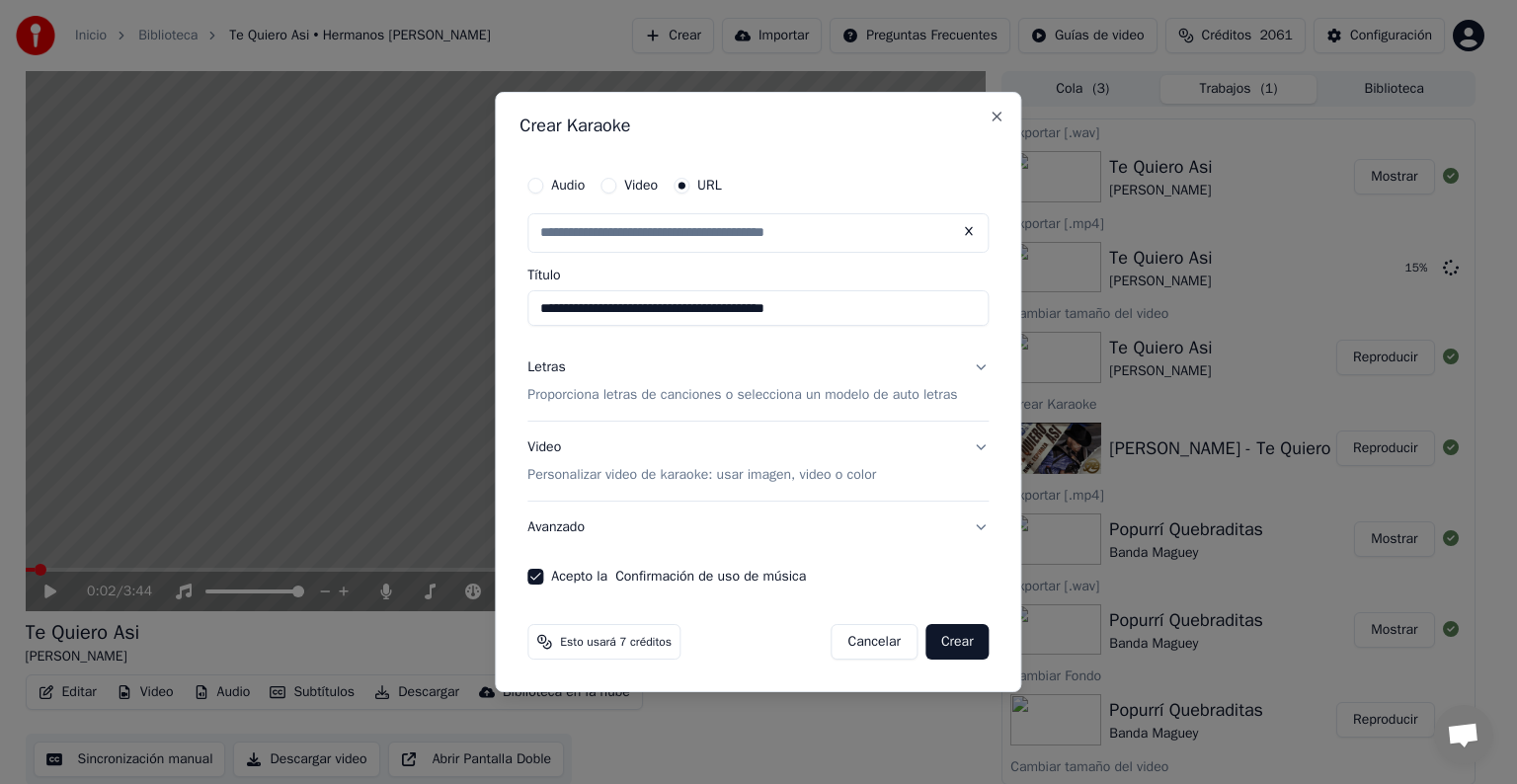 type on "**********" 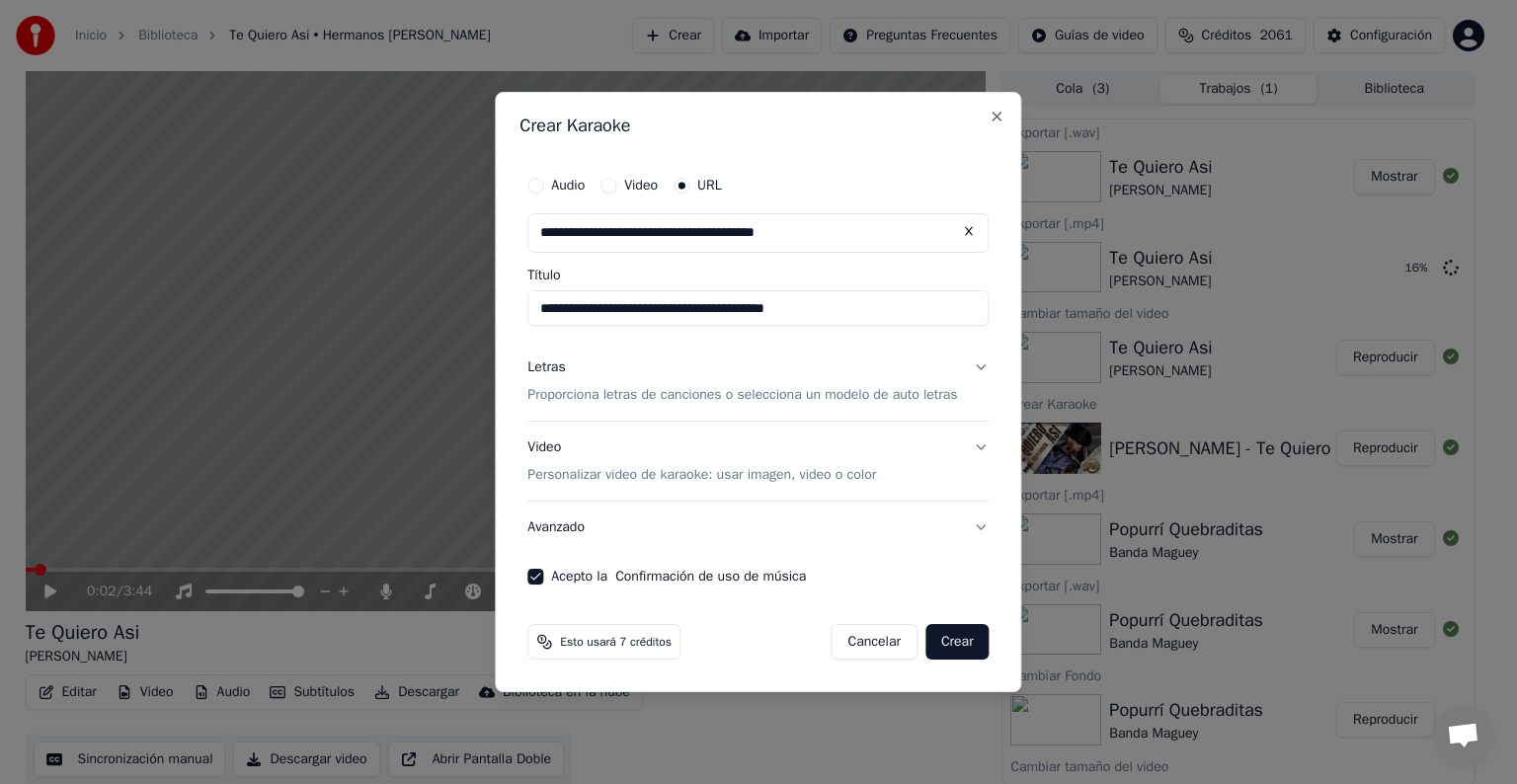 click on "Letras Proporciona letras de canciones o selecciona un modelo de auto letras" at bounding box center [758, 381] 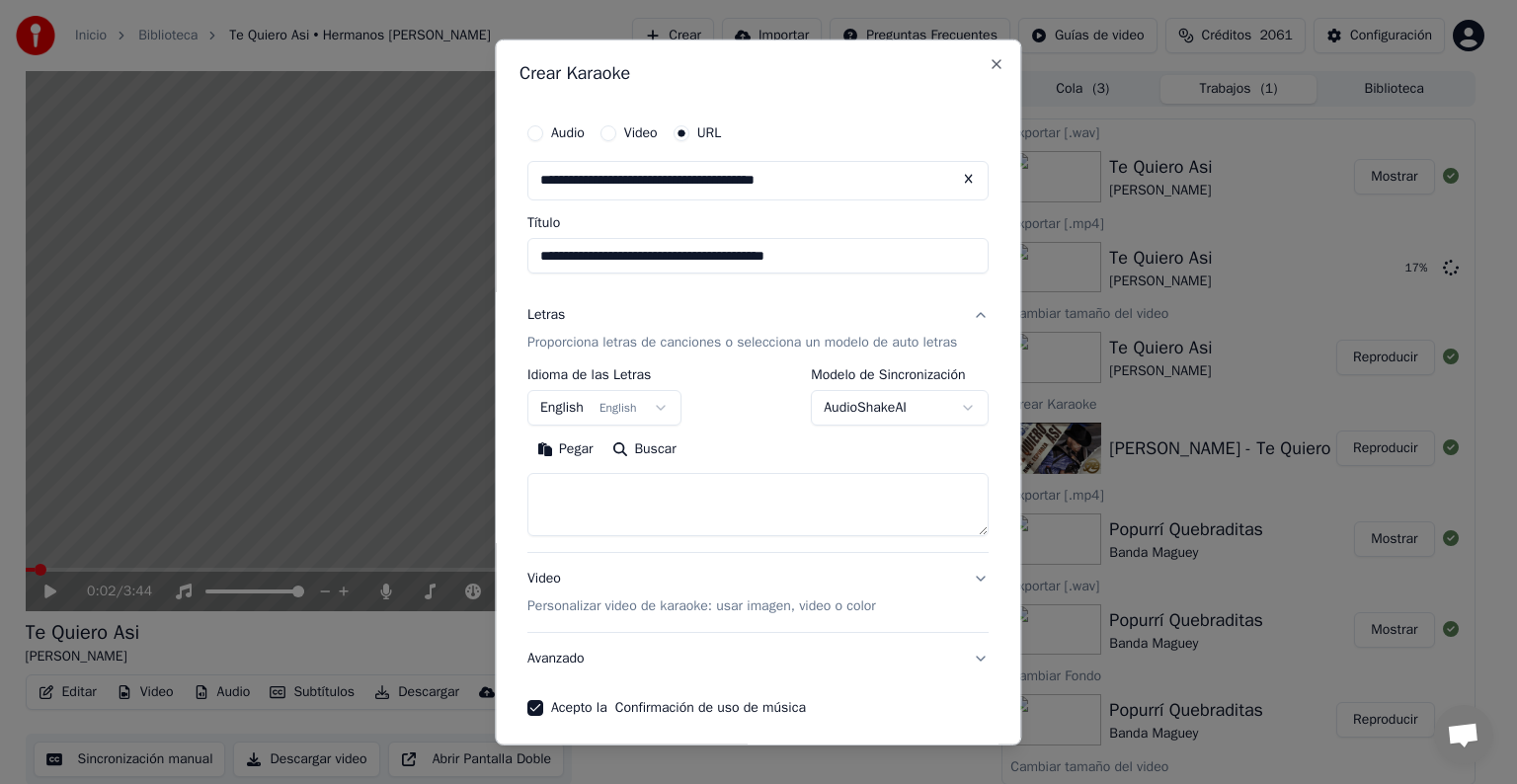 click on "AudioShakeAI" at bounding box center (901, 408) 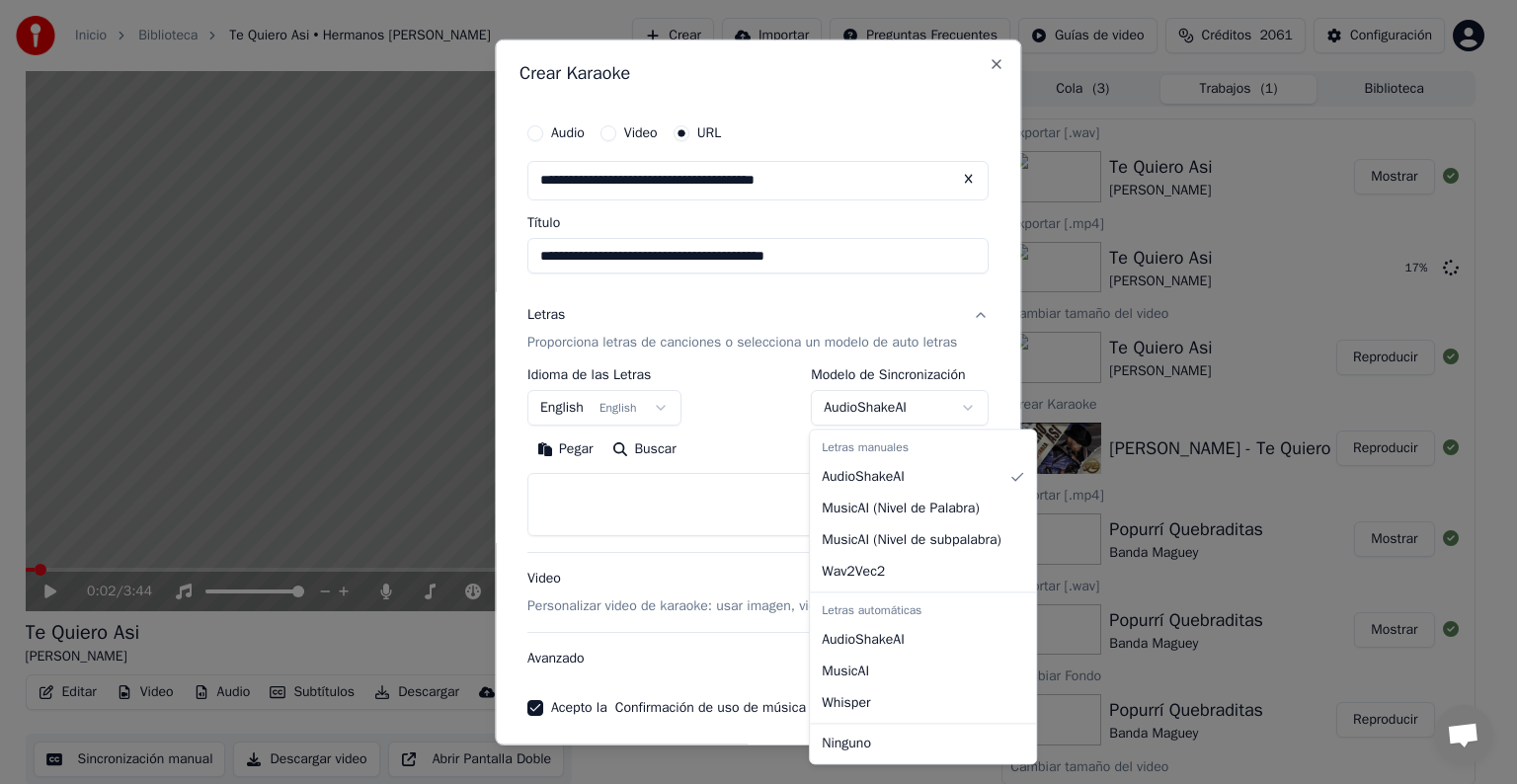 select on "**********" 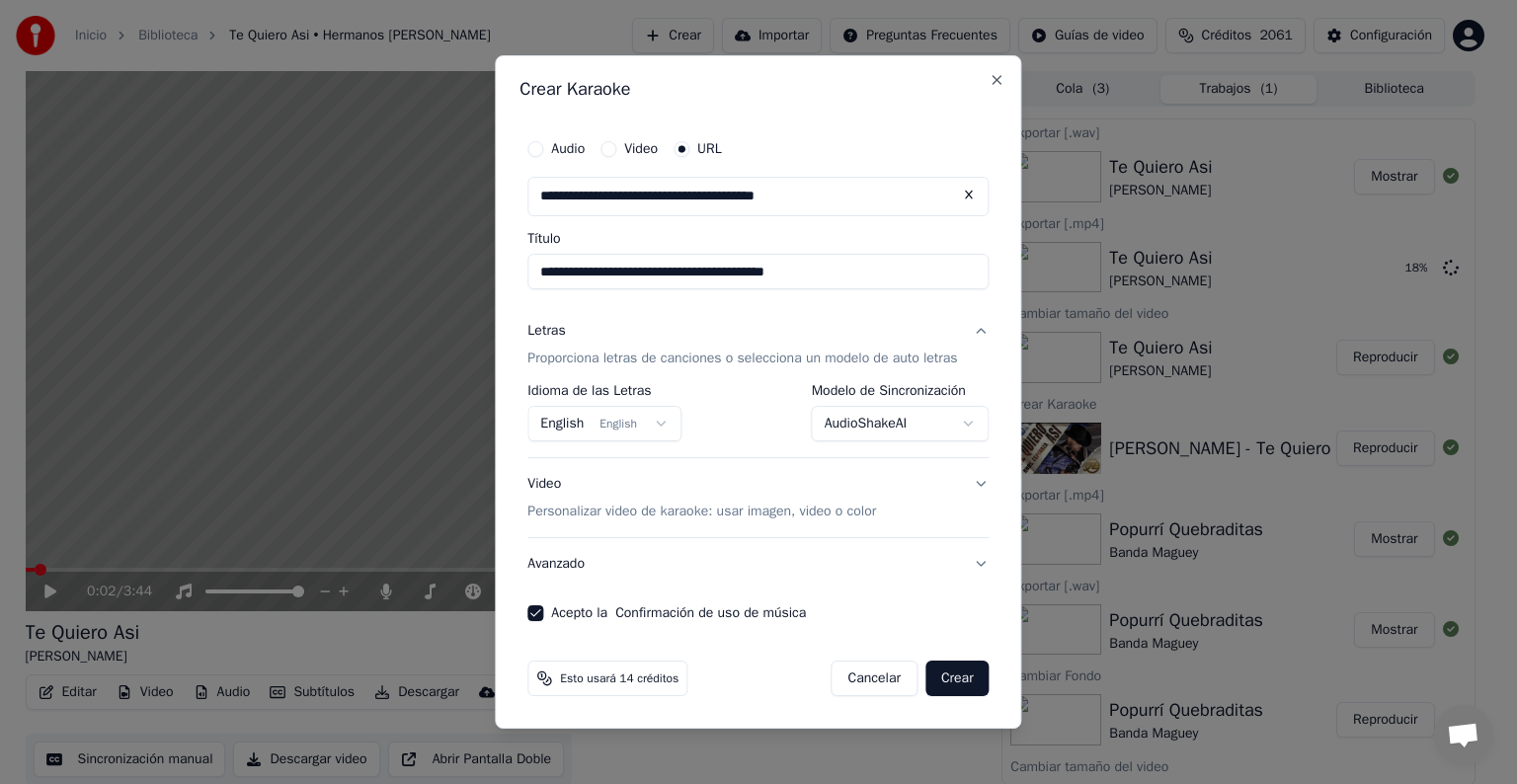 click on "English English" at bounding box center (604, 424) 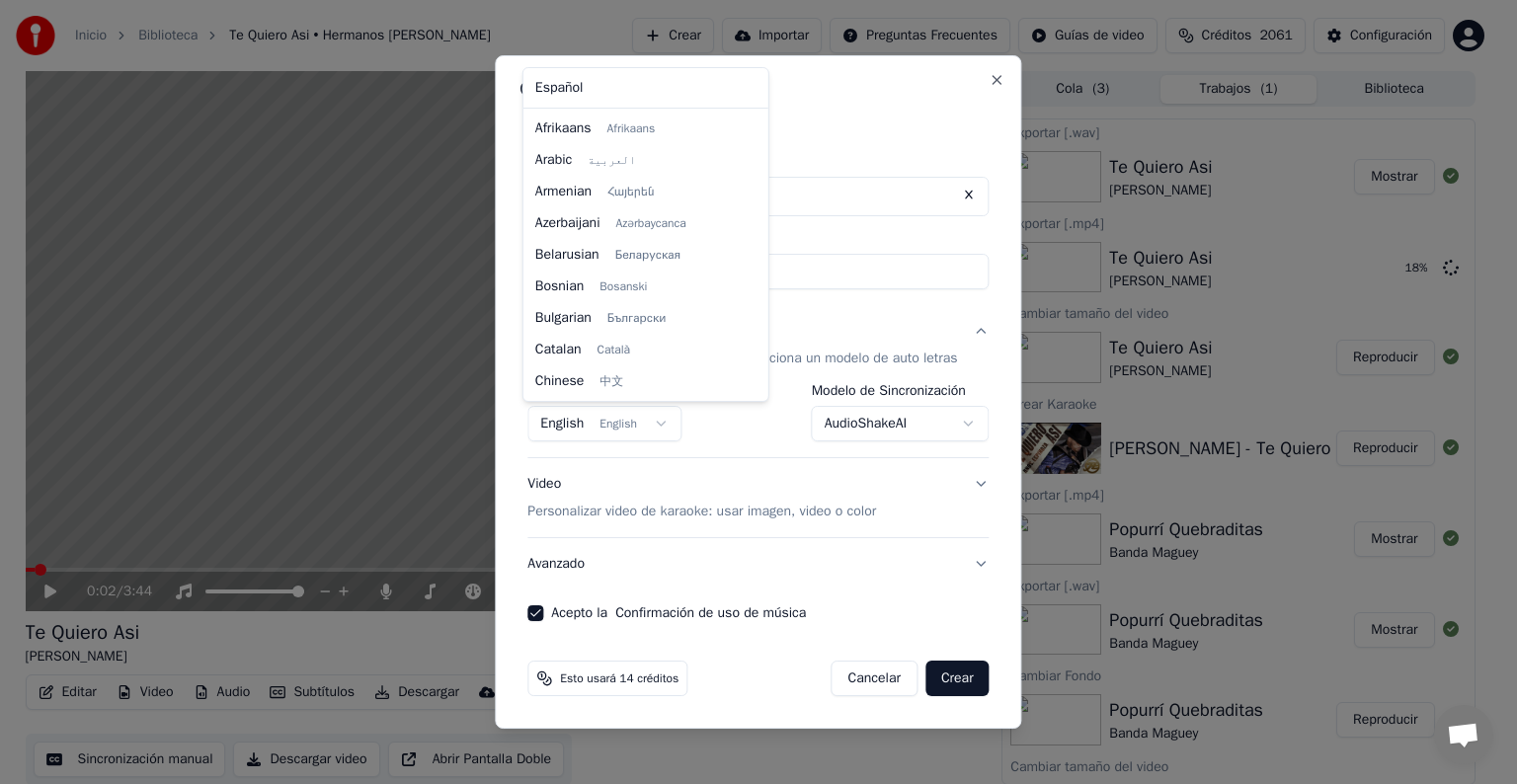 scroll, scrollTop: 158, scrollLeft: 0, axis: vertical 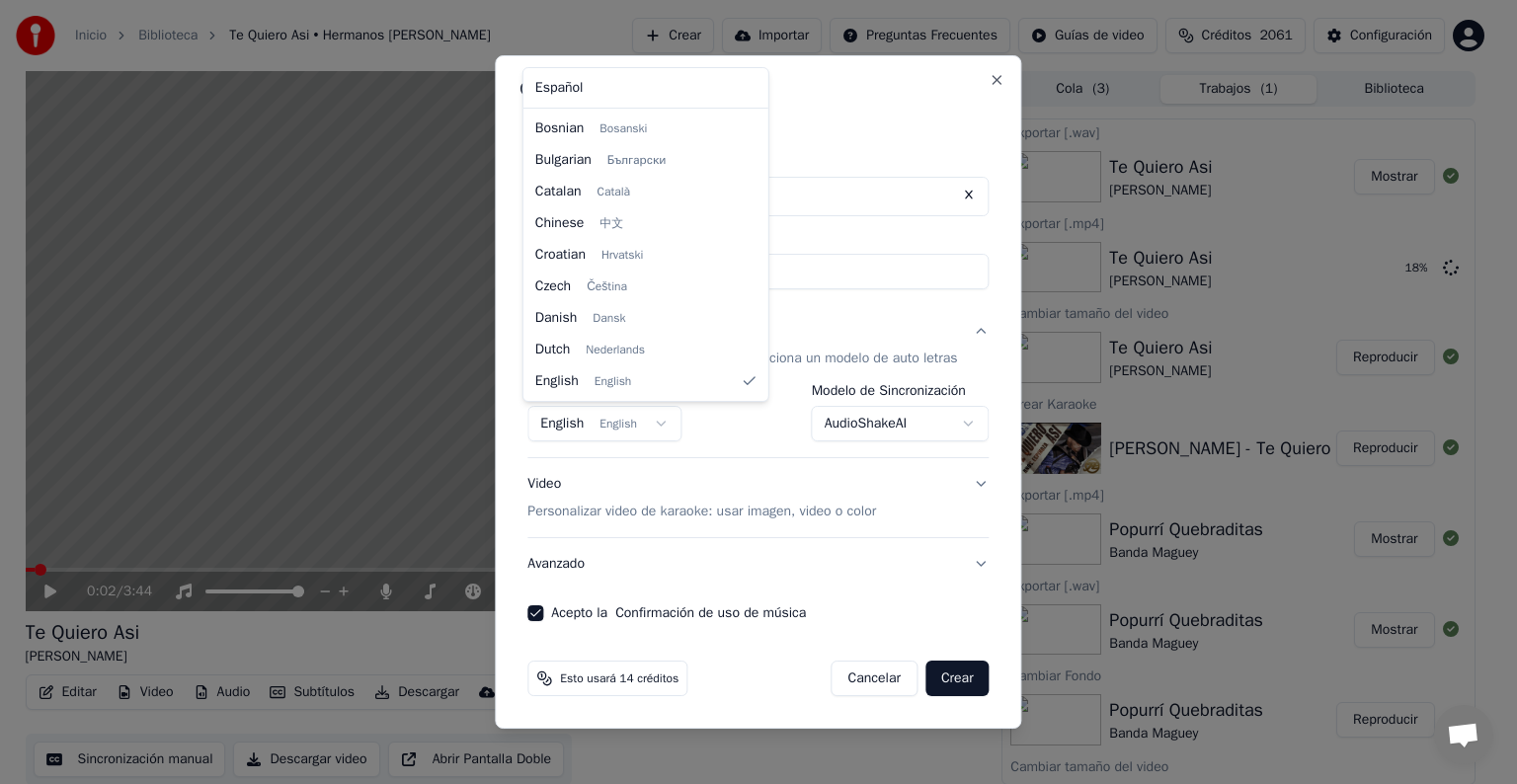 click at bounding box center [758, 392] 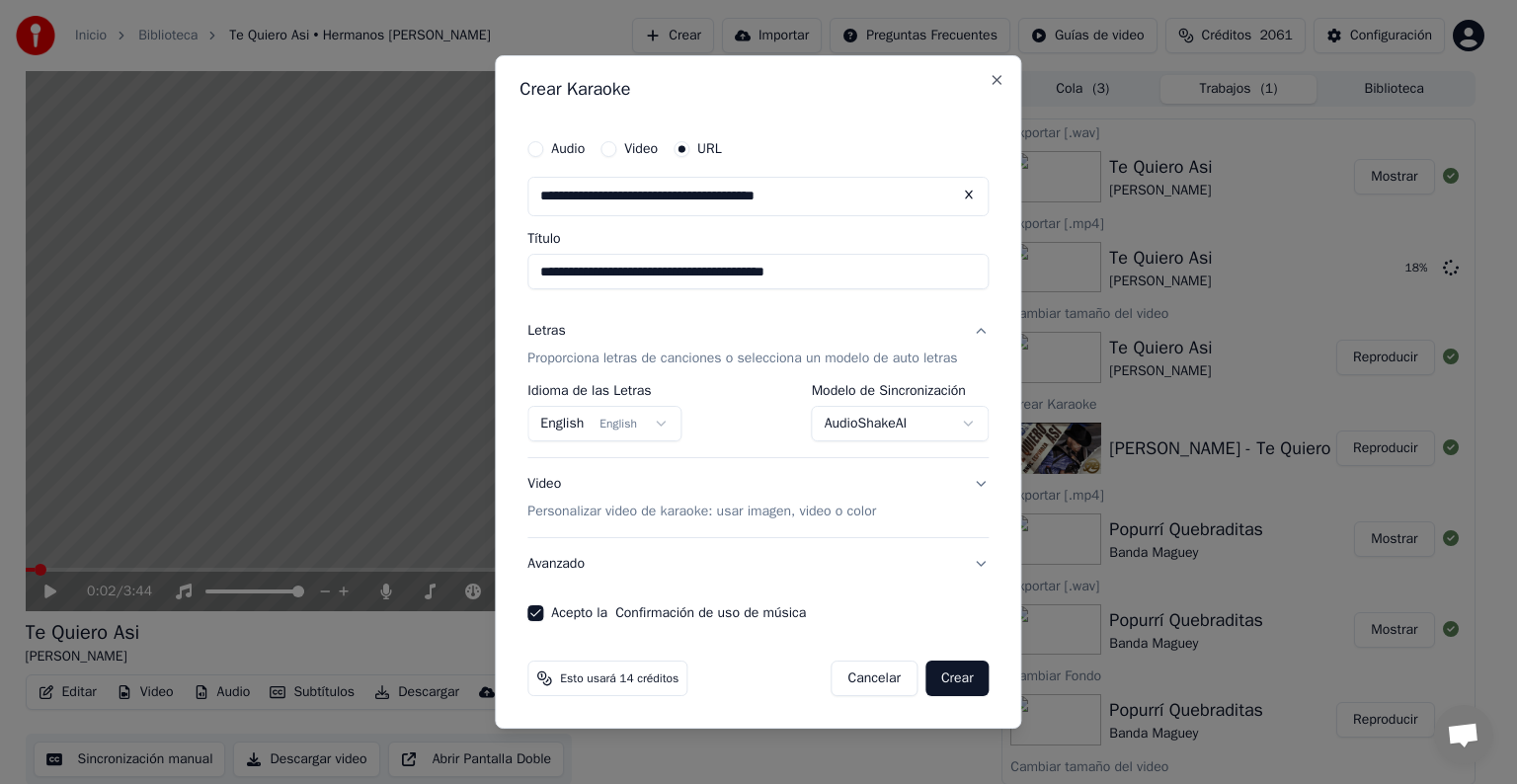 click on "English English" at bounding box center [604, 424] 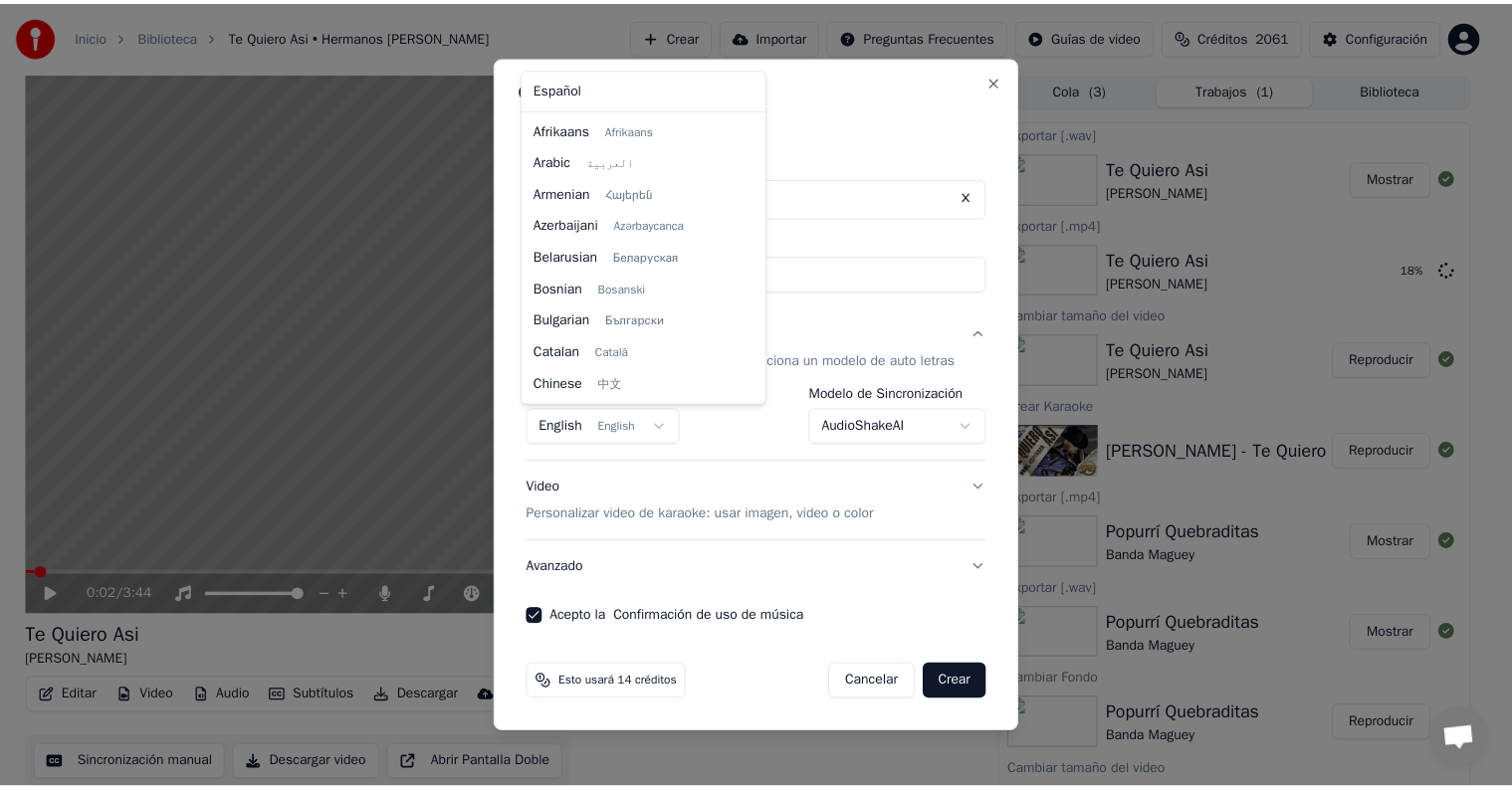 scroll, scrollTop: 159, scrollLeft: 0, axis: vertical 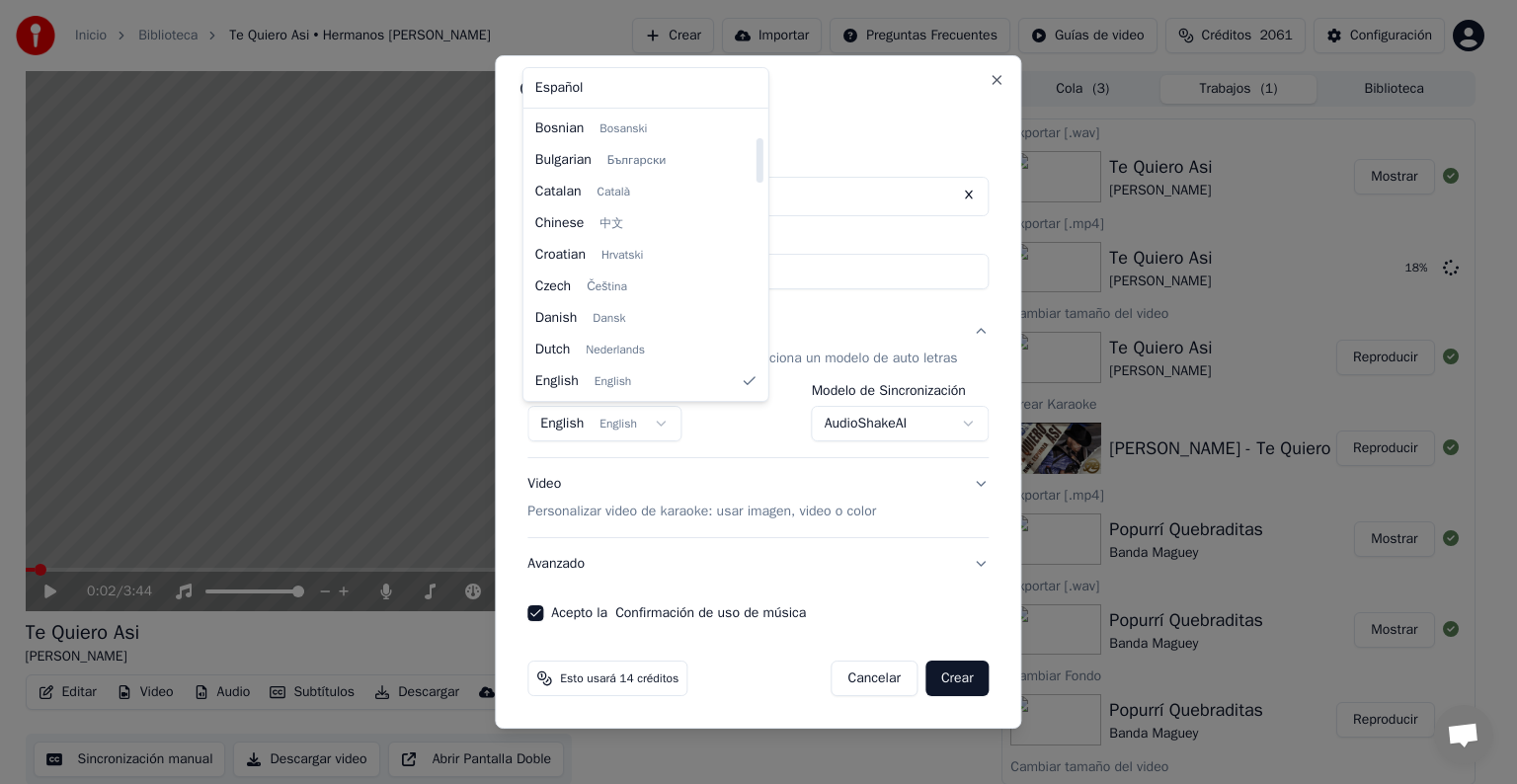 select on "**" 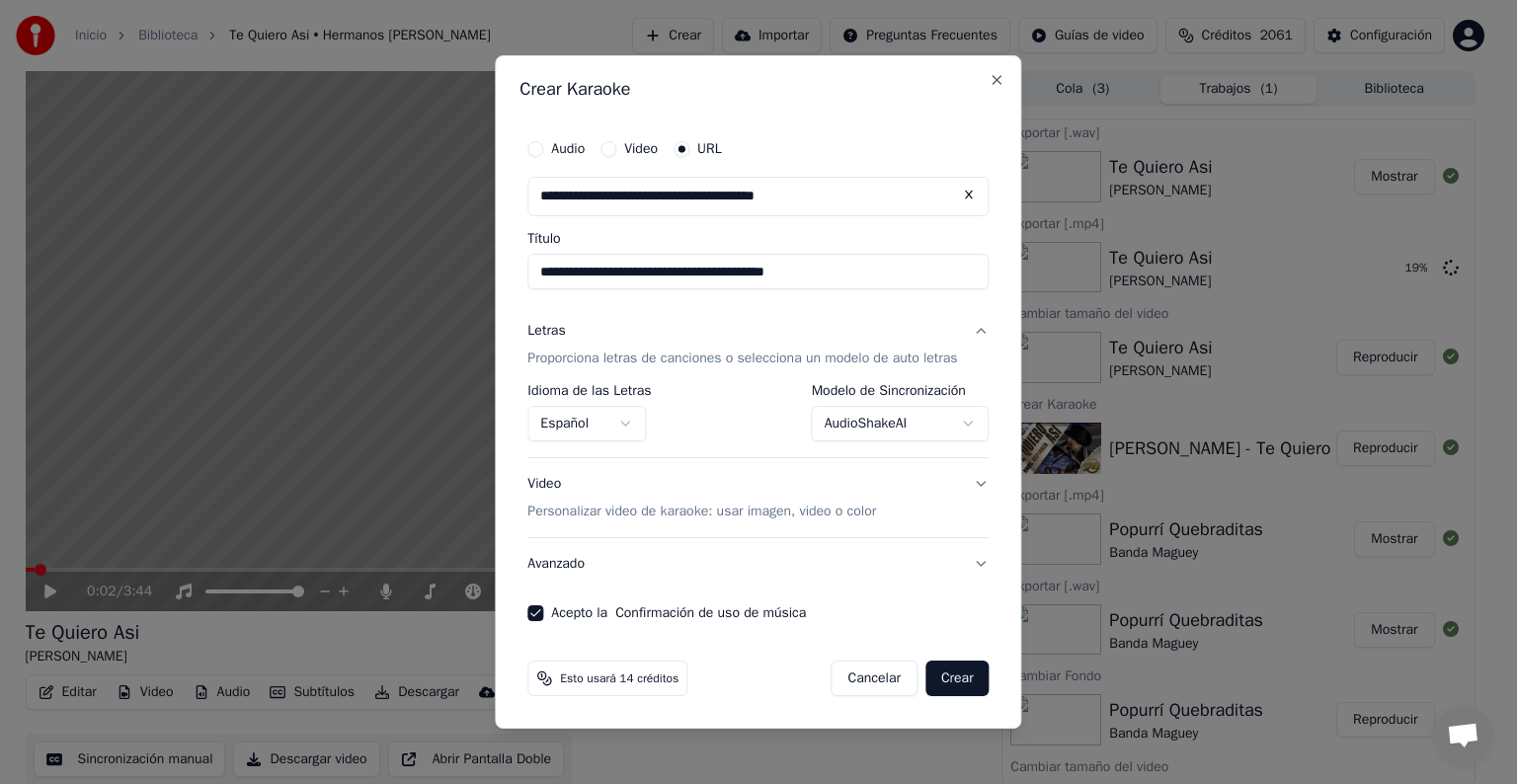 click on "Crear" at bounding box center (957, 678) 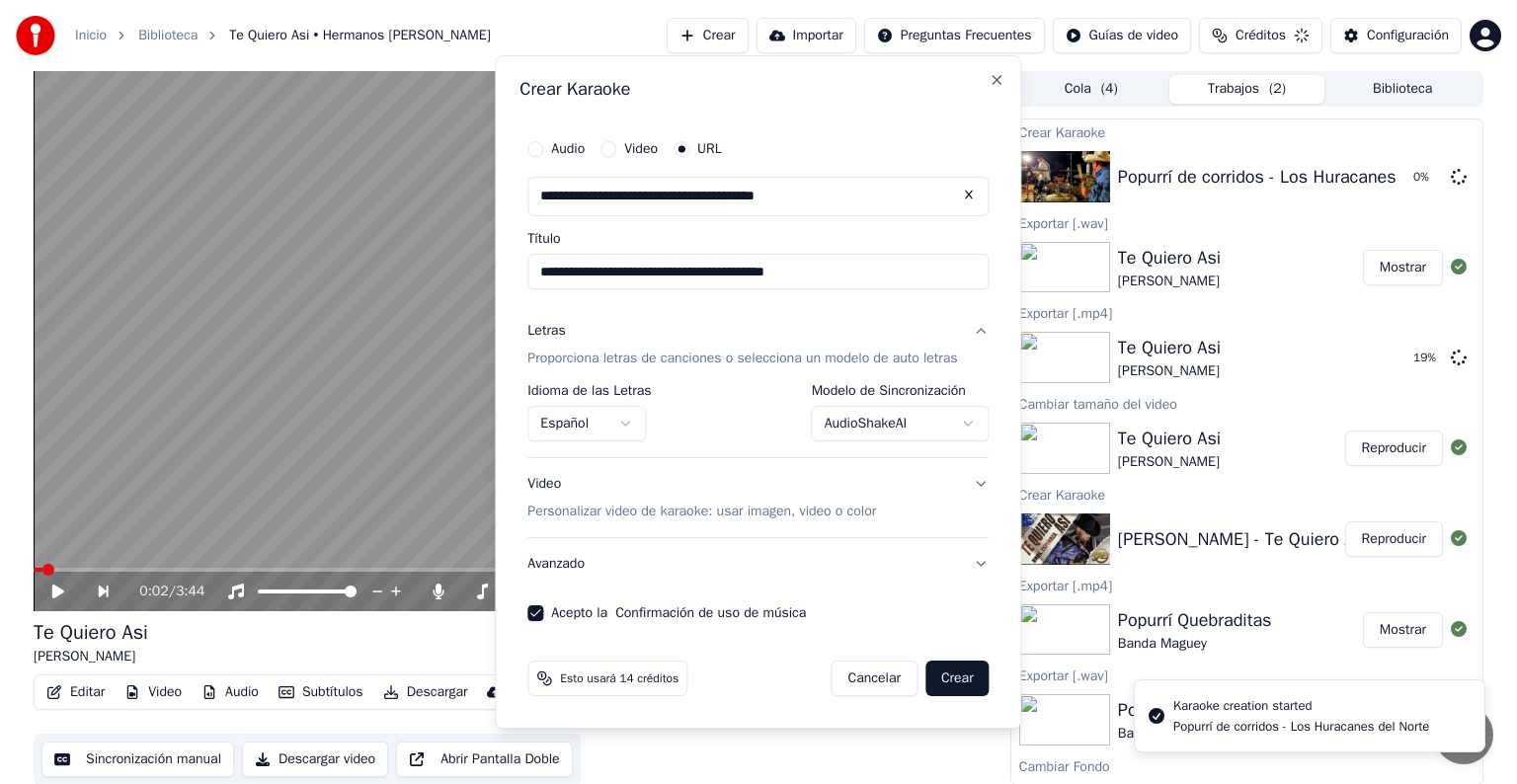 select on "**********" 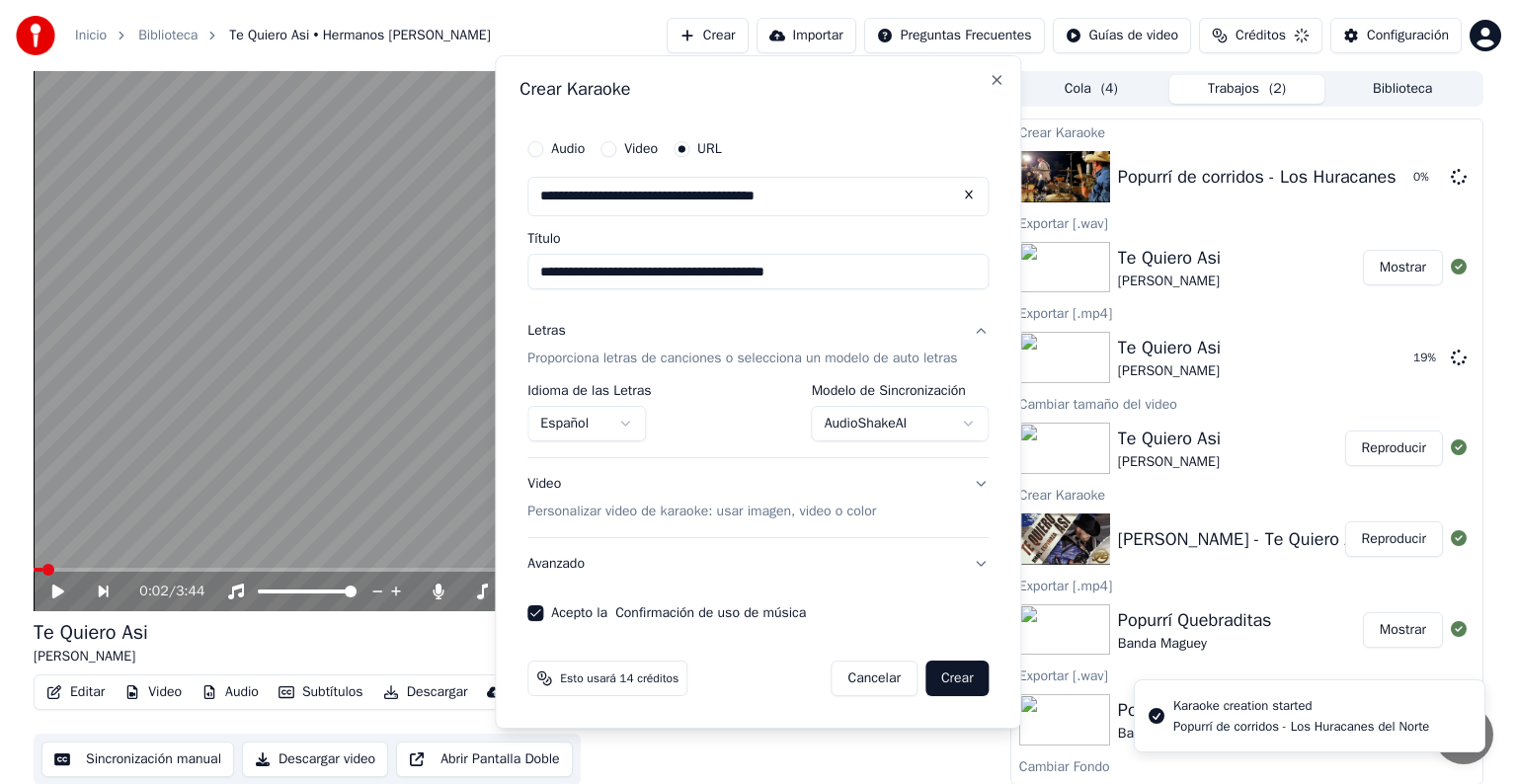 type 